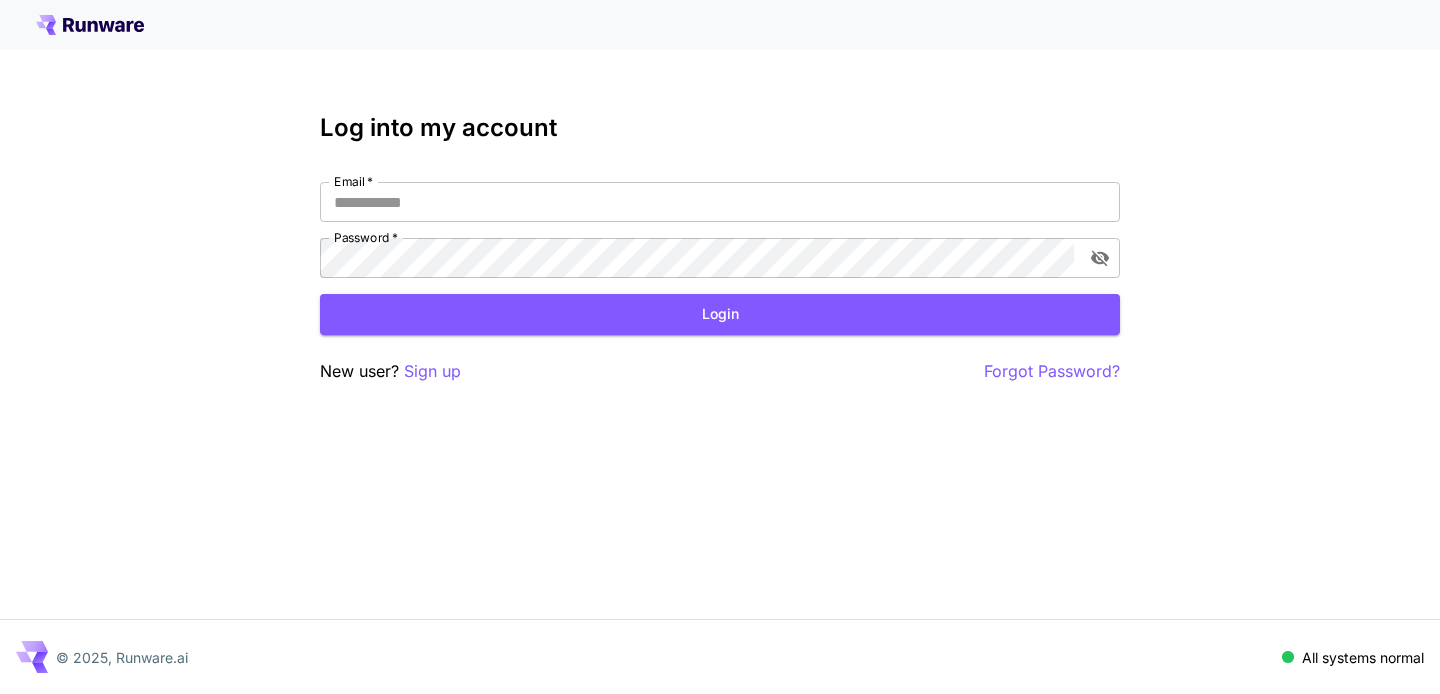 scroll, scrollTop: 0, scrollLeft: 0, axis: both 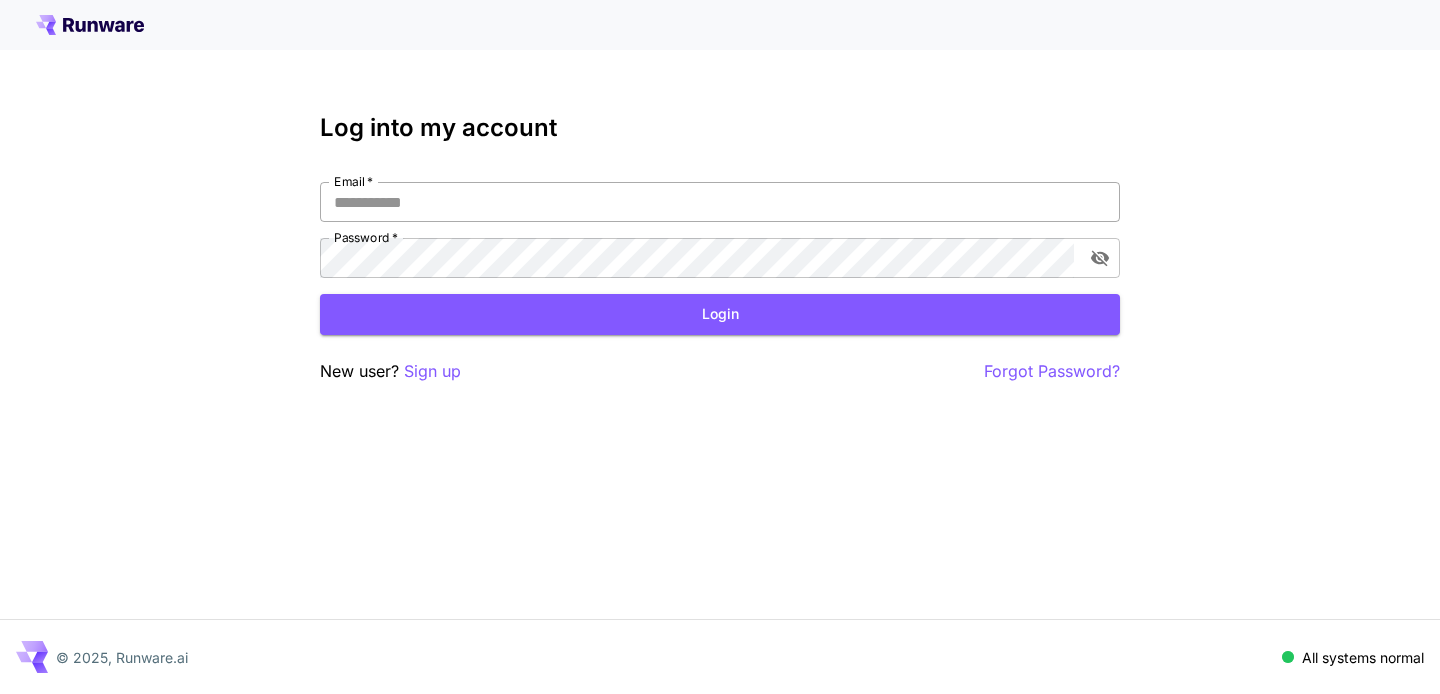 click on "Email   *" at bounding box center (720, 202) 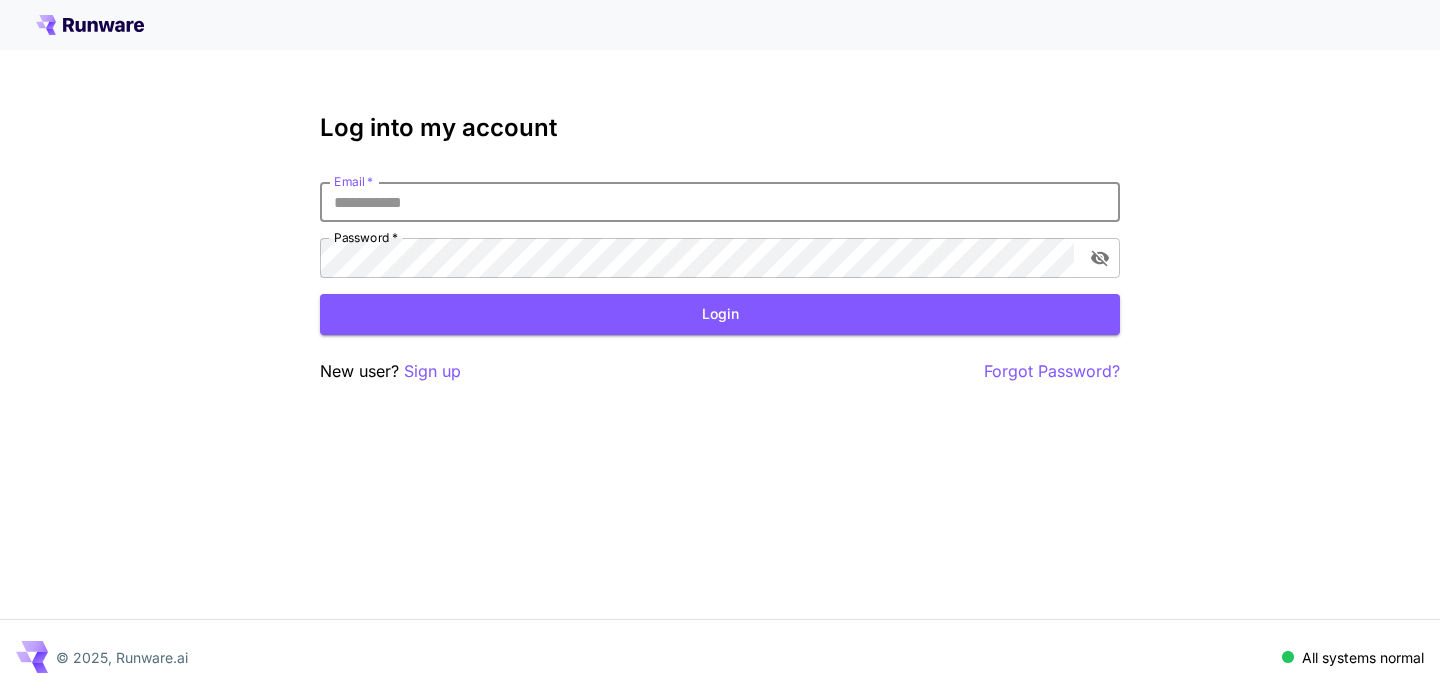 type on "**********" 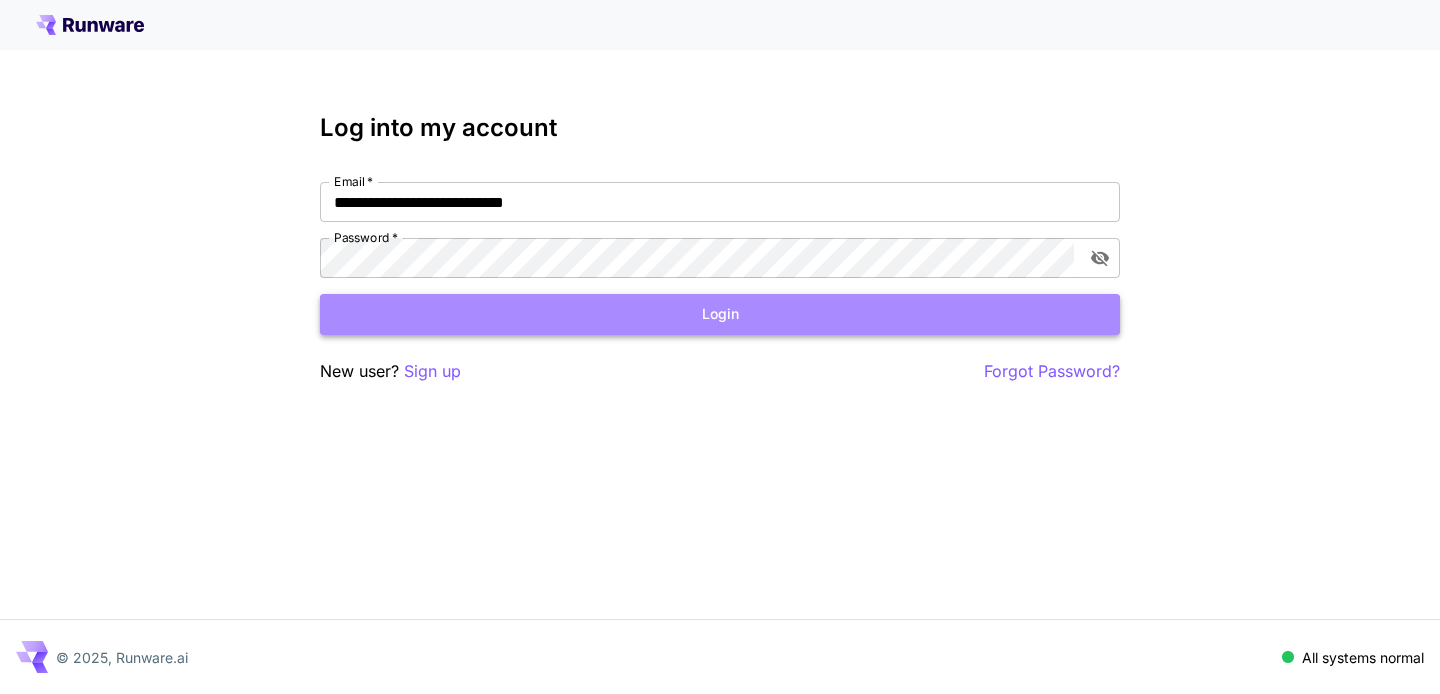 click on "Login" at bounding box center (720, 314) 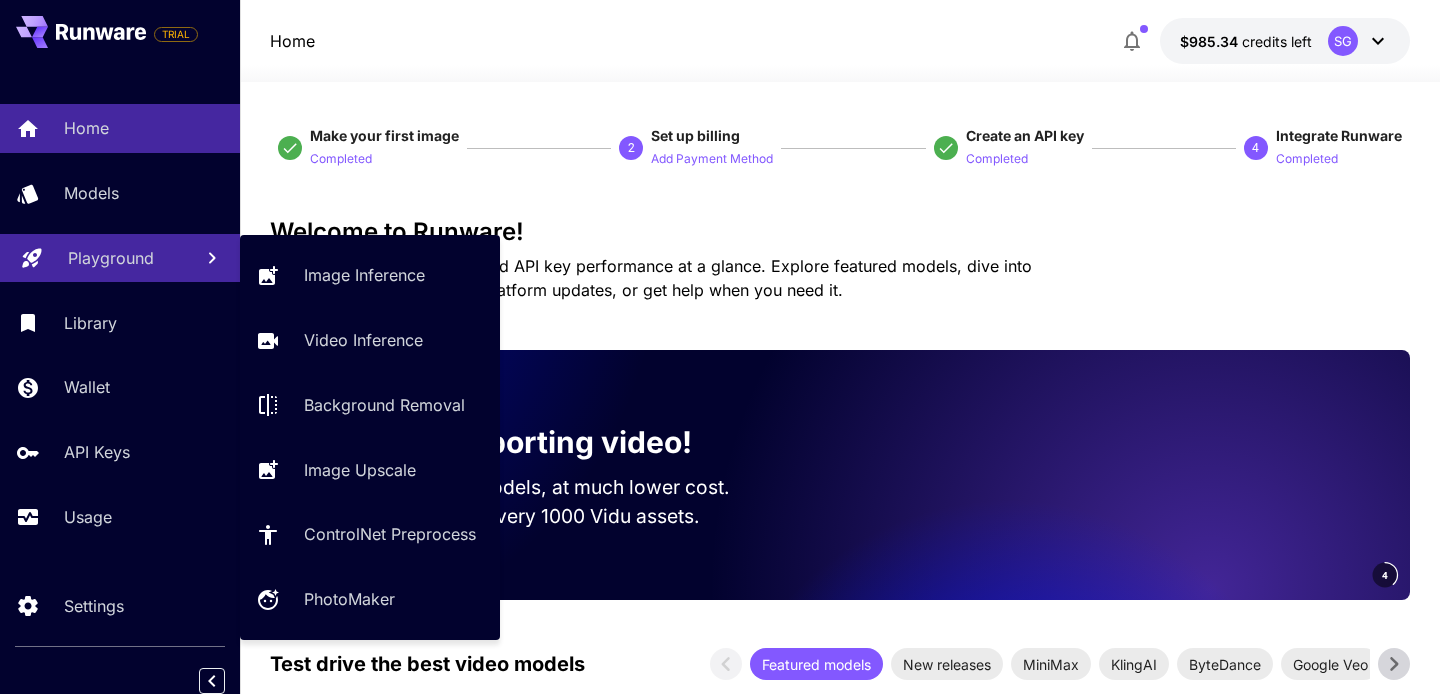 click on "Playground" at bounding box center [111, 258] 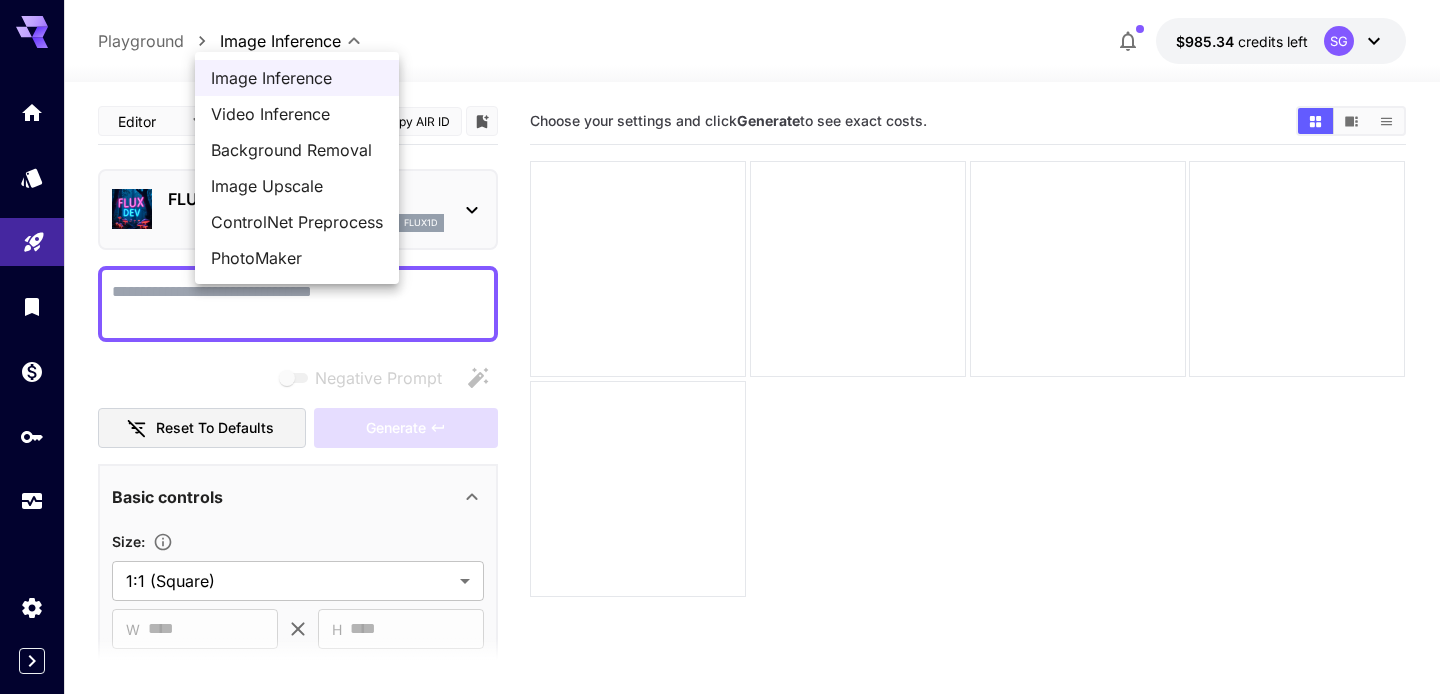 click on "**********" at bounding box center (720, 426) 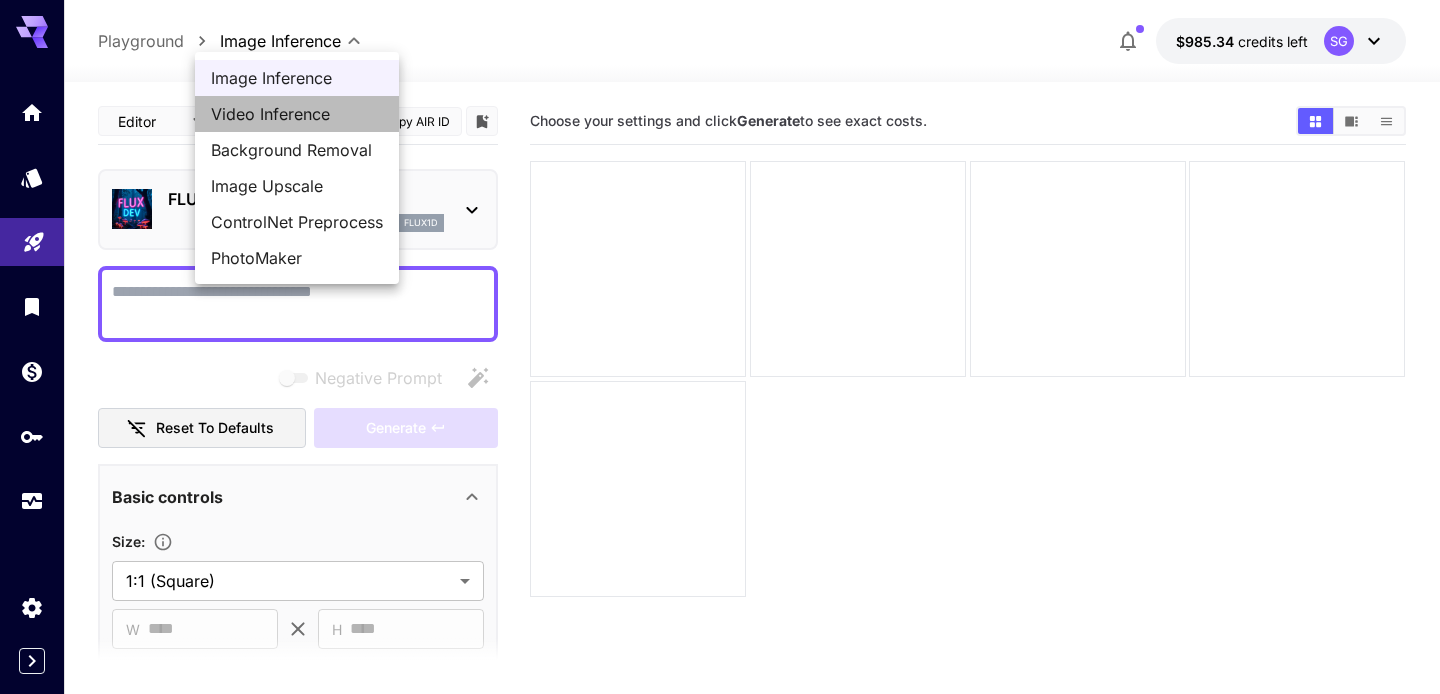 click on "Video Inference" at bounding box center (297, 114) 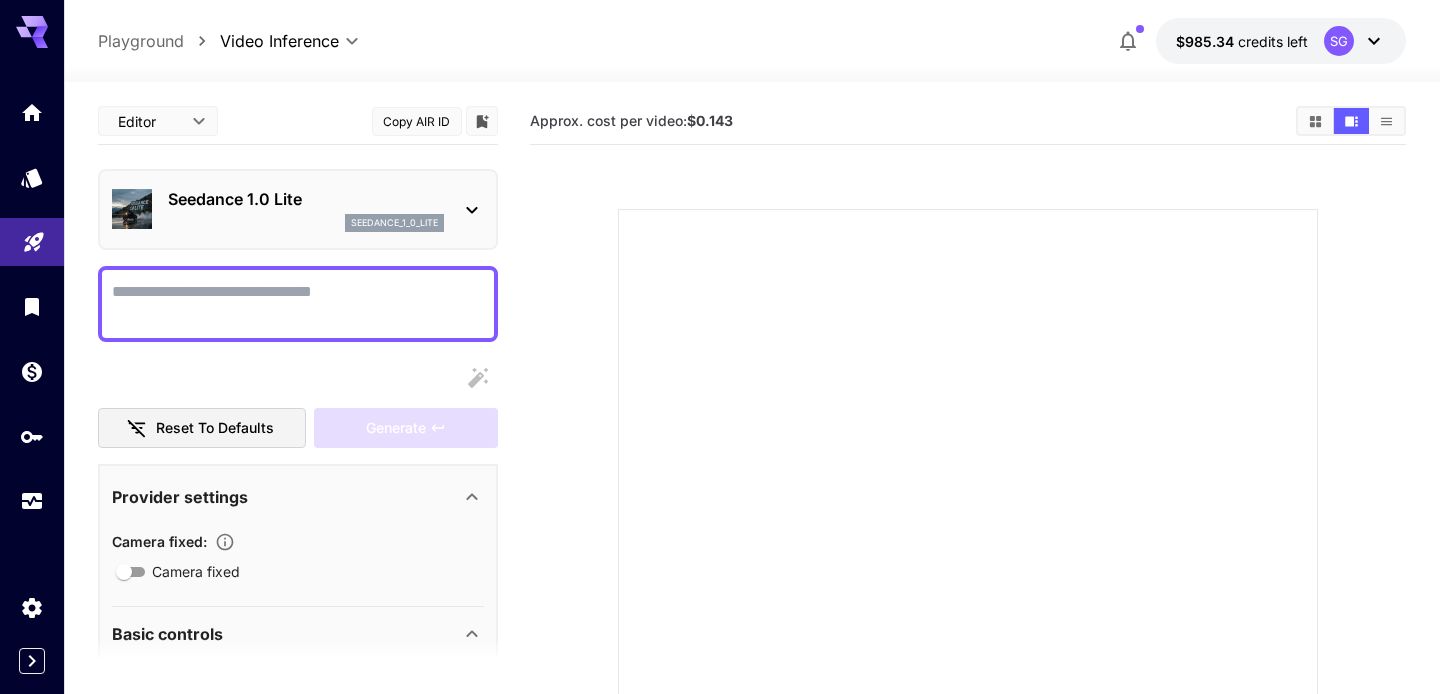 click on "Seedance 1.0 Lite" at bounding box center (306, 199) 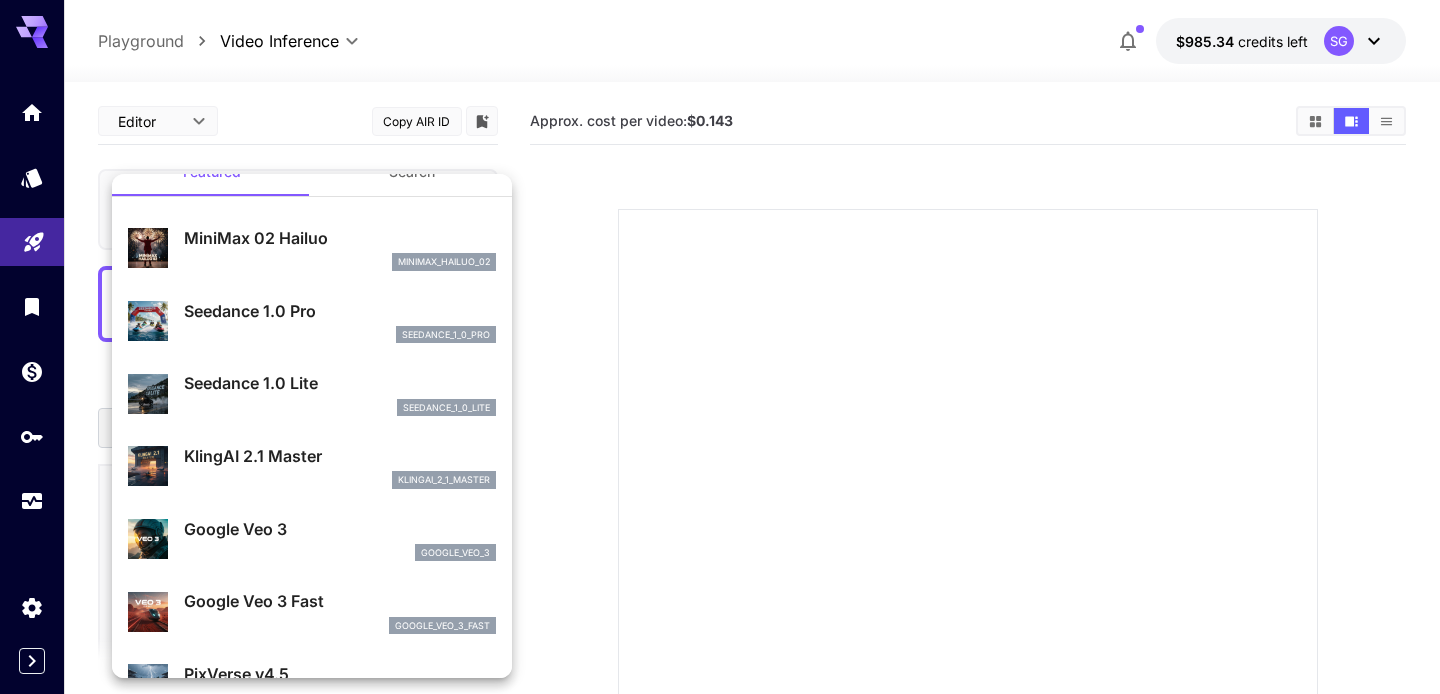scroll, scrollTop: 0, scrollLeft: 0, axis: both 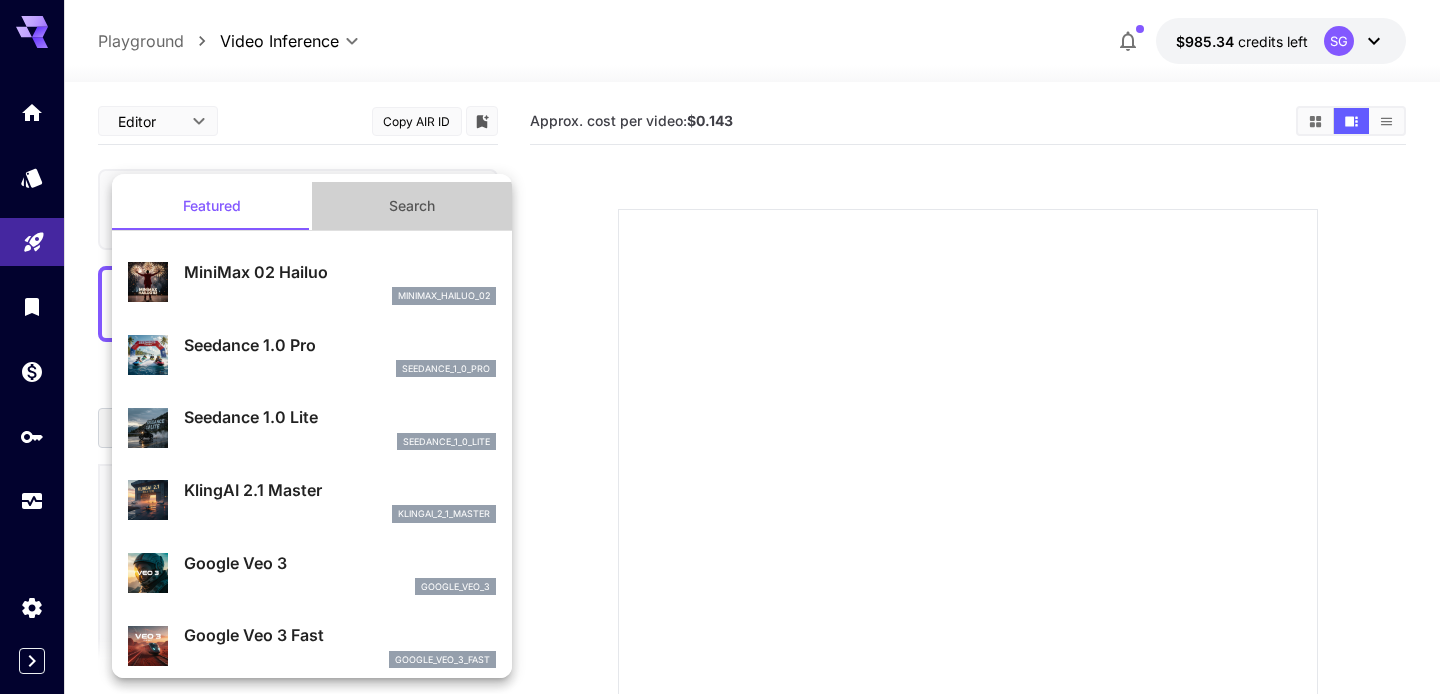 click on "Search" at bounding box center [412, 206] 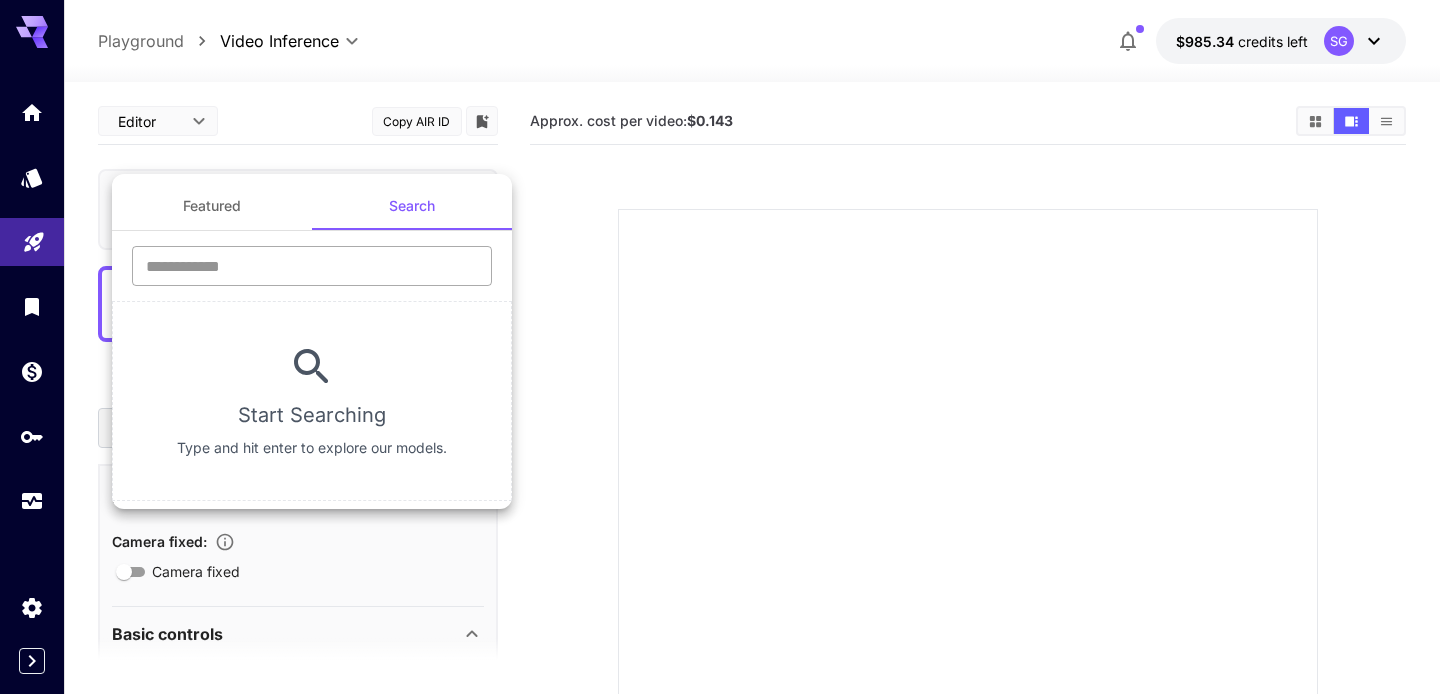click at bounding box center [312, 266] 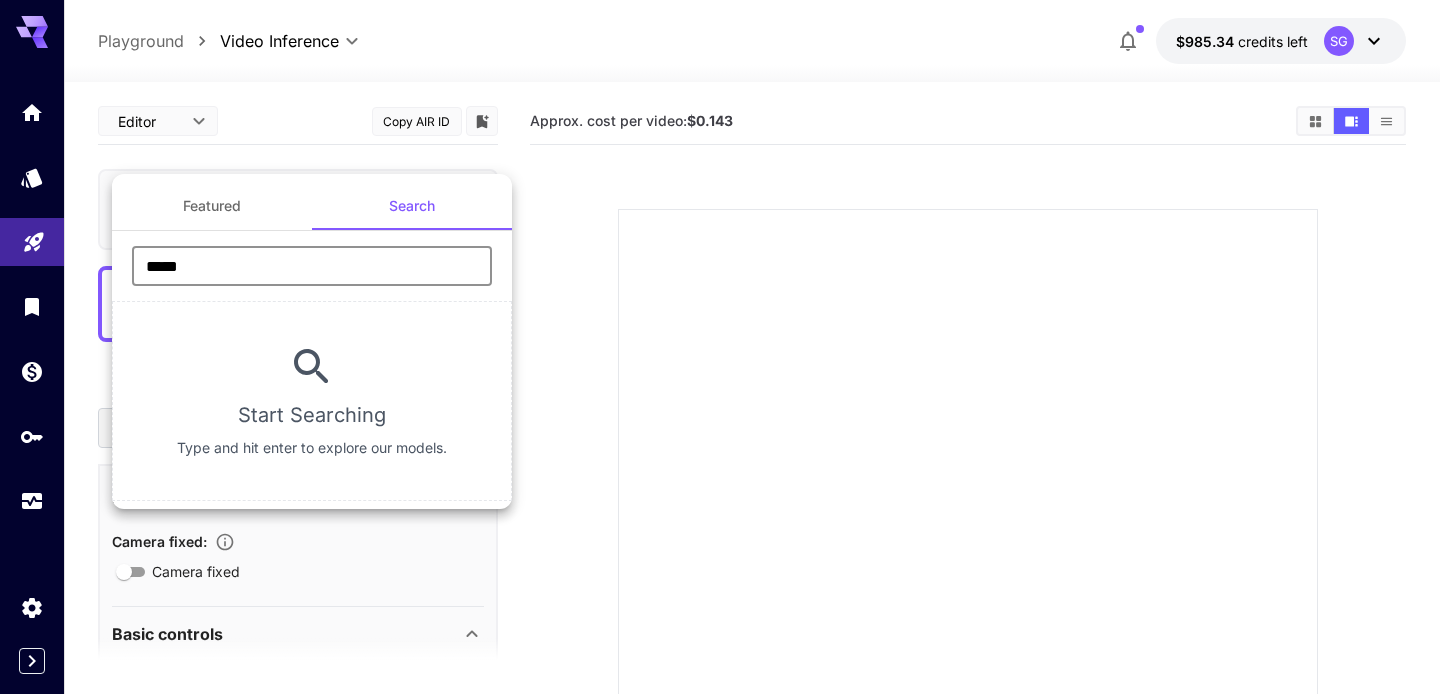 type on "*****" 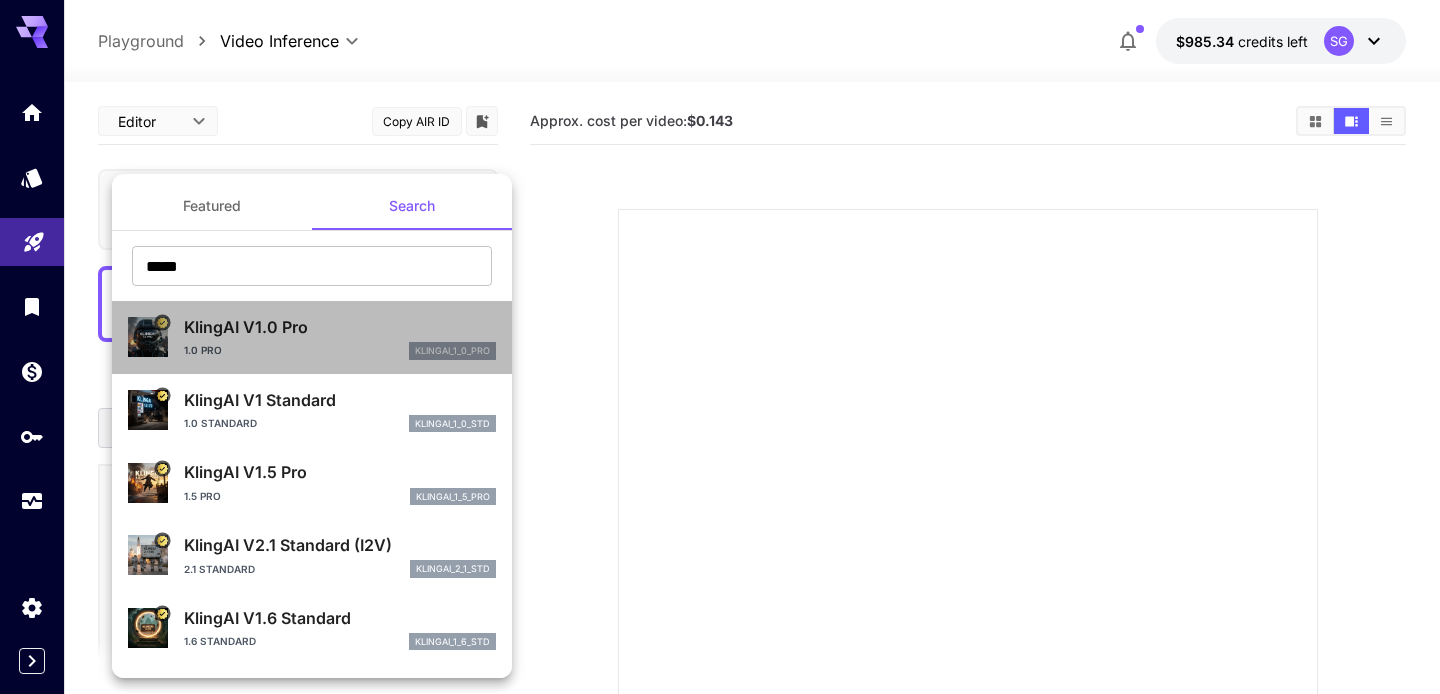 click on "KlingAI V1.0 Pro" at bounding box center [340, 327] 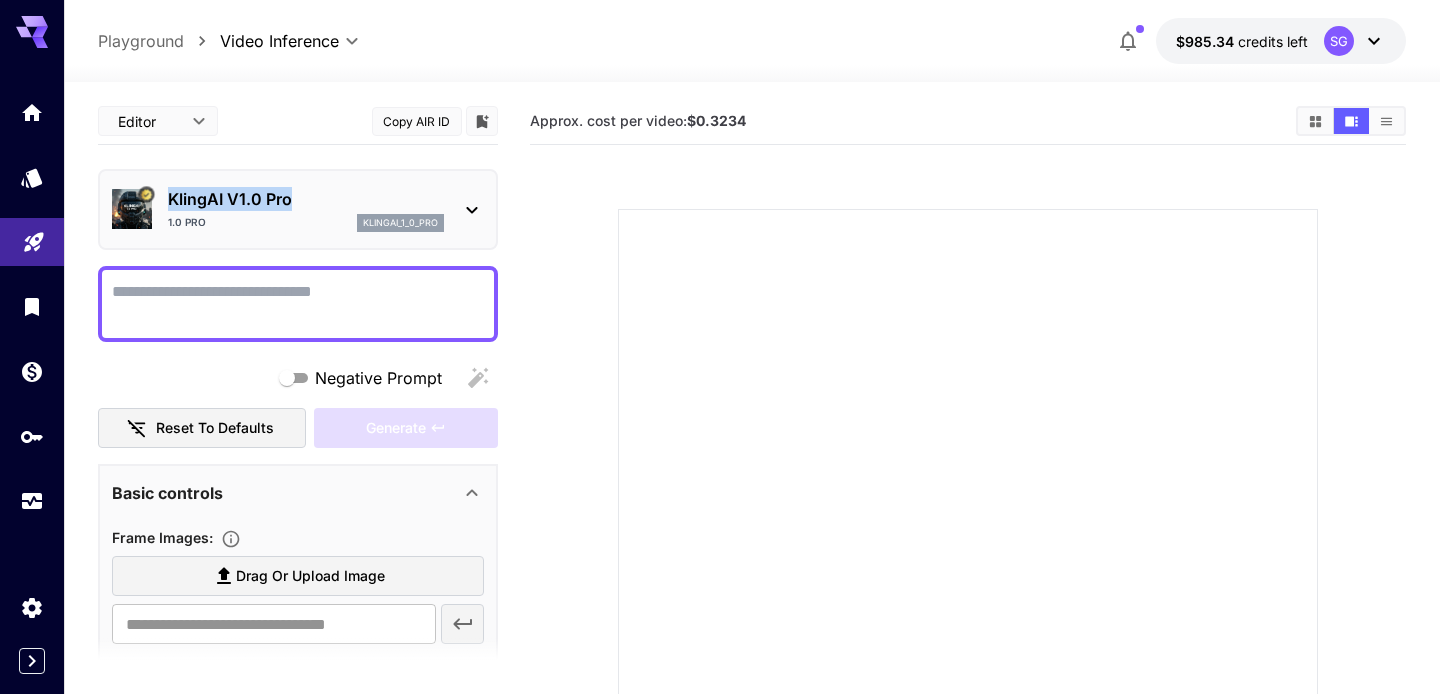 drag, startPoint x: 300, startPoint y: 193, endPoint x: 162, endPoint y: 192, distance: 138.00362 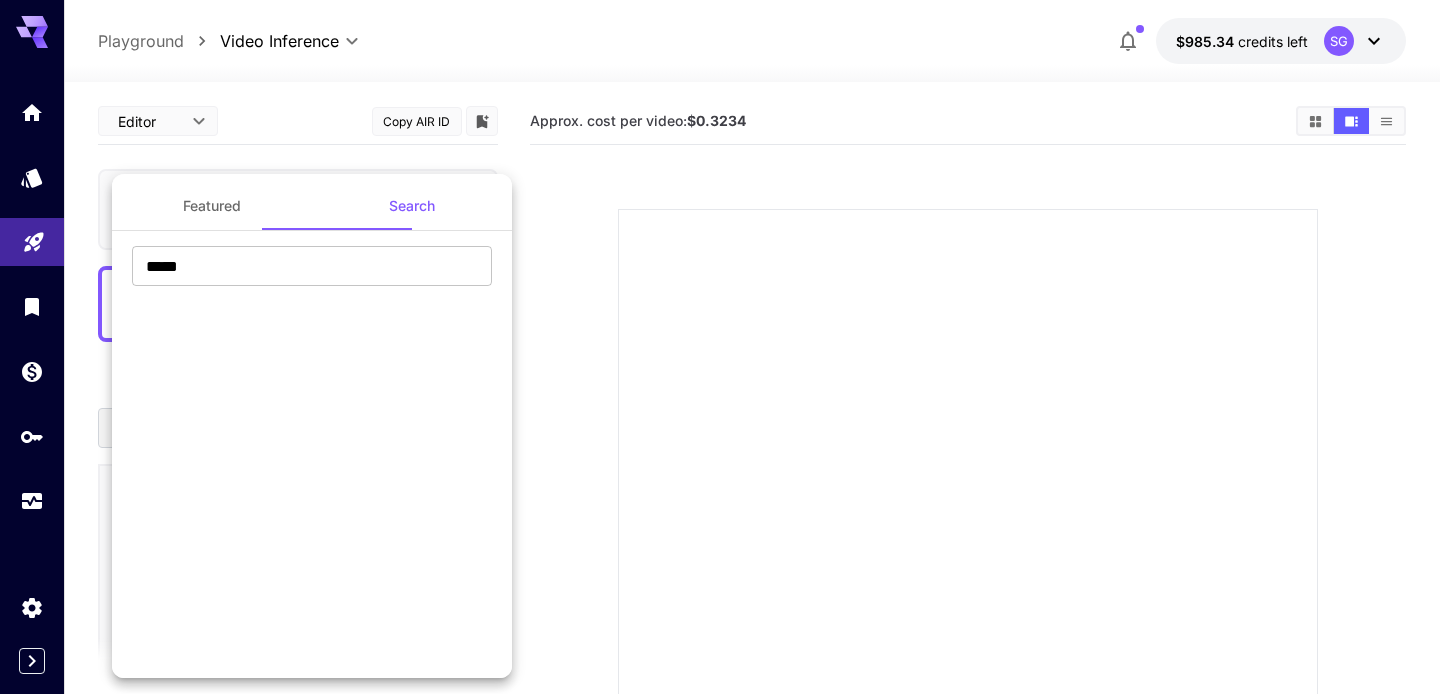 copy on "KlingAI V1.0 Pro" 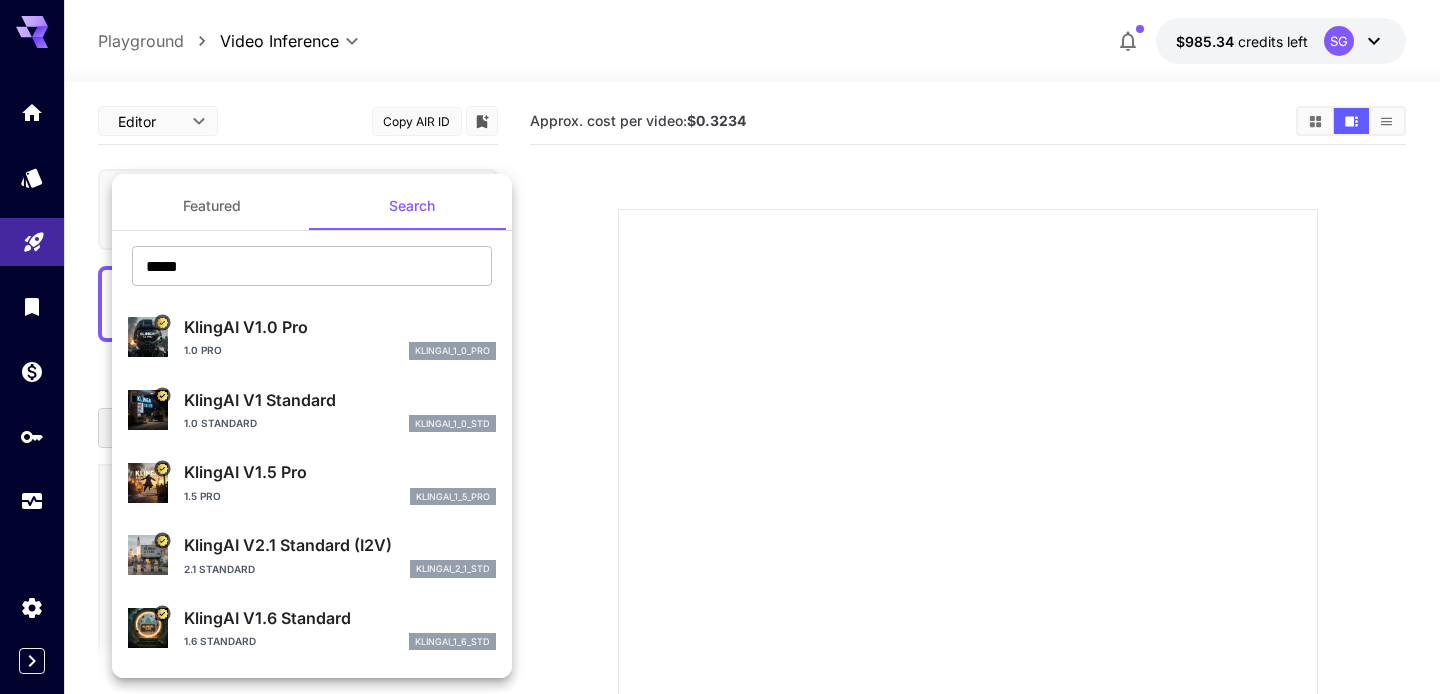 click at bounding box center [720, 347] 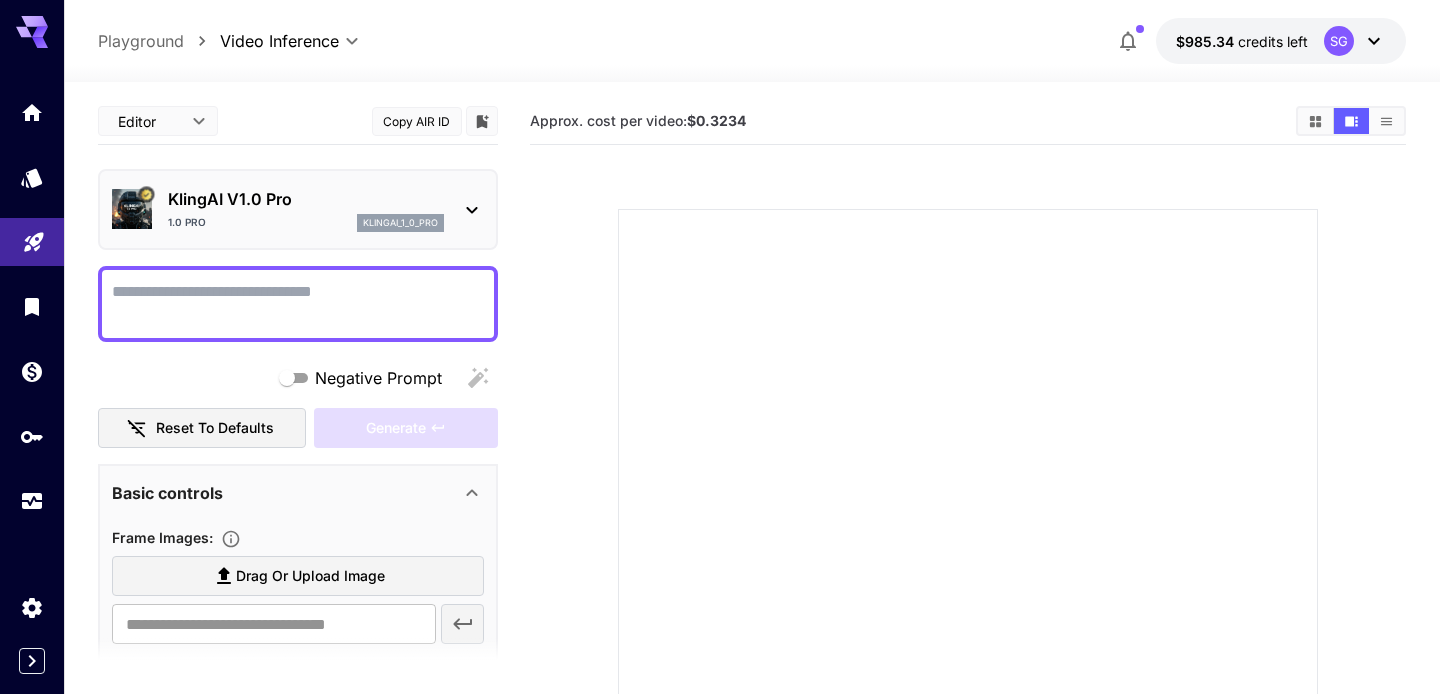 click on "**********" at bounding box center (720, 484) 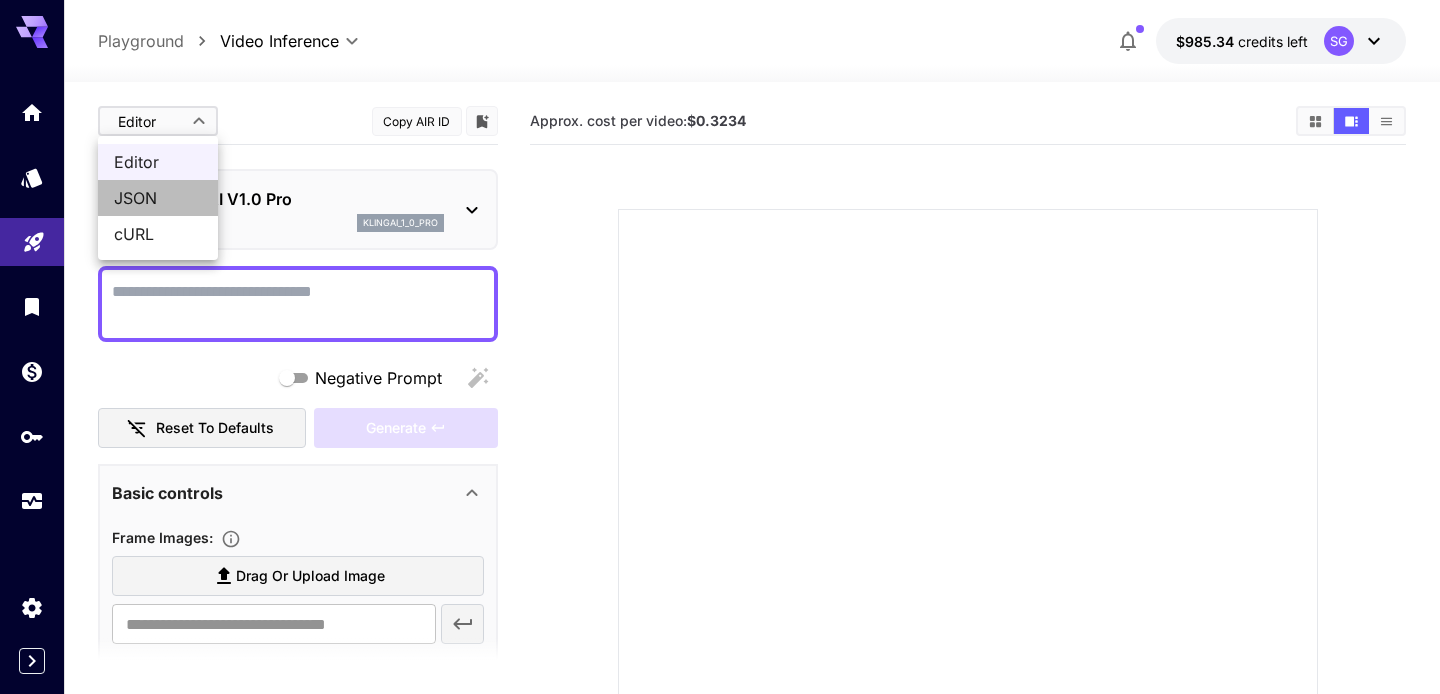 click on "JSON" at bounding box center (158, 198) 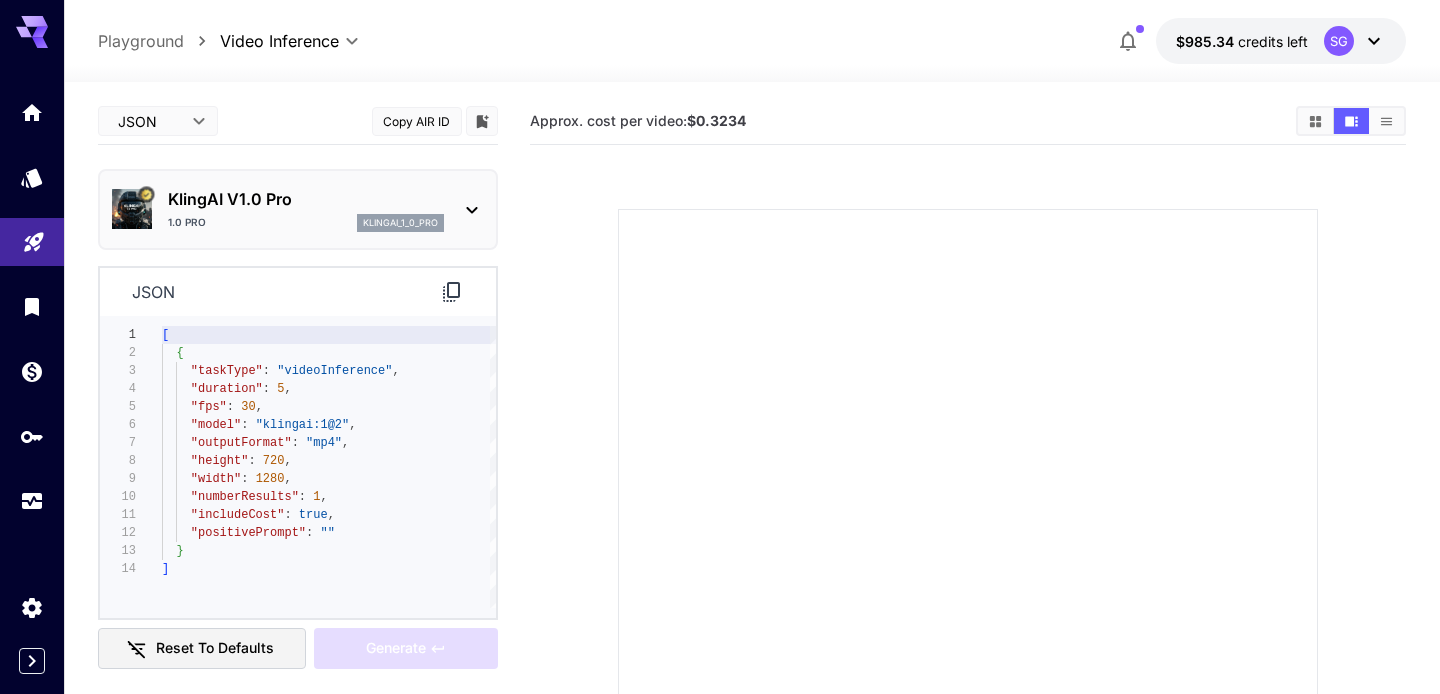 click 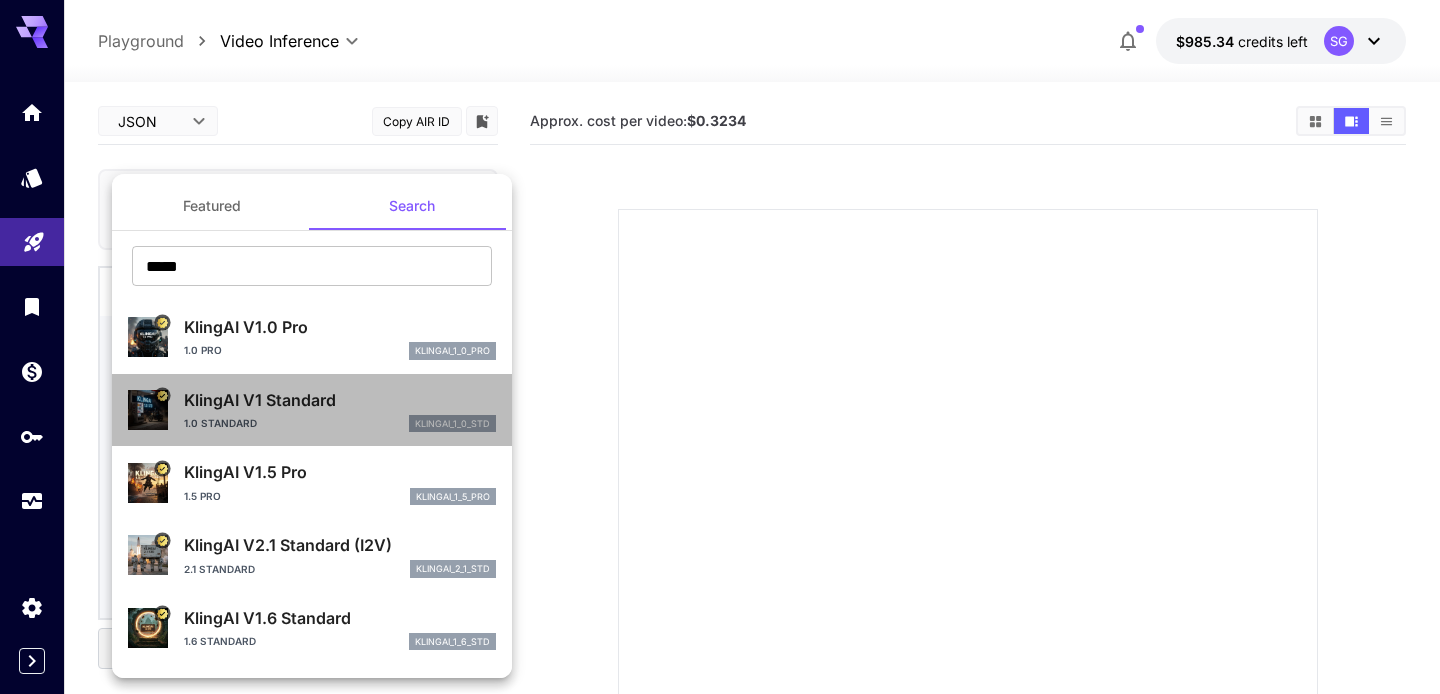 click on "1.0 Standard klingai_1_0_std" at bounding box center (340, 424) 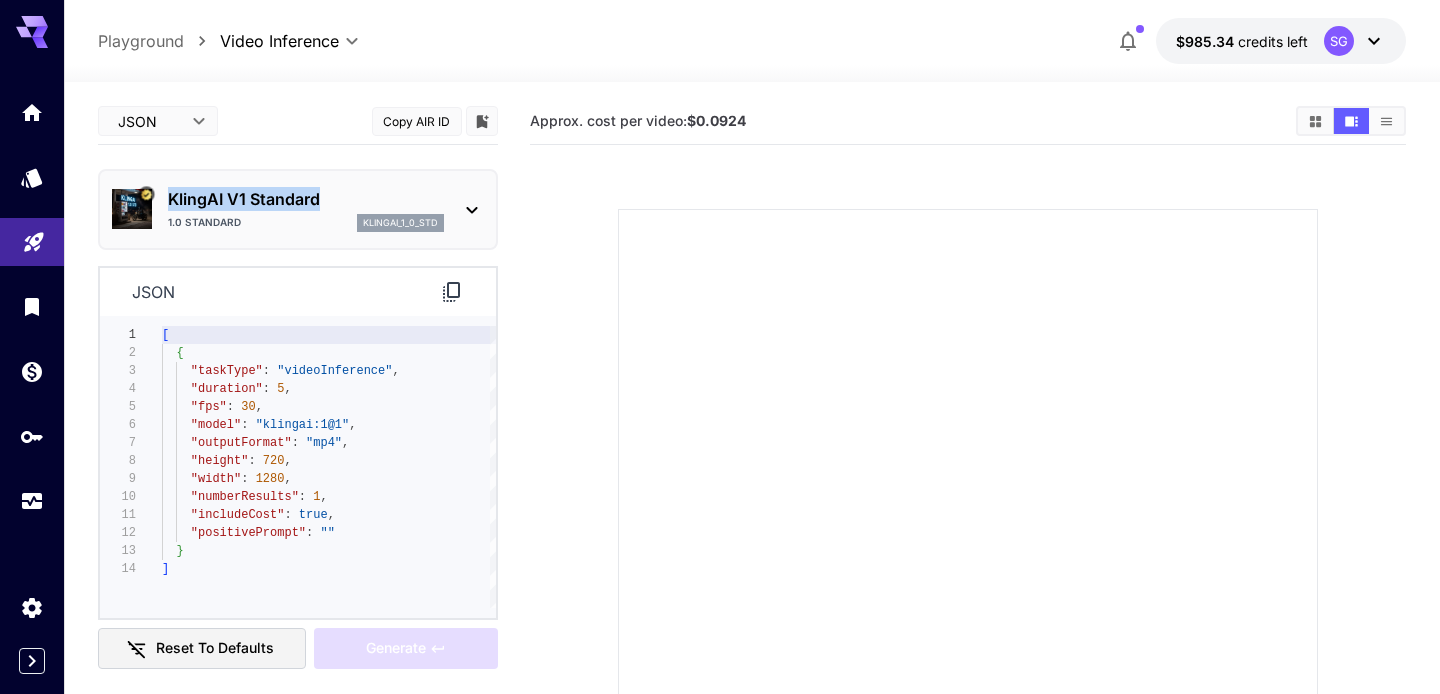 drag, startPoint x: 337, startPoint y: 198, endPoint x: 174, endPoint y: 198, distance: 163 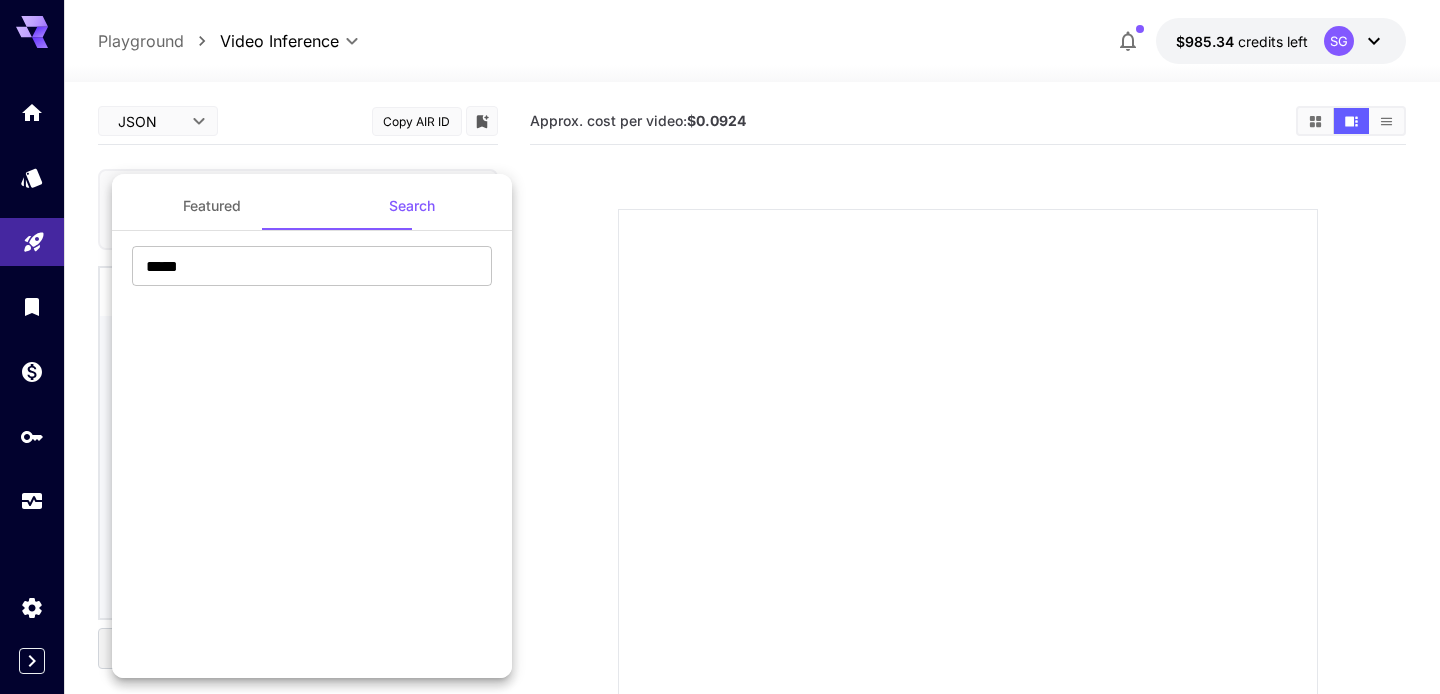 copy on "lingAI V1 Standard" 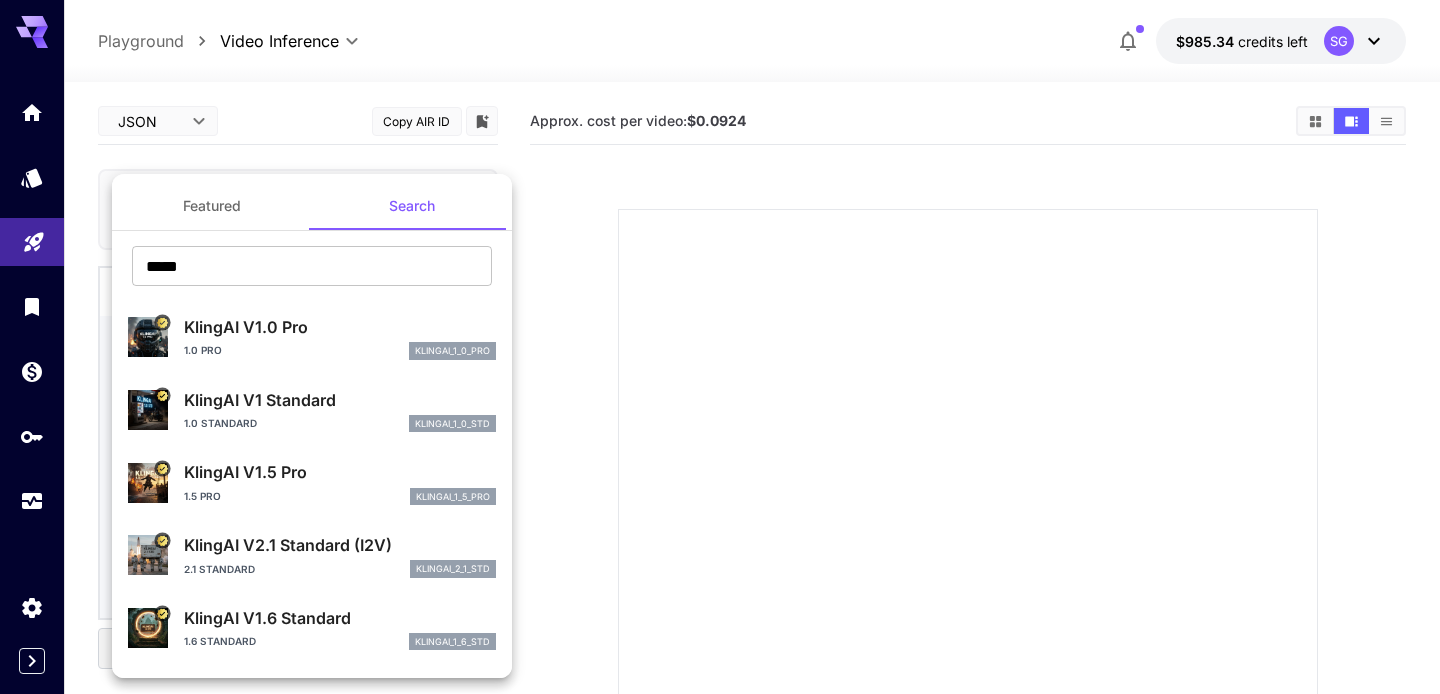 click at bounding box center [720, 347] 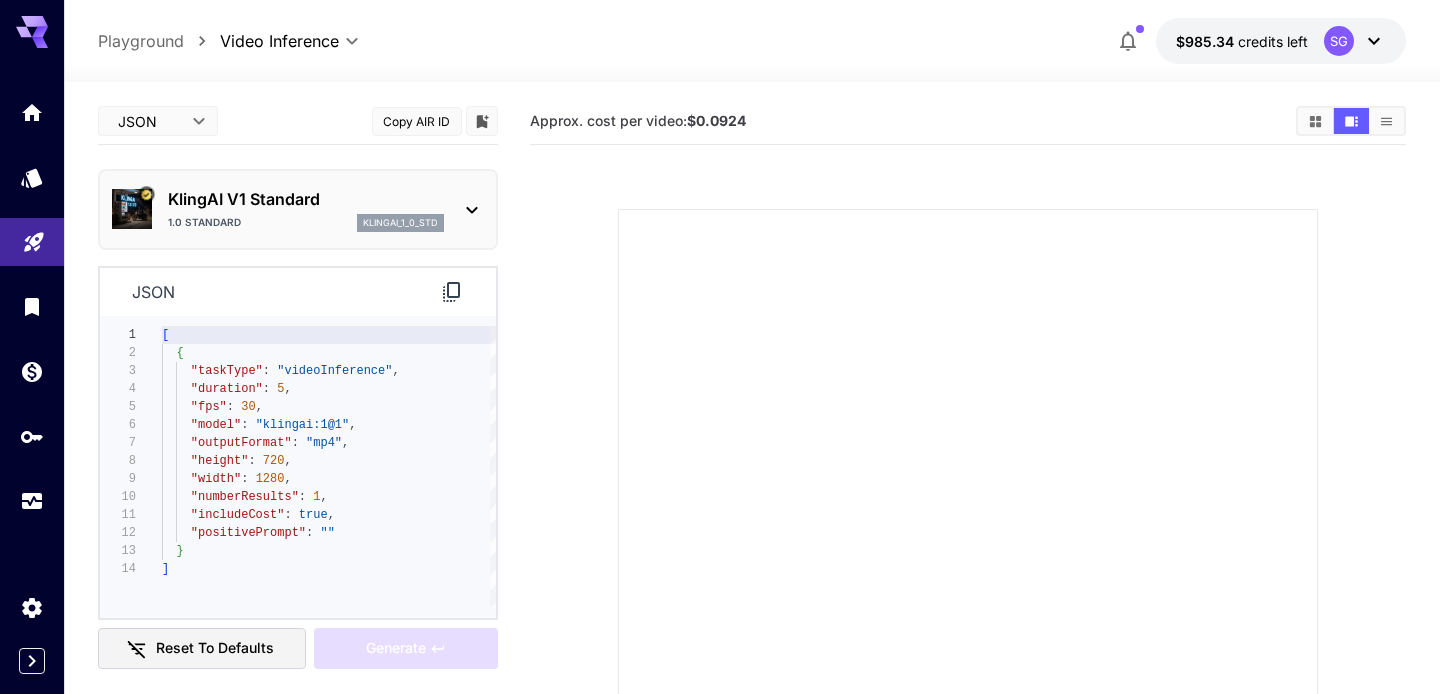 click 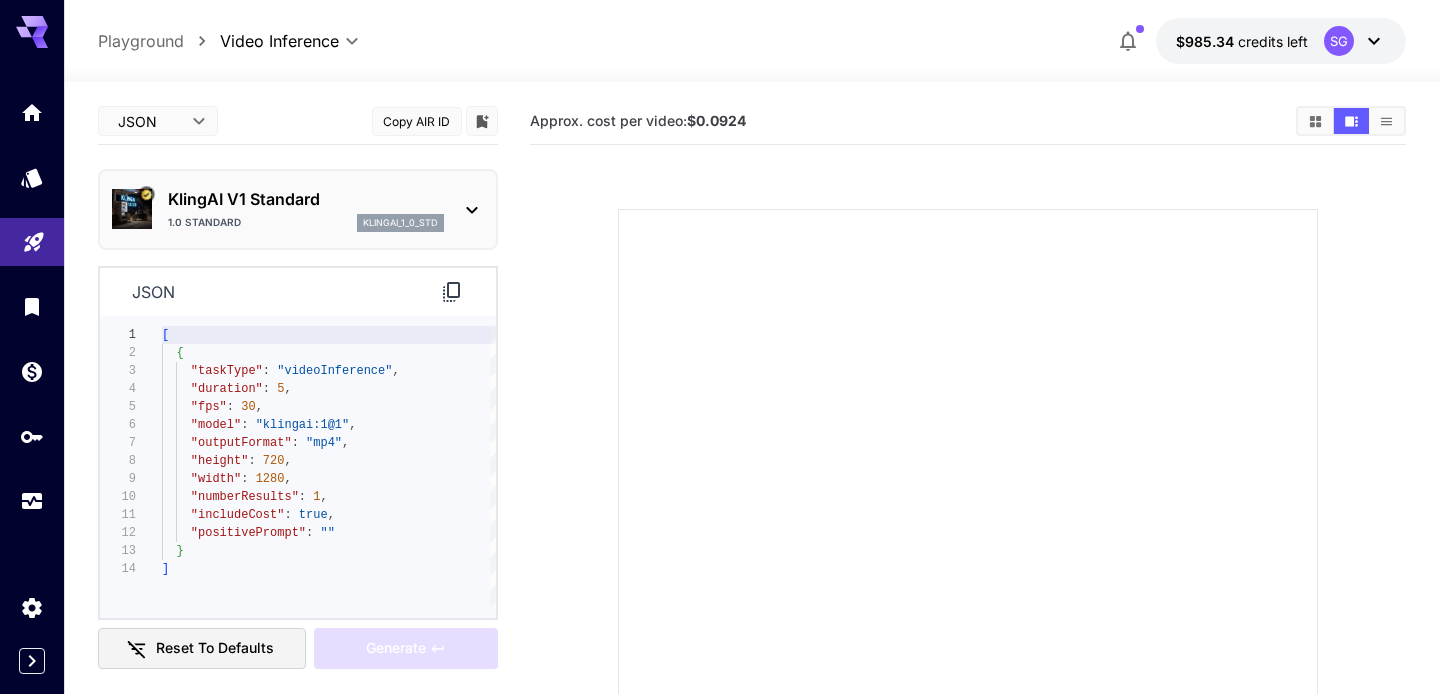 click on "JSON **** ​ Copy AIR ID                             KlingAI V1 Standard 1.0 Standard klingai_1_0_std json 1 2 3 4 5 6 7 8 9 10 11 12 13 14 [    {      "taskType" :   "videoInference" ,      "duration" :   5 ,      "fps" :   30 ,      "model" :   "klingai:1@1" ,      "outputFormat" :   "mp4" ,      "height" :   720 ,      "width" :   1280 ,      "numberResults" :   1 ,      "includeCost" :   true ,      "positivePrompt" :   ""    } ] Reset to defaults Generate   Approx. cost per video:  $0.0924" at bounding box center [751, 511] 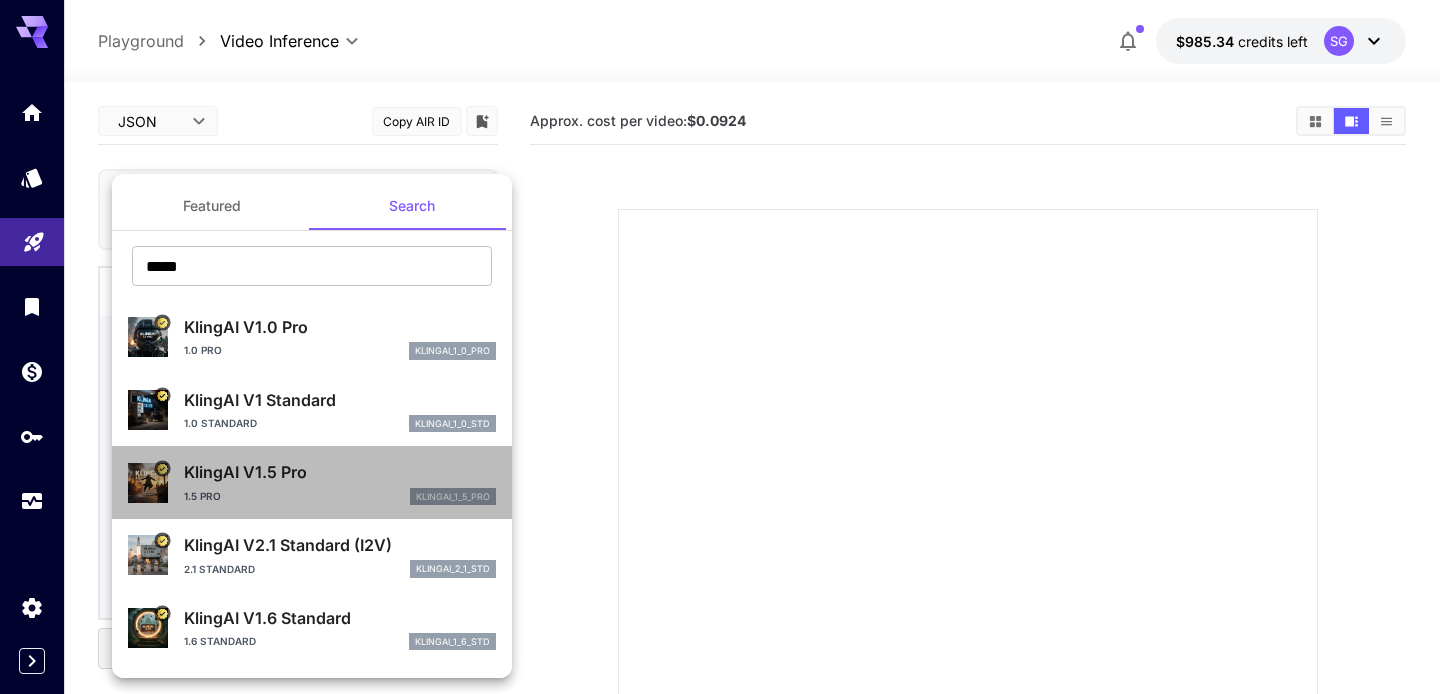 click on "KlingAI V1.5 Pro 1.5 Pro klingai_1_5_pro" at bounding box center [340, 482] 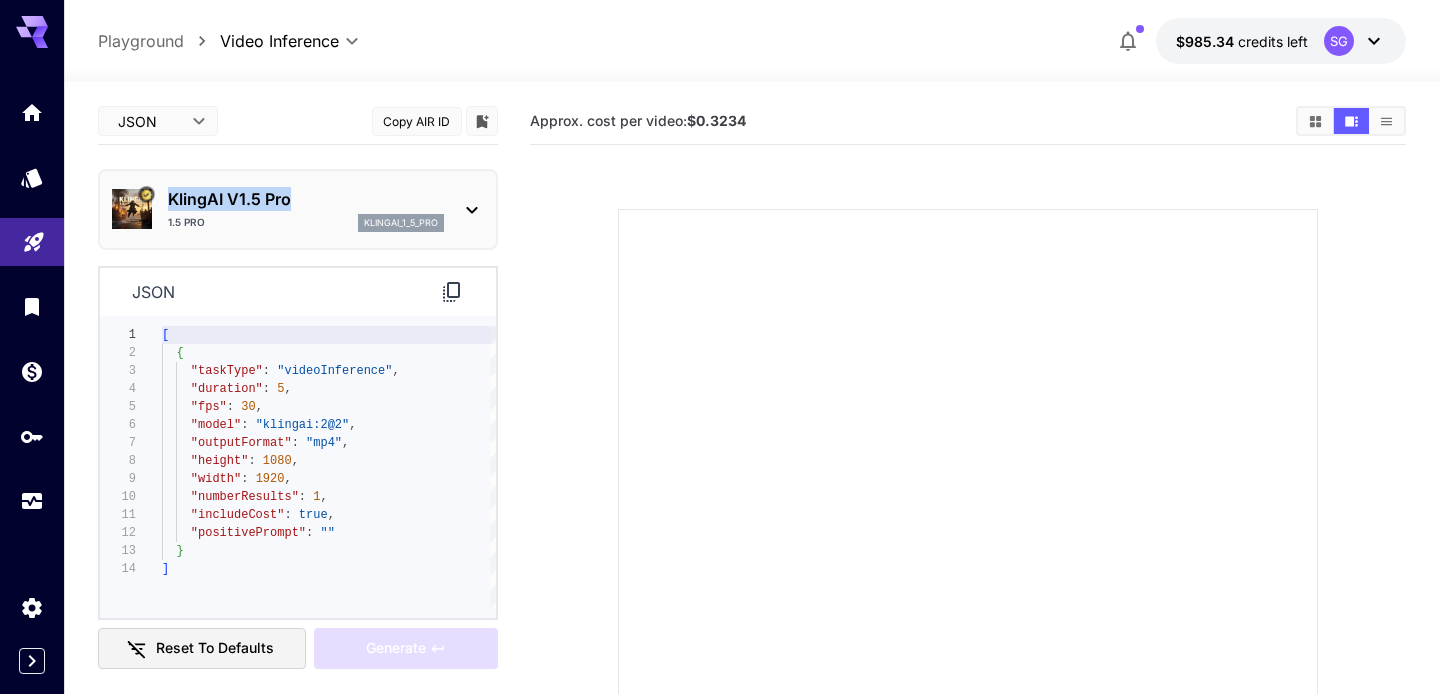 drag, startPoint x: 315, startPoint y: 199, endPoint x: 170, endPoint y: 197, distance: 145.0138 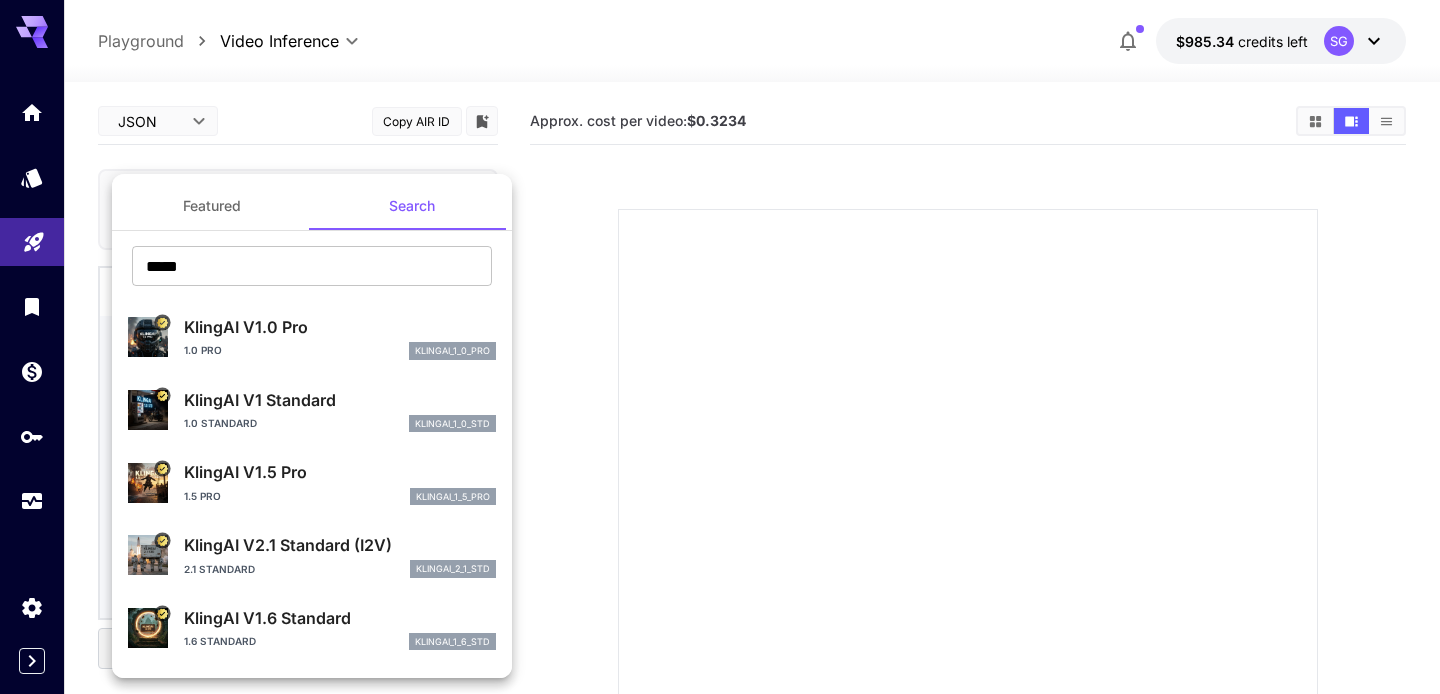 click at bounding box center (720, 347) 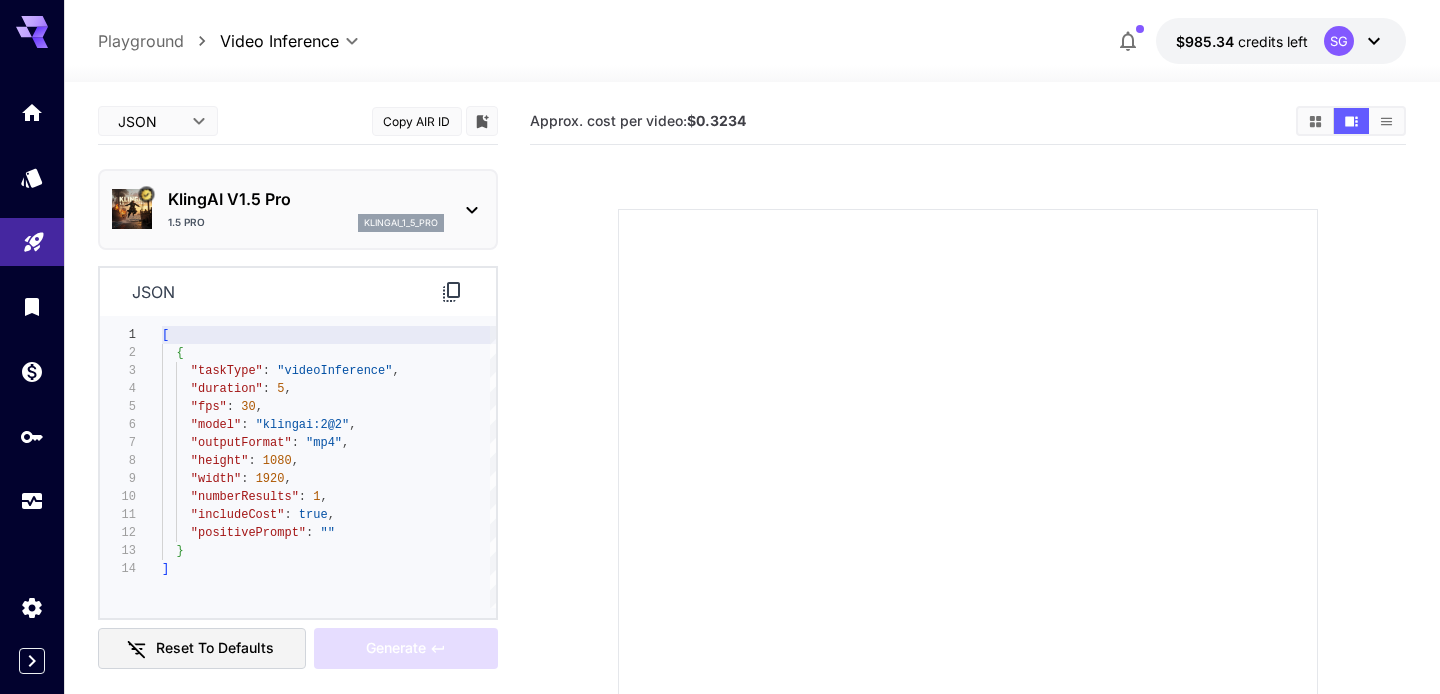 click 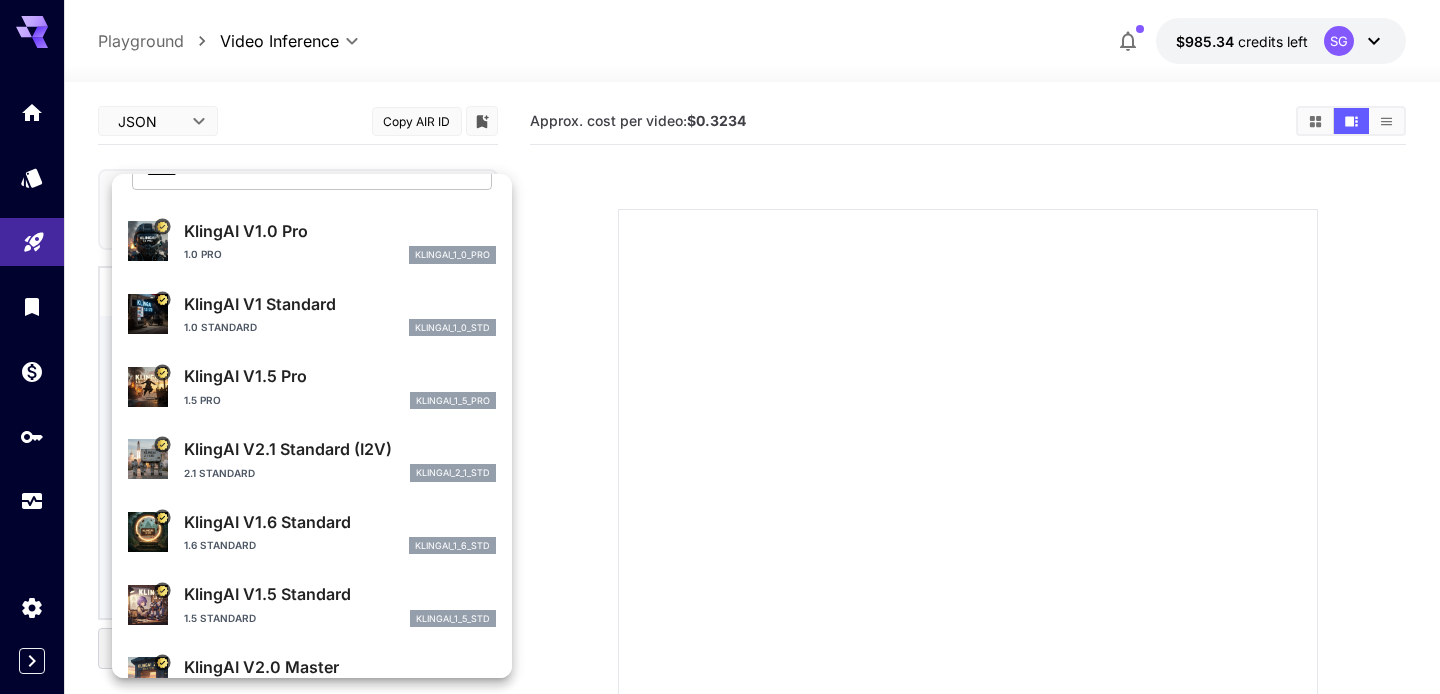 scroll, scrollTop: 114, scrollLeft: 0, axis: vertical 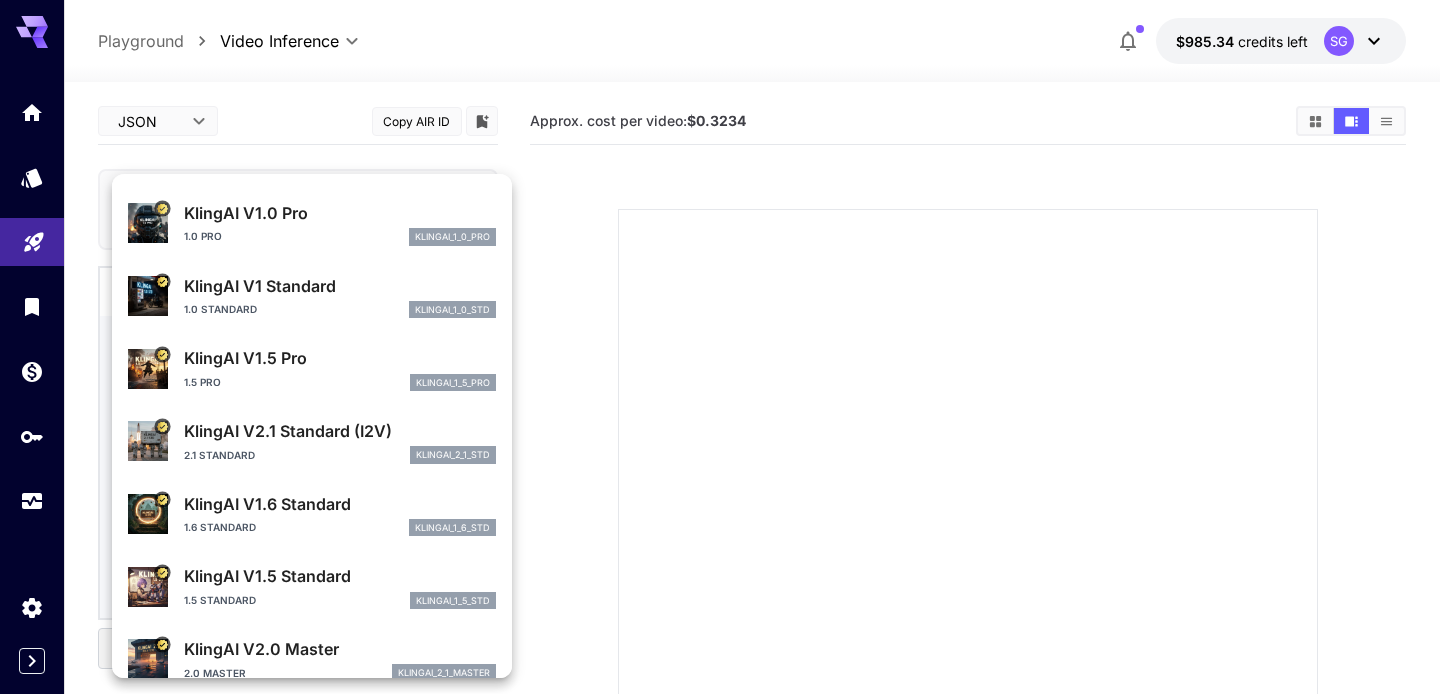 click on "KlingAI V2.1 Standard (I2V)" at bounding box center (340, 431) 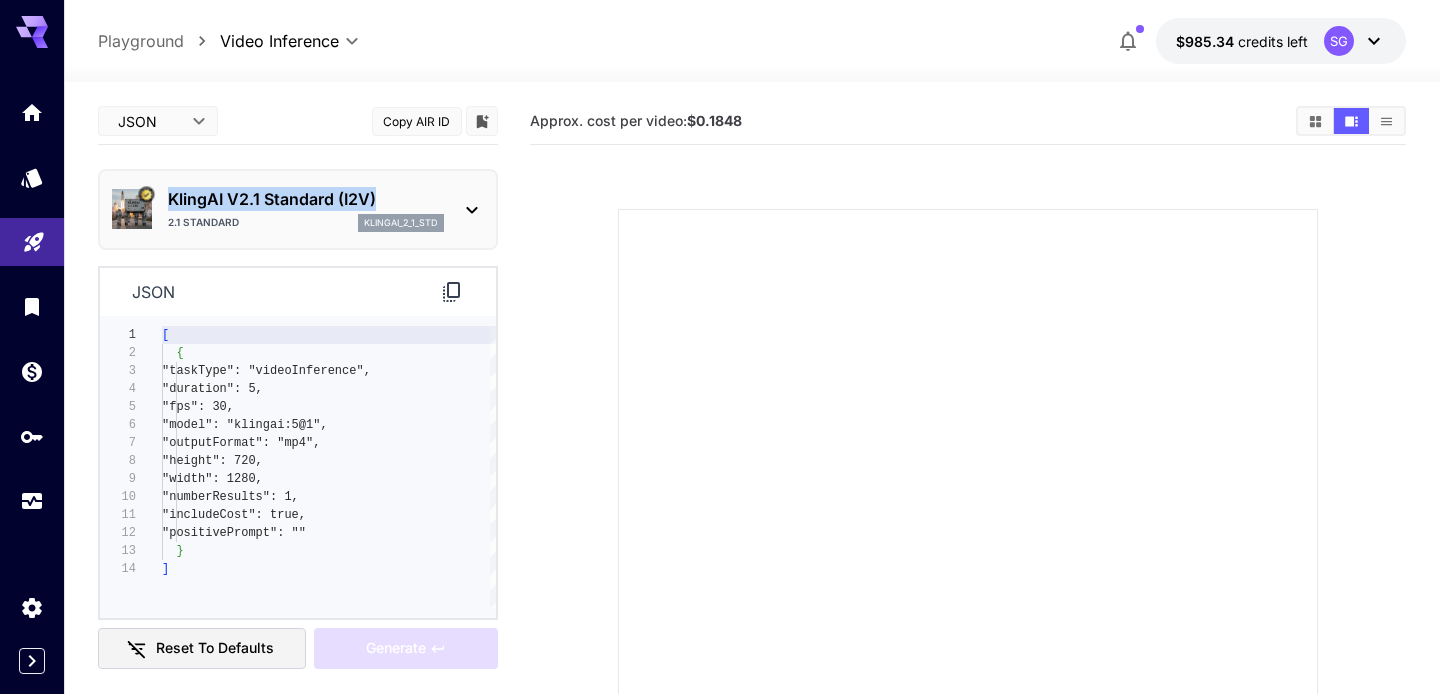 drag, startPoint x: 389, startPoint y: 199, endPoint x: 165, endPoint y: 199, distance: 224 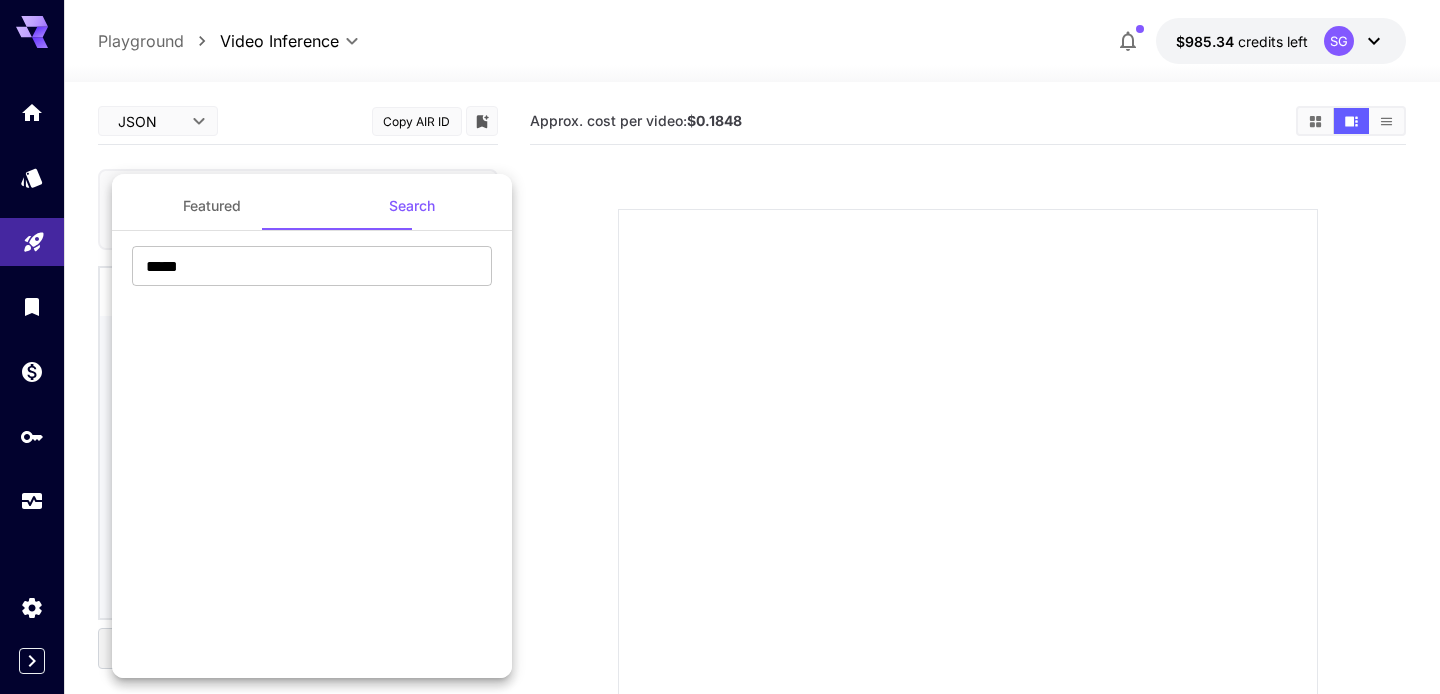 copy on "KlingAI V2.1 Standard (I2V)" 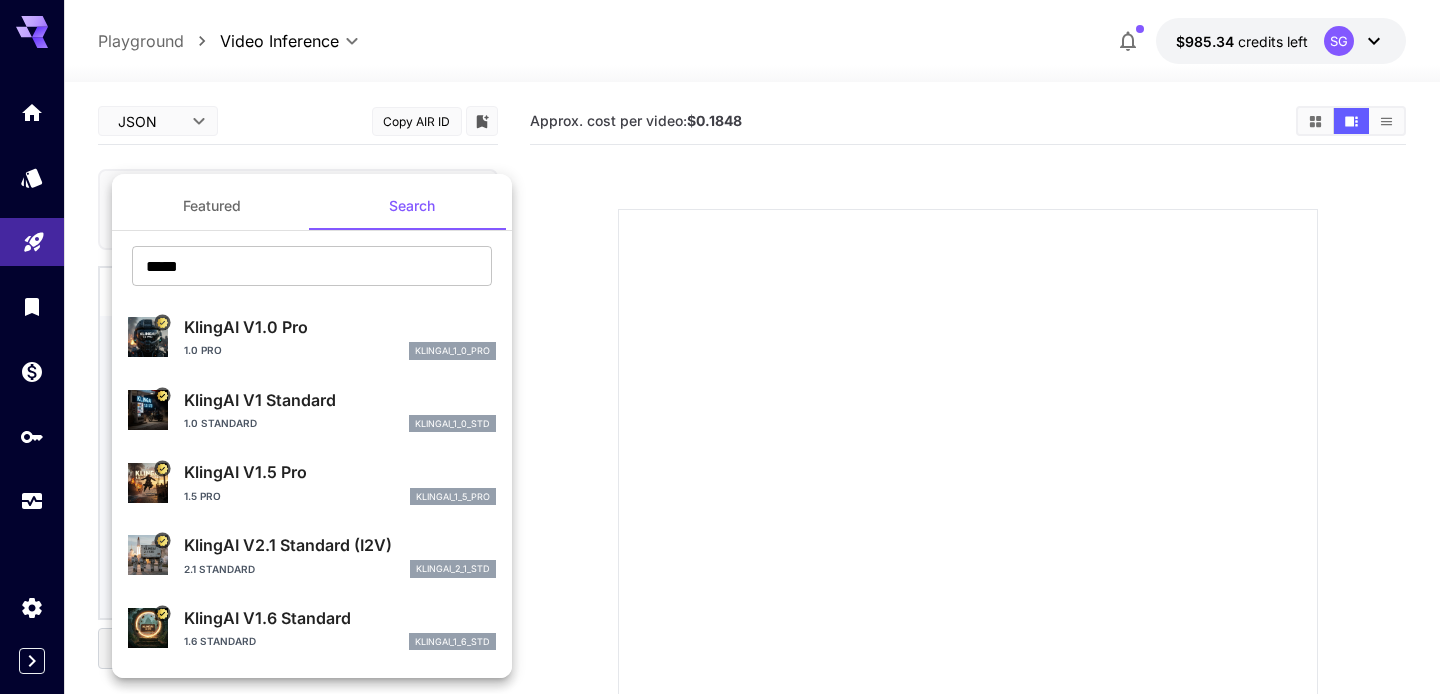 click at bounding box center [720, 347] 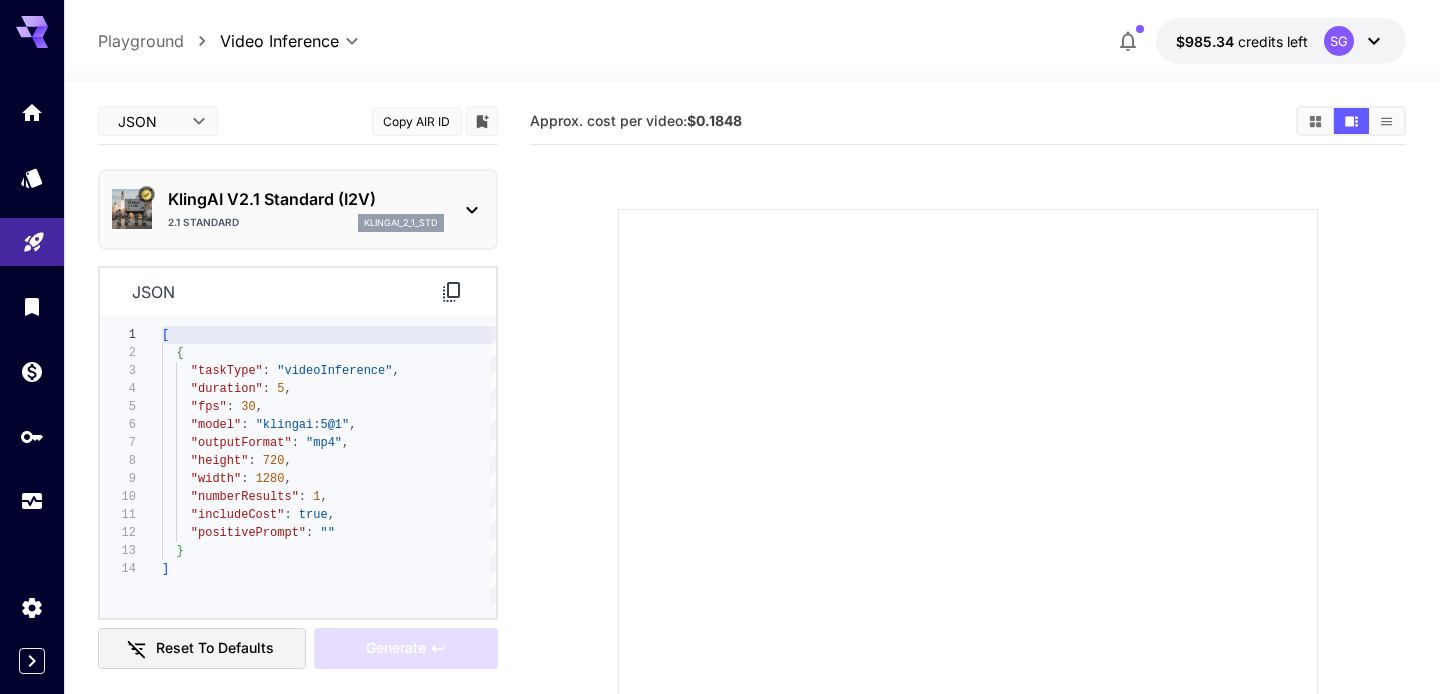 click 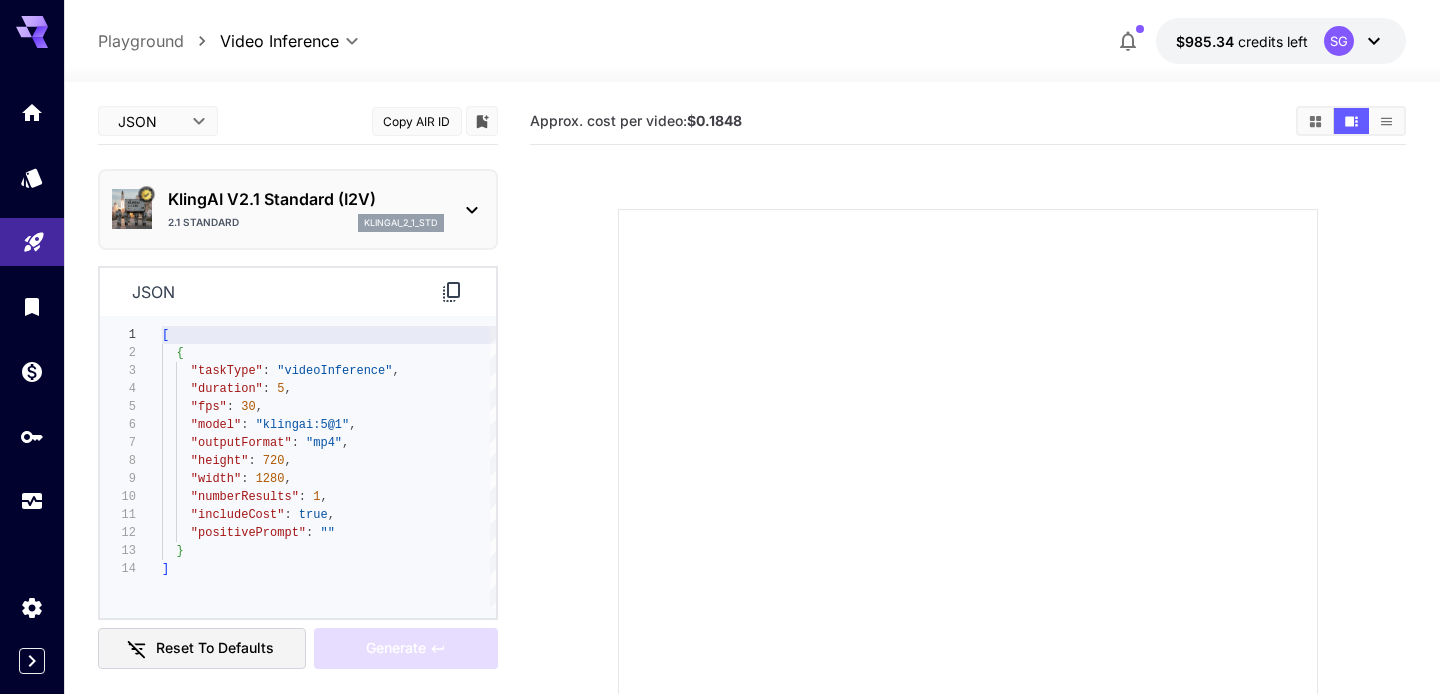 click 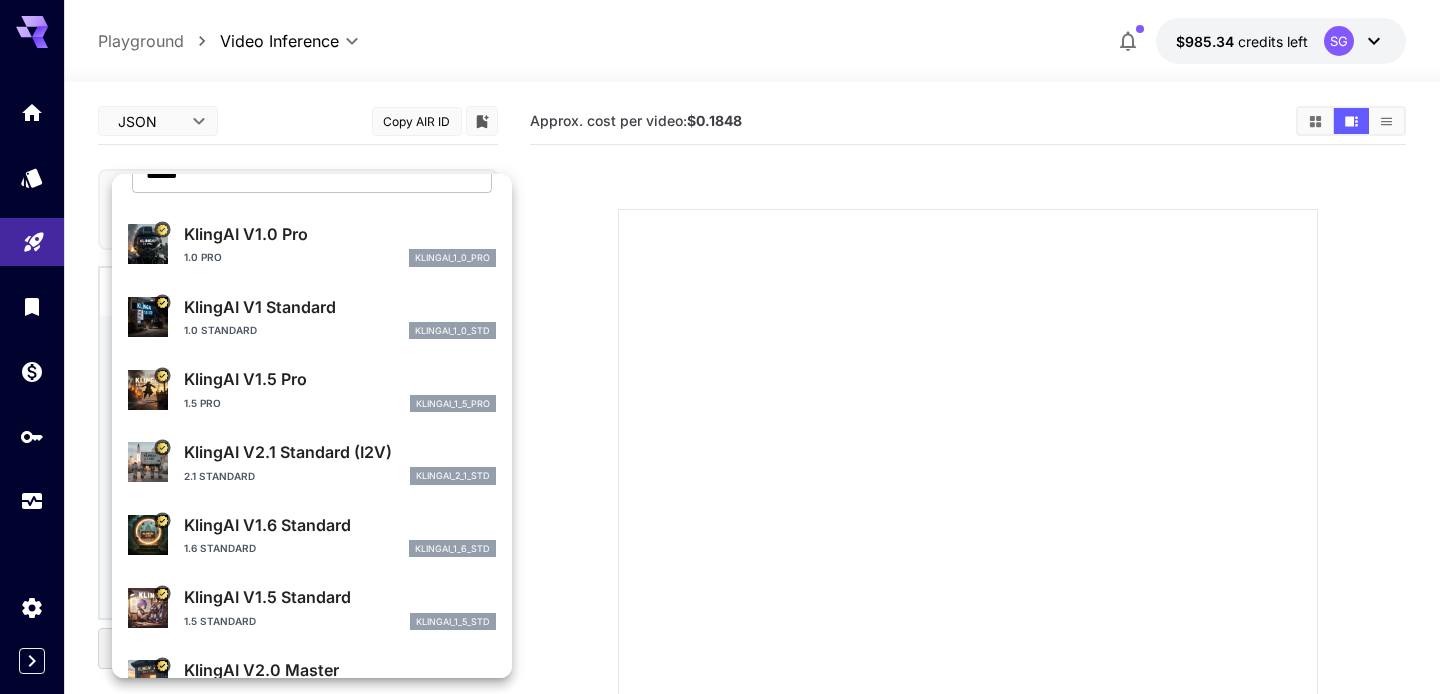 scroll, scrollTop: 95, scrollLeft: 0, axis: vertical 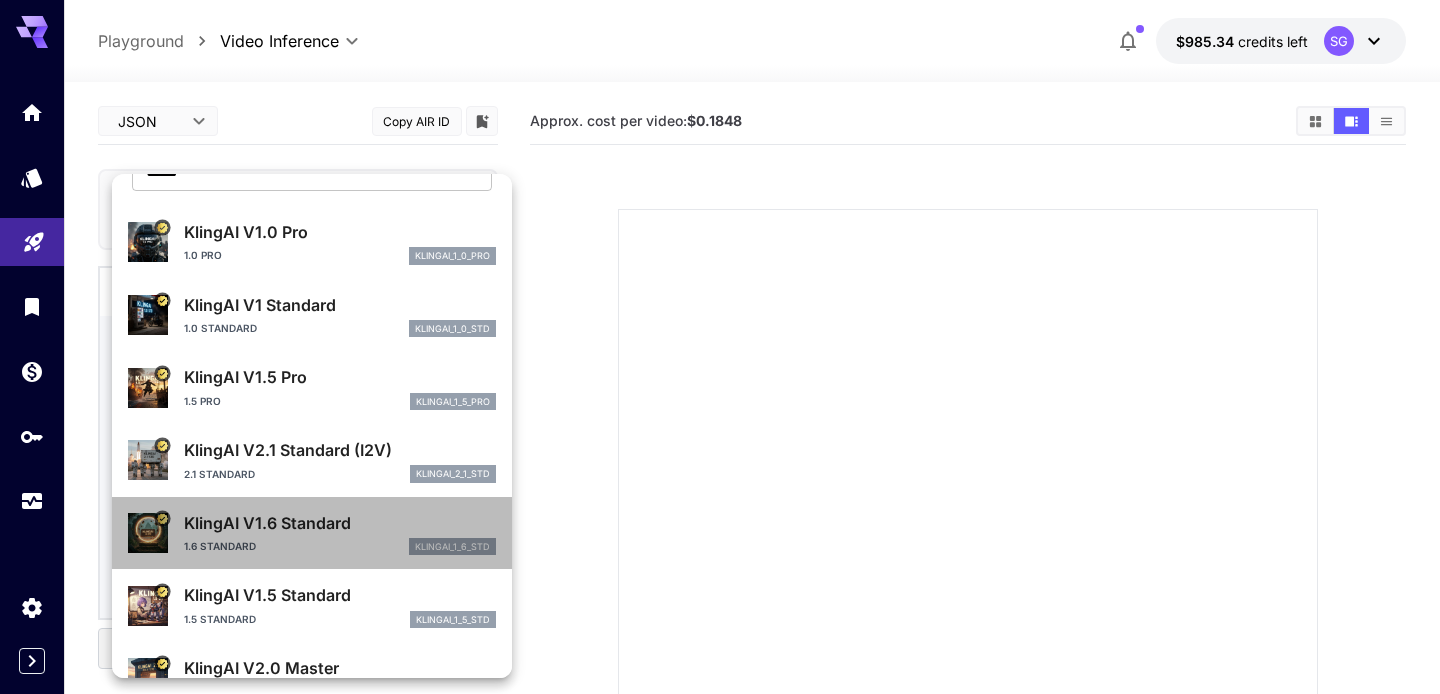 click on "KlingAI V1.6 Standard" at bounding box center (340, 523) 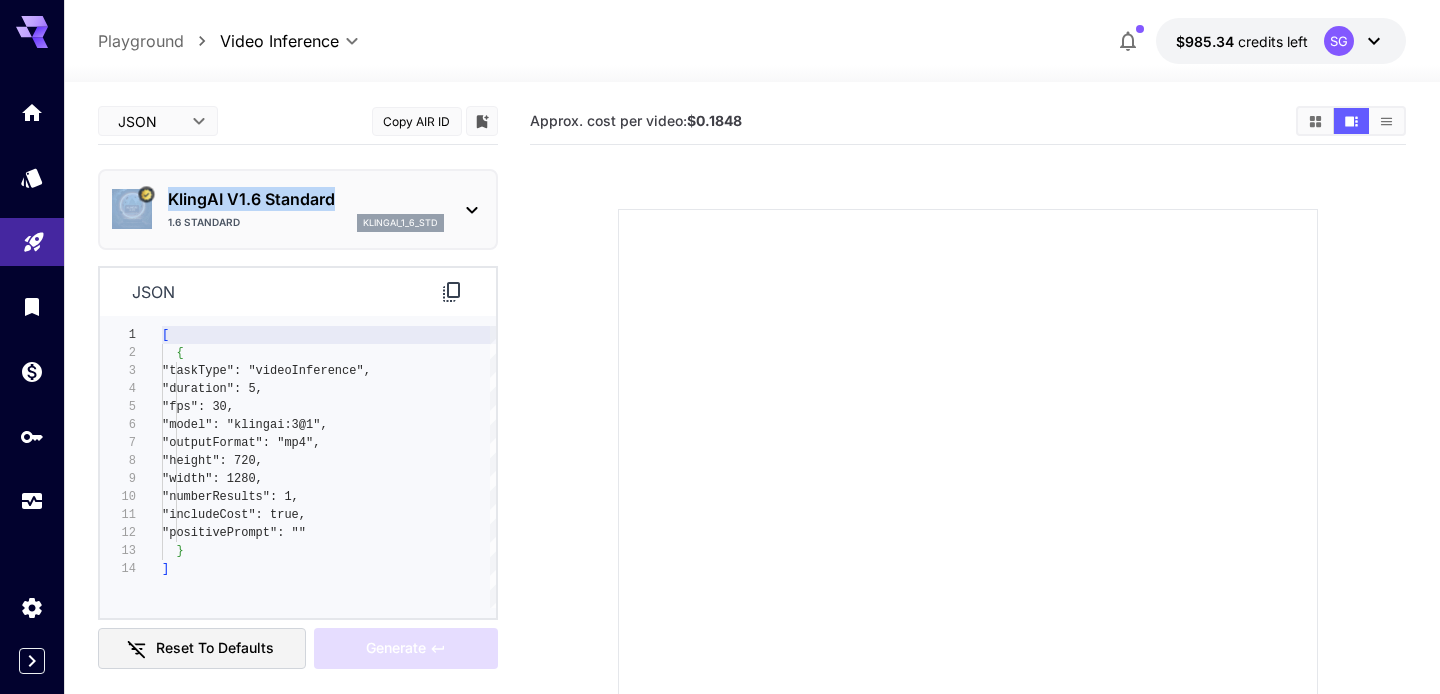 drag, startPoint x: 352, startPoint y: 203, endPoint x: 157, endPoint y: 203, distance: 195 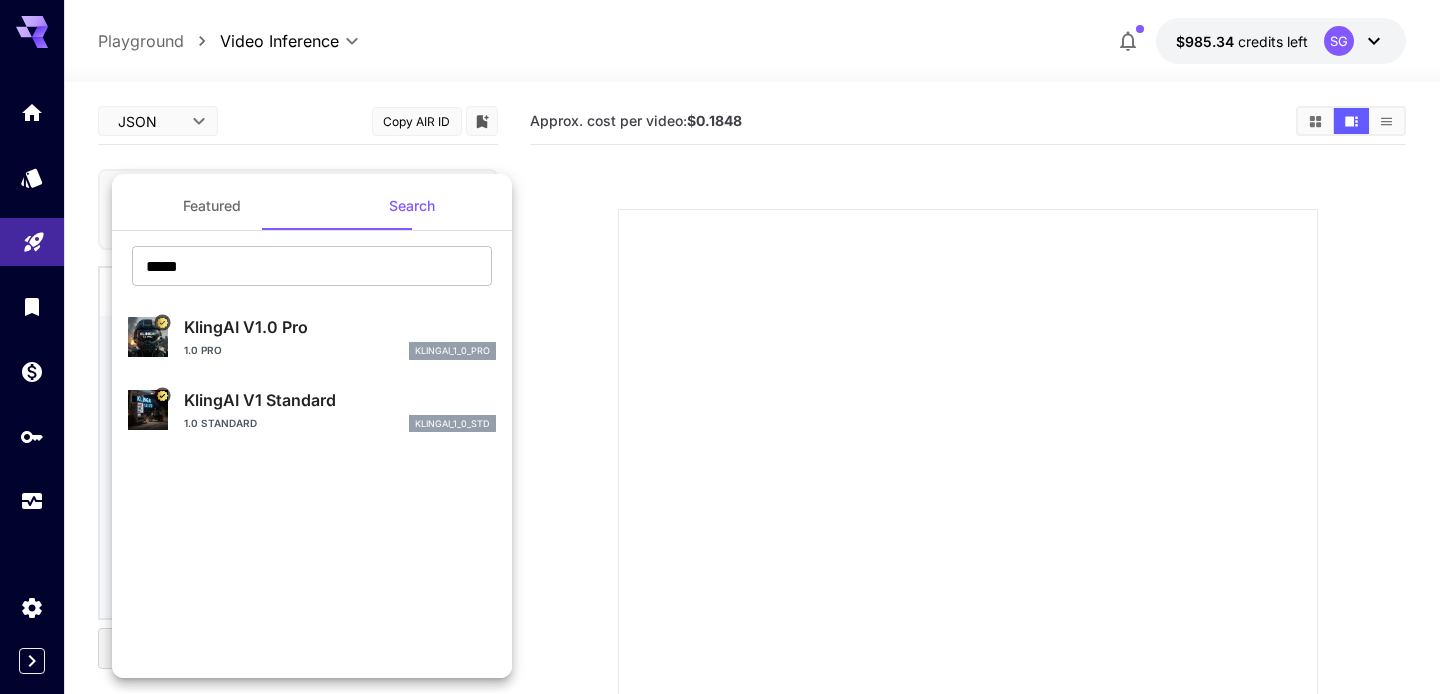 copy on "KlingAI V1.6 Standard" 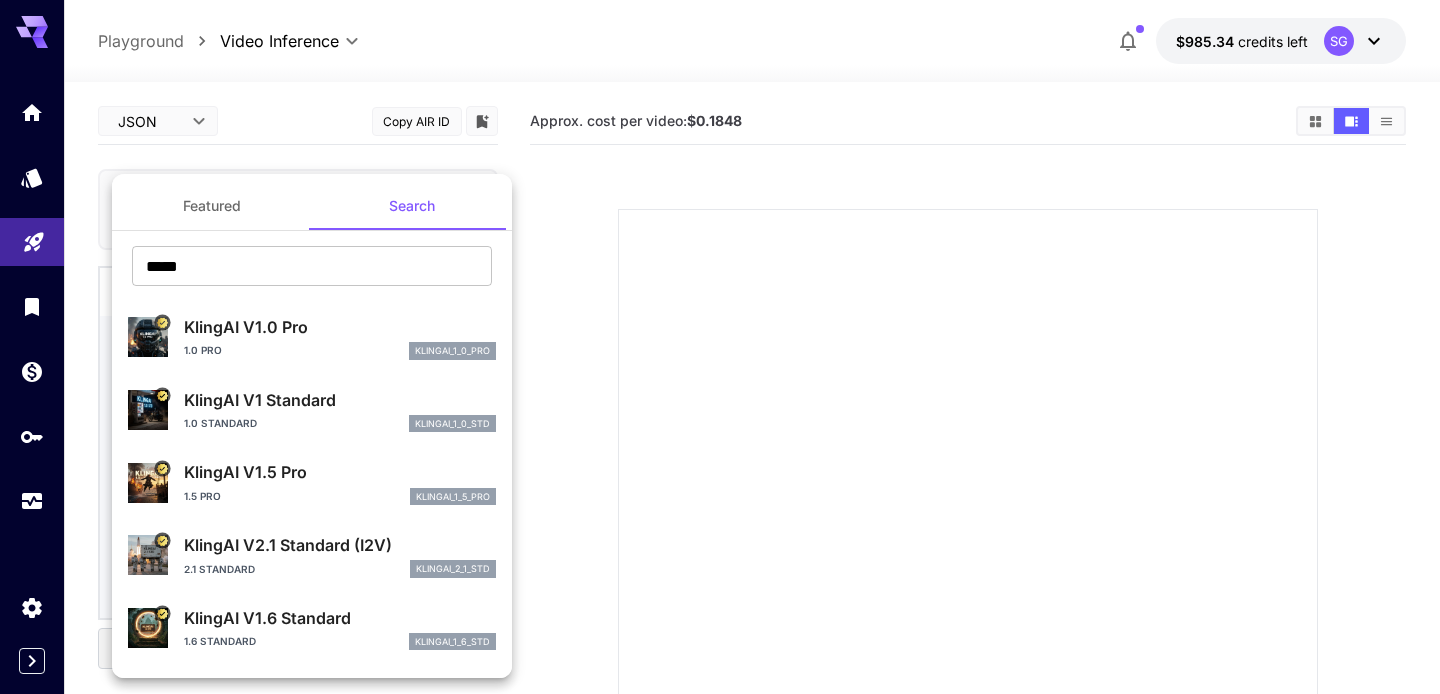 click at bounding box center [720, 347] 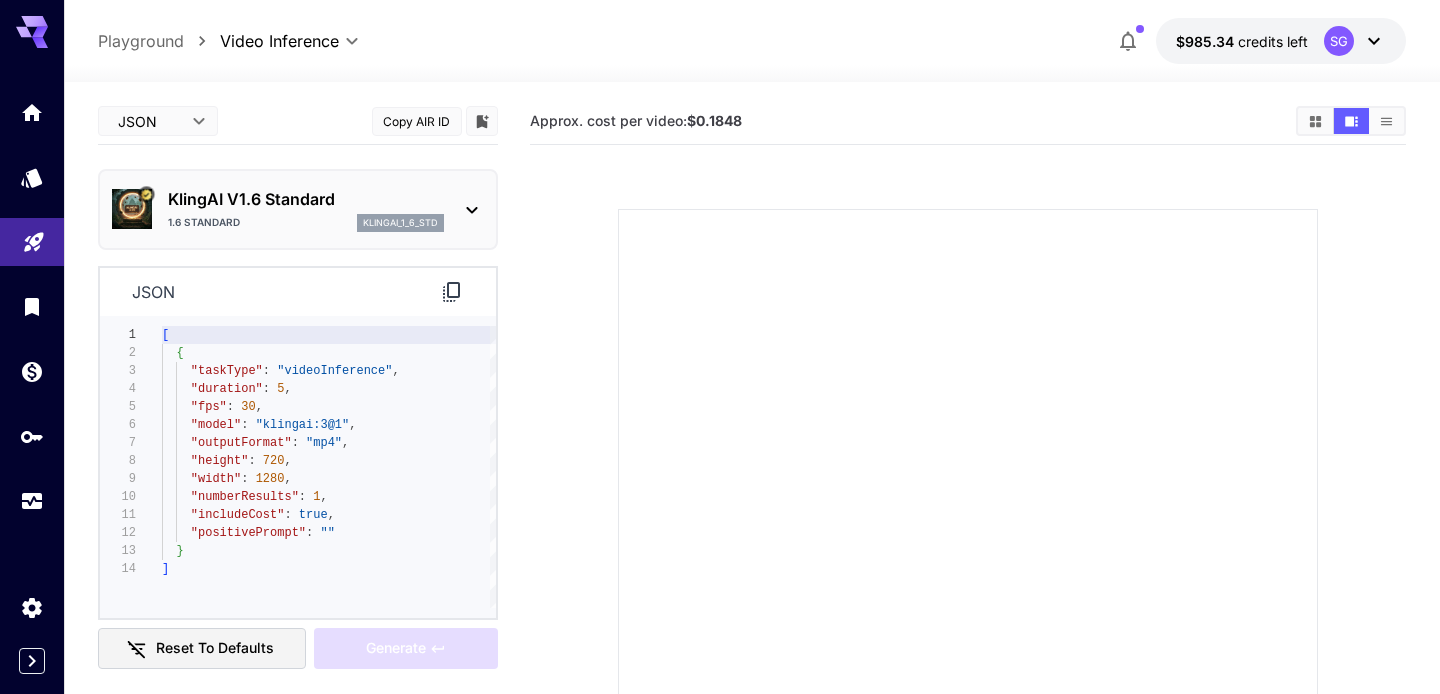 click 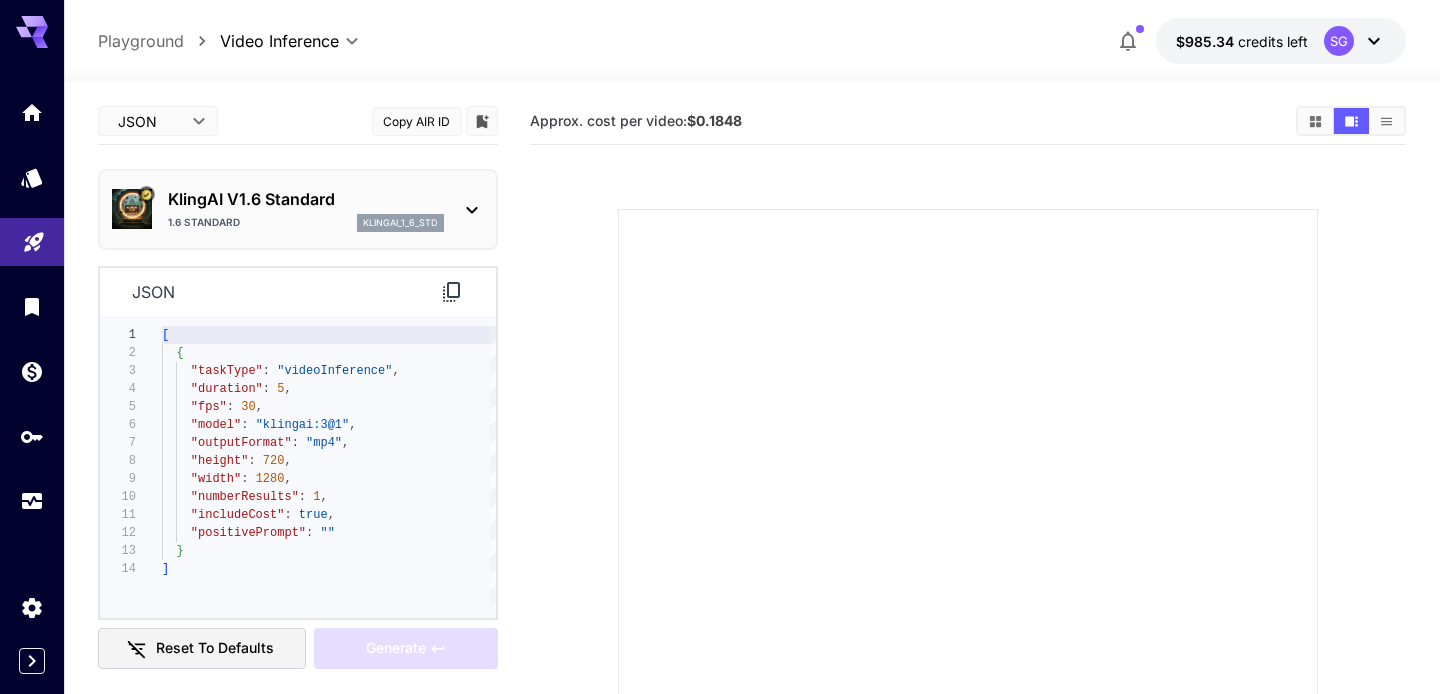 click 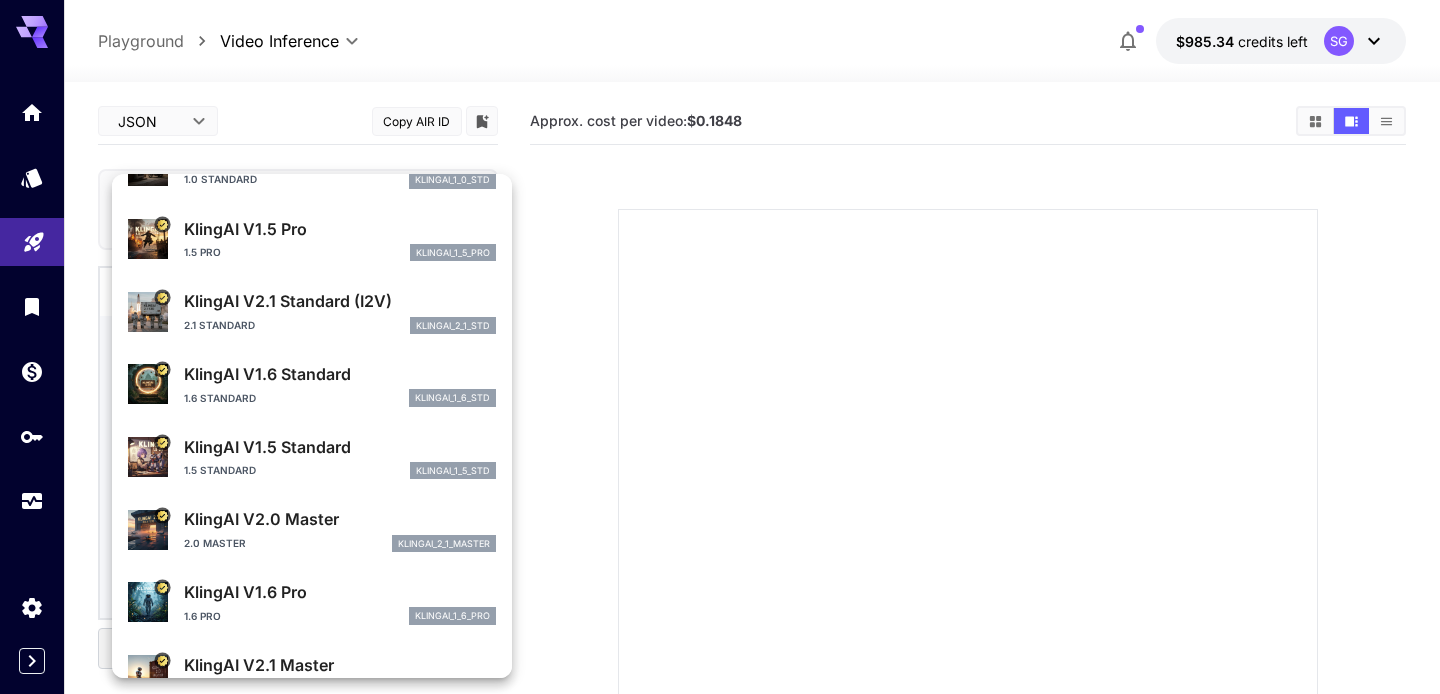 scroll, scrollTop: 244, scrollLeft: 0, axis: vertical 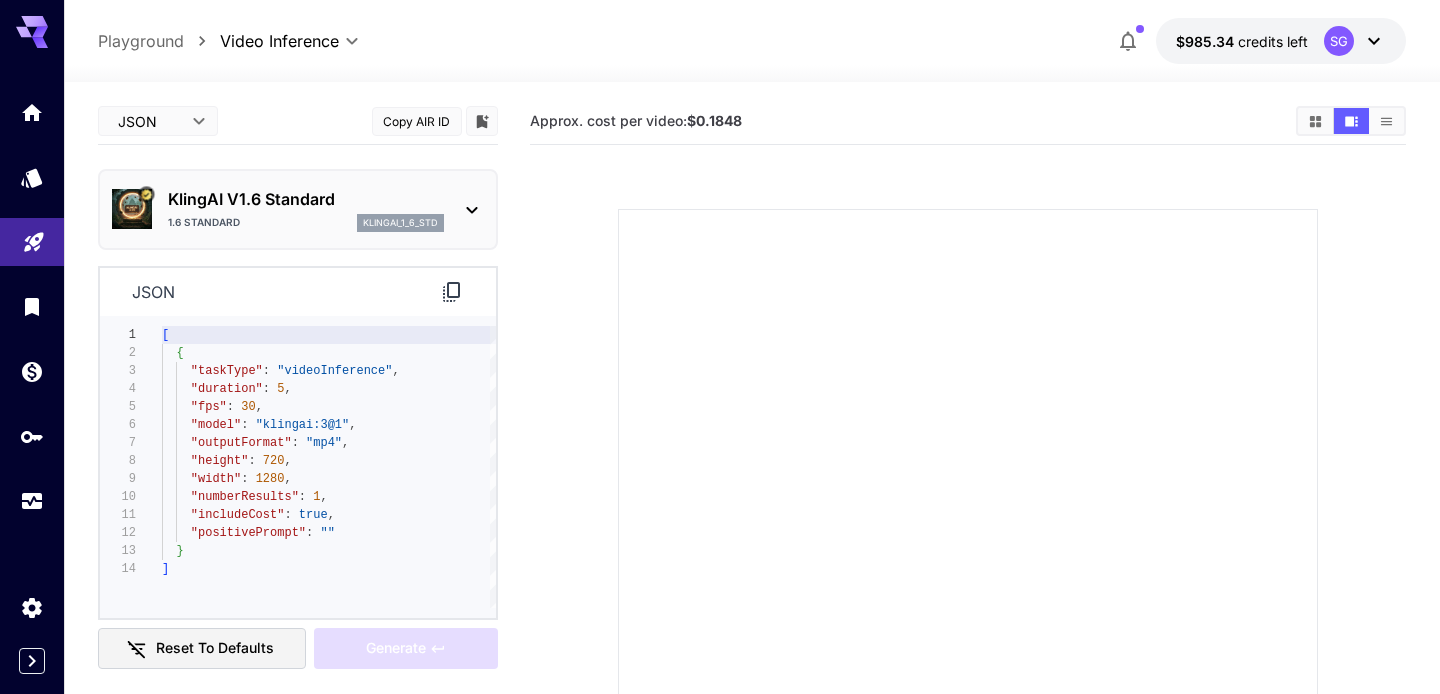 click 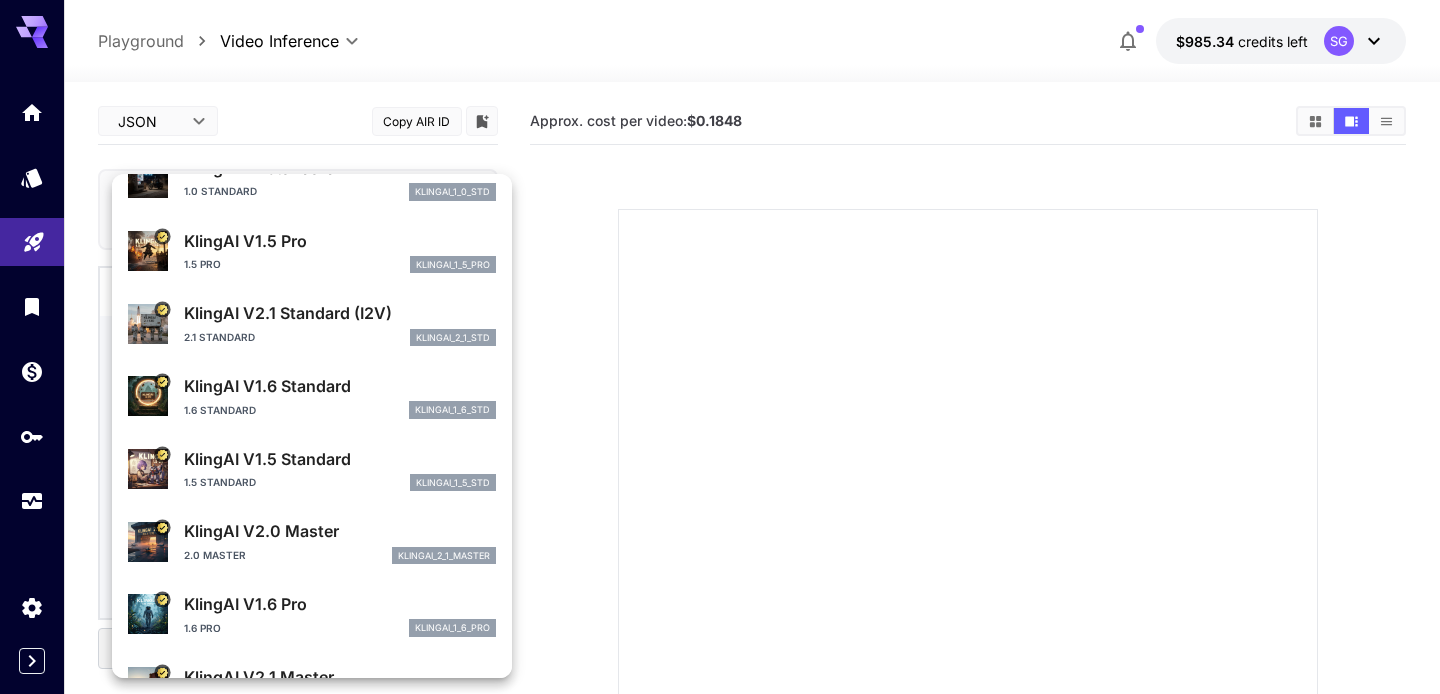 scroll, scrollTop: 286, scrollLeft: 0, axis: vertical 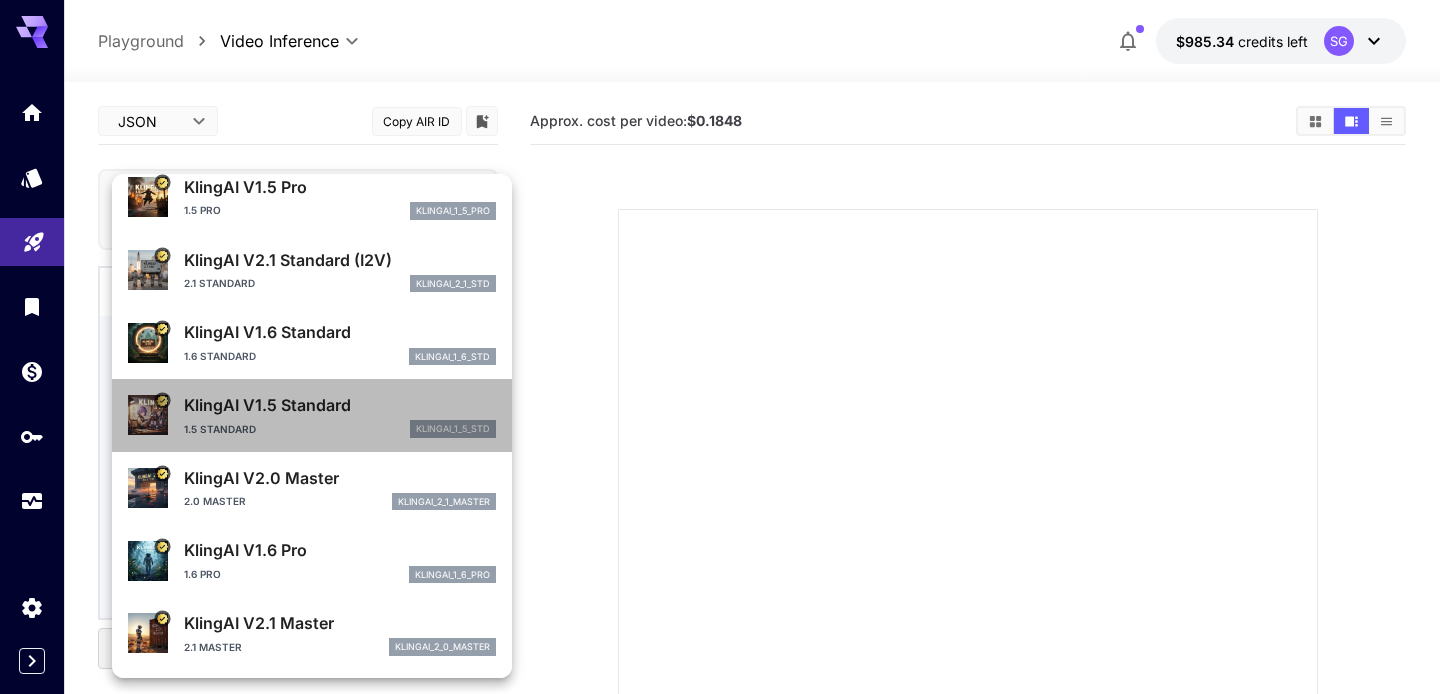 click on "1.5 Standard klingai_1_5_std" at bounding box center (340, 429) 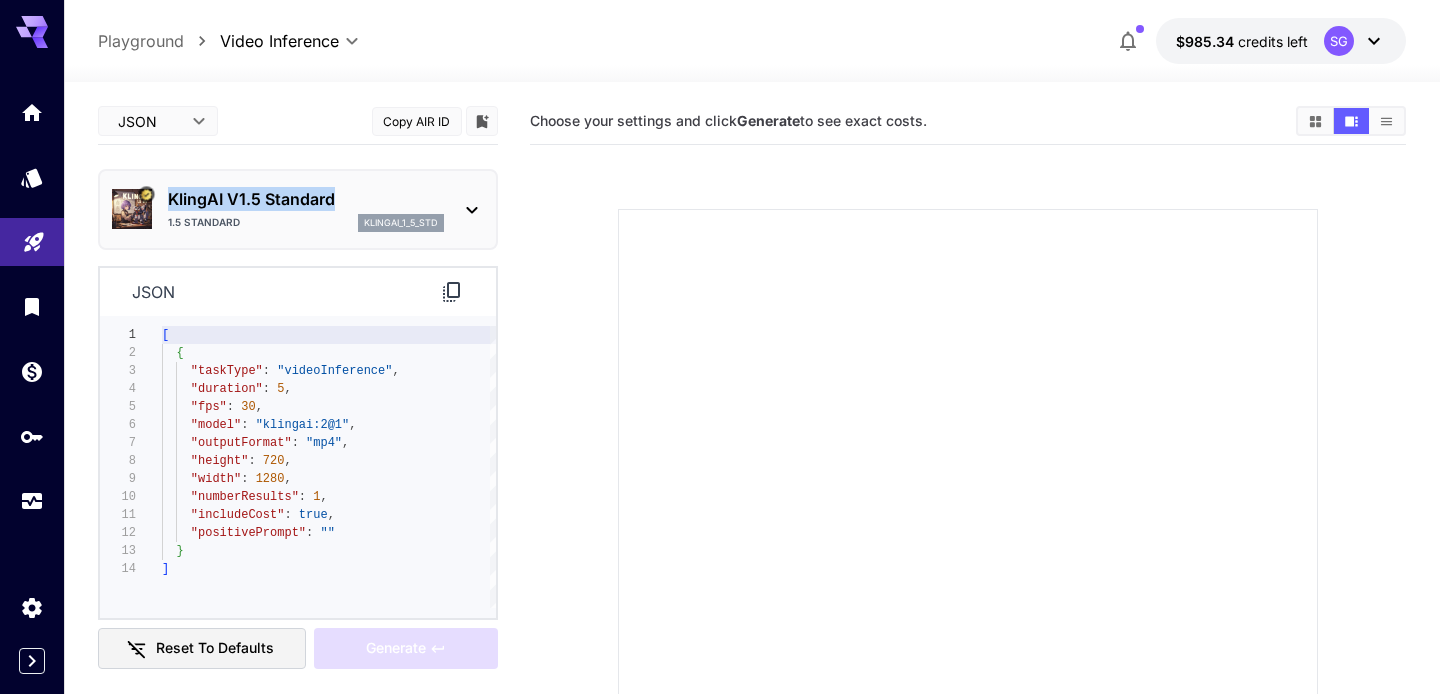 drag, startPoint x: 361, startPoint y: 202, endPoint x: 172, endPoint y: 199, distance: 189.0238 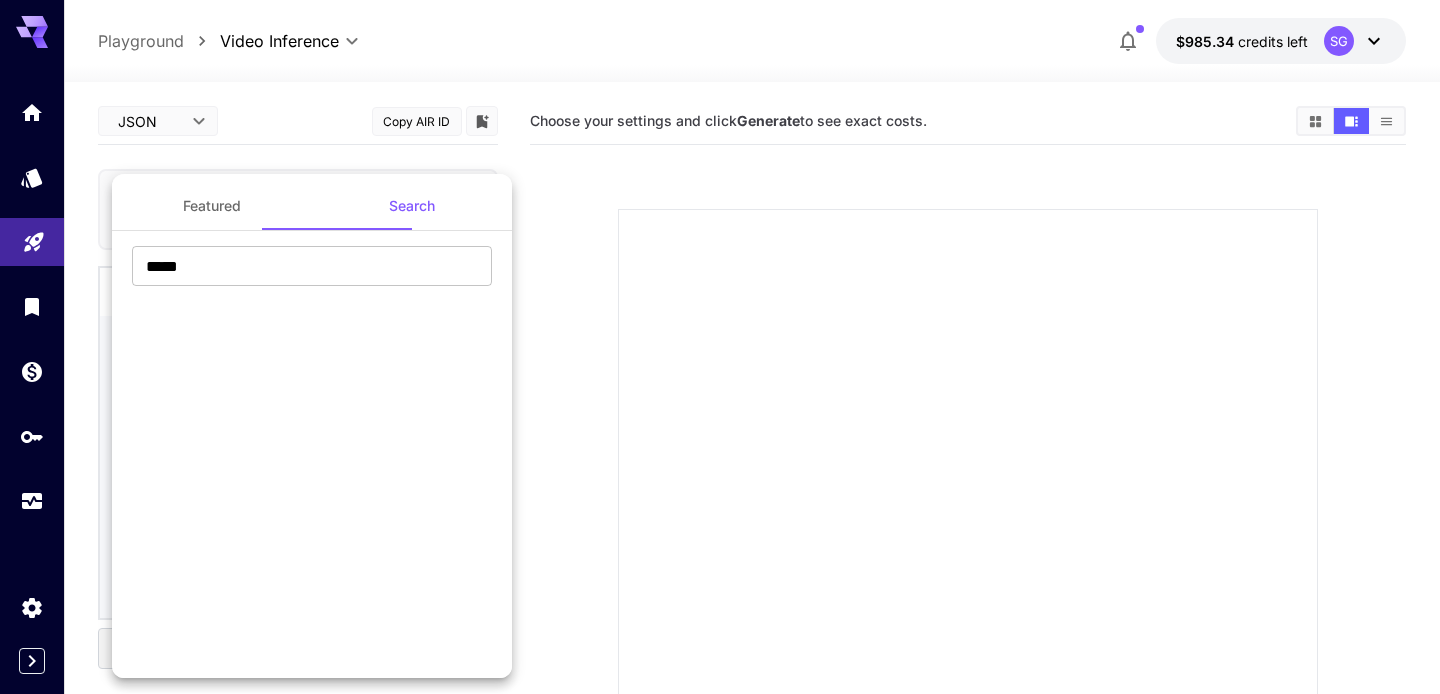 copy on "KlingAI V1.5 Standard" 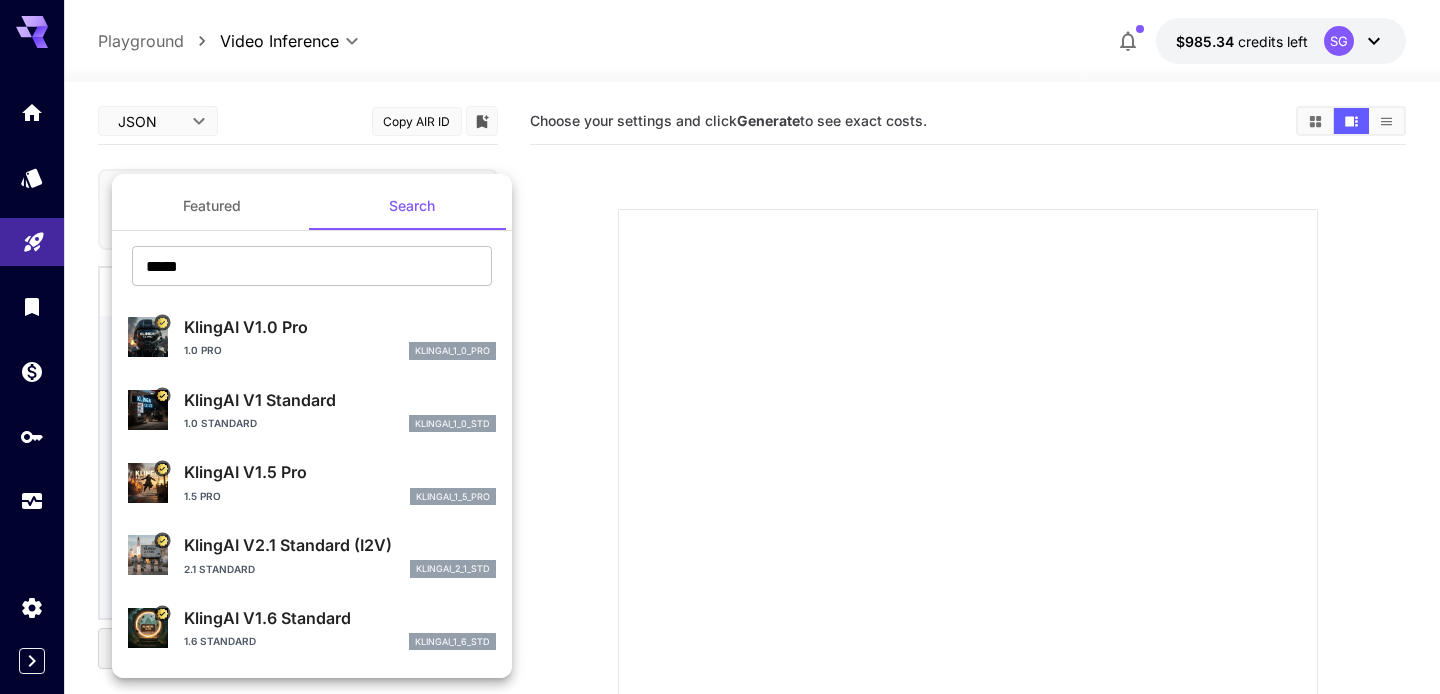 click at bounding box center (720, 347) 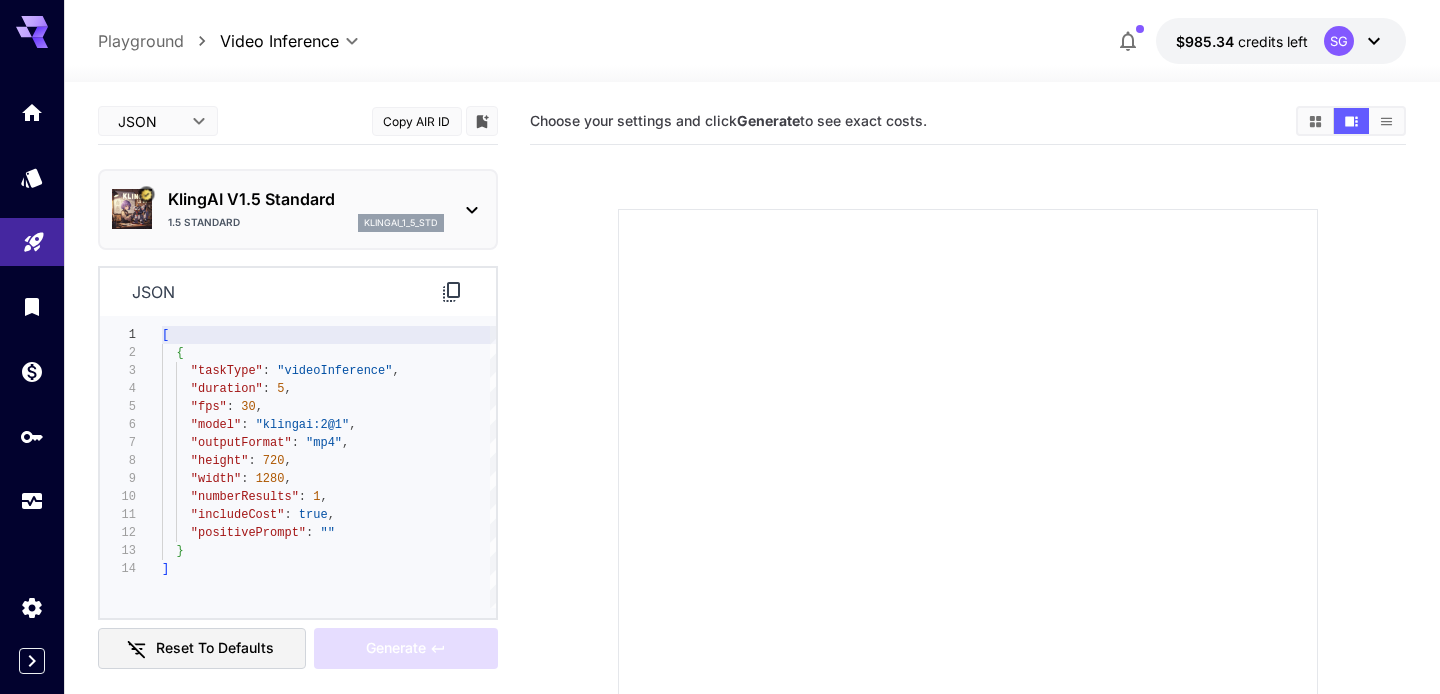 click 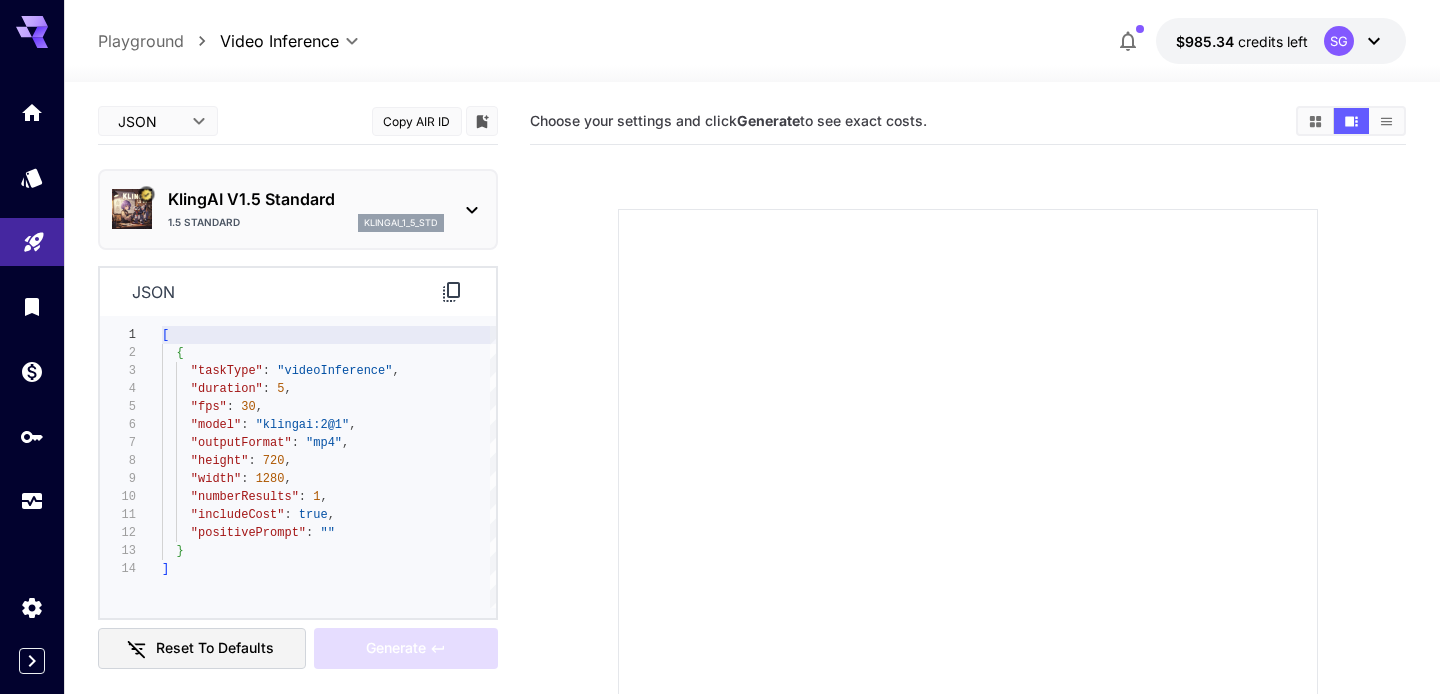 click 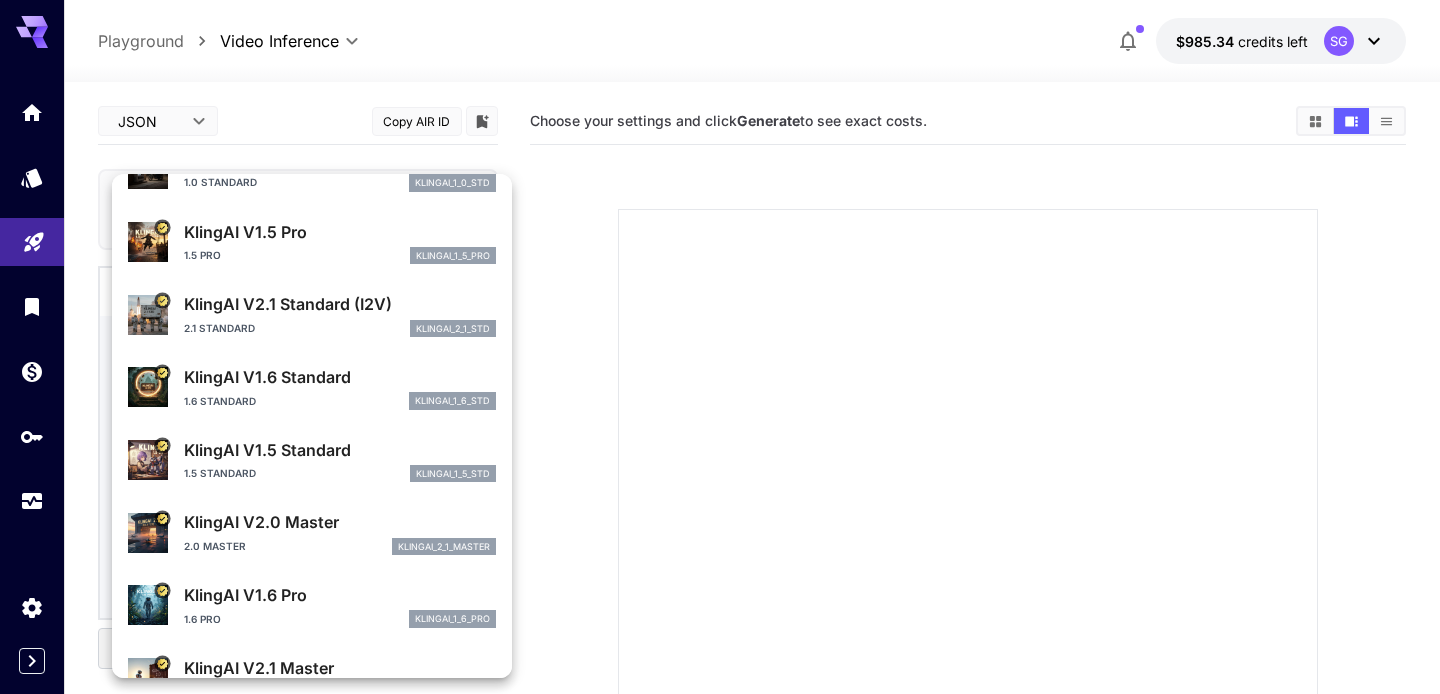 scroll, scrollTop: 309, scrollLeft: 0, axis: vertical 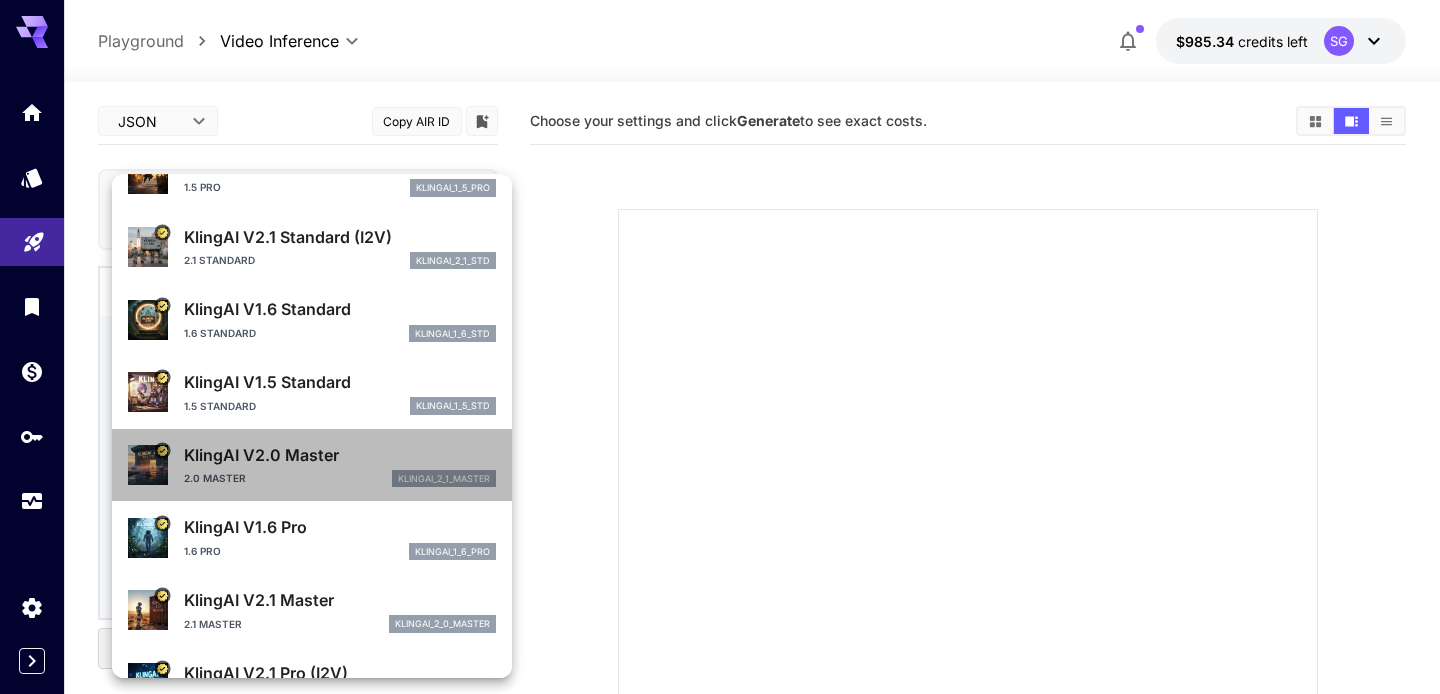 click on "KlingAI V2.0 Master" at bounding box center (340, 455) 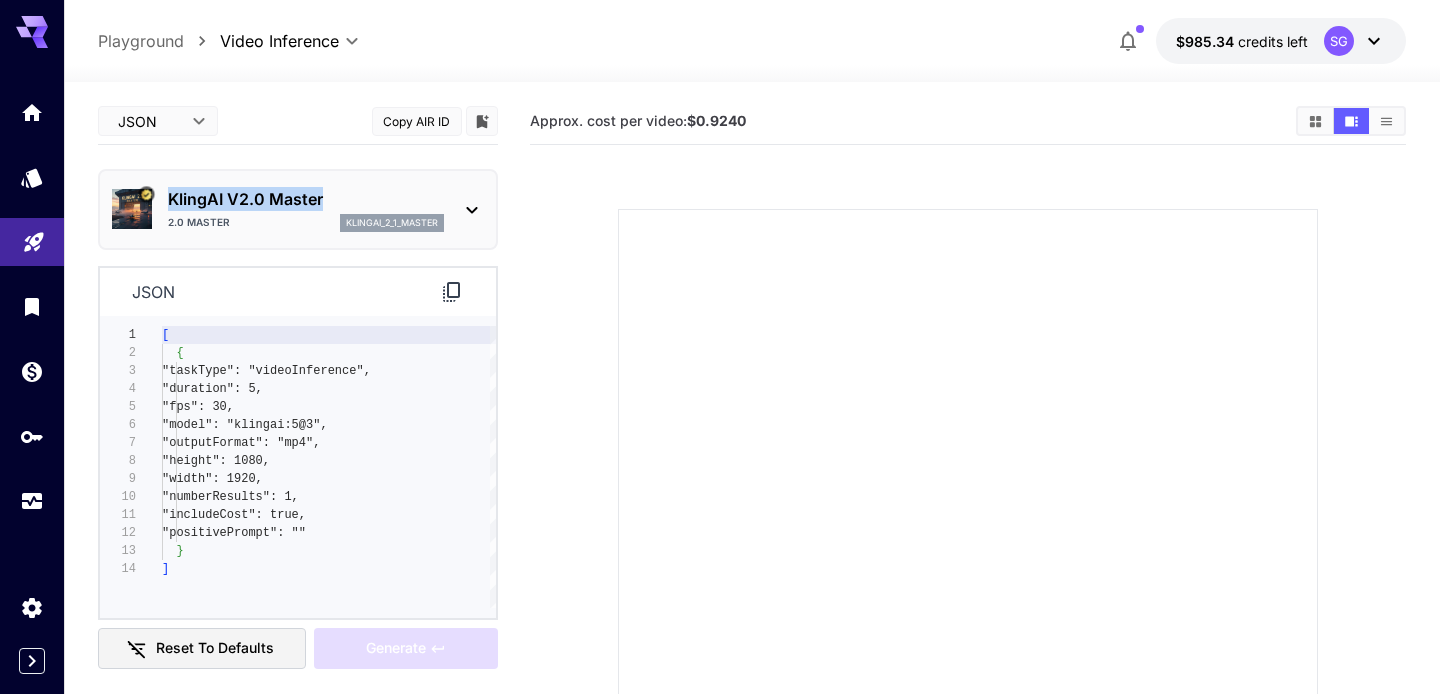 drag, startPoint x: 328, startPoint y: 196, endPoint x: 172, endPoint y: 194, distance: 156.01282 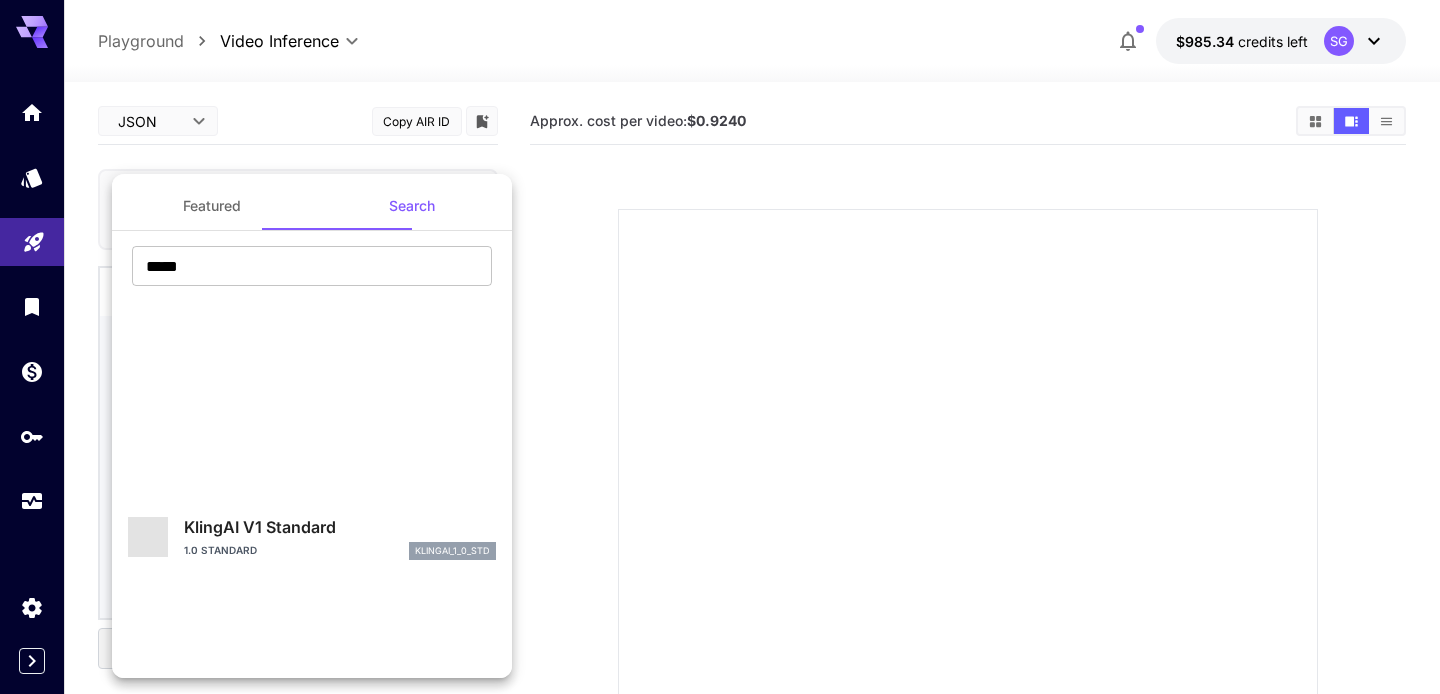 copy on "KlingAI V2.0 Master" 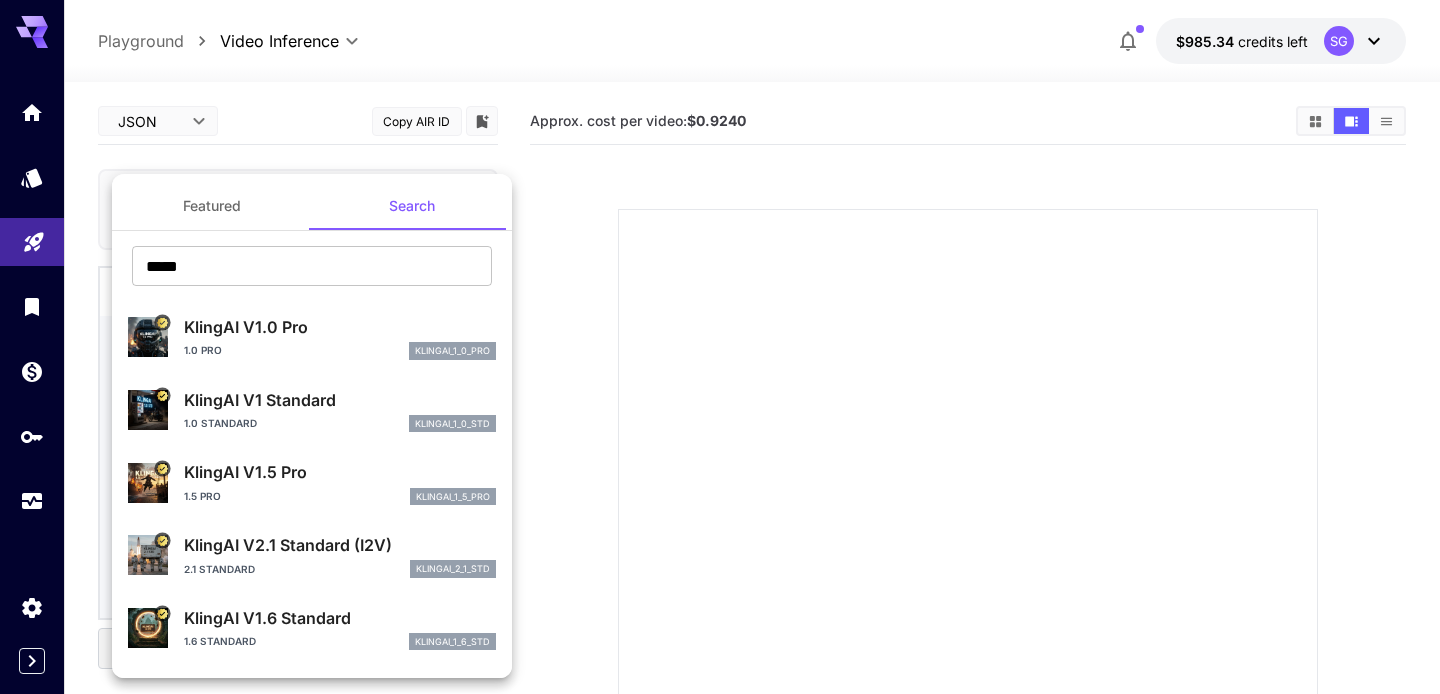 click at bounding box center (720, 347) 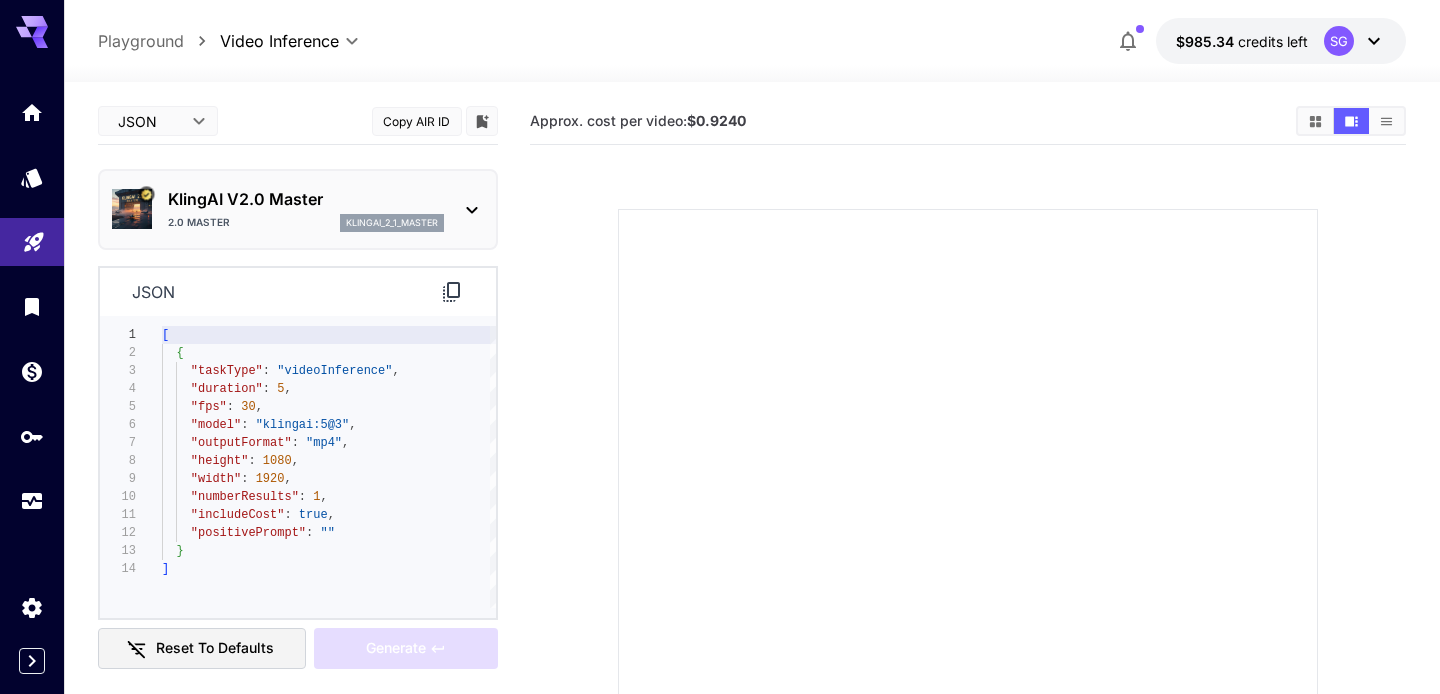 click 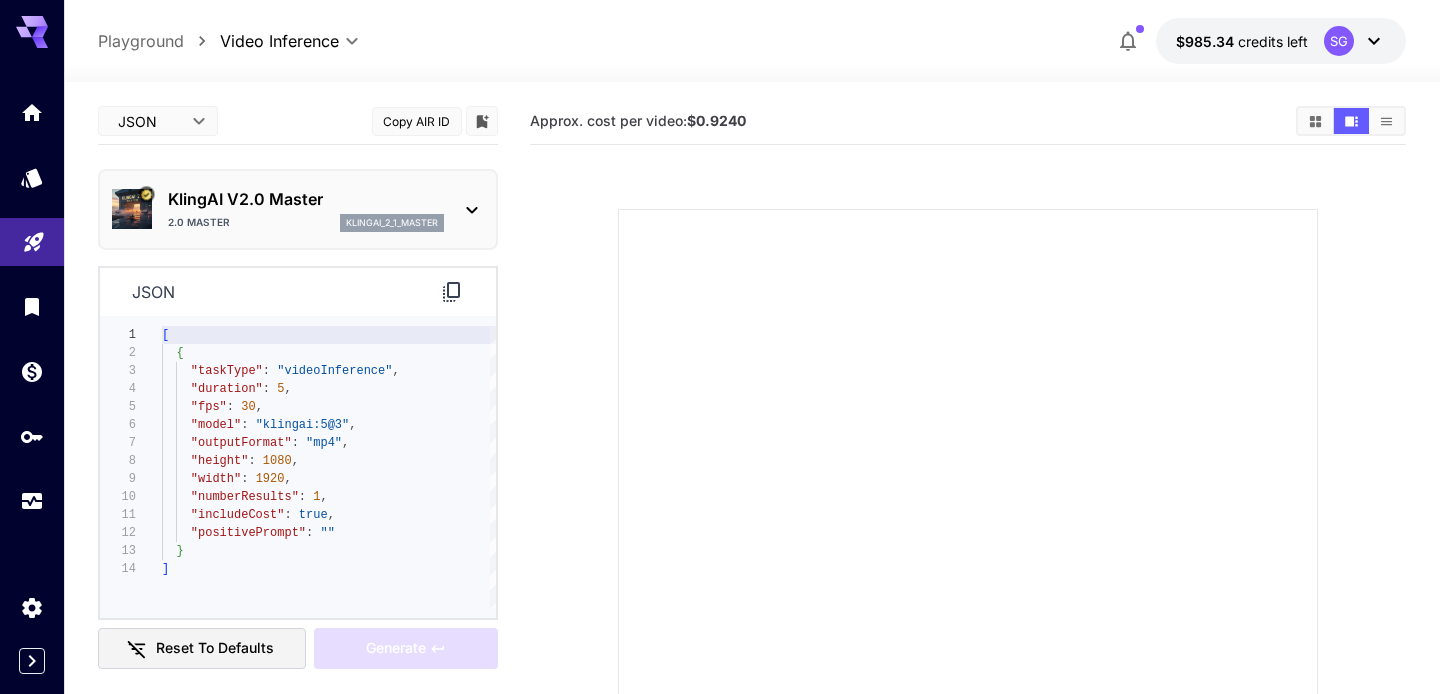 click 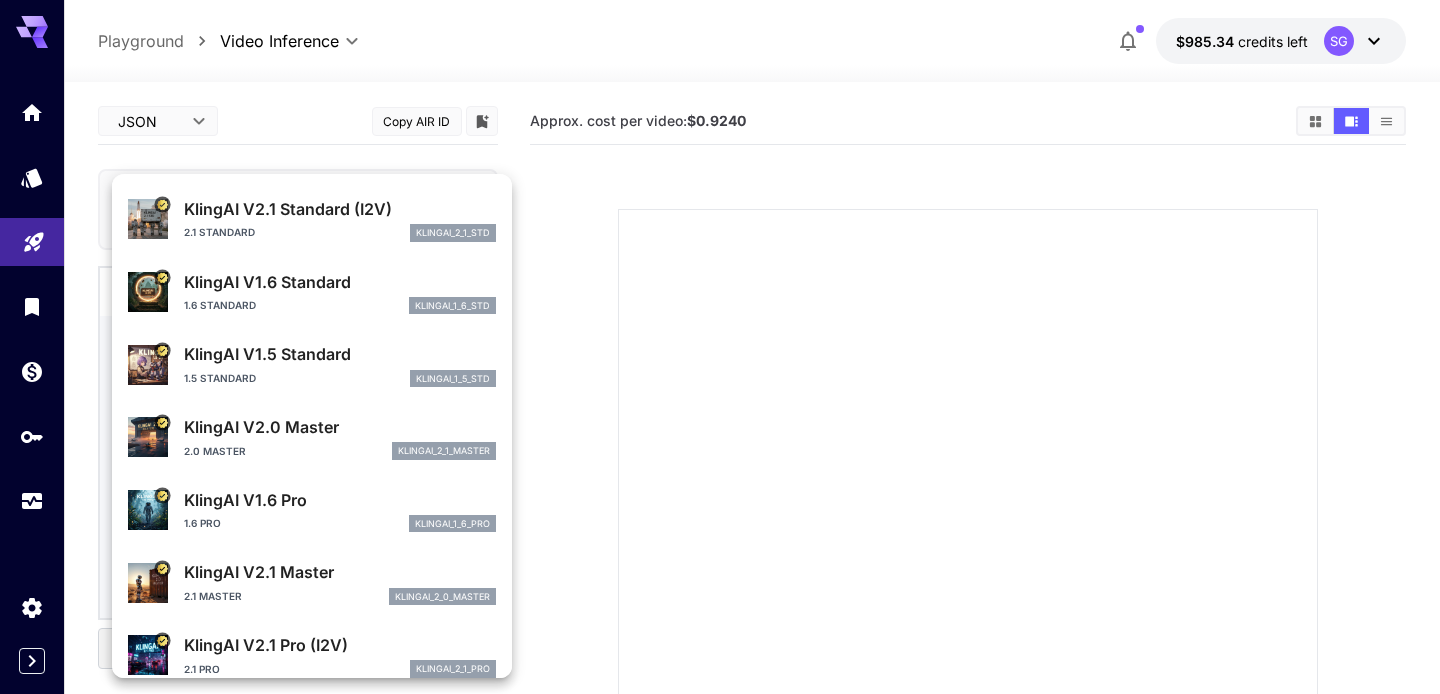 scroll, scrollTop: 359, scrollLeft: 0, axis: vertical 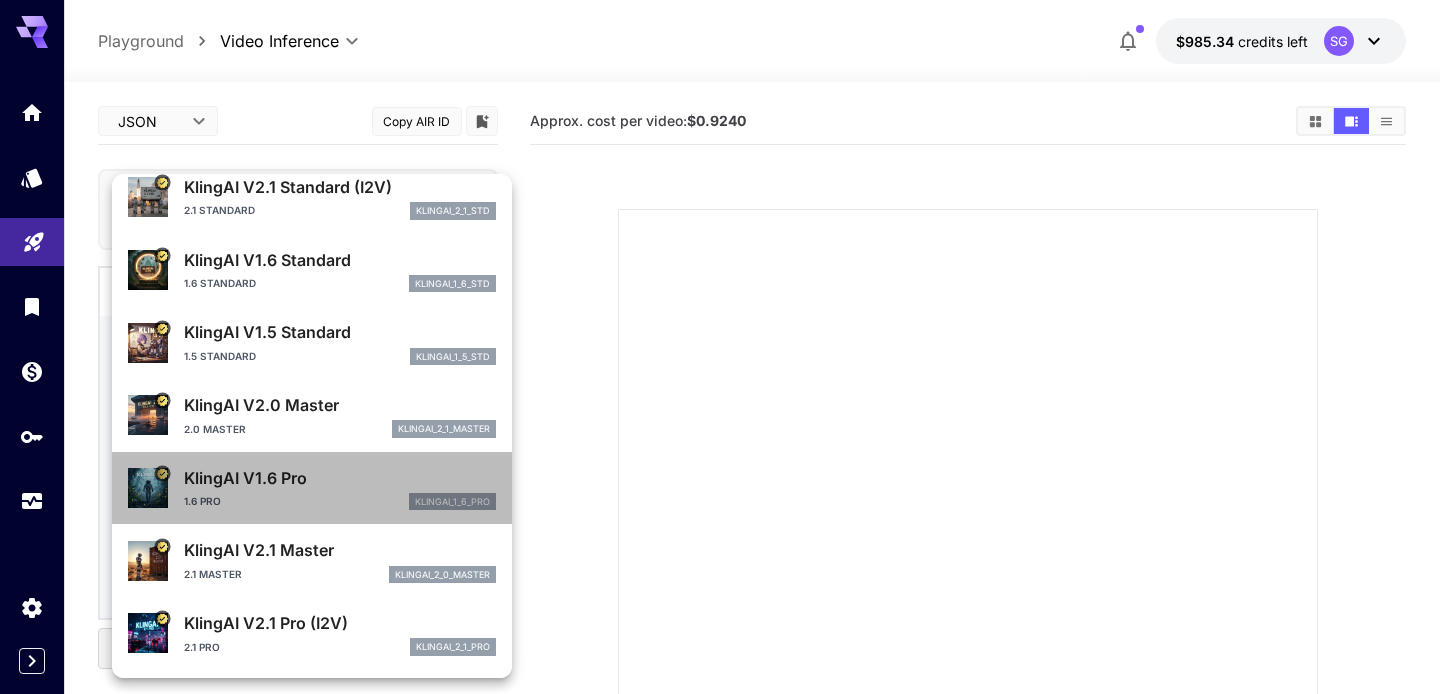 click on "1.6 Pro klingai_1_6_pro" at bounding box center [340, 502] 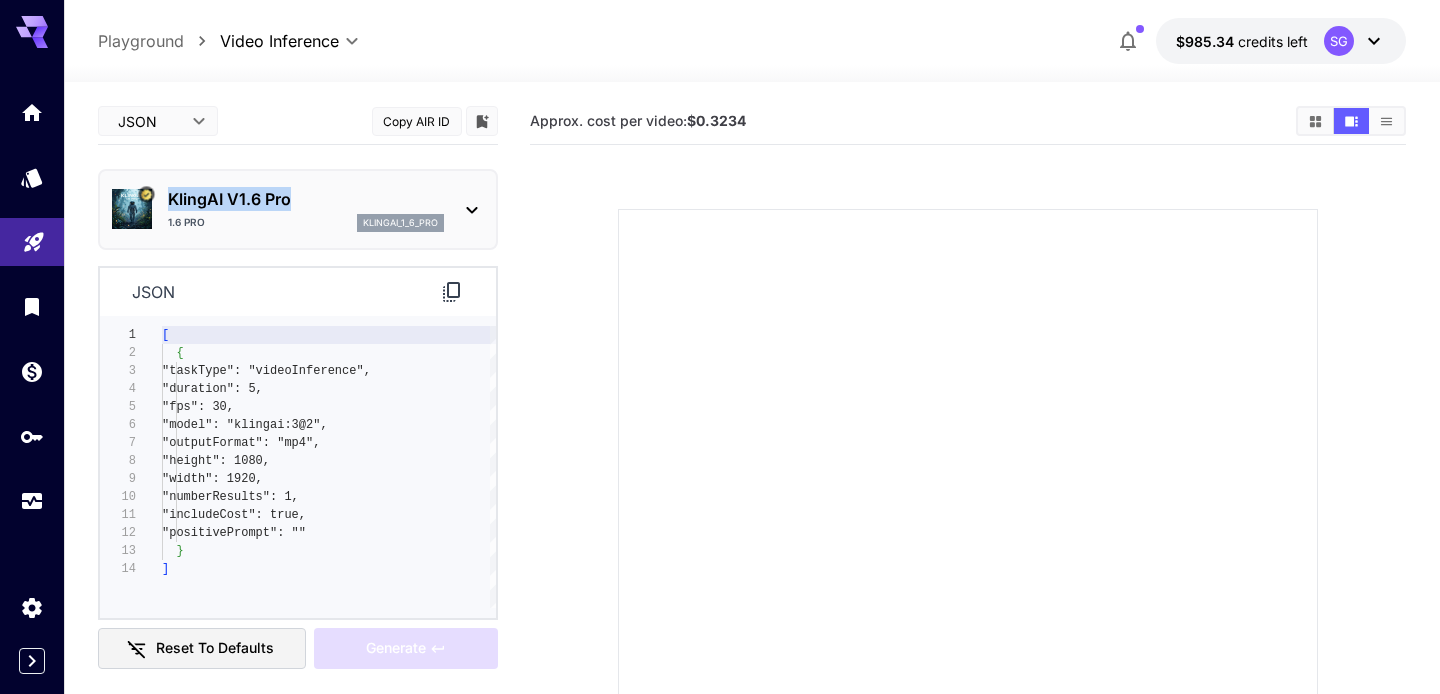 drag, startPoint x: 303, startPoint y: 202, endPoint x: 173, endPoint y: 203, distance: 130.00385 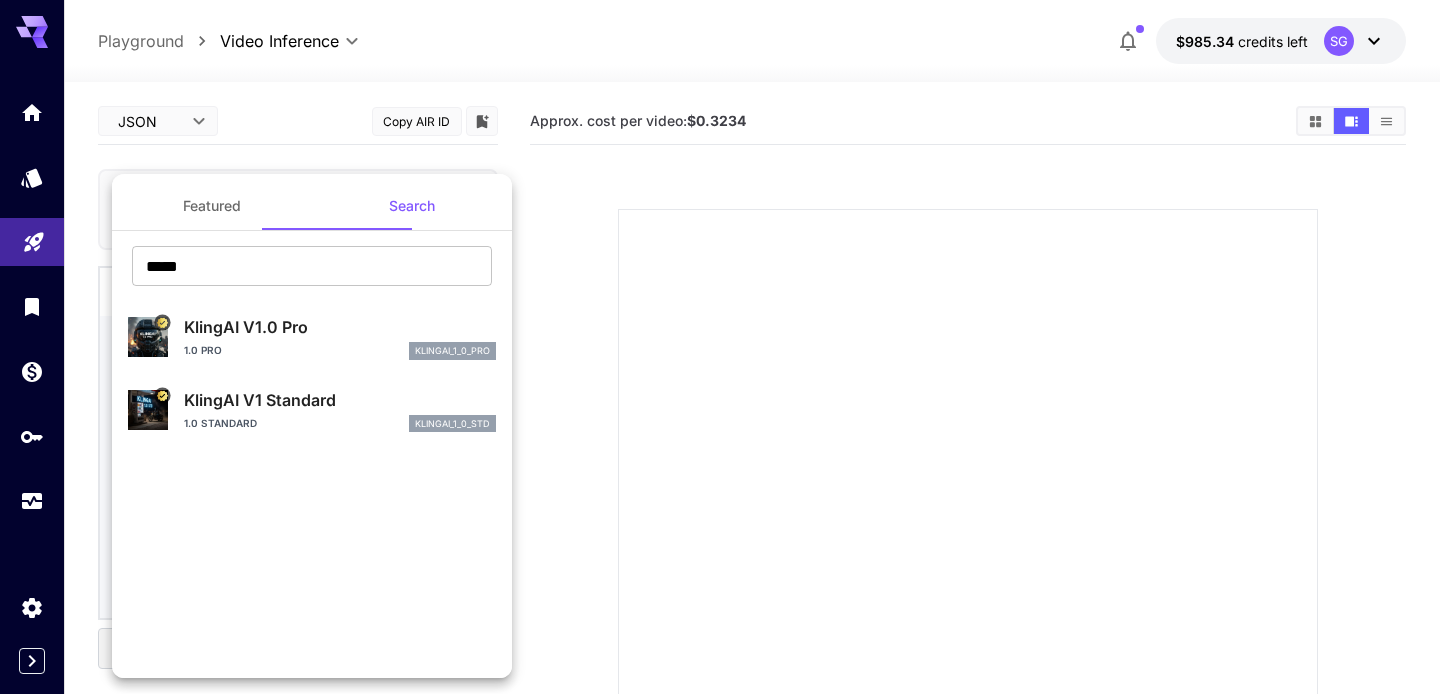 copy on "KlingAI V1.6 Pro" 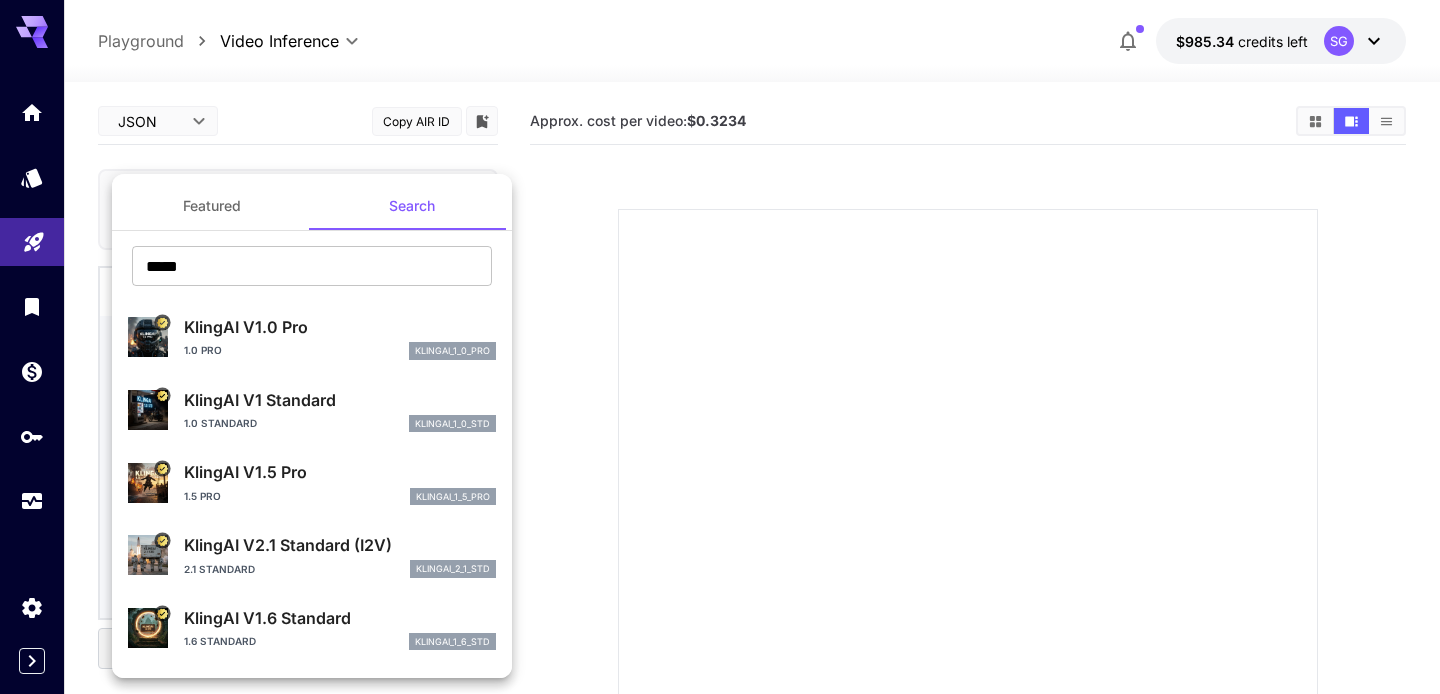 click at bounding box center [720, 347] 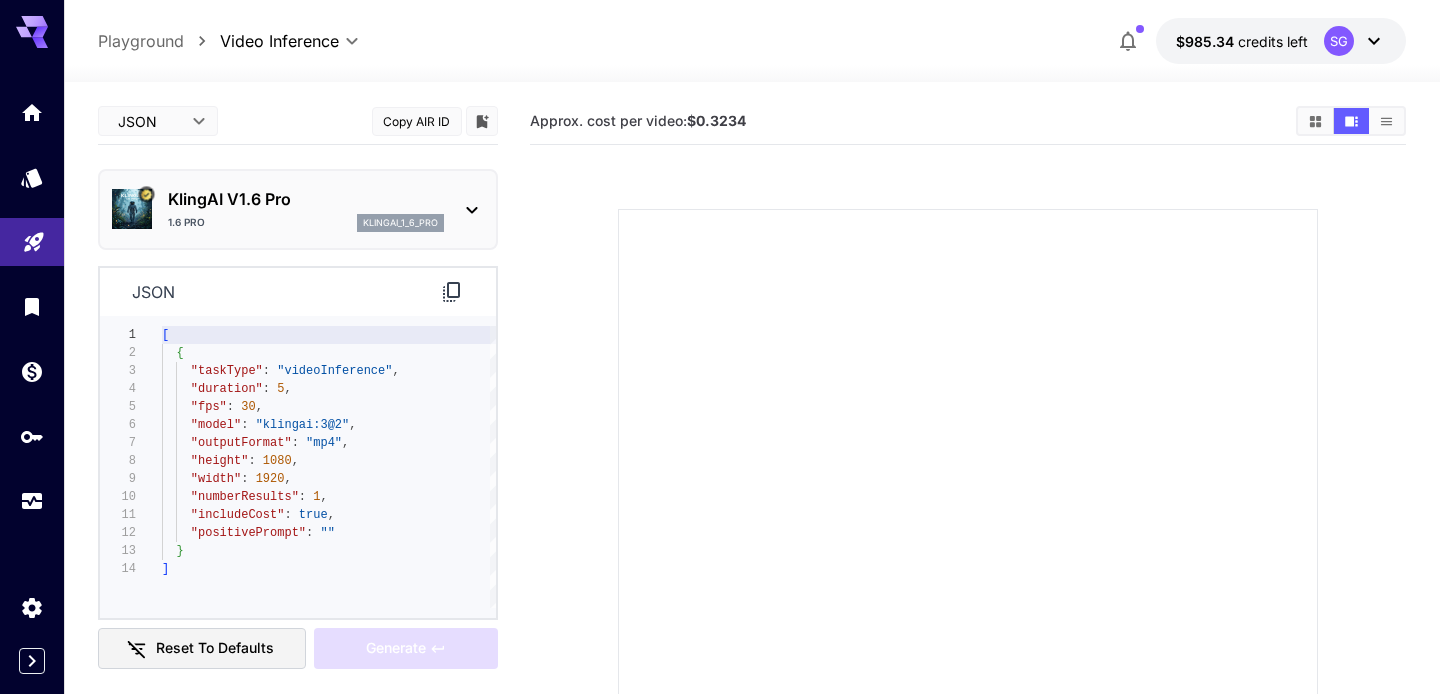 click 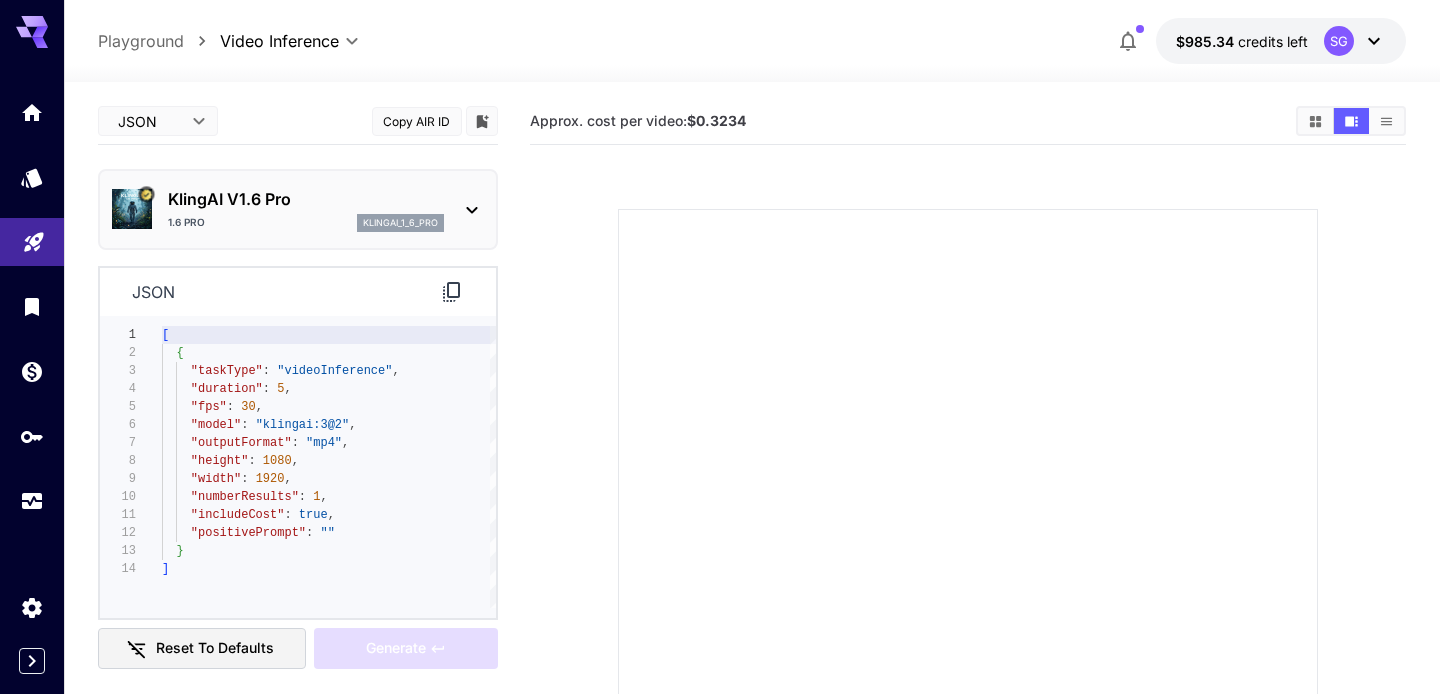 click on "KlingAI V1.6 Pro" at bounding box center [306, 199] 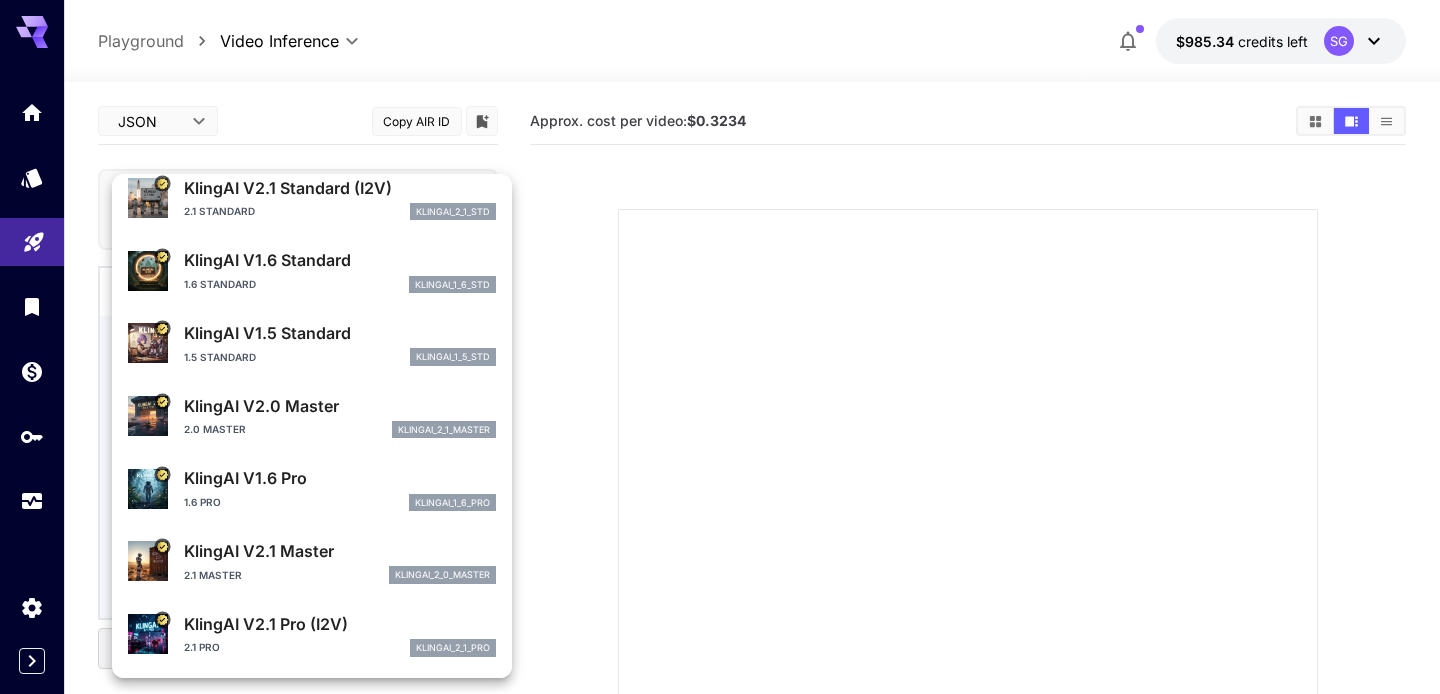 scroll, scrollTop: 359, scrollLeft: 0, axis: vertical 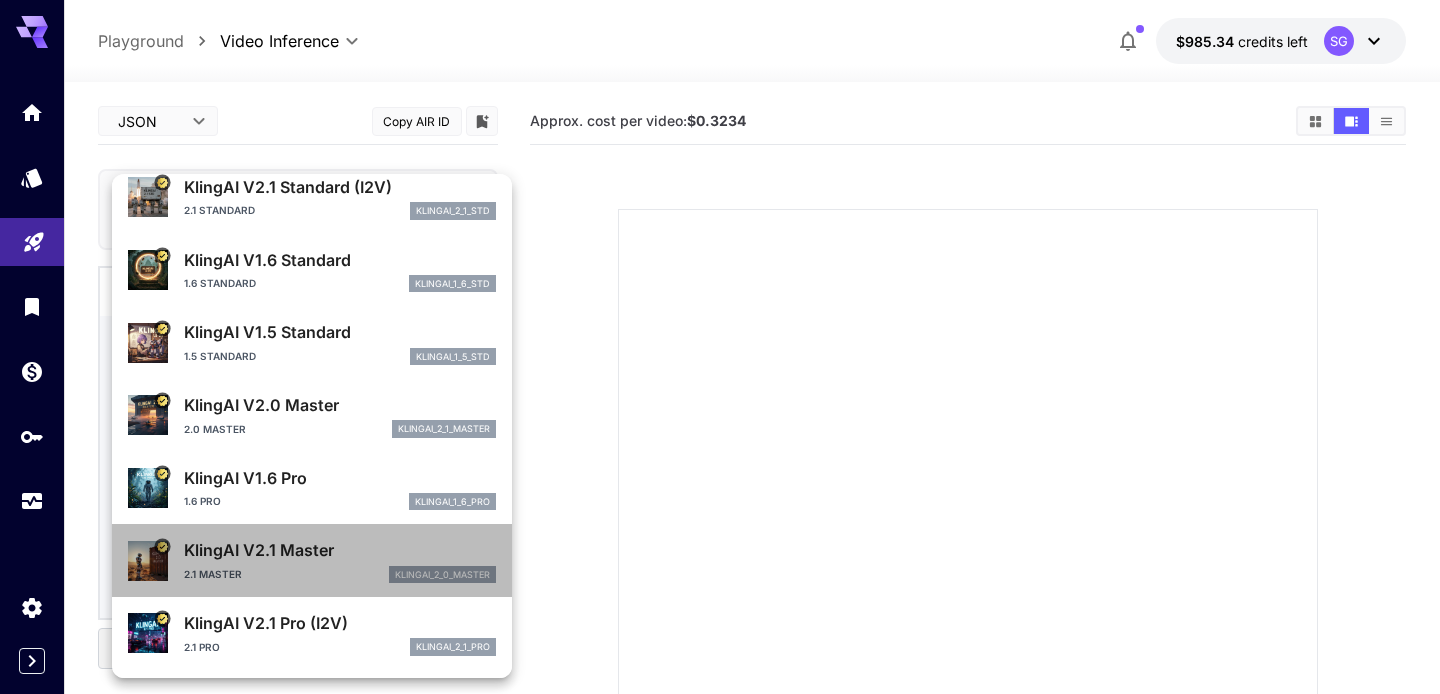 click on "2.0 Master klingai_2_0_master" at bounding box center (340, 575) 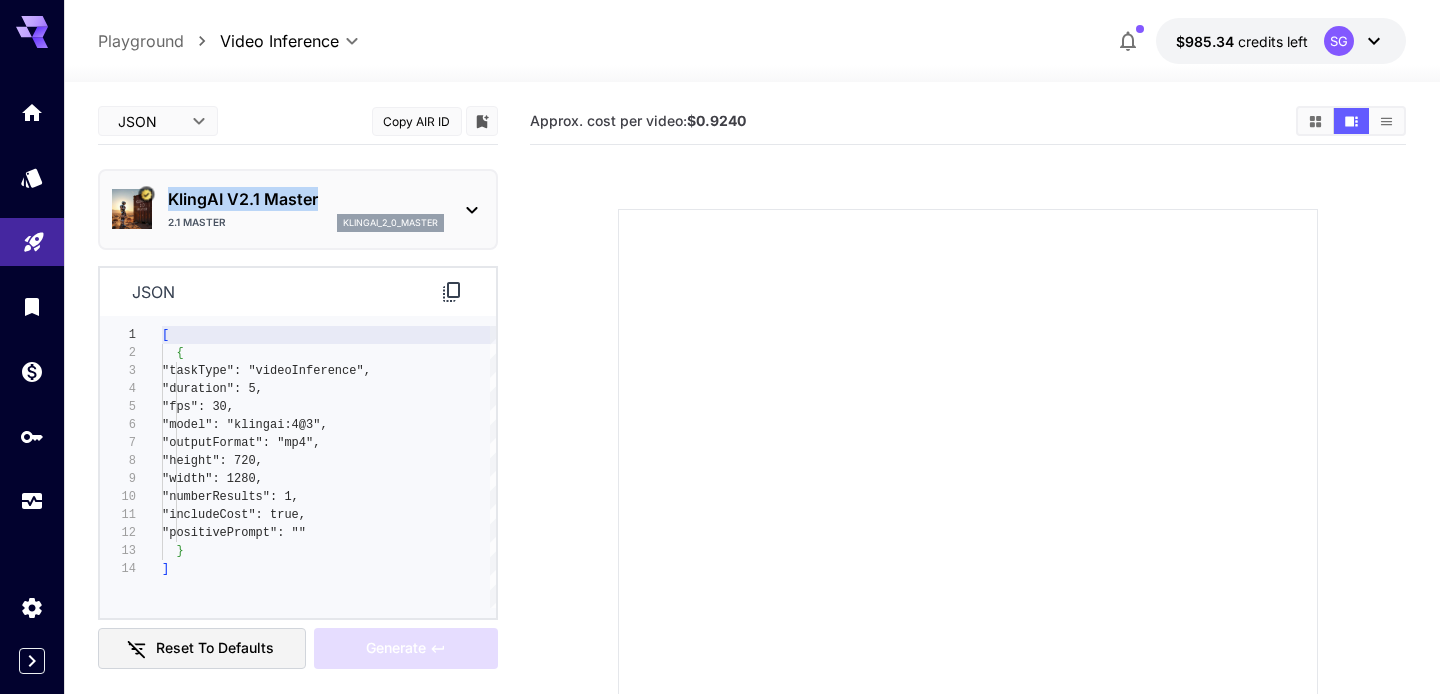 drag, startPoint x: 338, startPoint y: 197, endPoint x: 172, endPoint y: 197, distance: 166 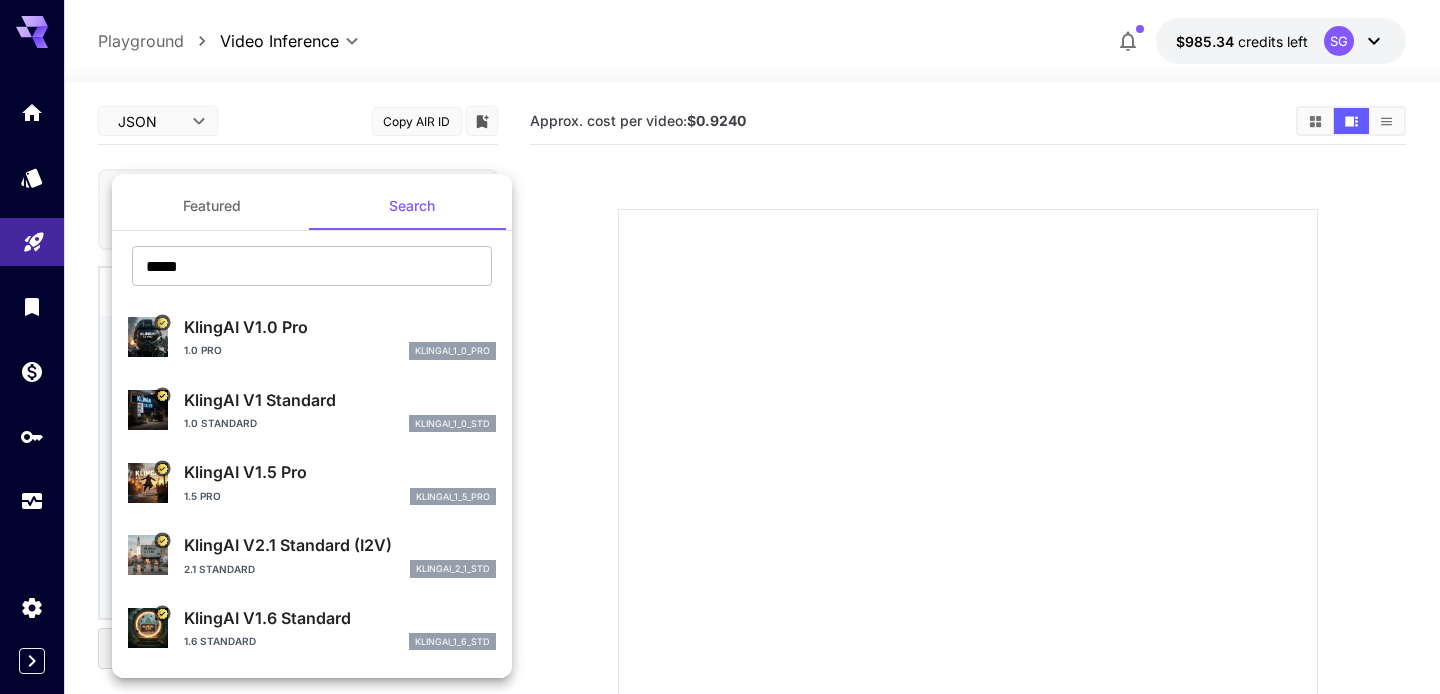 click at bounding box center [720, 347] 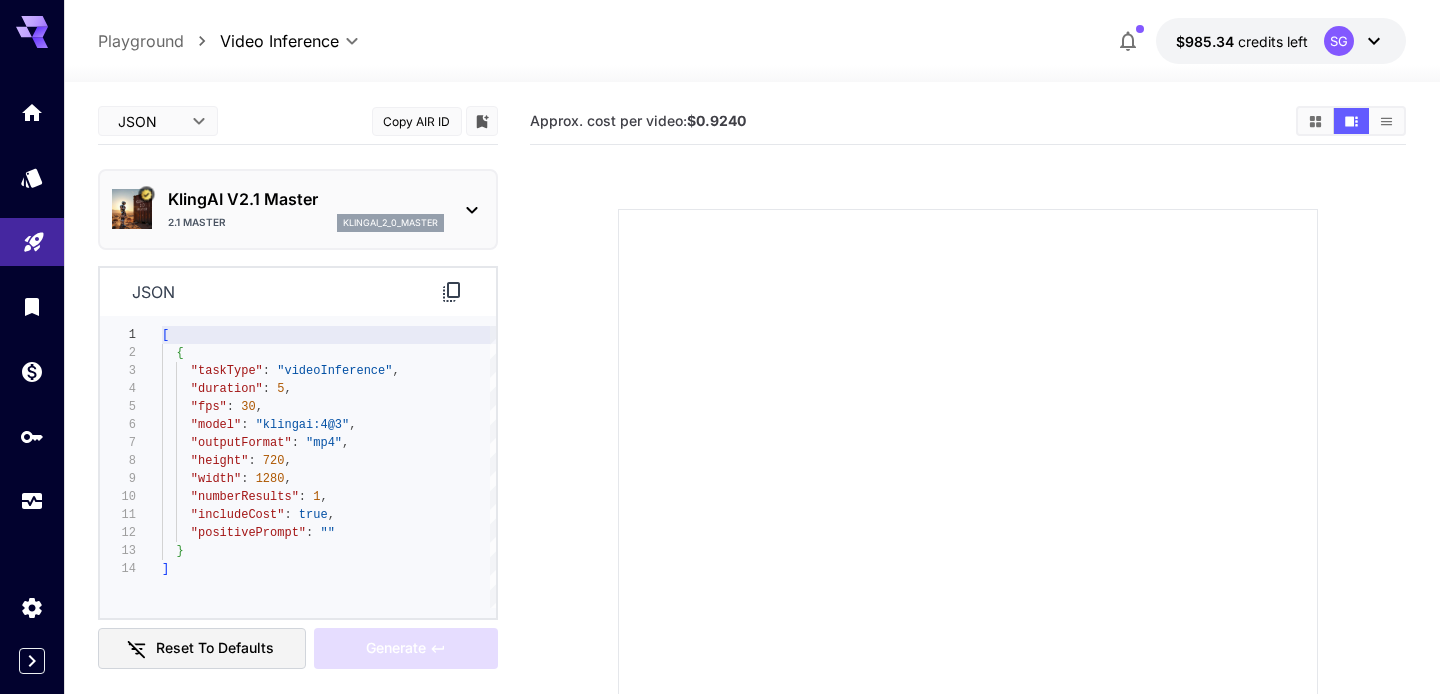 click 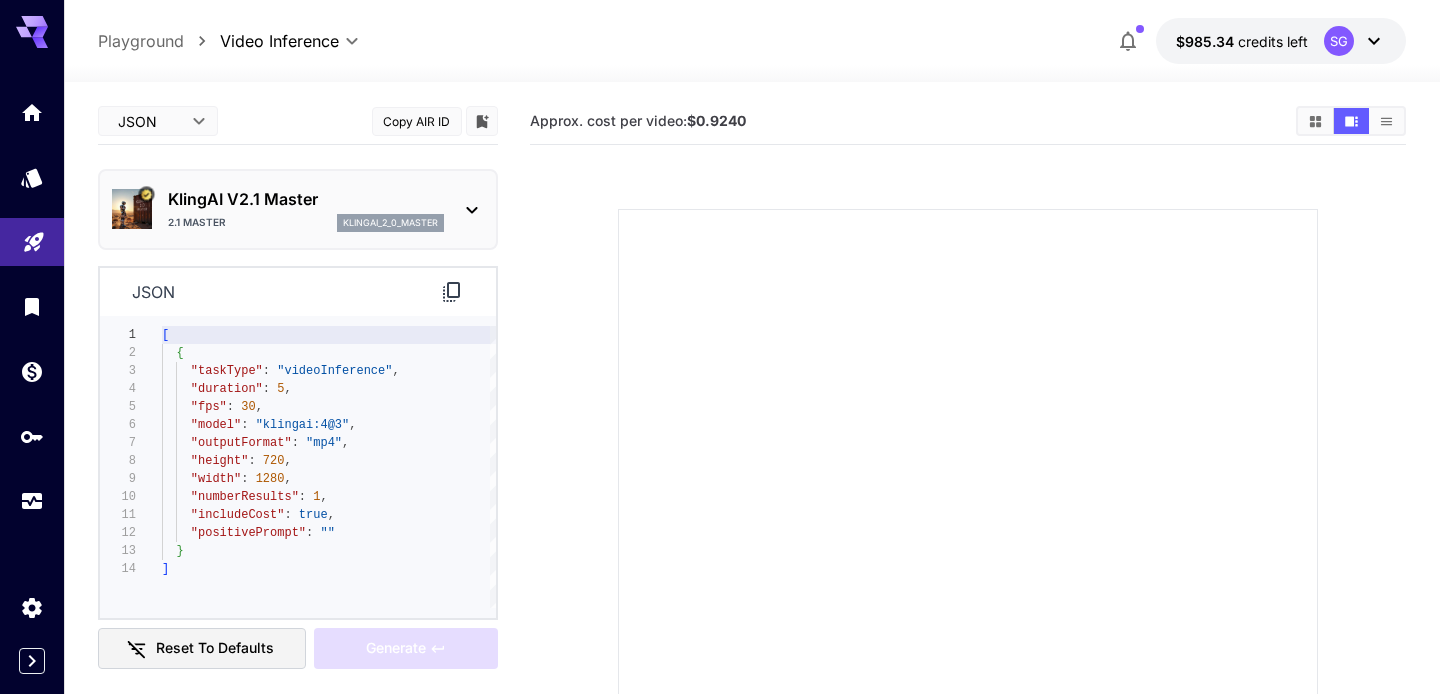 click at bounding box center [968, 535] 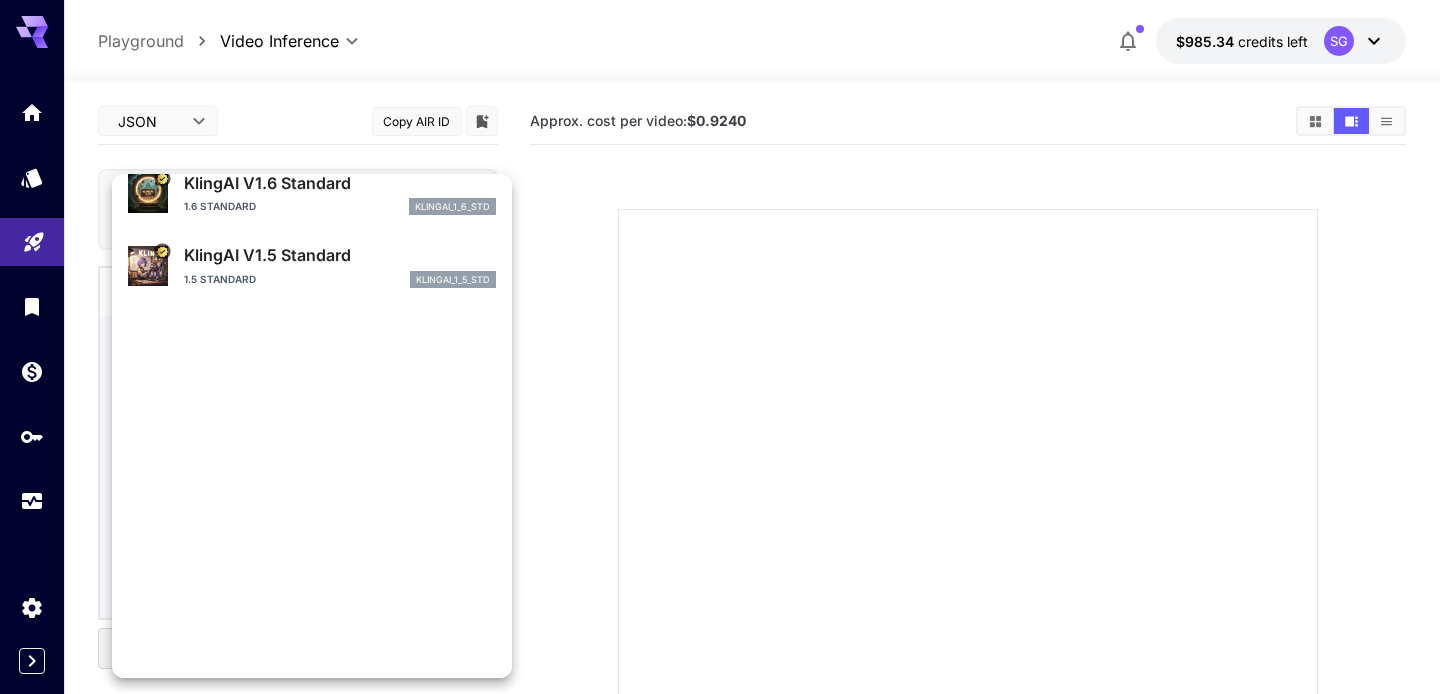 scroll, scrollTop: 359, scrollLeft: 0, axis: vertical 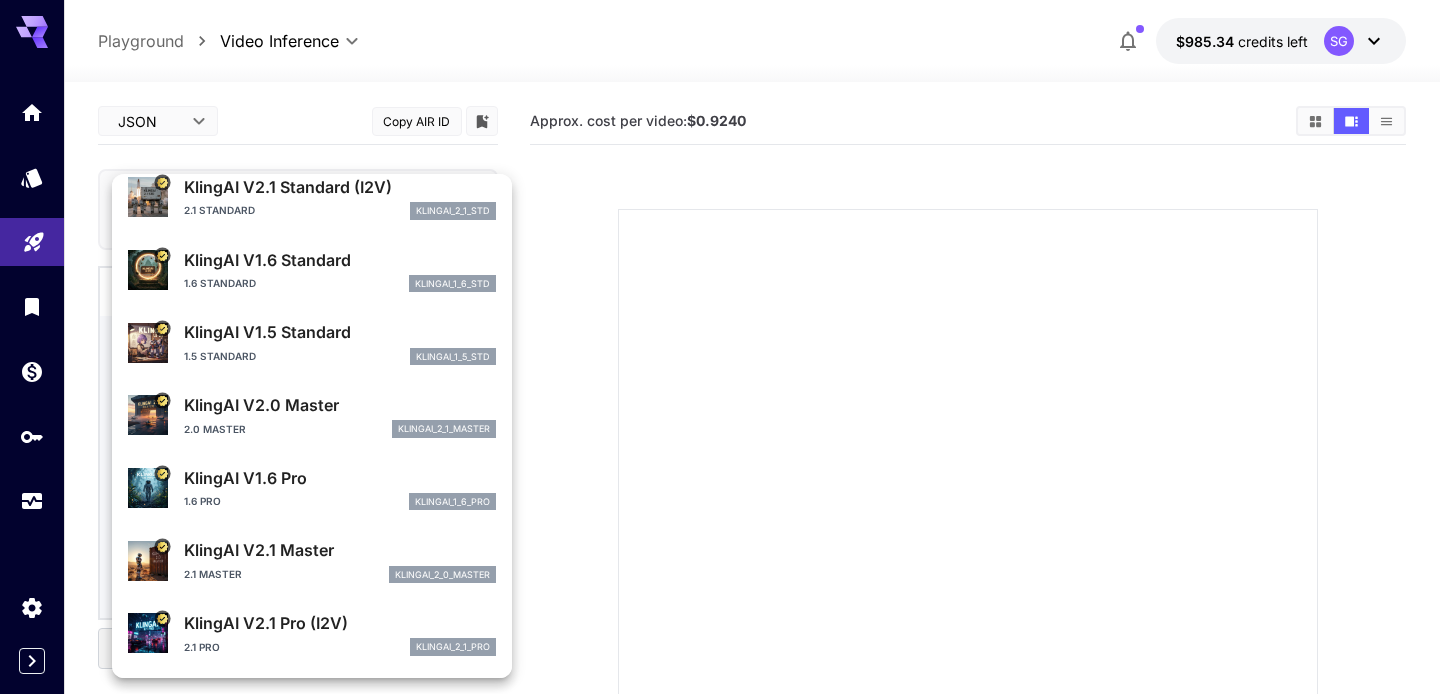 click at bounding box center [720, 347] 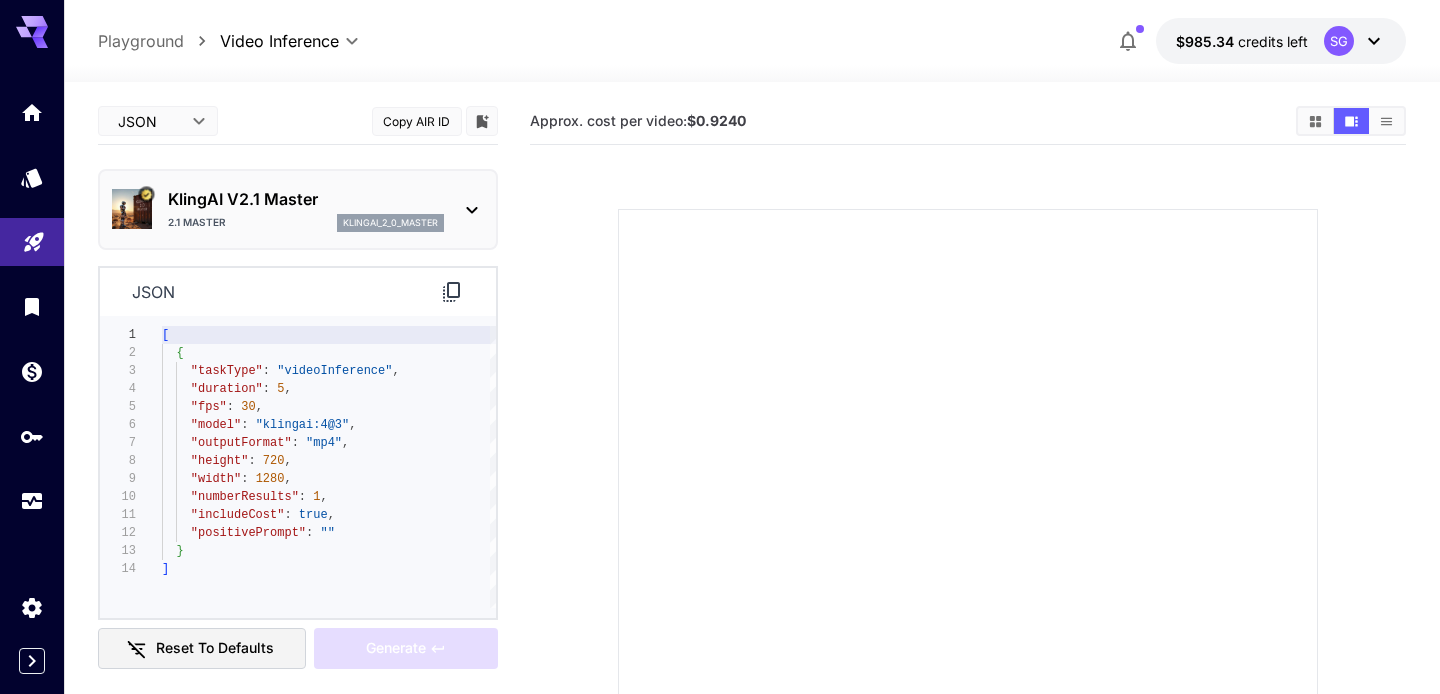 click on "KlingAI V2.1 Master" at bounding box center [306, 199] 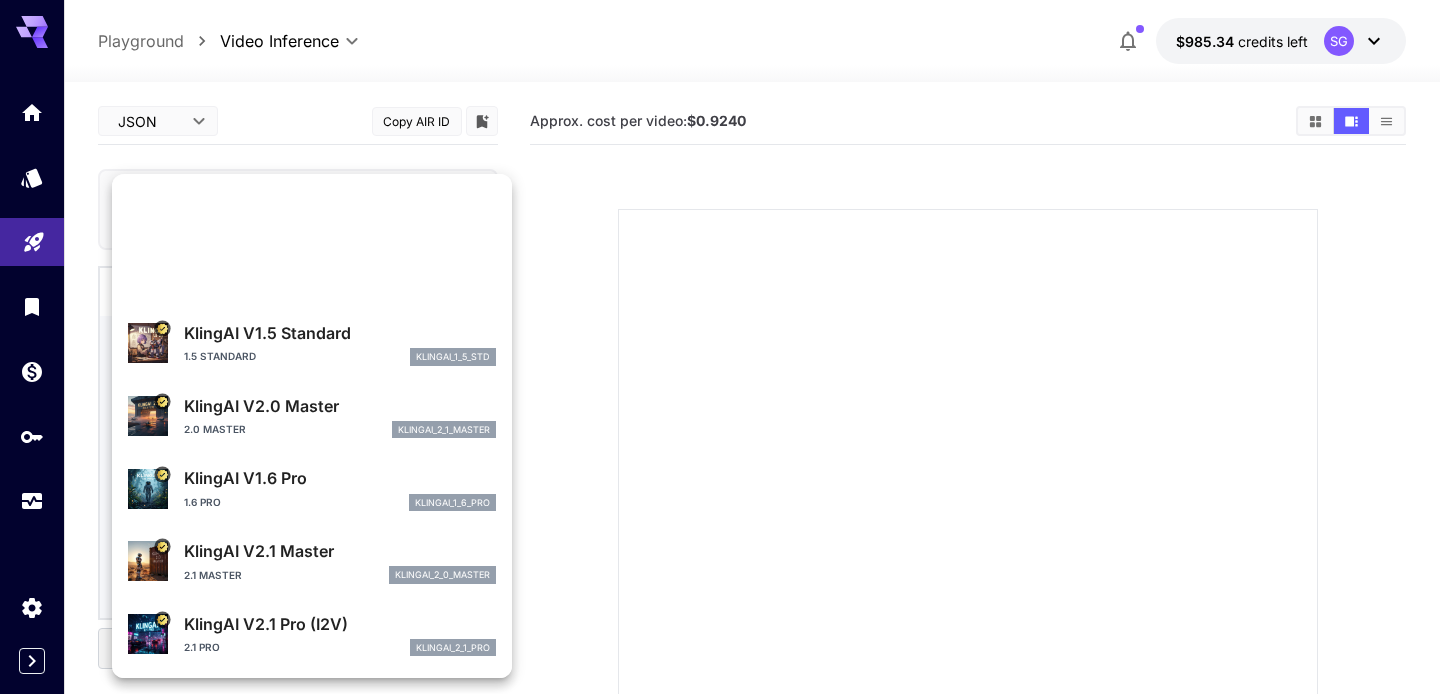 scroll, scrollTop: 359, scrollLeft: 0, axis: vertical 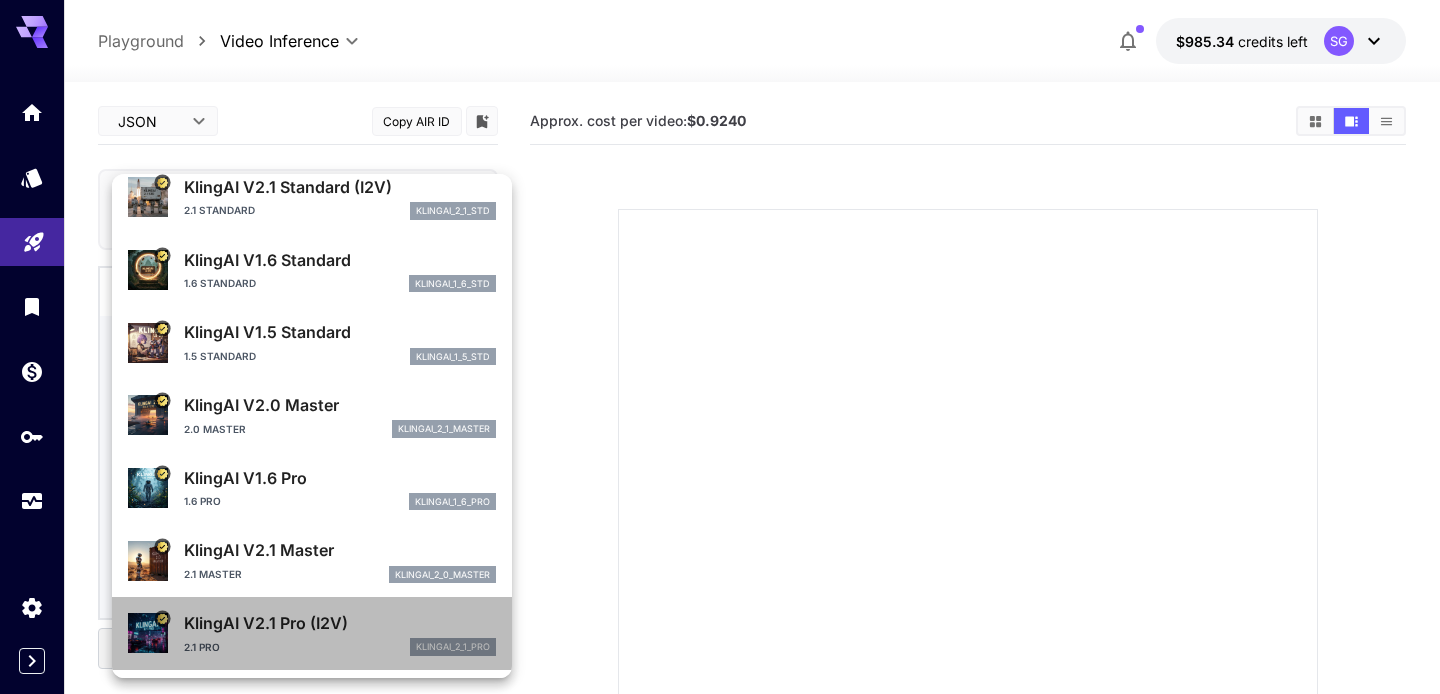 click on "KlingAI V2.1 Pro (I2V)" at bounding box center (340, 623) 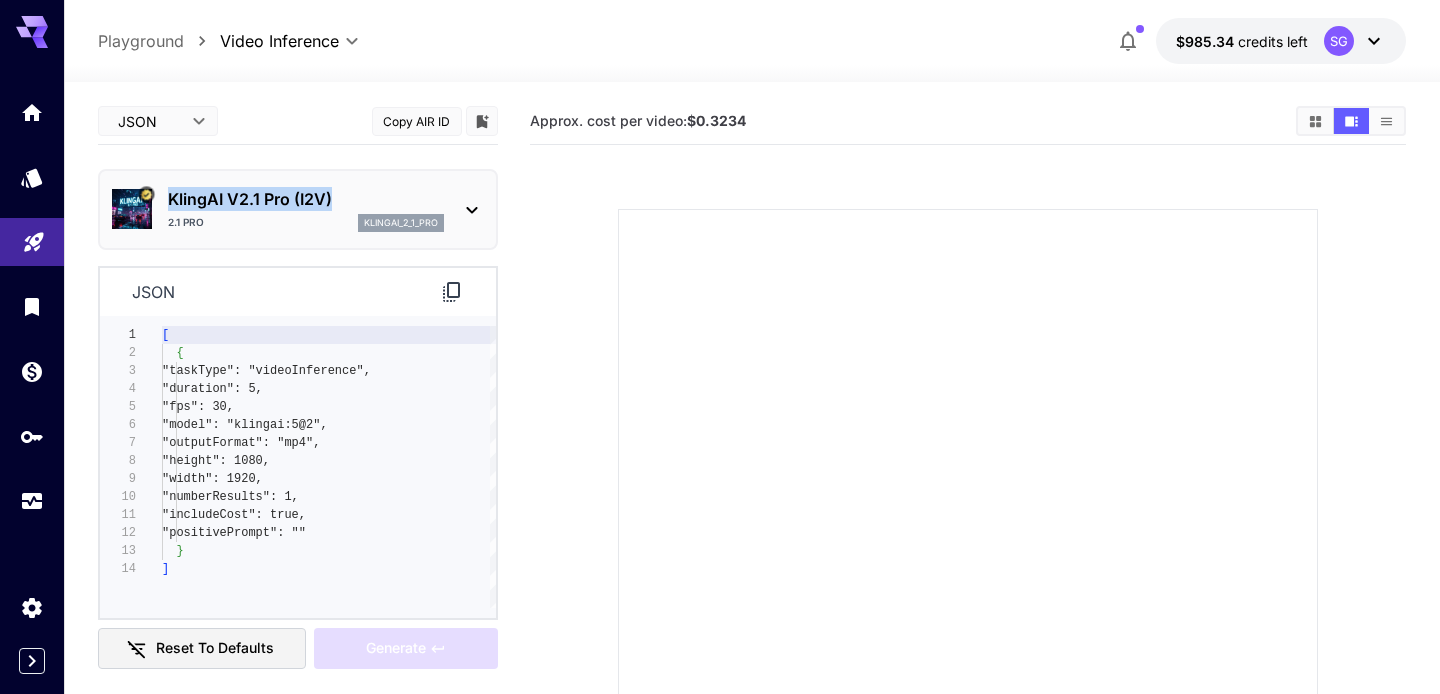 drag, startPoint x: 343, startPoint y: 198, endPoint x: 170, endPoint y: 194, distance: 173.04623 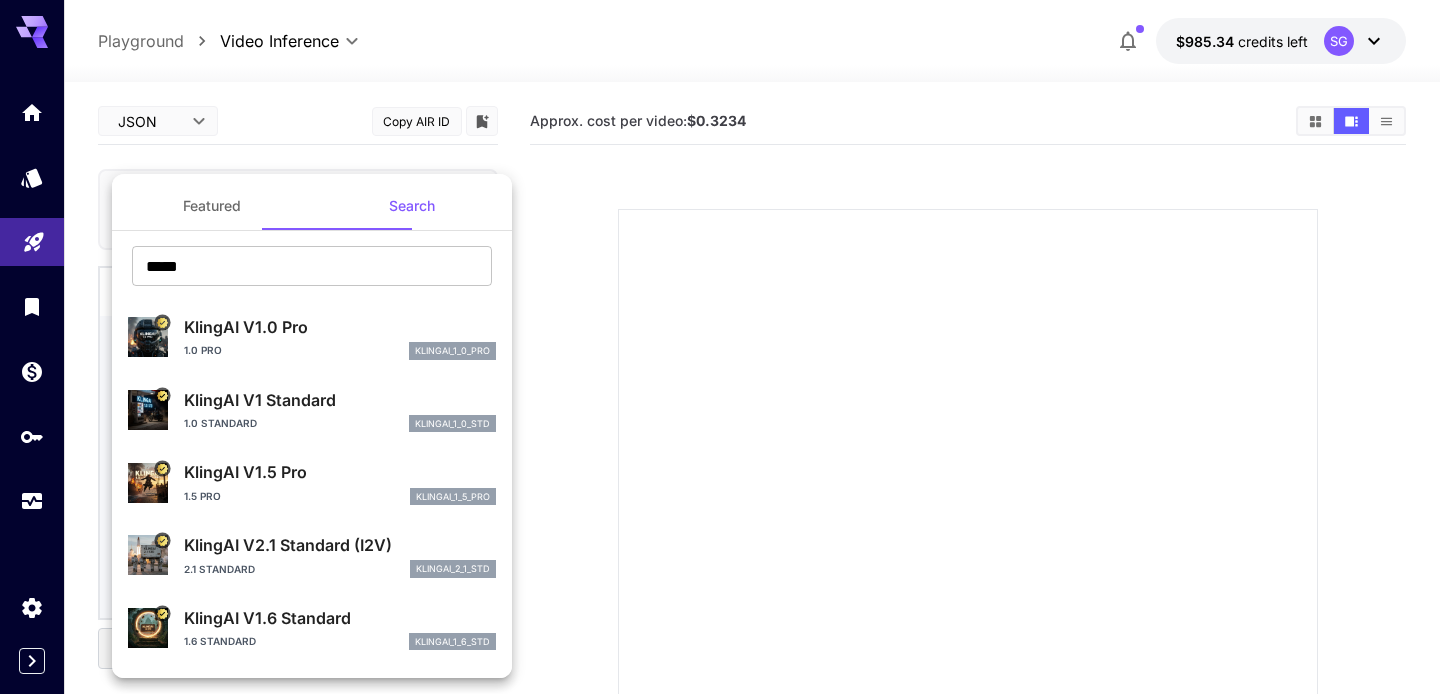 copy on "KlingAI V2.1 Pro (I2V)" 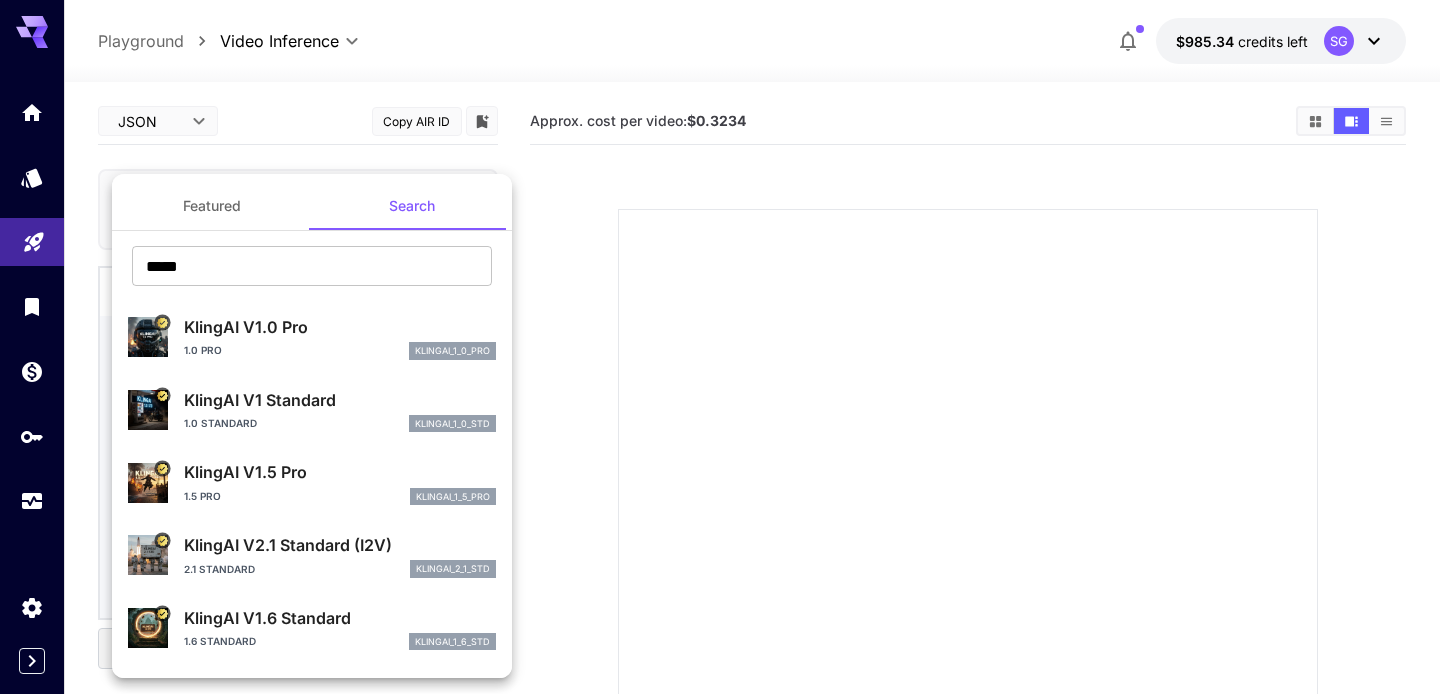 click at bounding box center [720, 347] 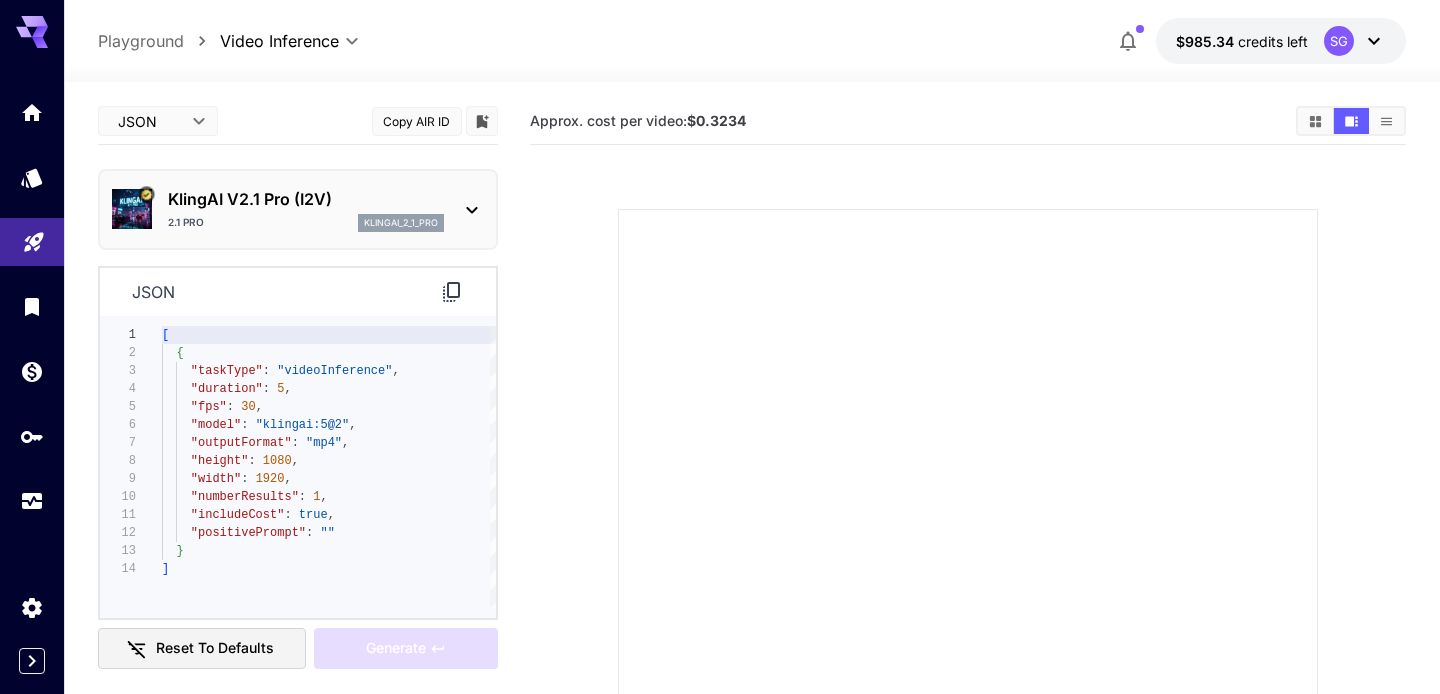 click 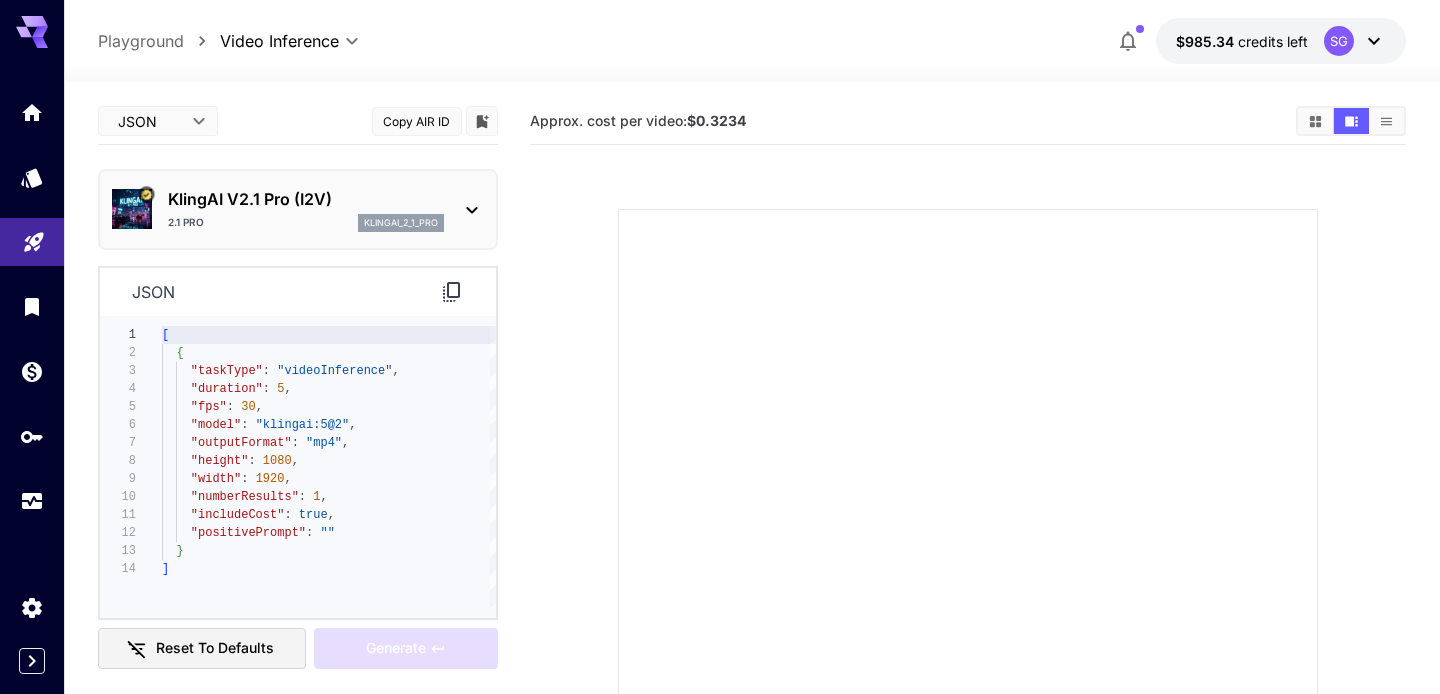 click on "KlingAI V2.1 Pro (I2V) 2.1 Pro klingai_2_1_pro" at bounding box center (306, 209) 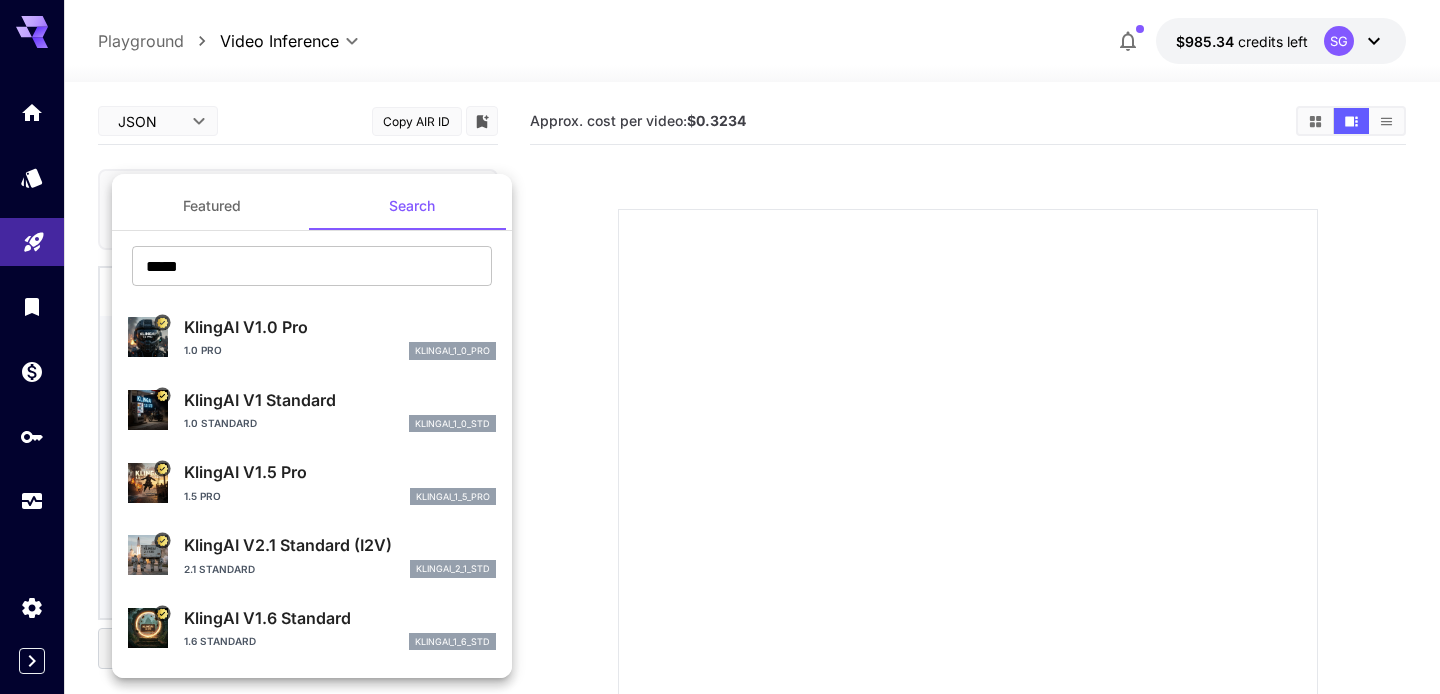 click on "Featured" at bounding box center [212, 206] 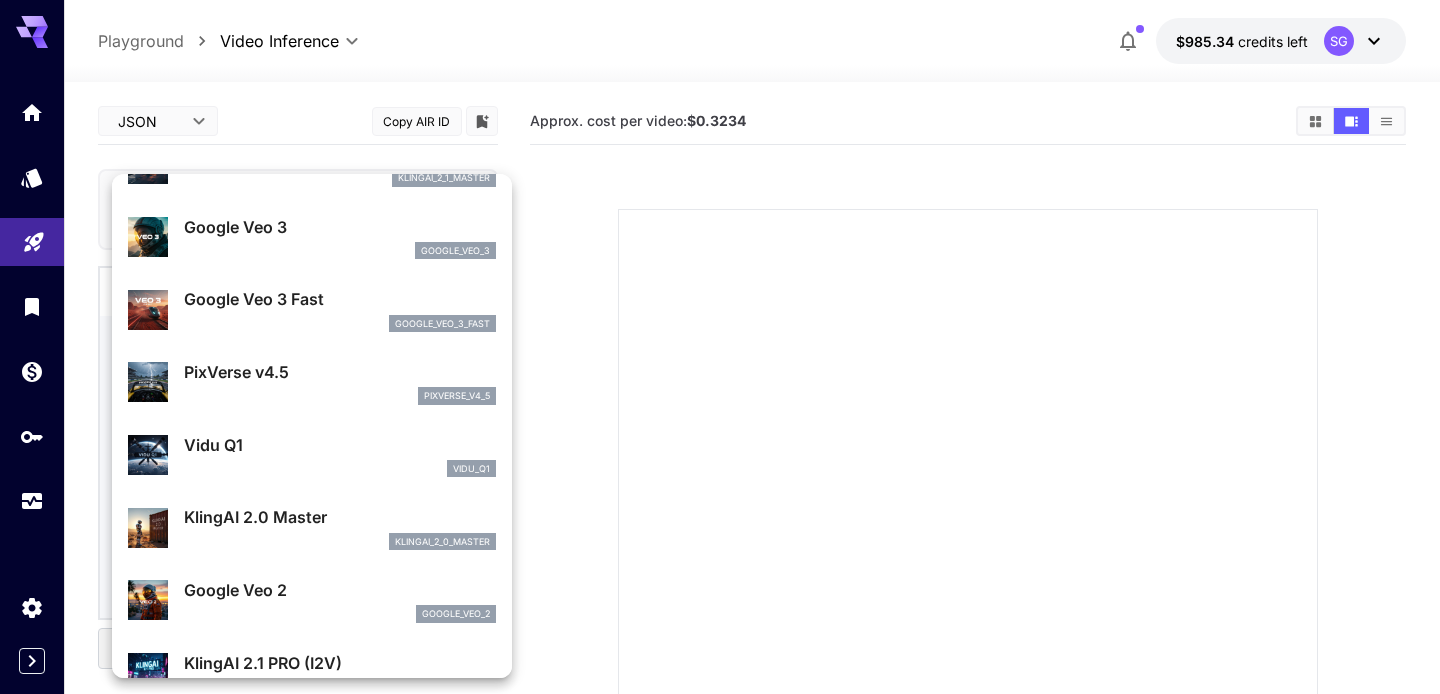 scroll, scrollTop: 358, scrollLeft: 0, axis: vertical 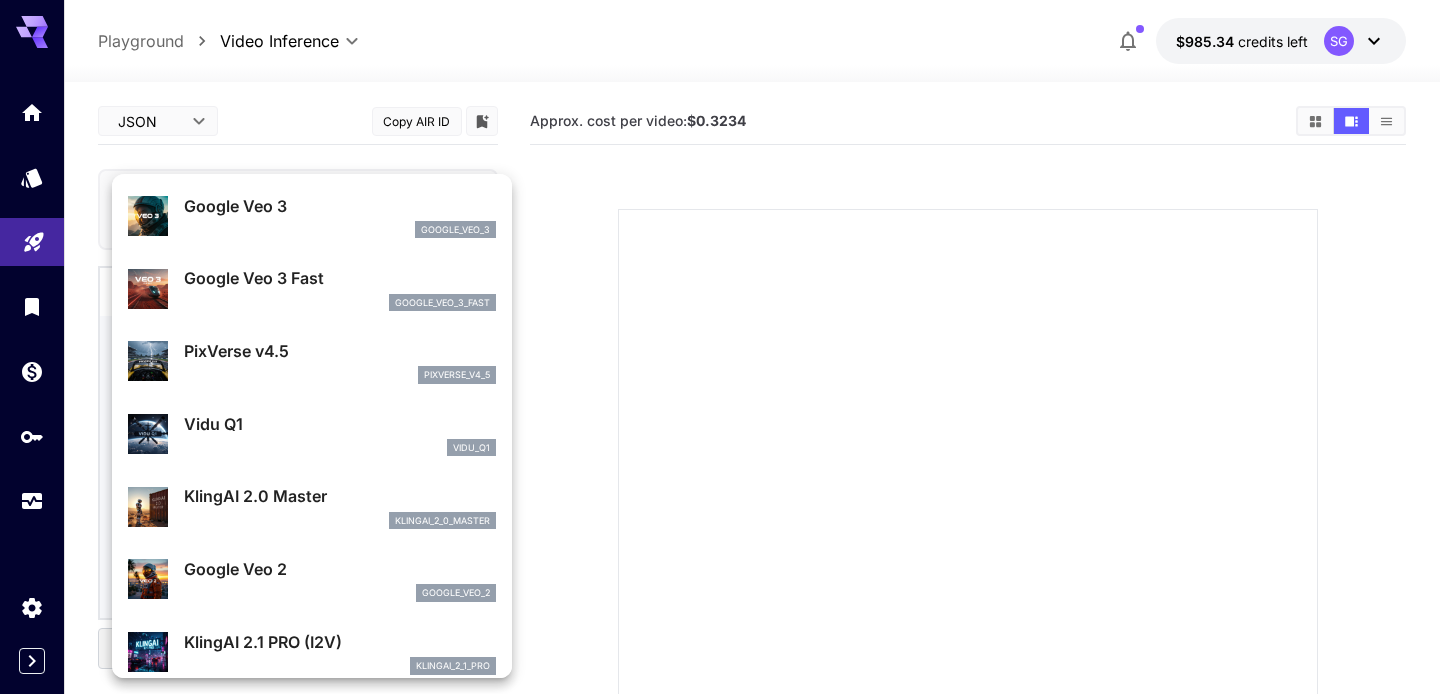 click at bounding box center [720, 347] 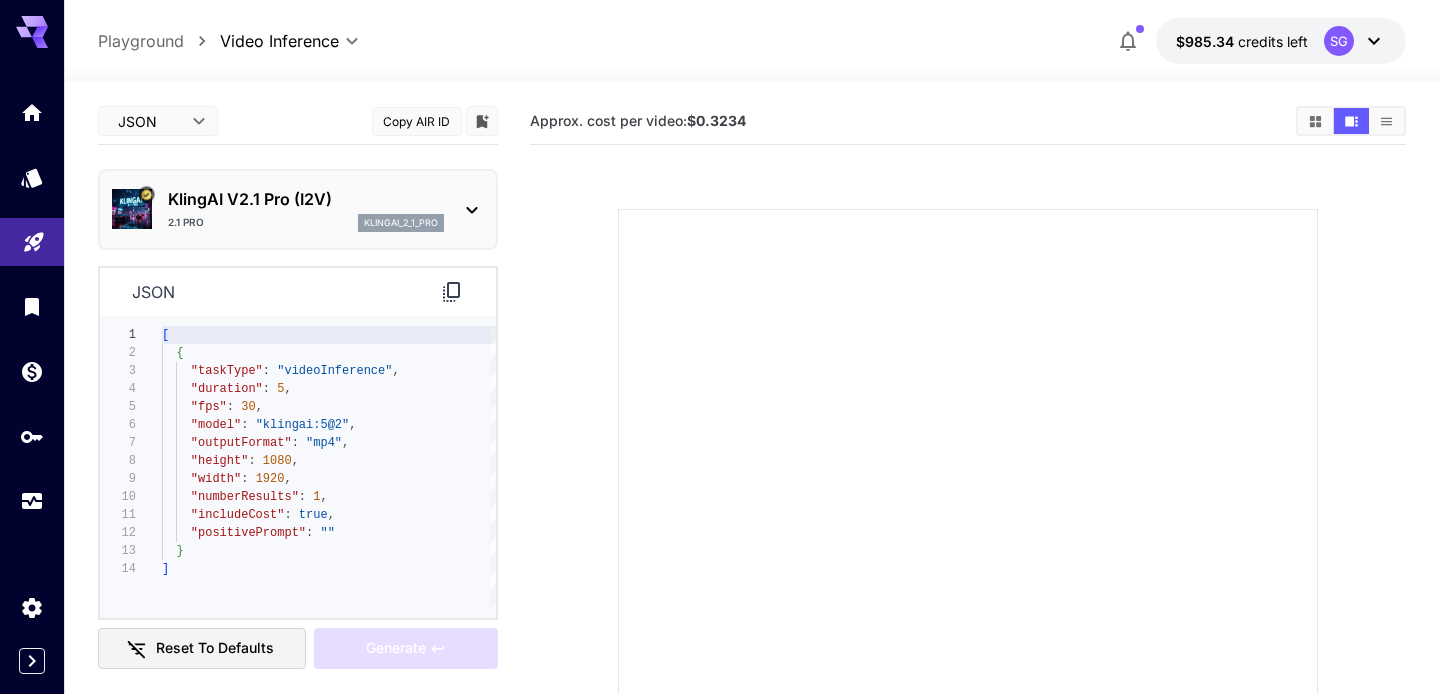 click 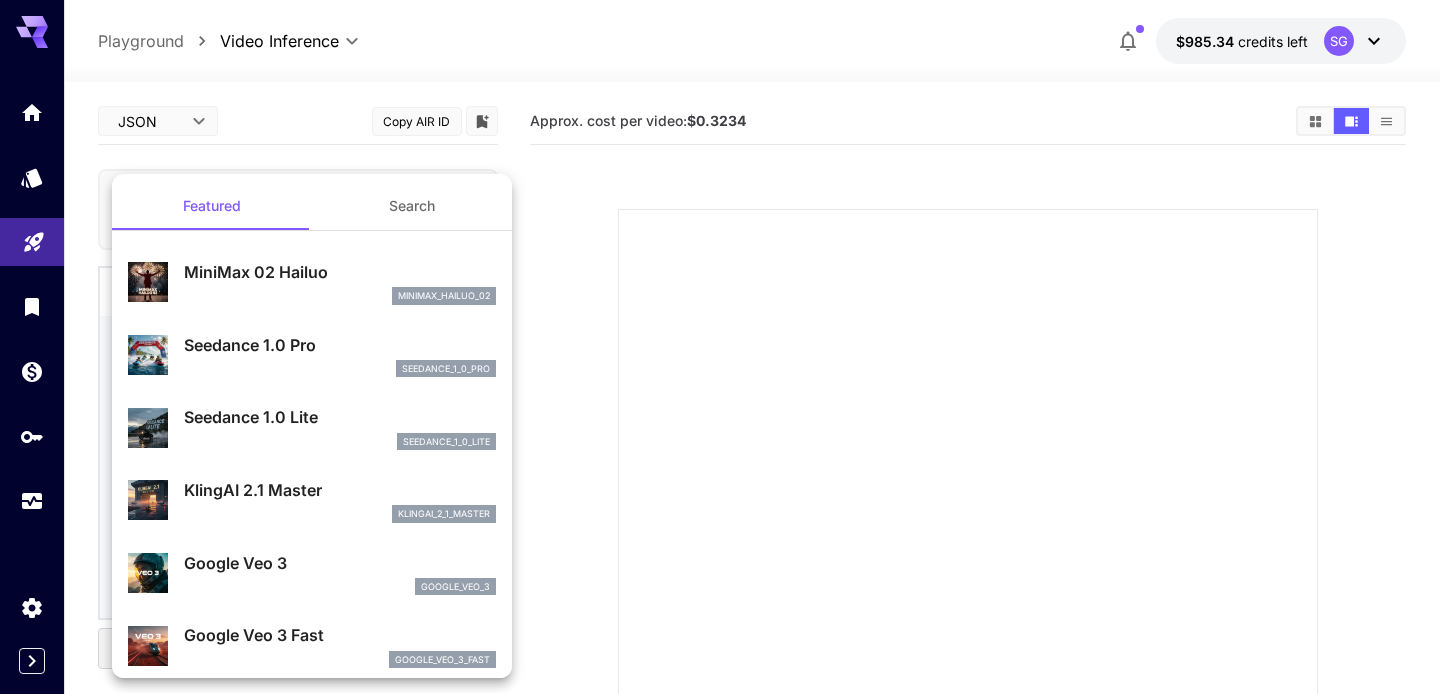 click on "Search" at bounding box center (412, 206) 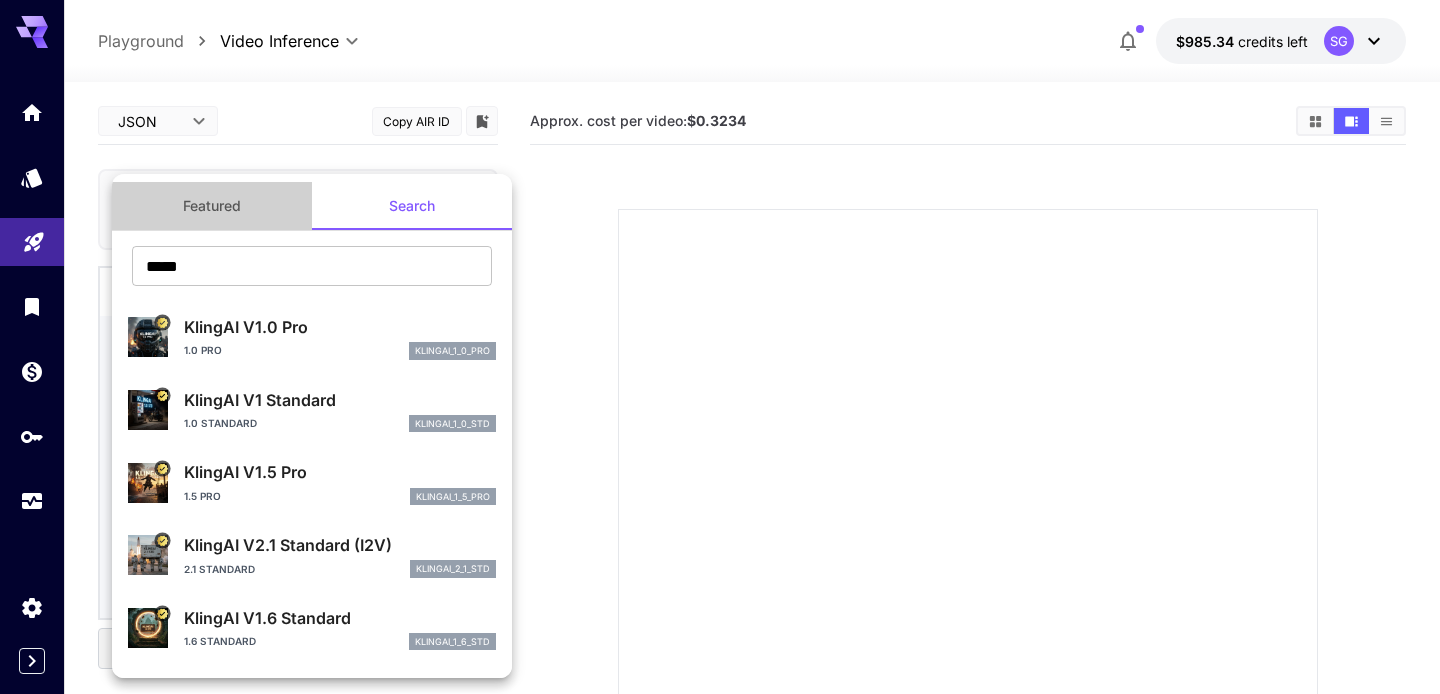 click on "Featured" at bounding box center [212, 206] 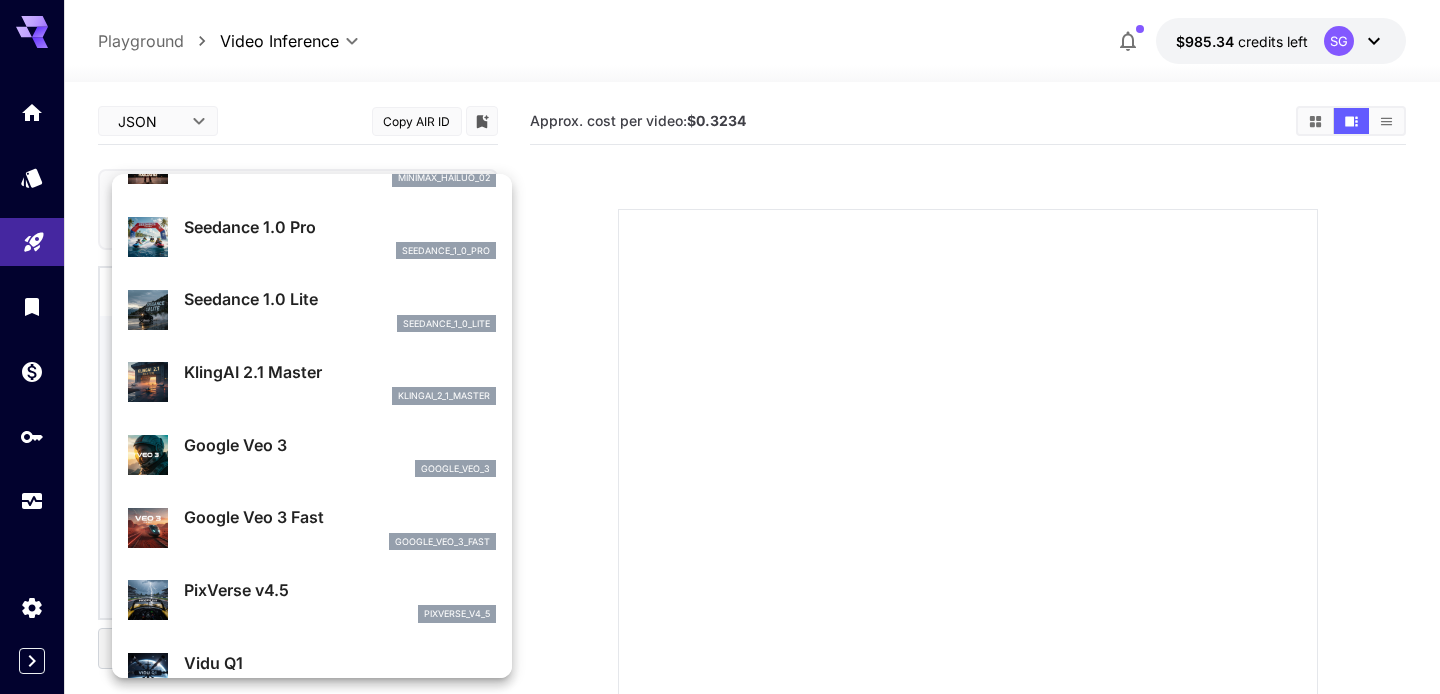 scroll, scrollTop: 0, scrollLeft: 0, axis: both 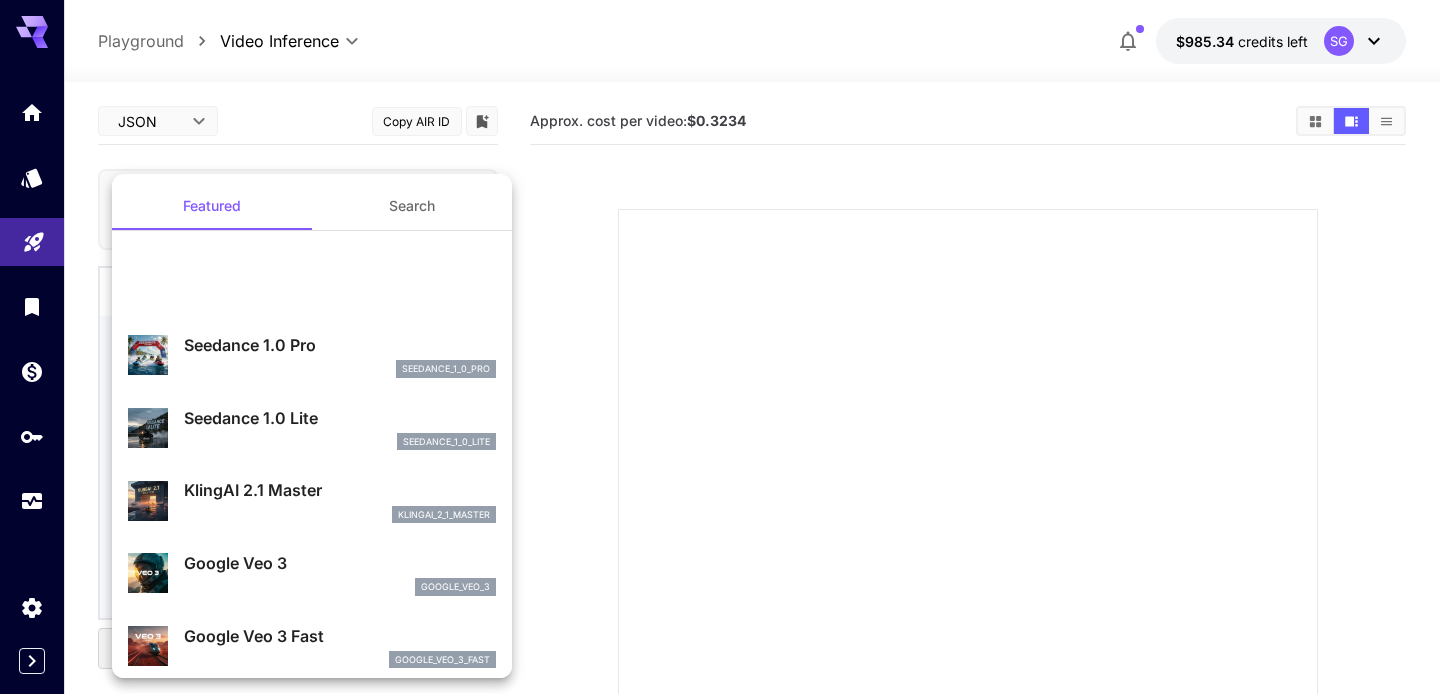 click on "Search" at bounding box center (412, 206) 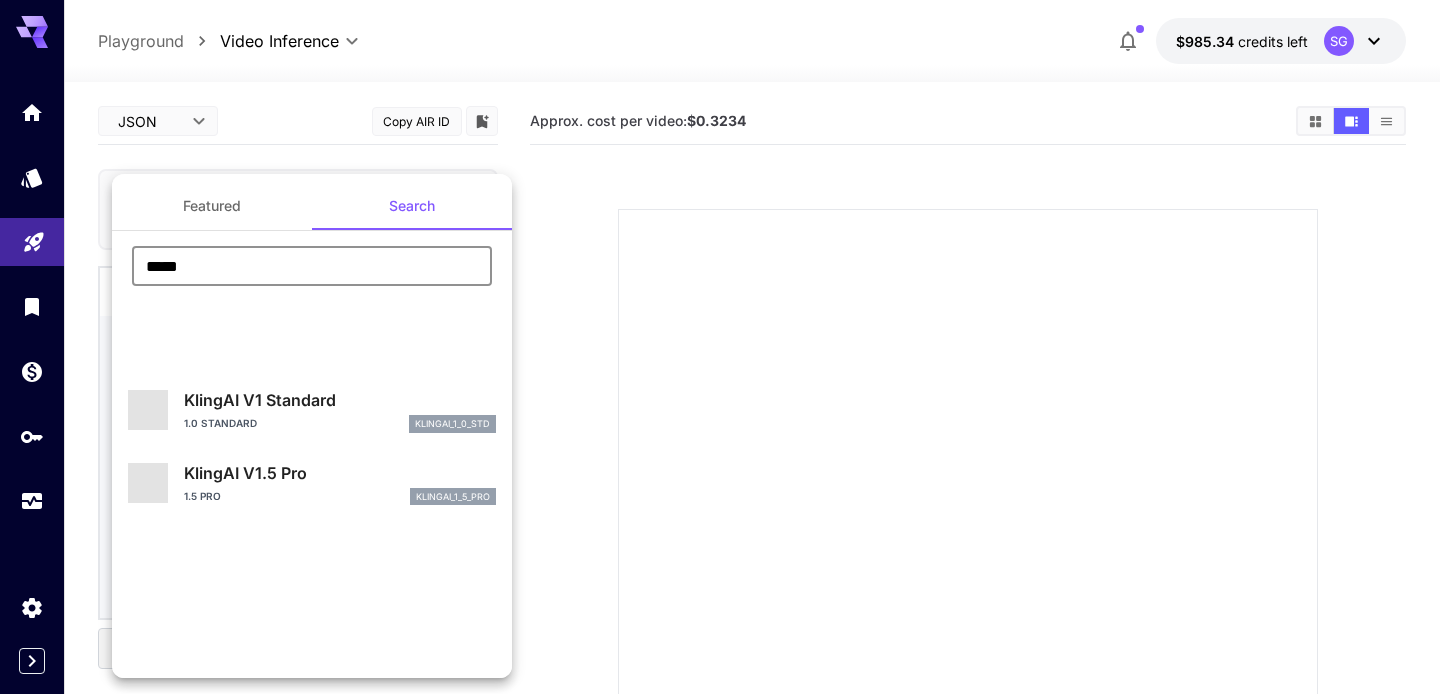 click on "*****" at bounding box center (312, 266) 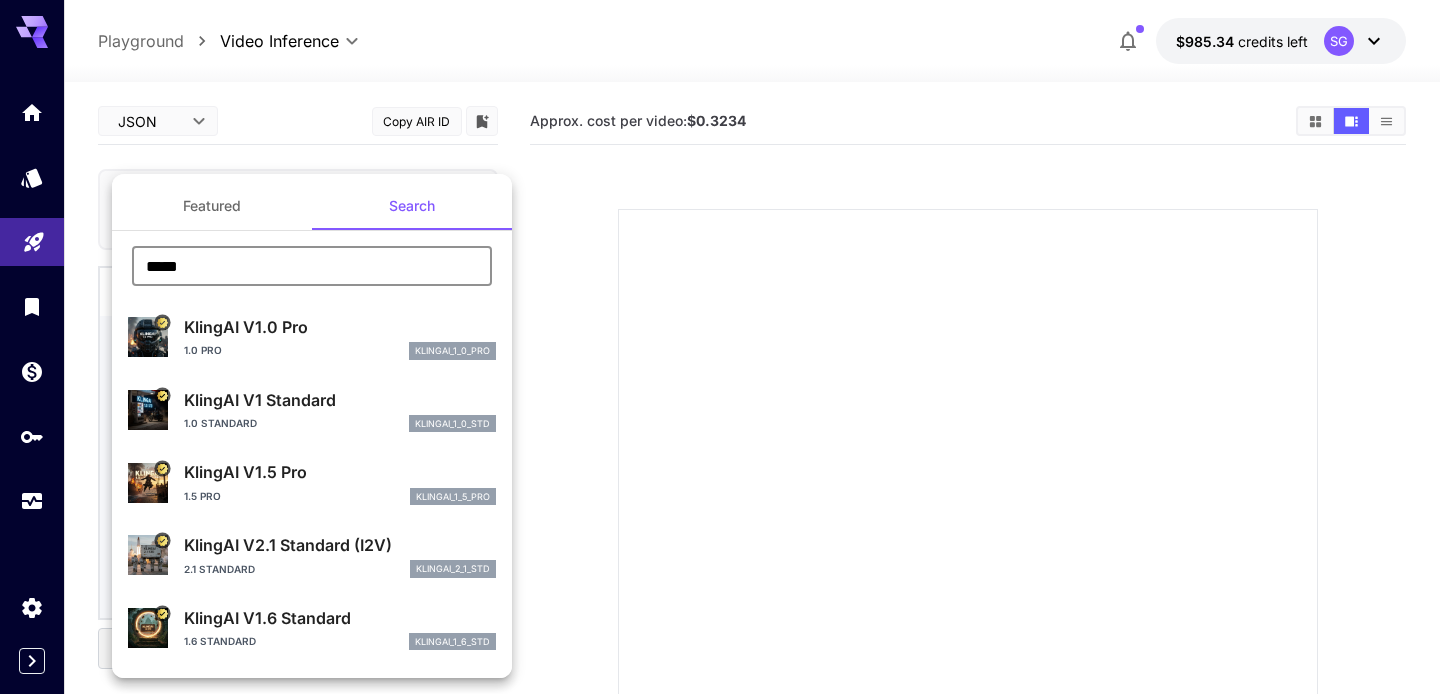 drag, startPoint x: 324, startPoint y: 275, endPoint x: 90, endPoint y: 275, distance: 234 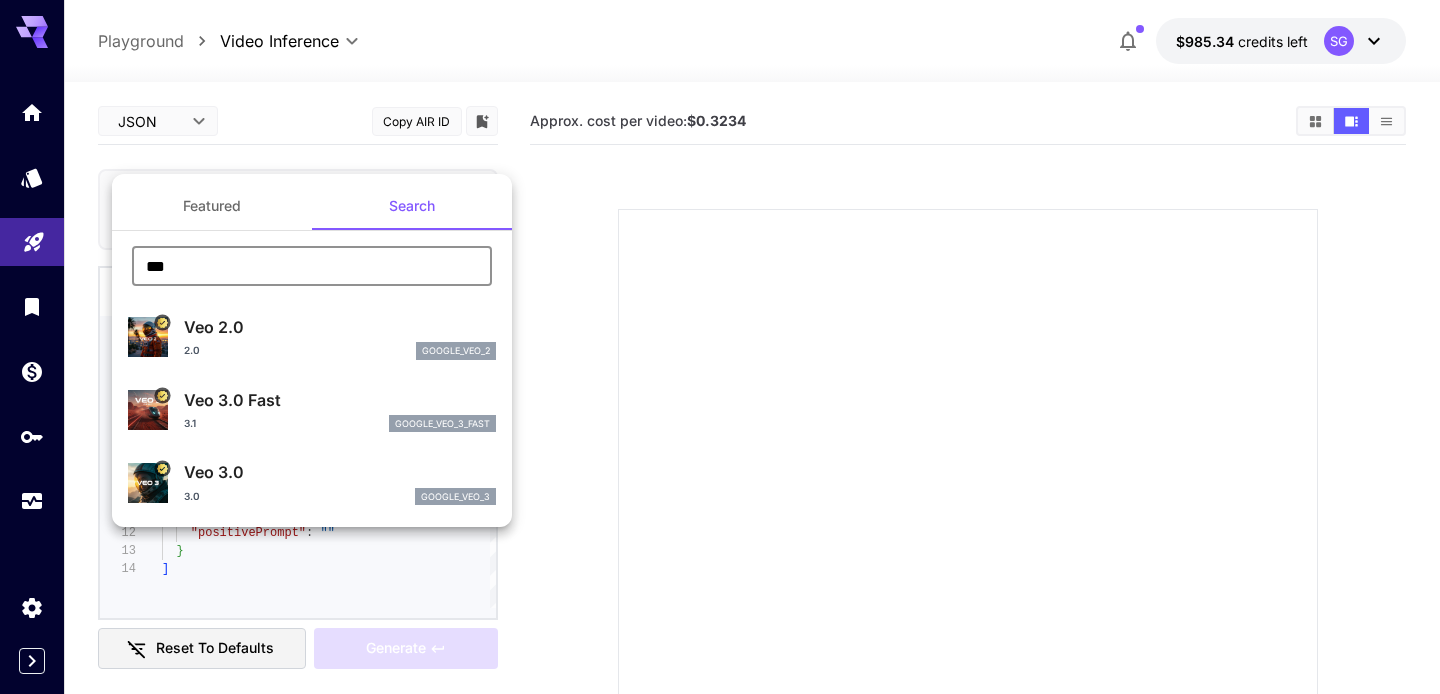 drag, startPoint x: 230, startPoint y: 271, endPoint x: 131, endPoint y: 272, distance: 99.00505 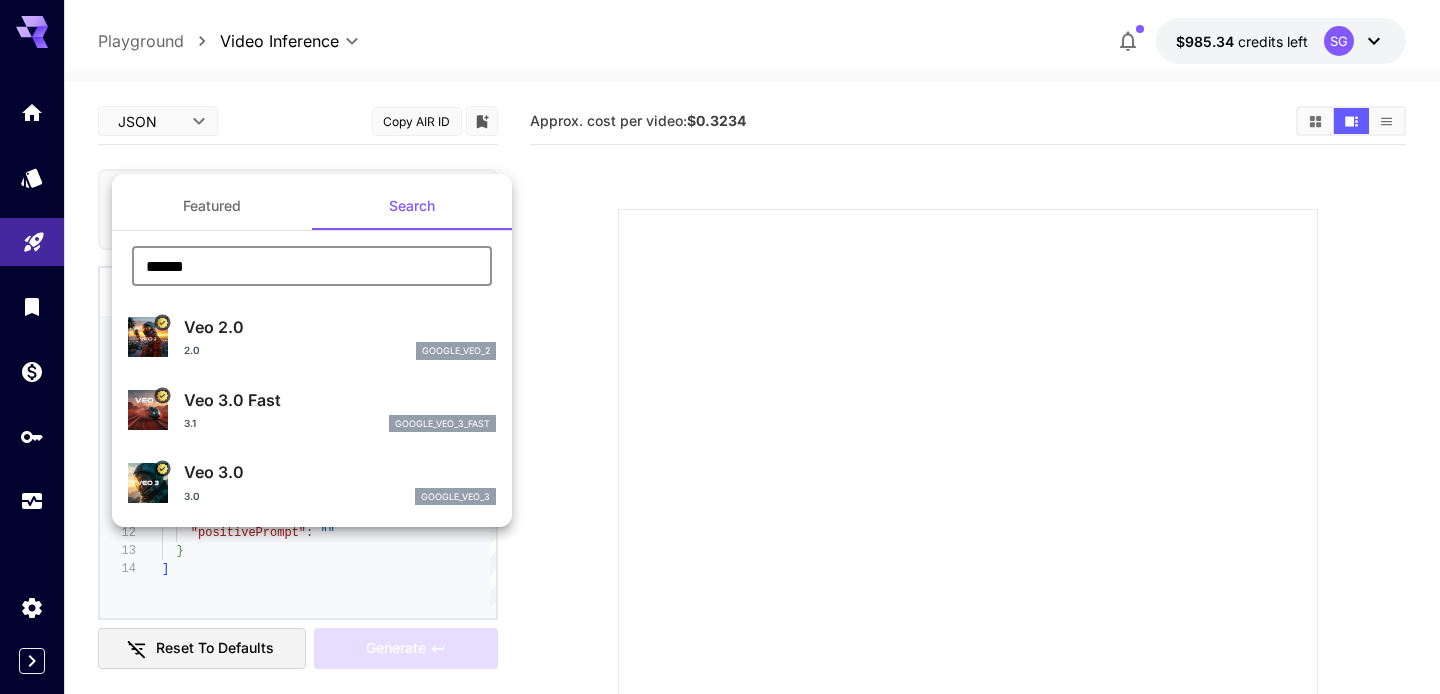 type on "******" 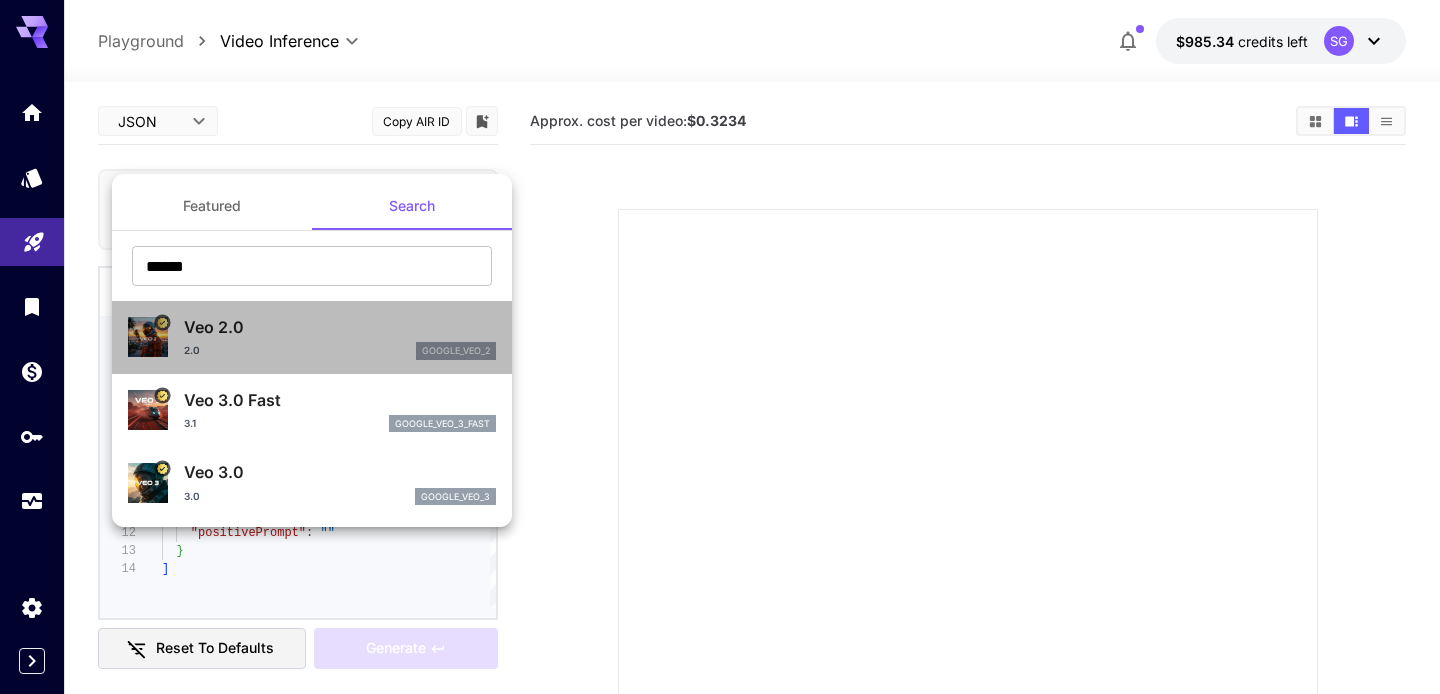 click on "Veo 2.0 2.0 google_veo_2" at bounding box center (340, 337) 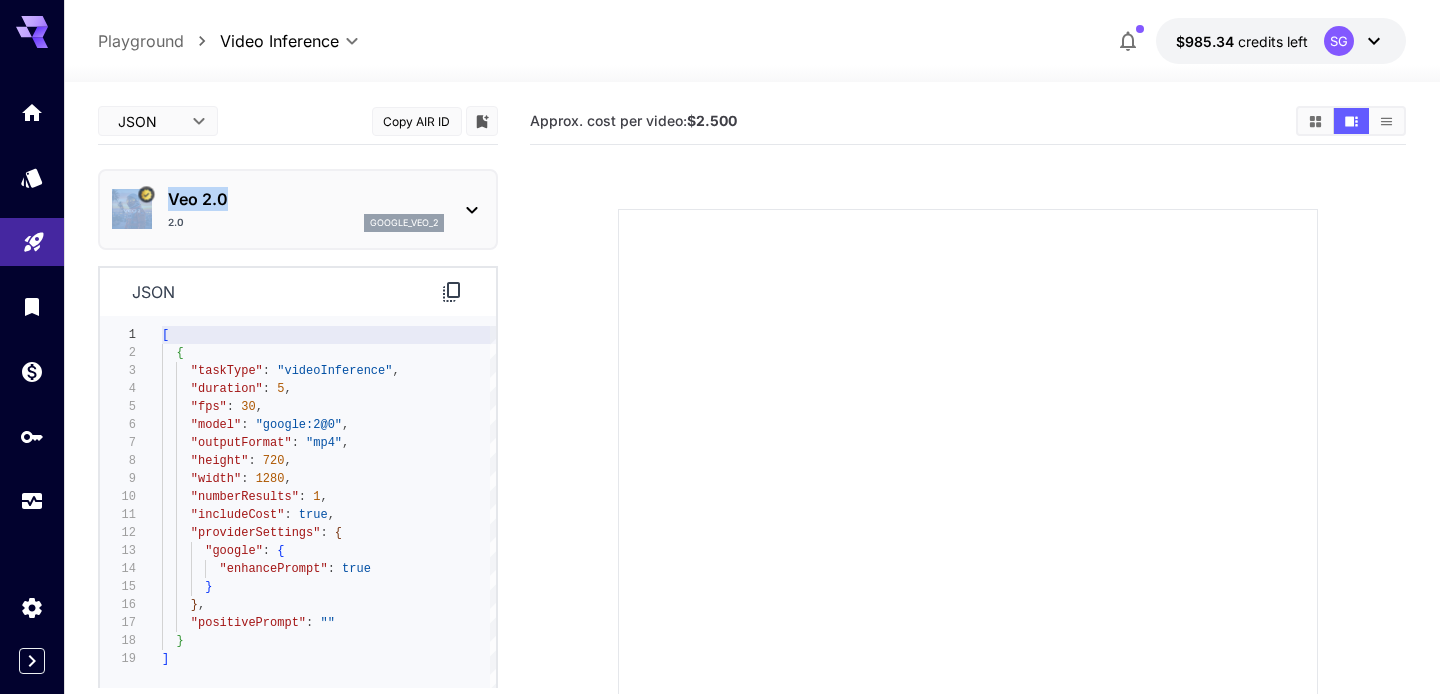 drag, startPoint x: 271, startPoint y: 208, endPoint x: 147, endPoint y: 209, distance: 124.004036 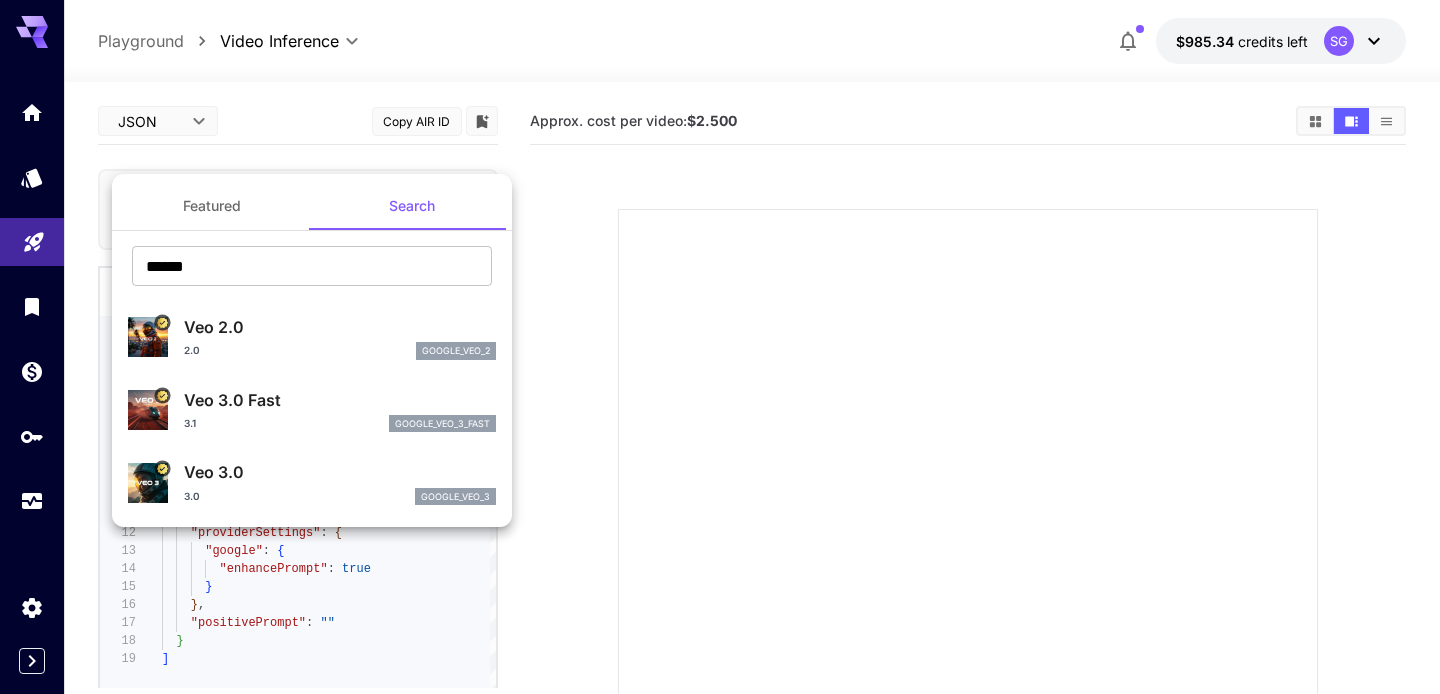 click at bounding box center (720, 347) 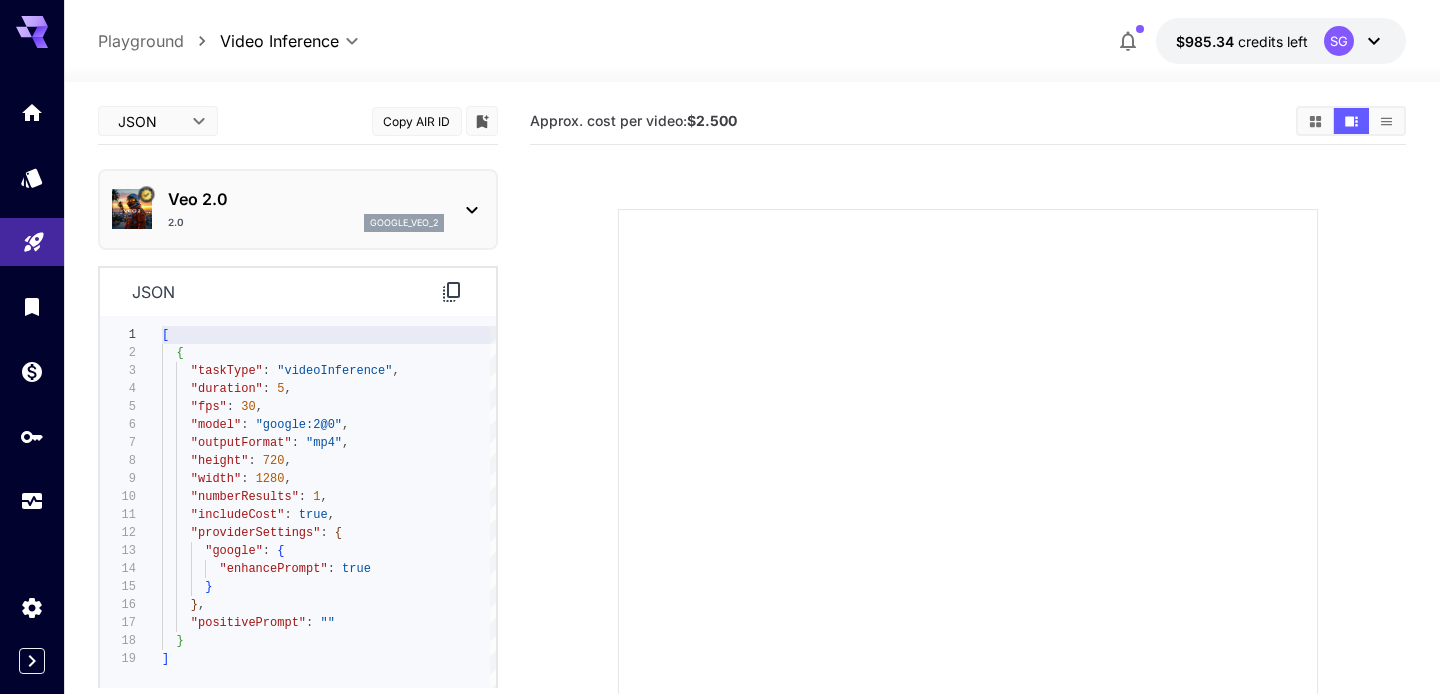 click 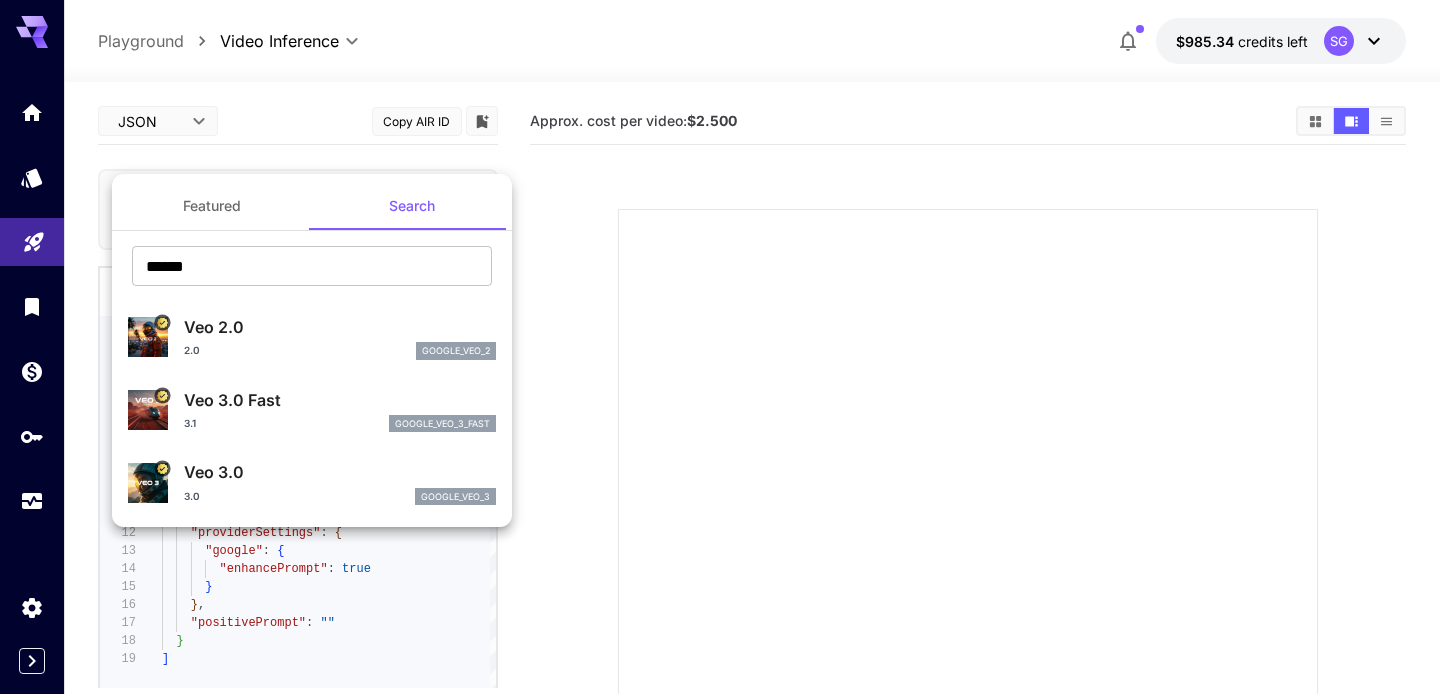 click on "Veo 3.0 Fast" at bounding box center [340, 400] 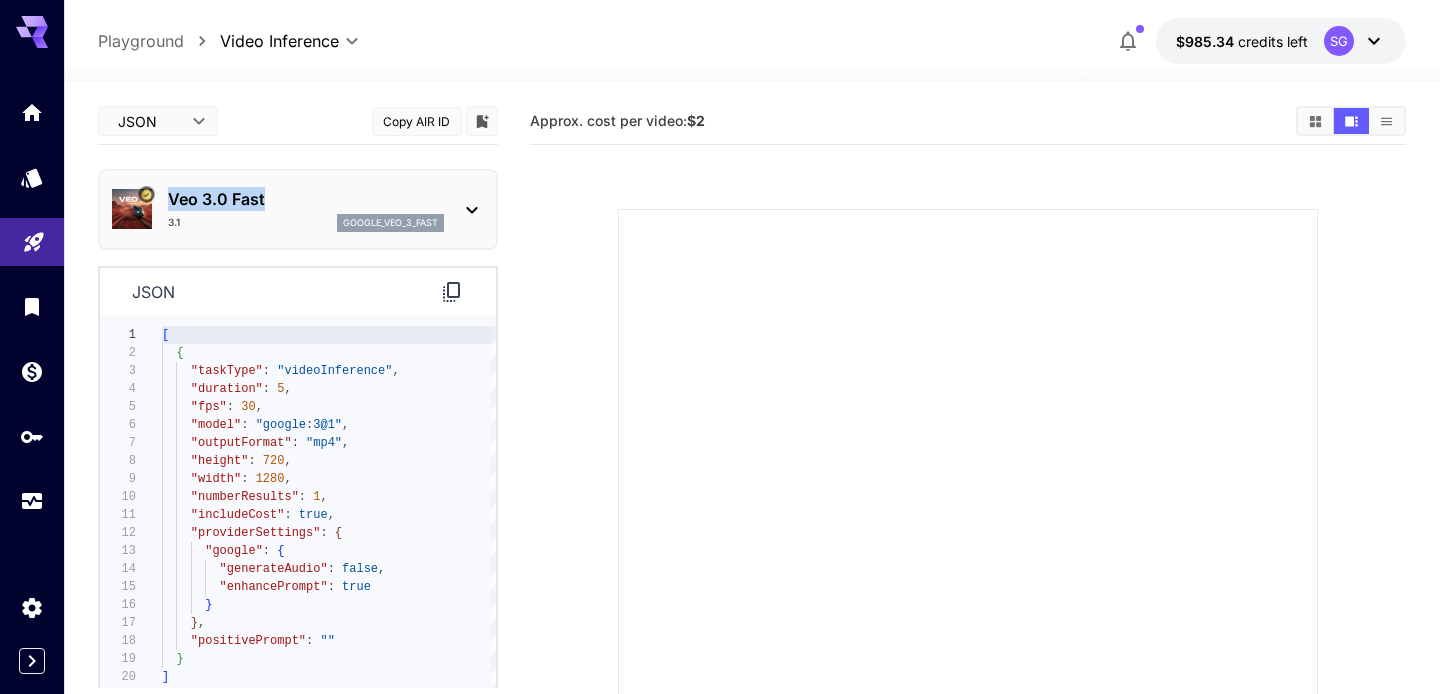 drag, startPoint x: 277, startPoint y: 194, endPoint x: 173, endPoint y: 196, distance: 104.019226 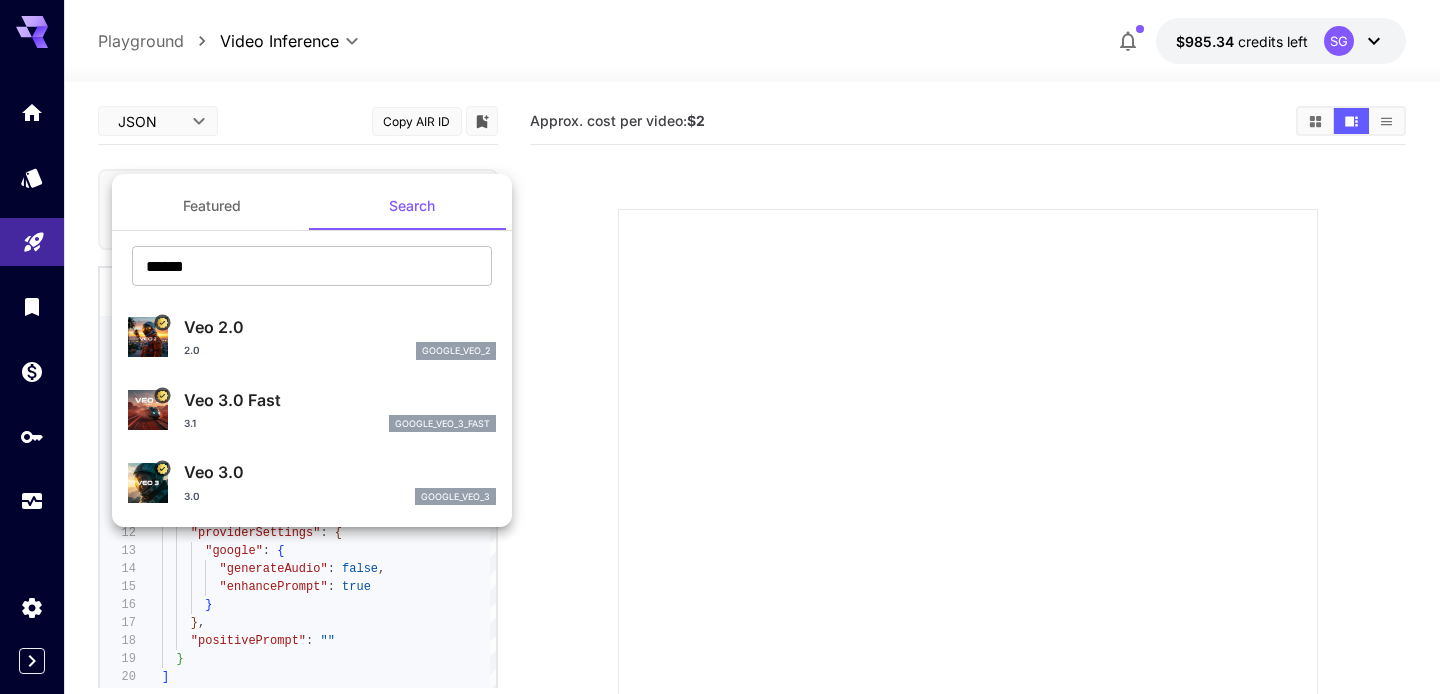 click at bounding box center [720, 347] 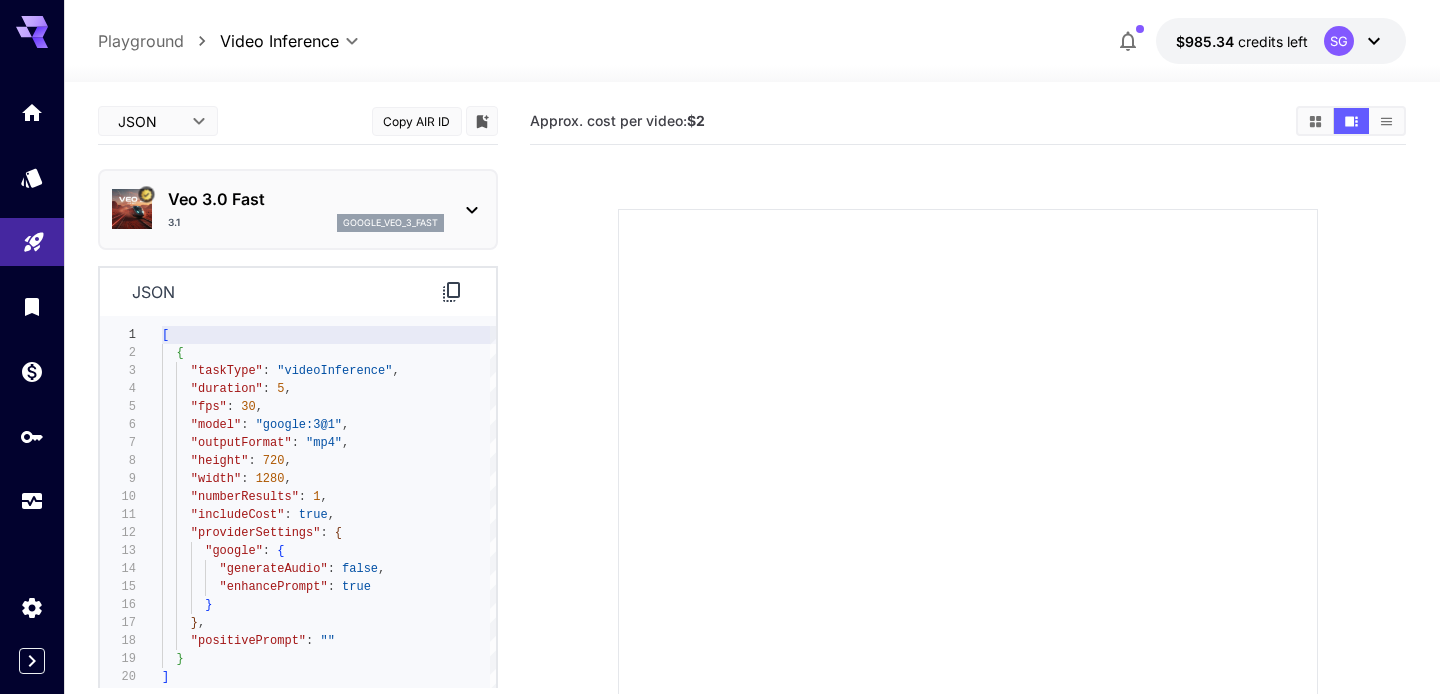 click 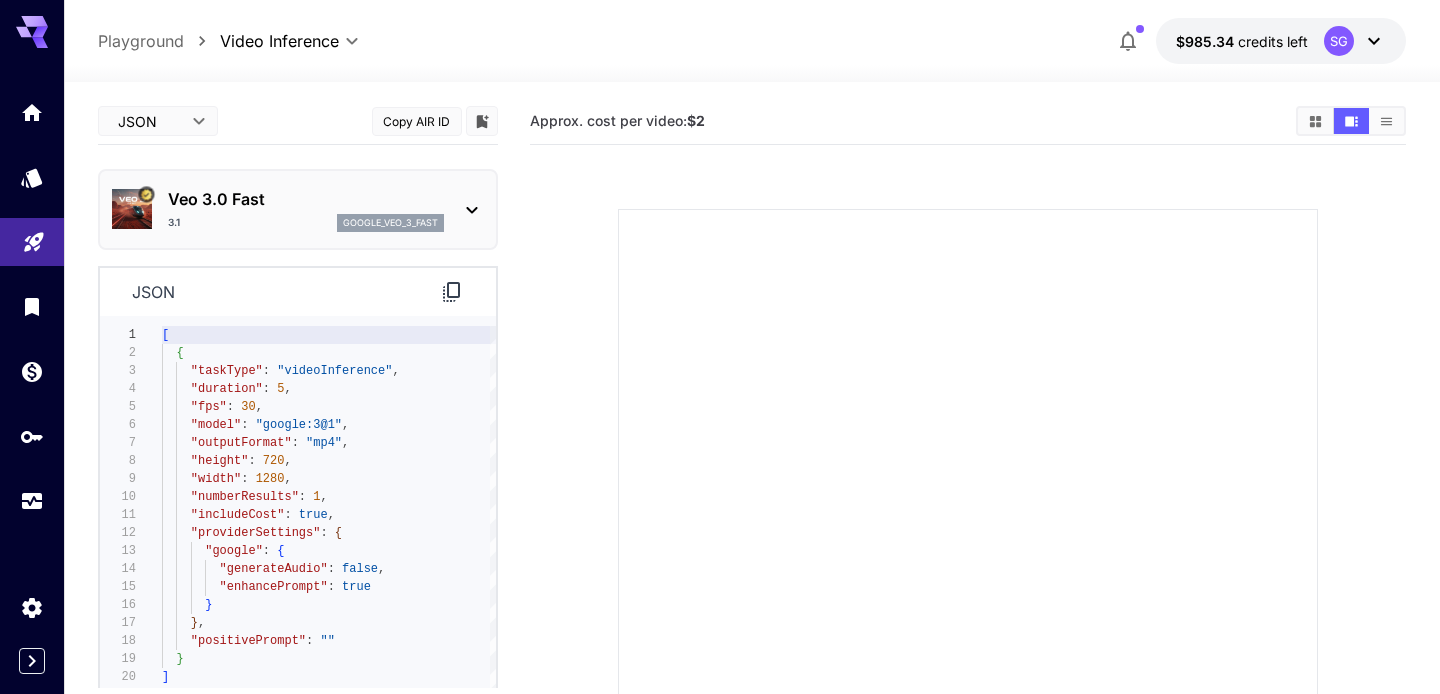 click on "Veo 3.0 Fast" at bounding box center (306, 199) 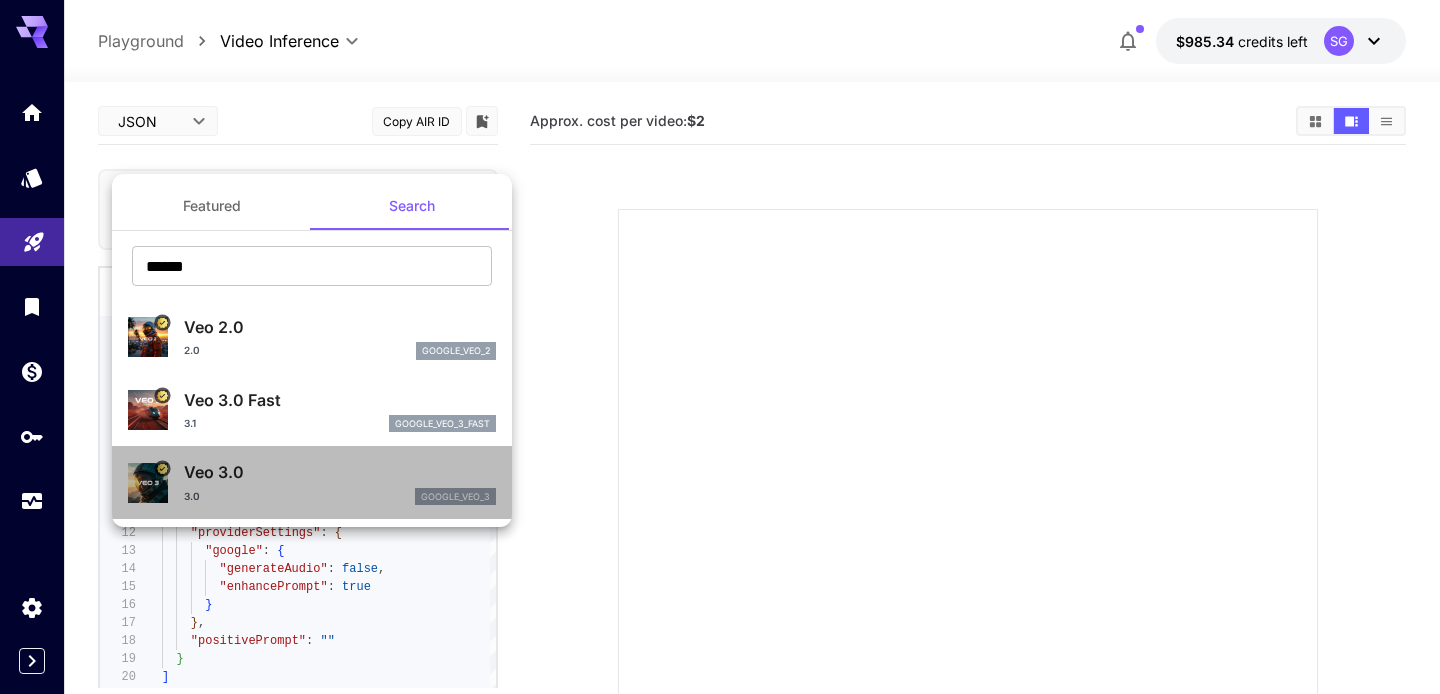 click on "Veo 3.0" at bounding box center [340, 472] 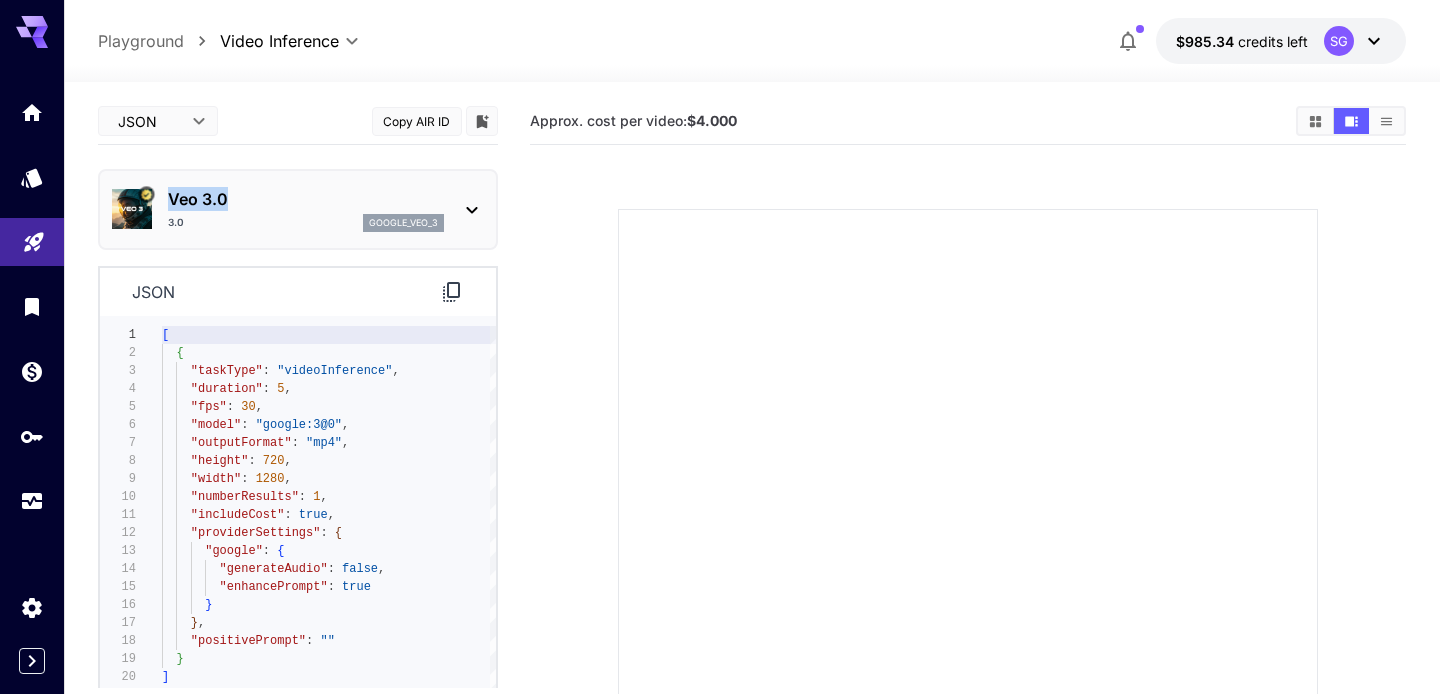 drag, startPoint x: 269, startPoint y: 203, endPoint x: 173, endPoint y: 203, distance: 96 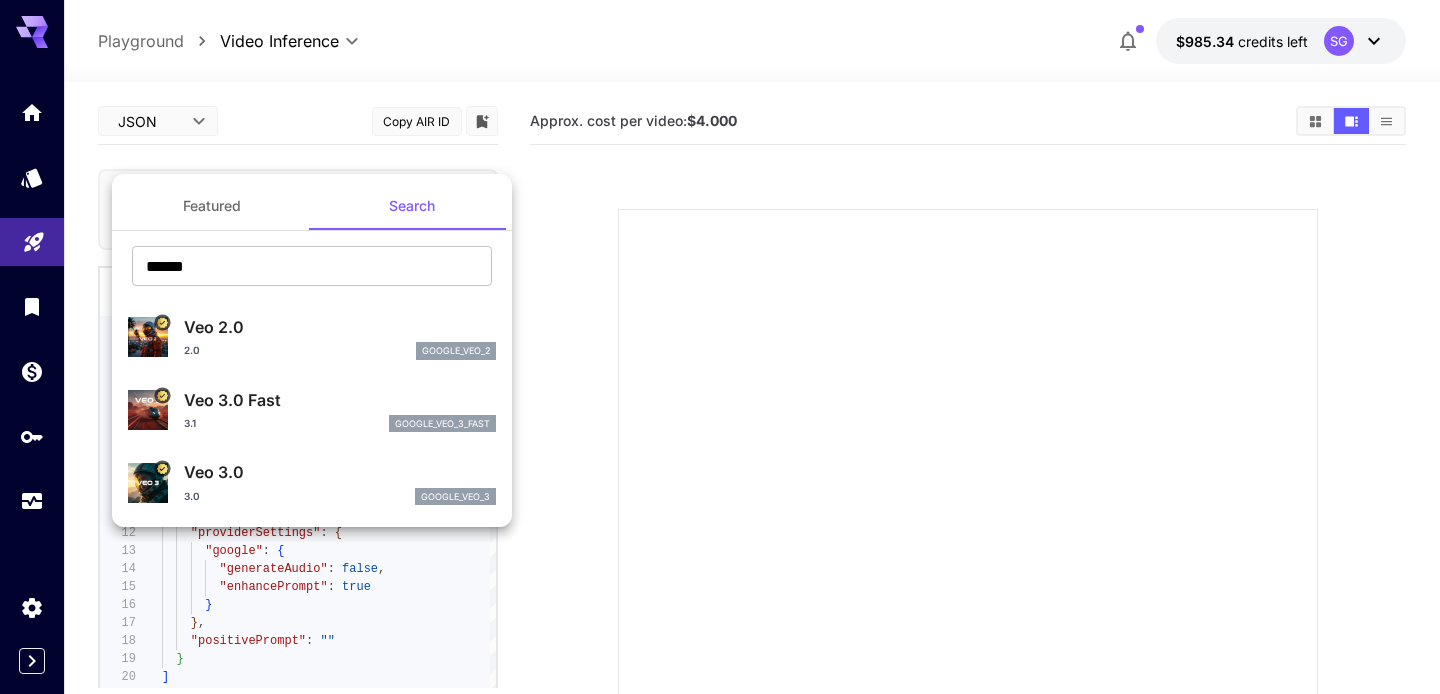 click at bounding box center (720, 347) 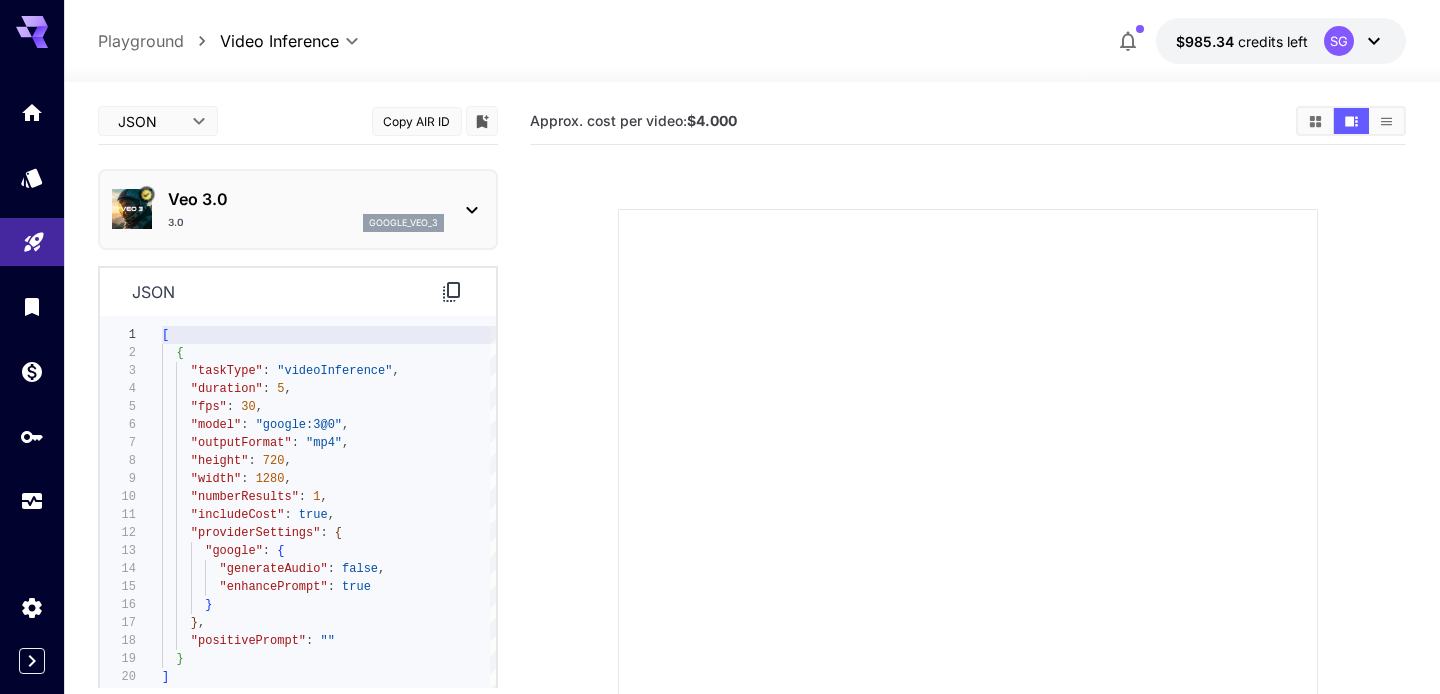 click 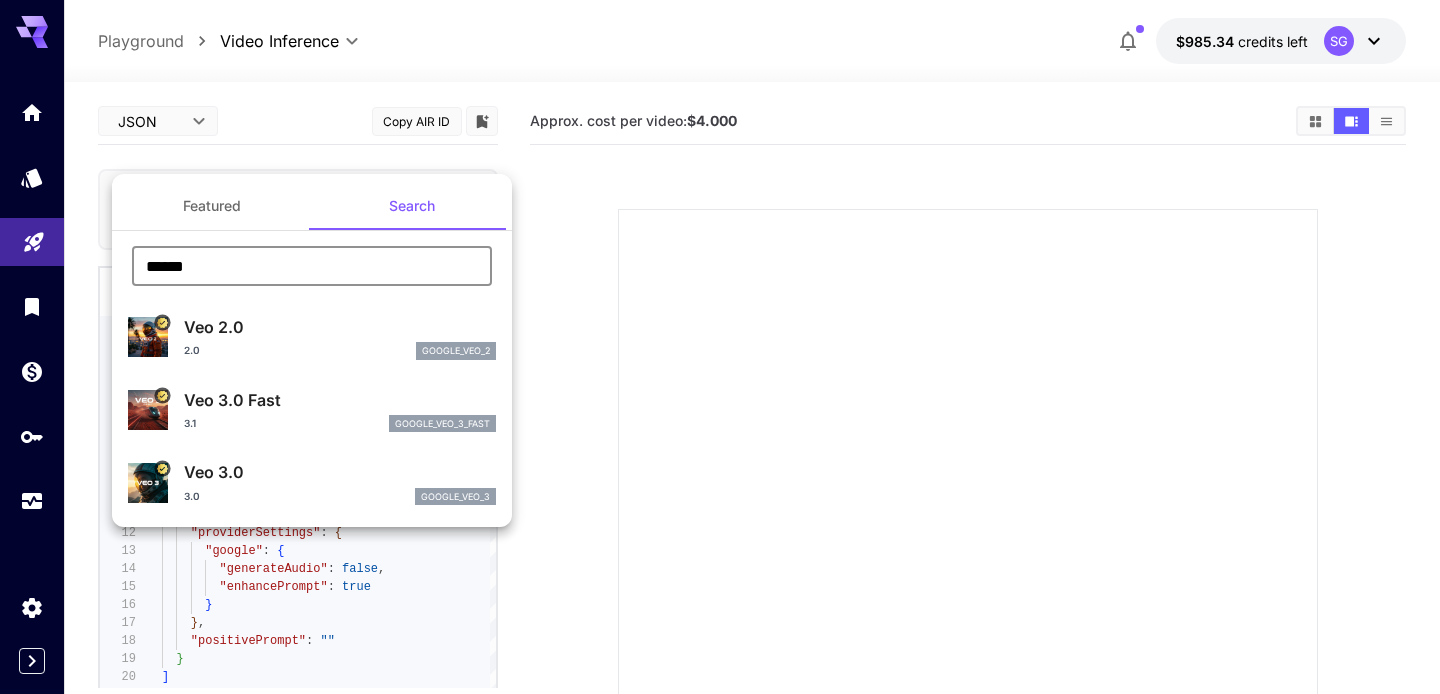 drag, startPoint x: 318, startPoint y: 262, endPoint x: 105, endPoint y: 262, distance: 213 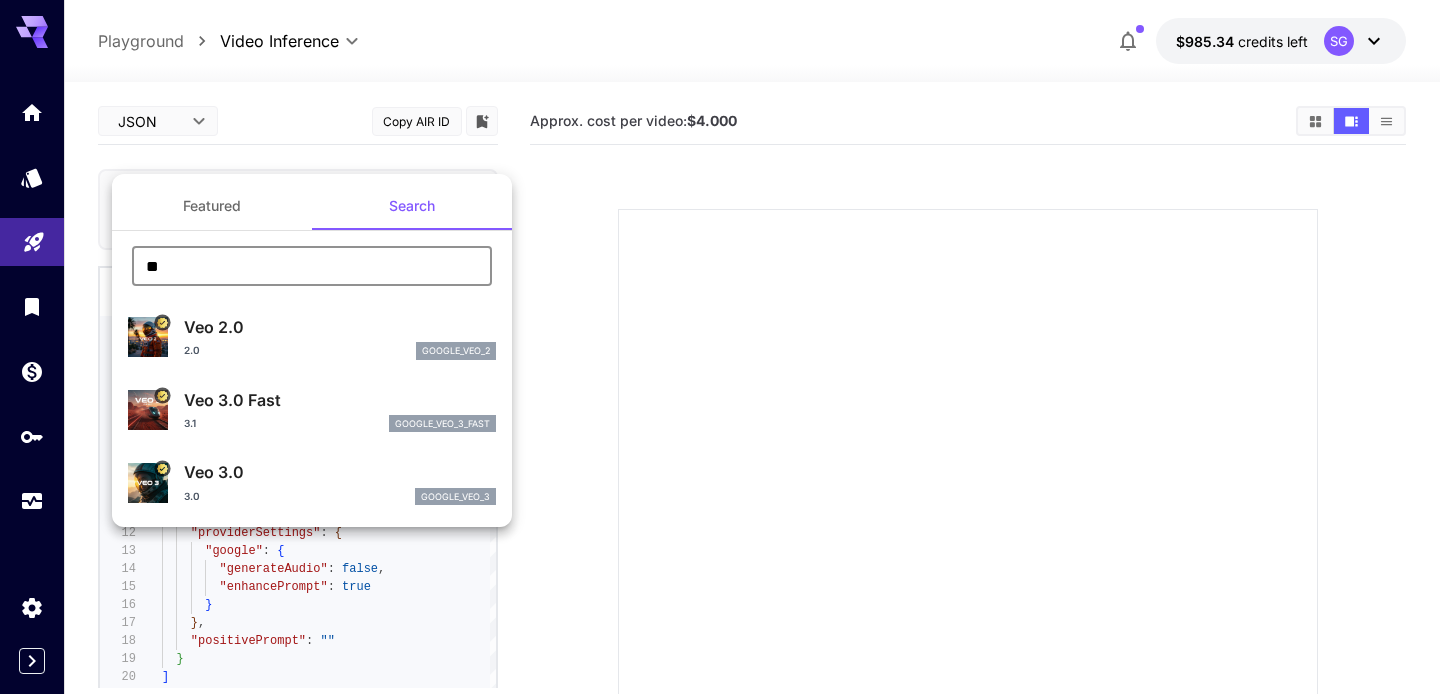 type on "*" 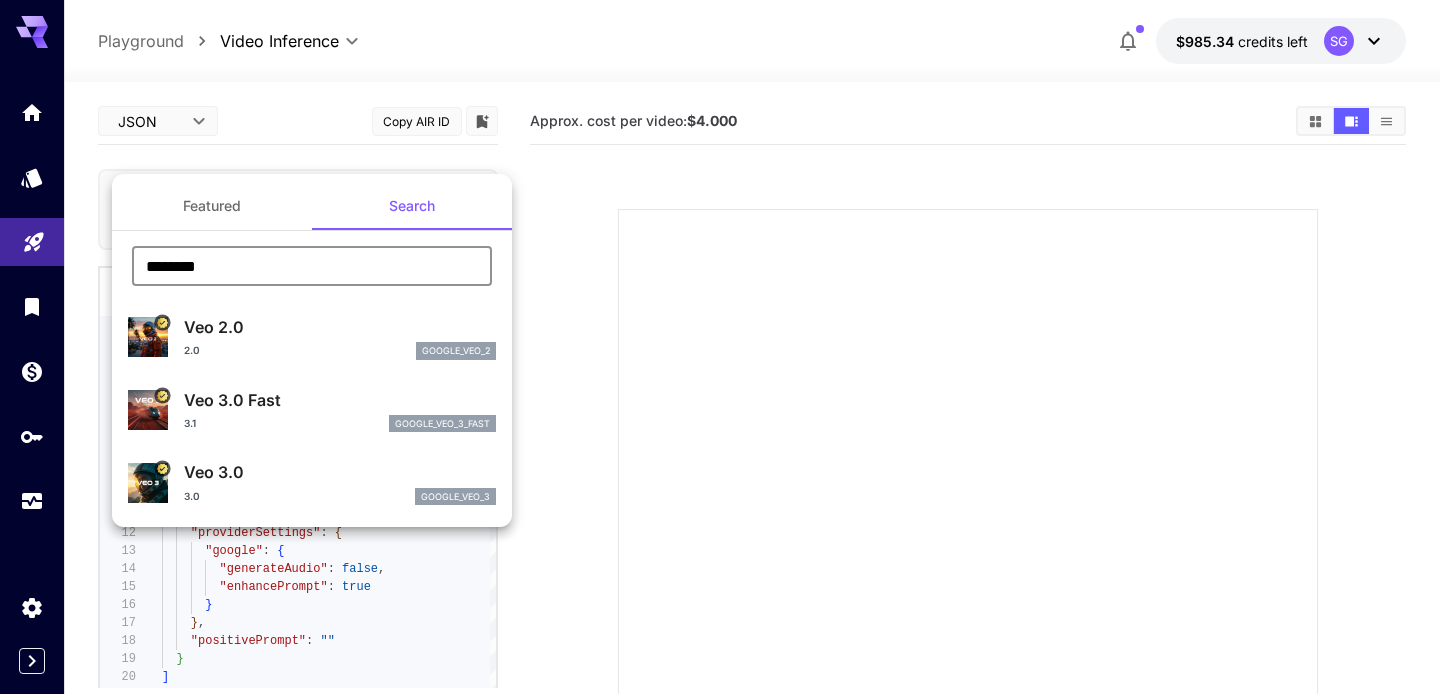 type on "********" 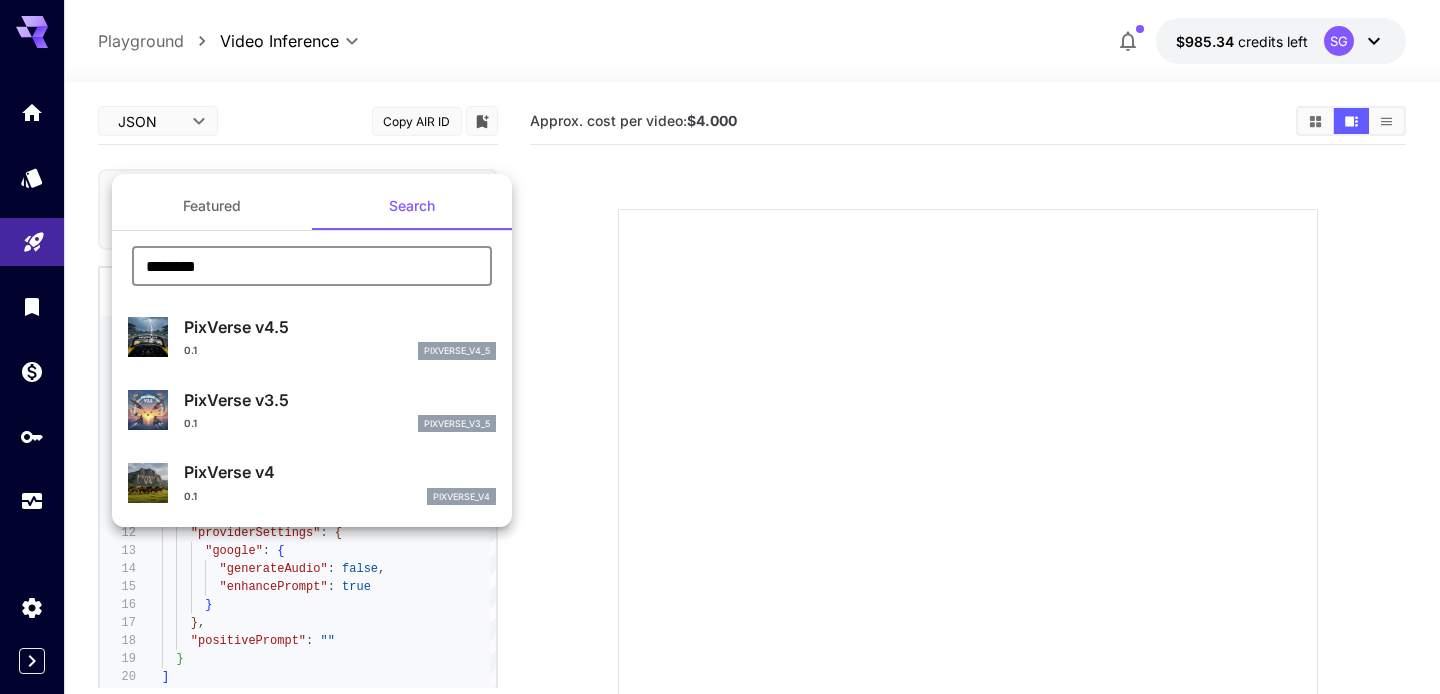 click on "PixVerse v4.5 0.1 pixverse_v4_5" at bounding box center [340, 337] 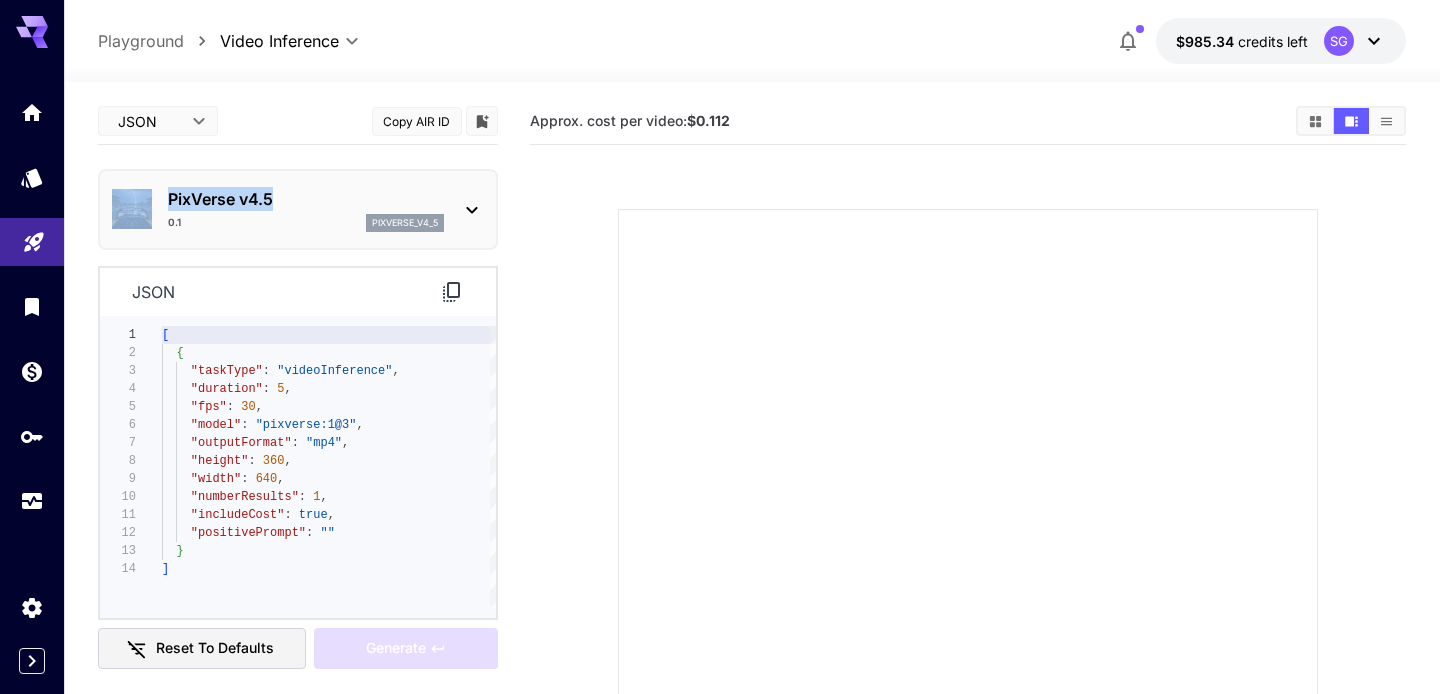 drag, startPoint x: 288, startPoint y: 198, endPoint x: 155, endPoint y: 198, distance: 133 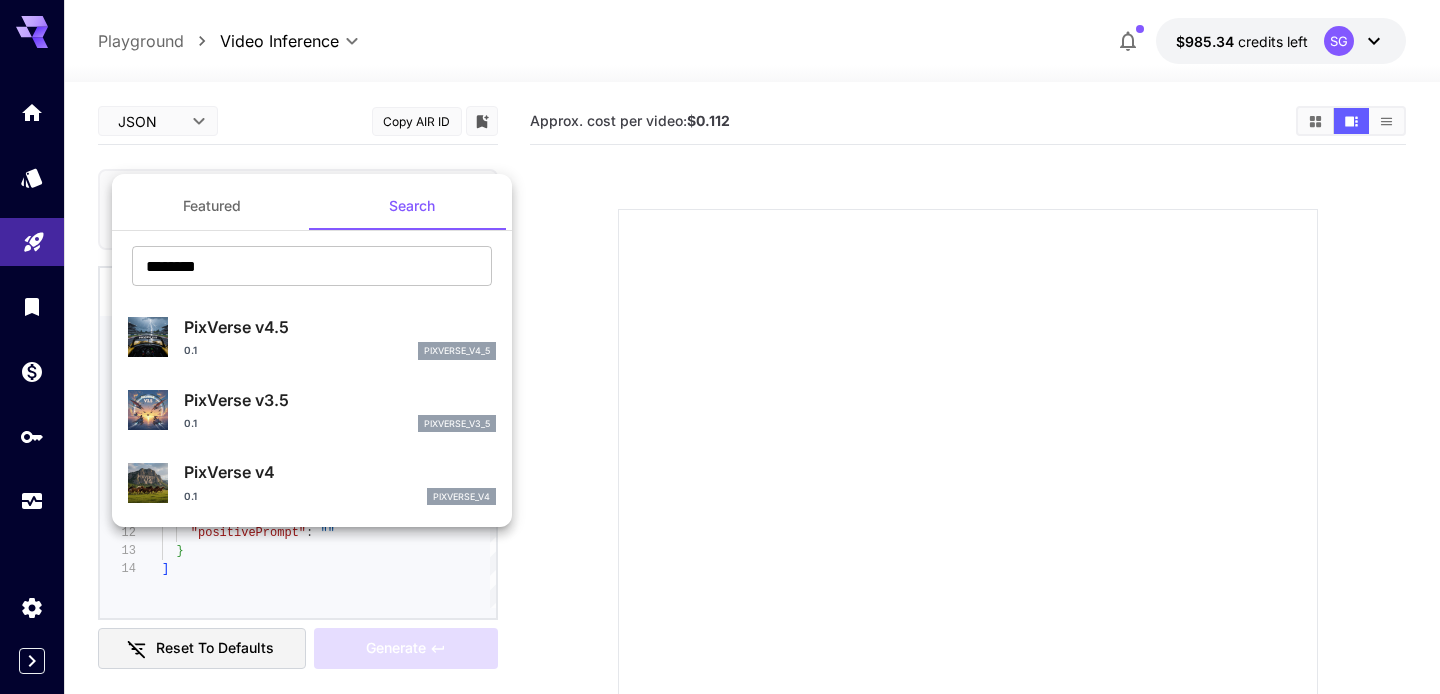 click at bounding box center (720, 347) 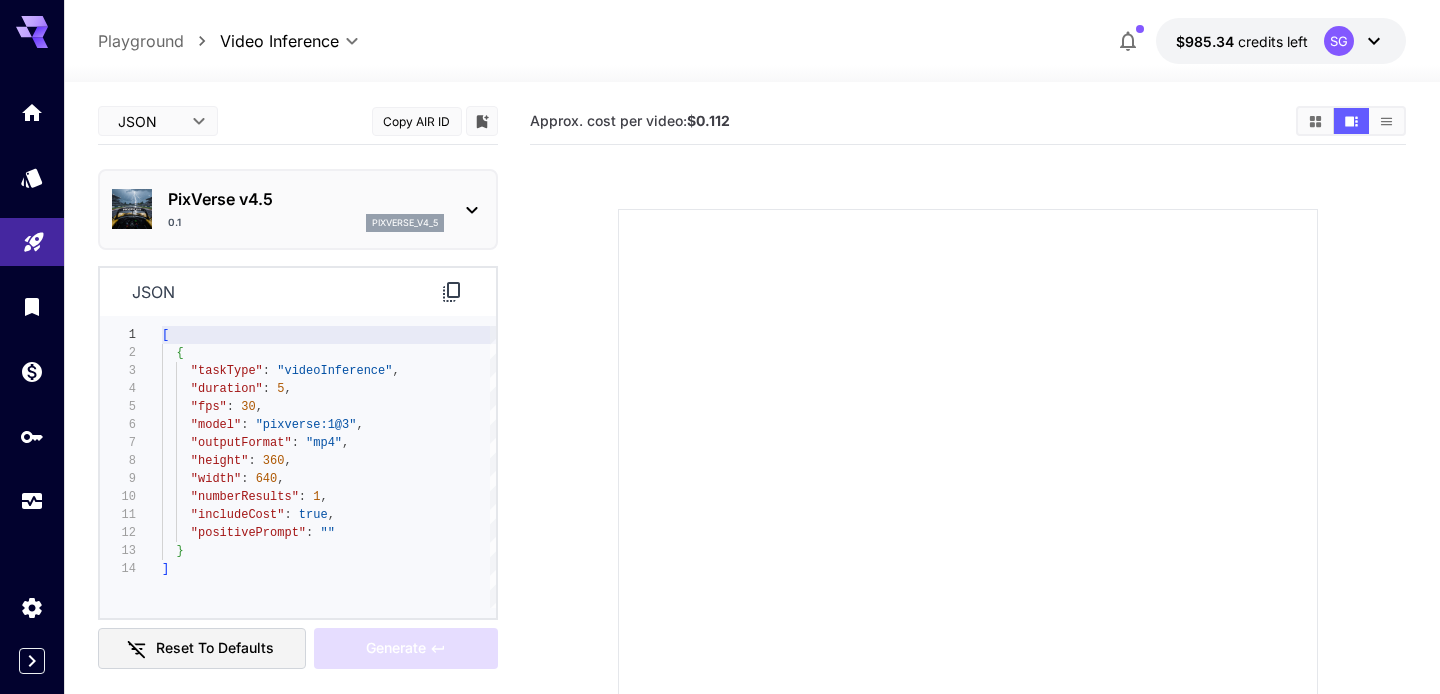 click 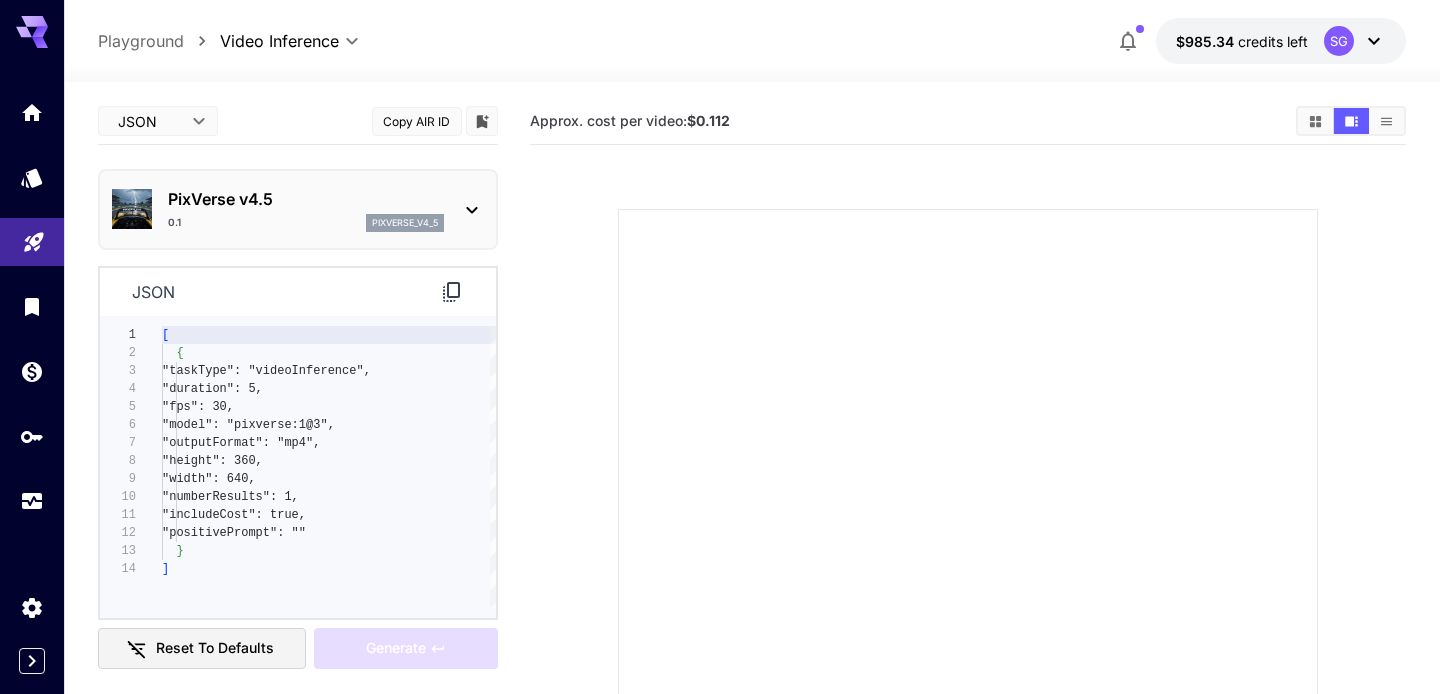 click on "PixVerse v4.5" at bounding box center (306, 199) 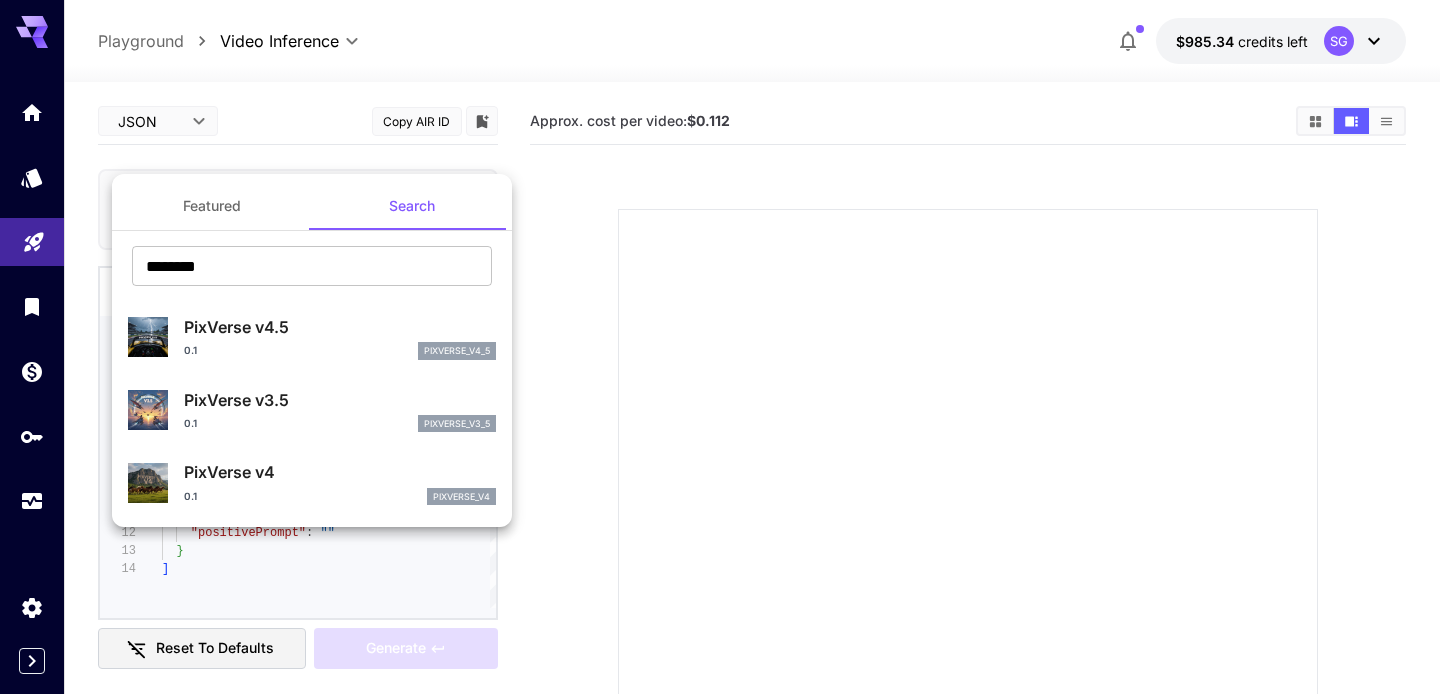 click on "PixVerse v3.5 0.1 pixverse_v3_5" at bounding box center [340, 410] 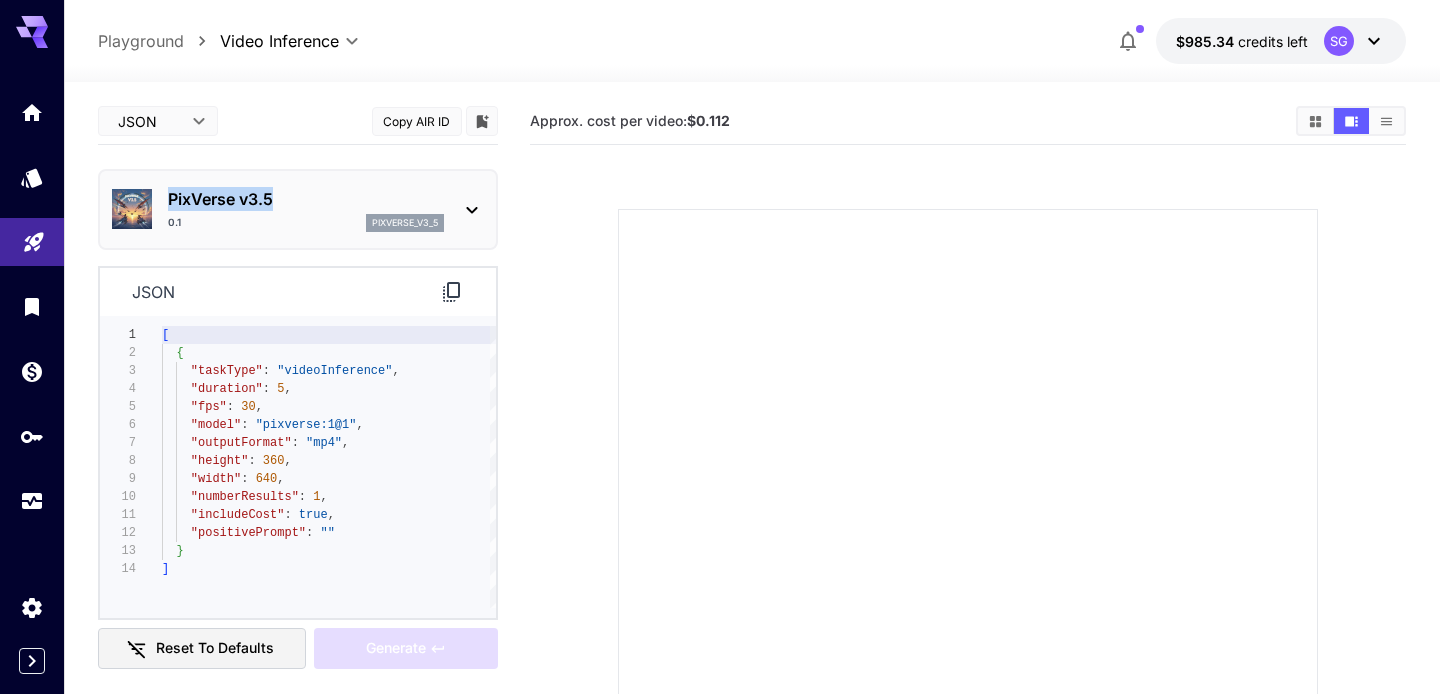 drag, startPoint x: 301, startPoint y: 206, endPoint x: 170, endPoint y: 206, distance: 131 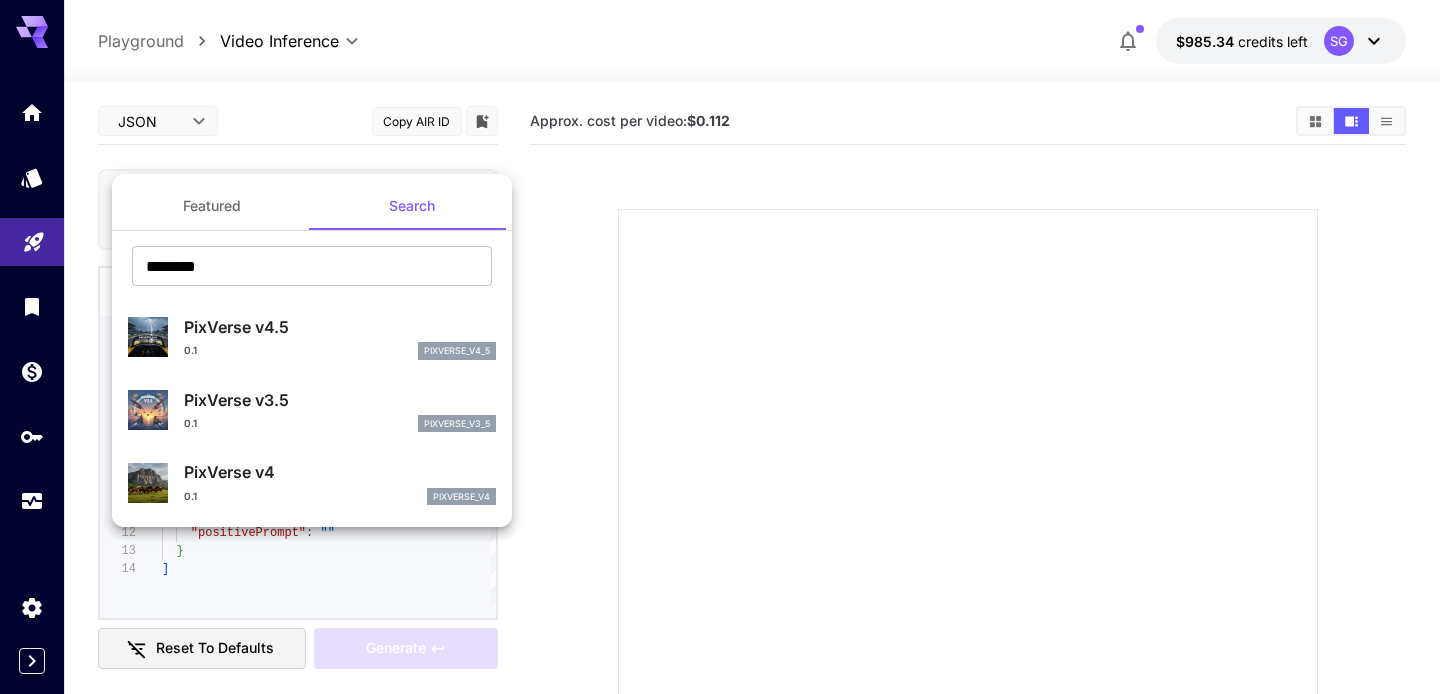 click at bounding box center [720, 347] 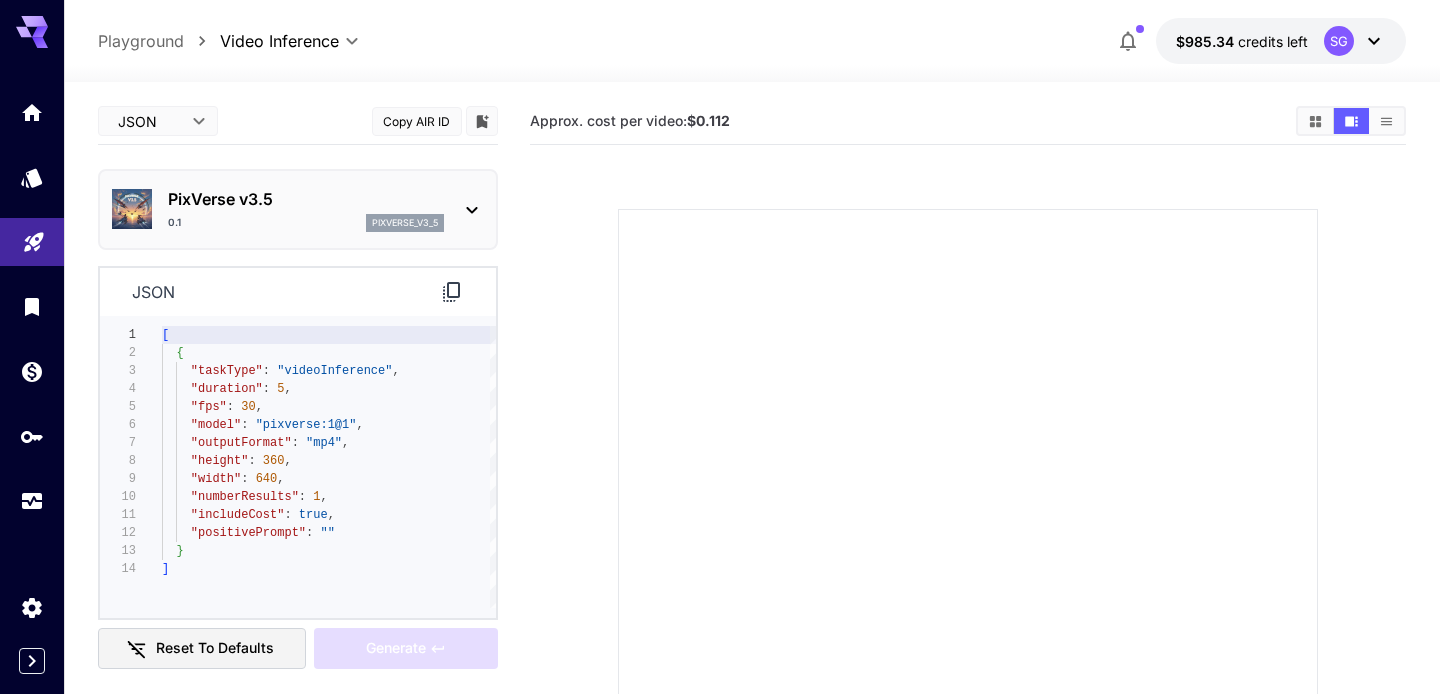 click 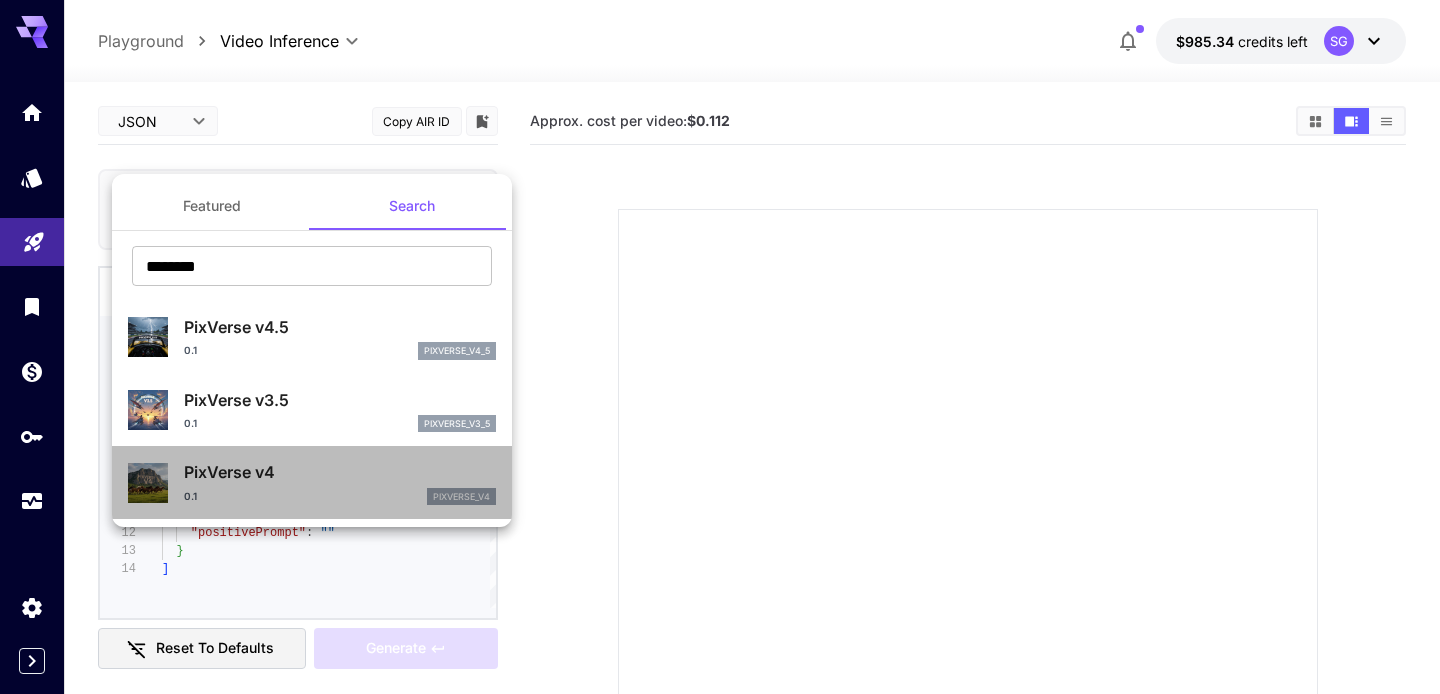 click on "PixVerse v4" at bounding box center [340, 472] 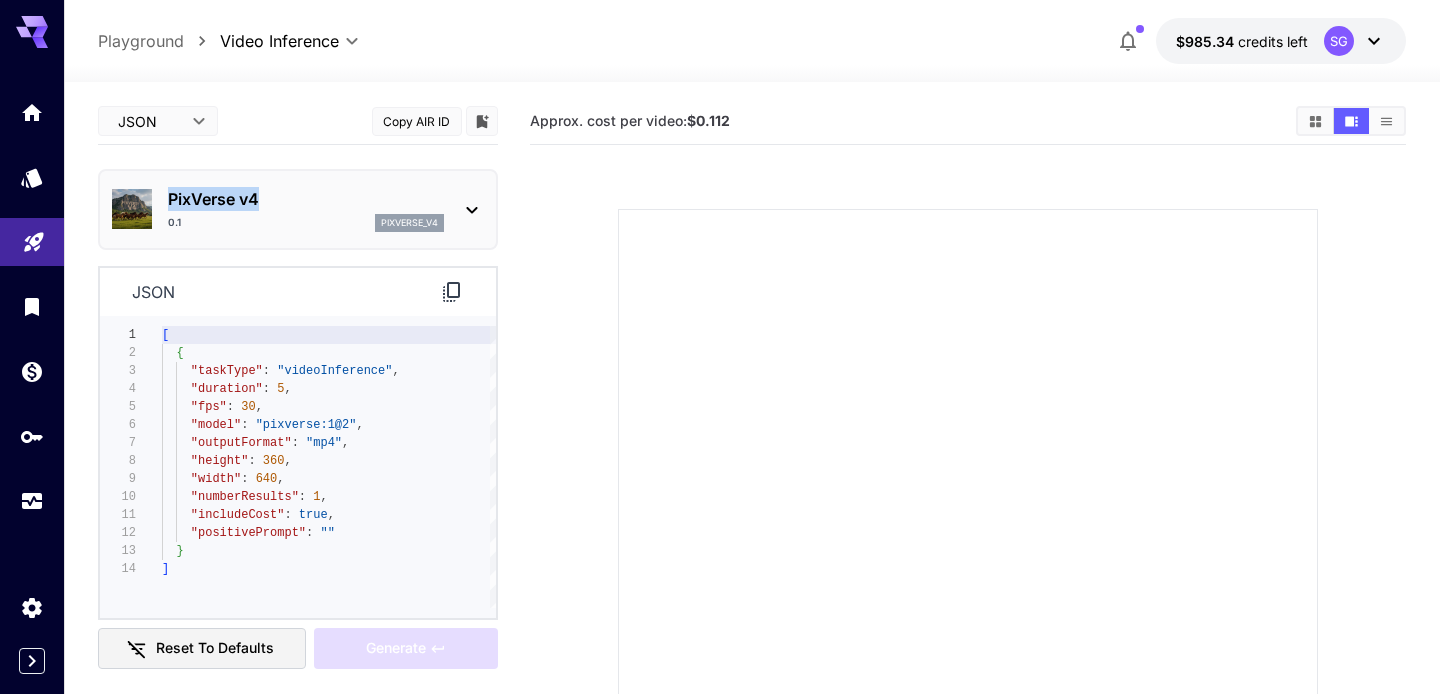 drag, startPoint x: 290, startPoint y: 194, endPoint x: 169, endPoint y: 194, distance: 121 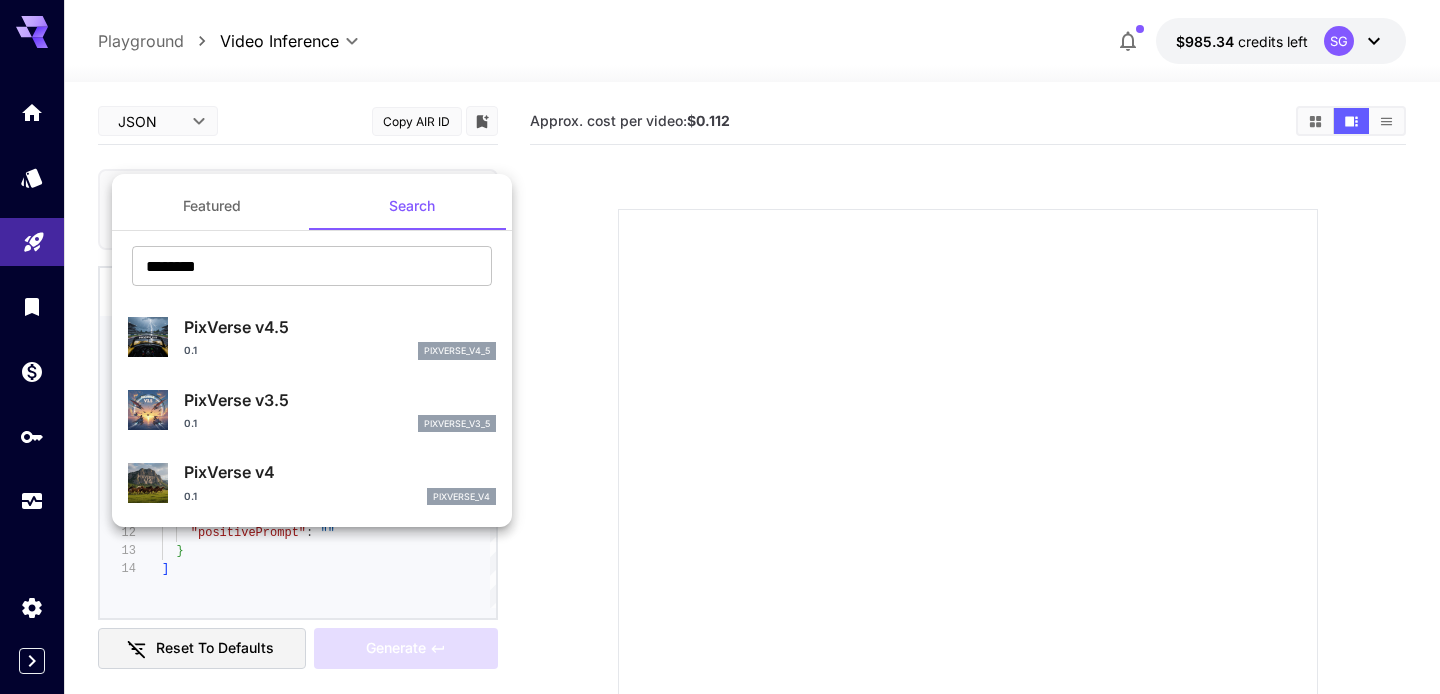 click at bounding box center [720, 347] 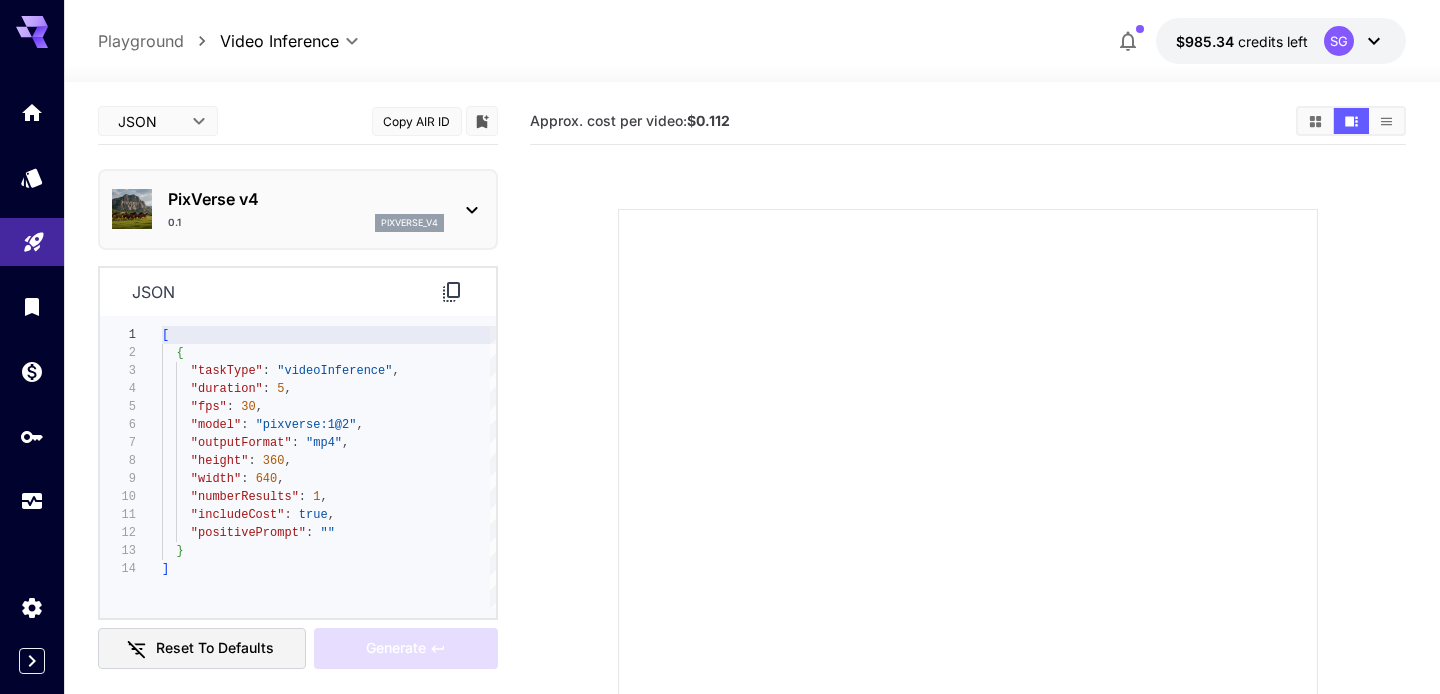 click on "PixVerse v4 0.1 pixverse_v4" at bounding box center [298, 209] 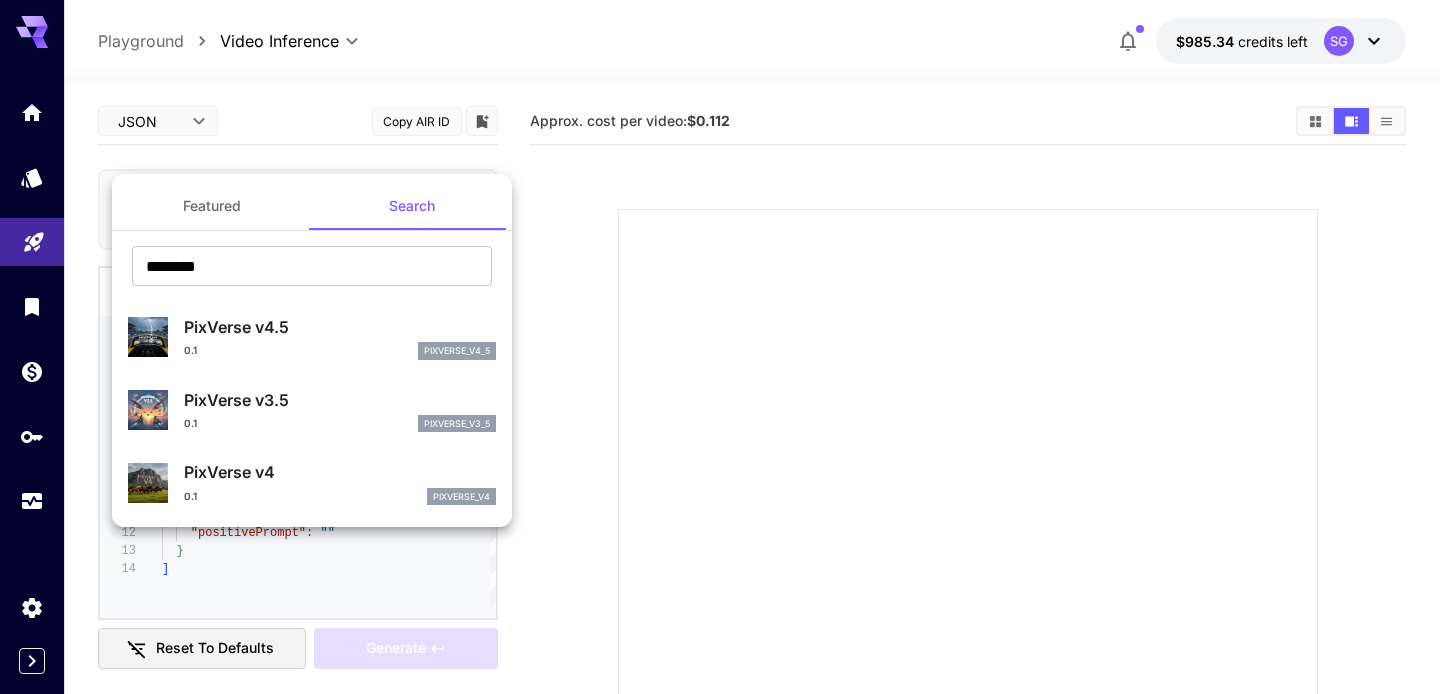 click on "0.1 pixverse_v4" at bounding box center [340, 497] 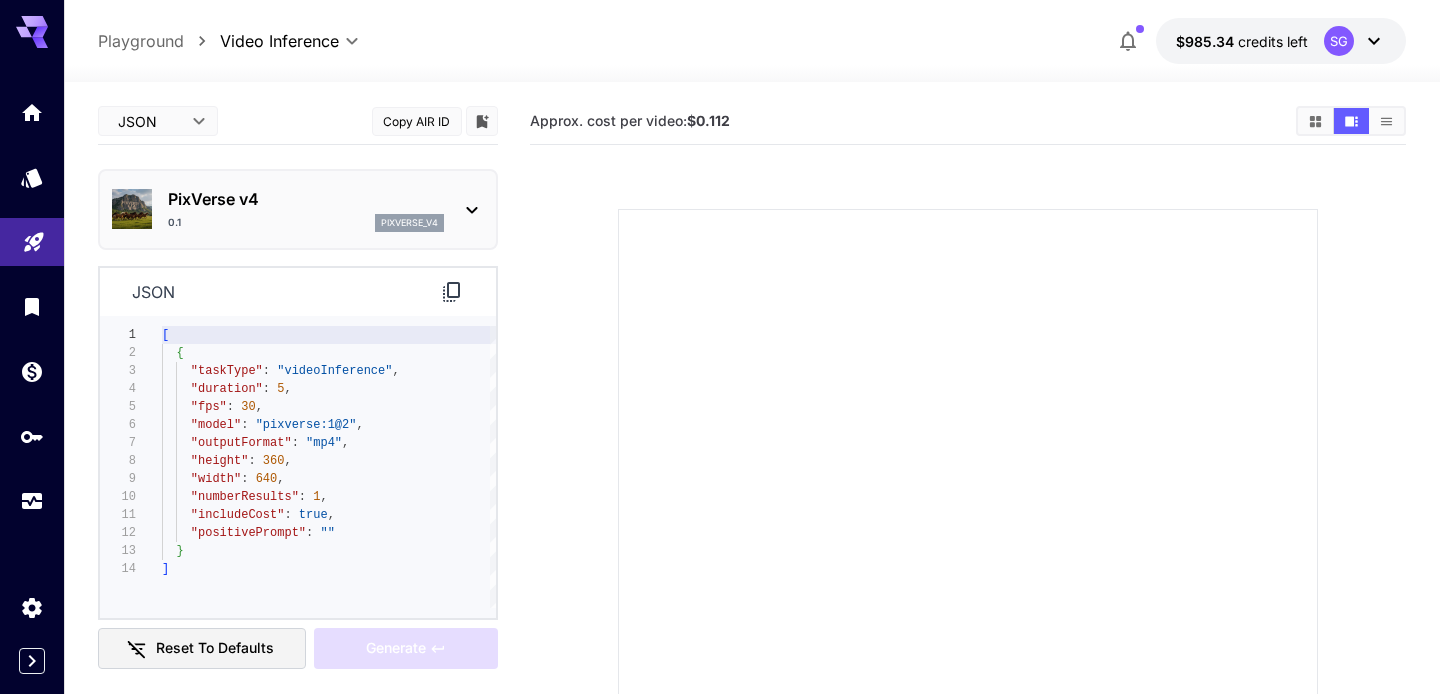 click on "json" at bounding box center [298, 292] 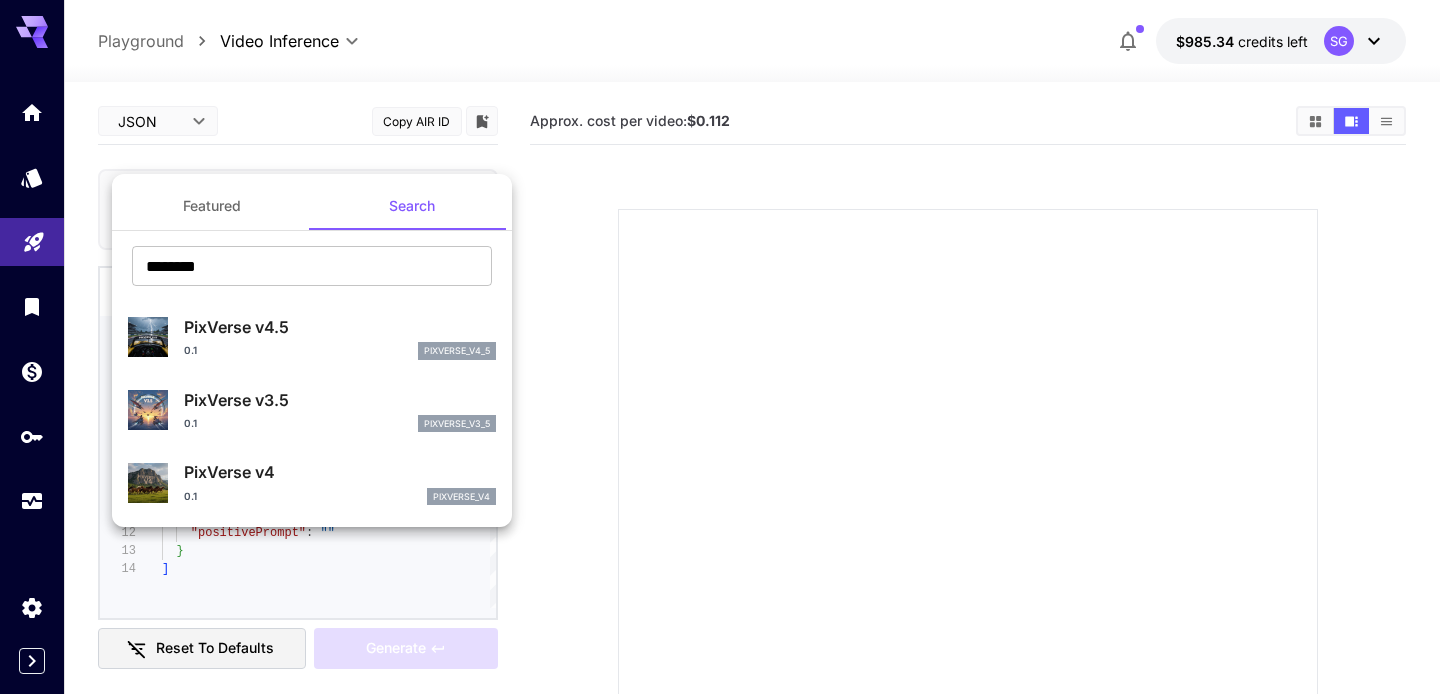 click on "Featured" at bounding box center [212, 206] 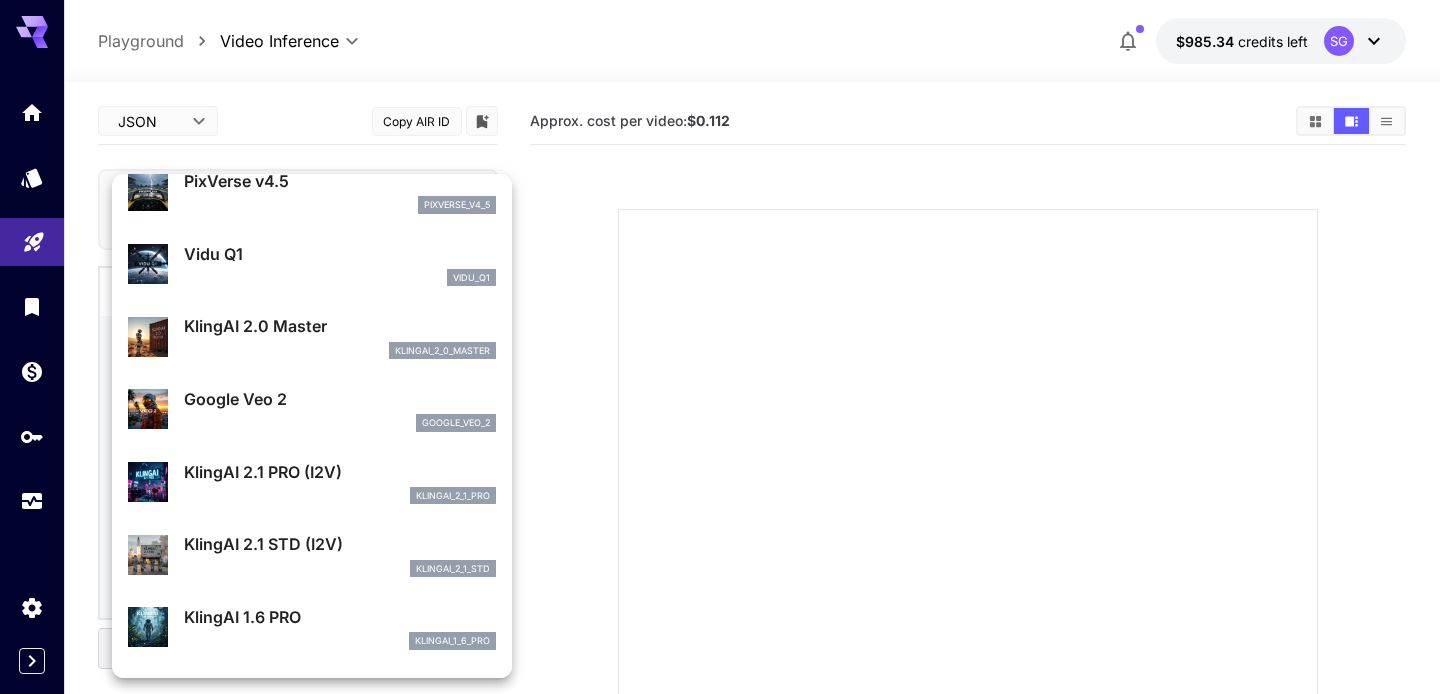 scroll, scrollTop: 530, scrollLeft: 0, axis: vertical 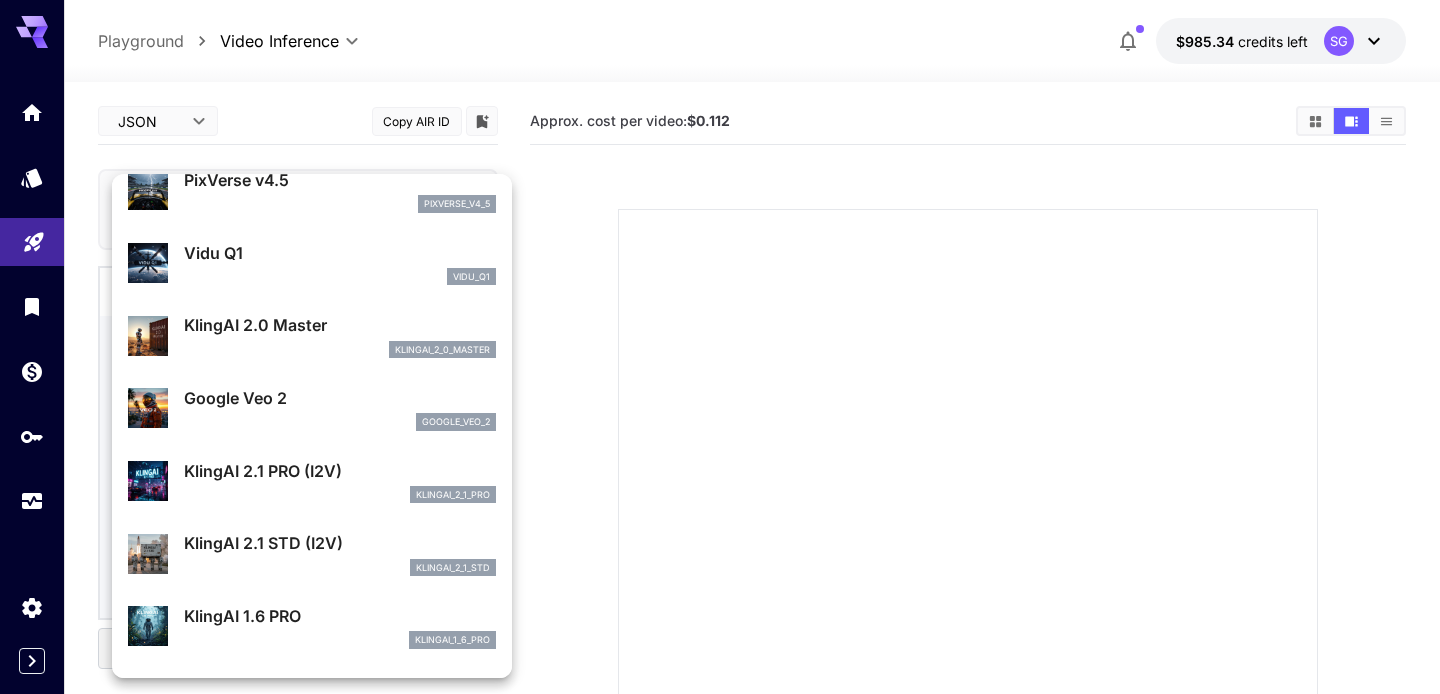 click at bounding box center (720, 347) 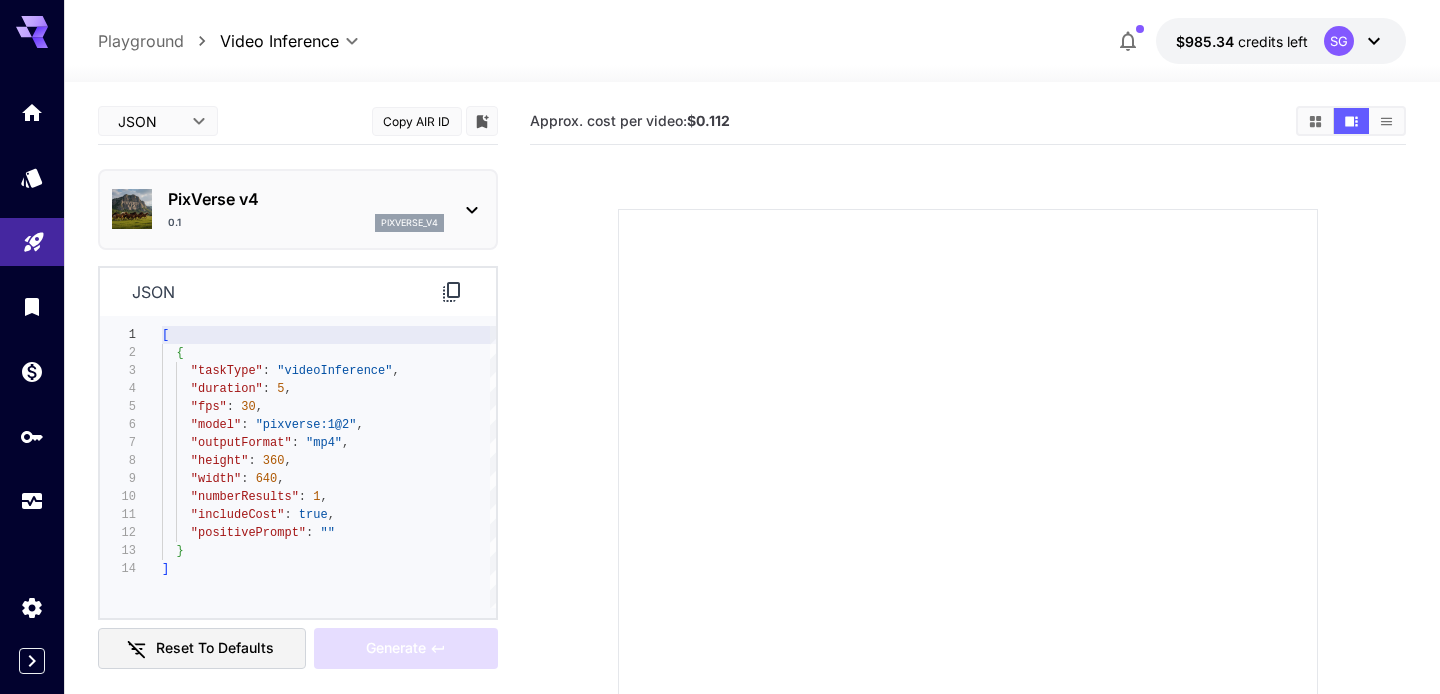 click on "PixVerse v4 0.1 pixverse_v4" at bounding box center (298, 209) 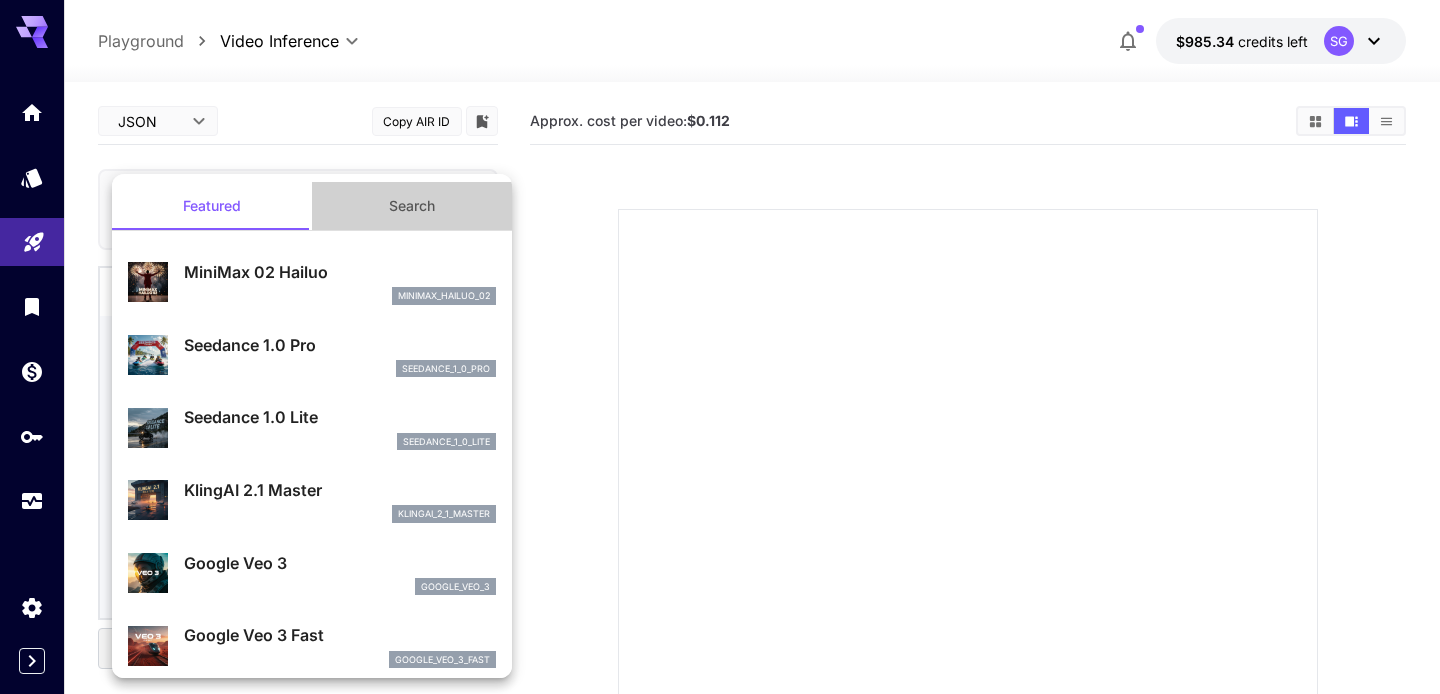 click on "Search" at bounding box center [412, 206] 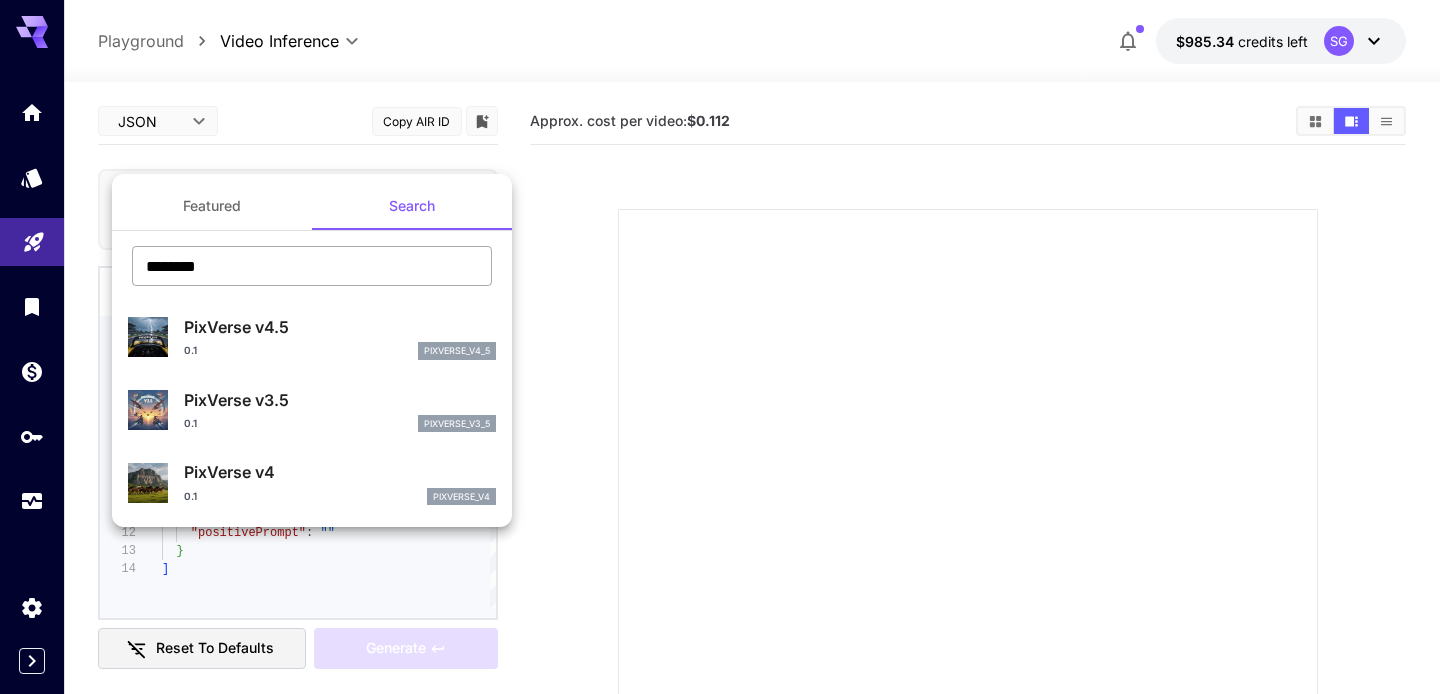 click on "********" at bounding box center [312, 266] 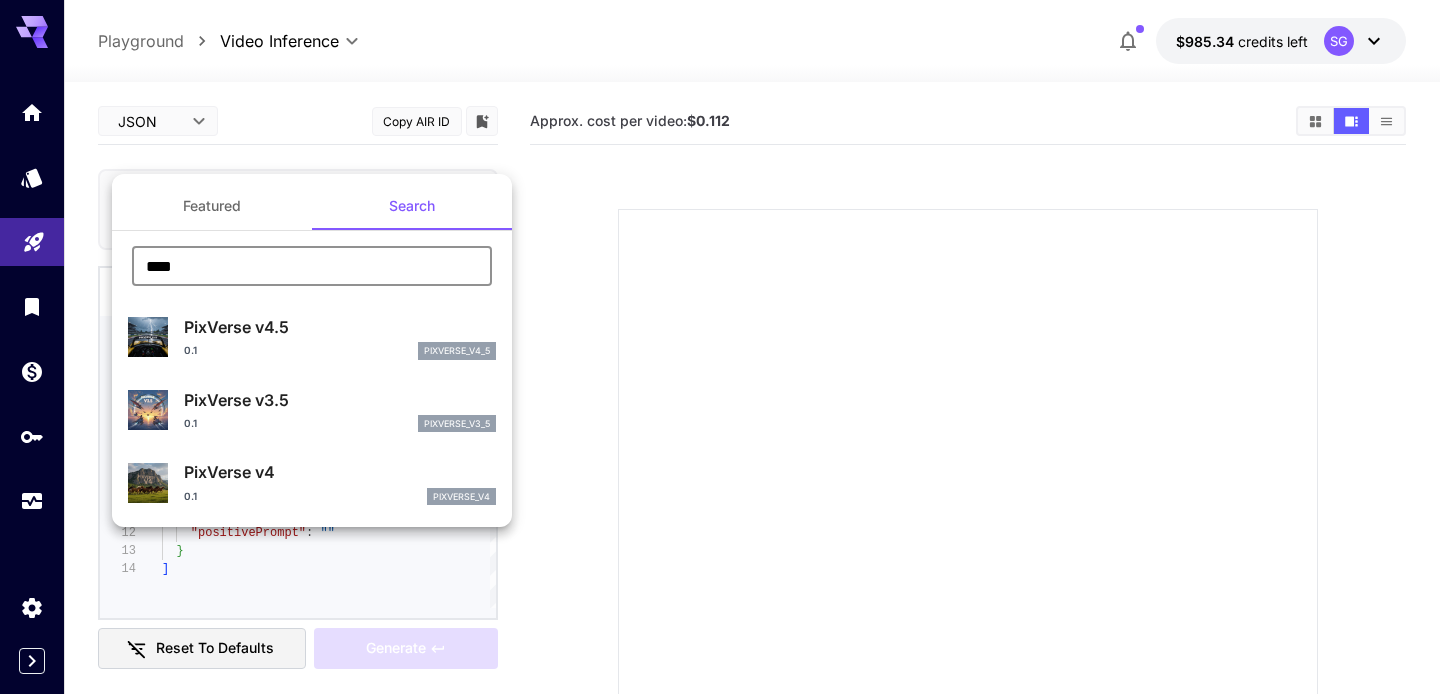 type on "****" 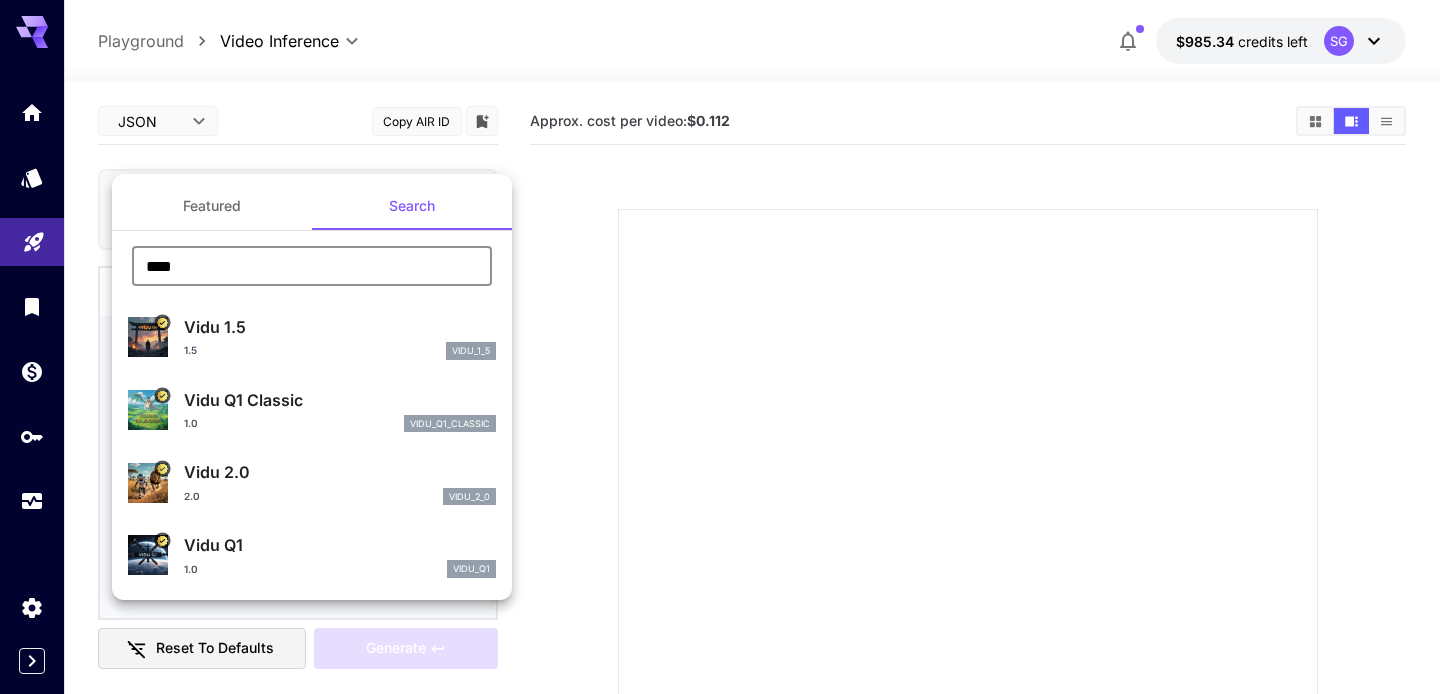 click on "Vidu 1.5" at bounding box center [340, 327] 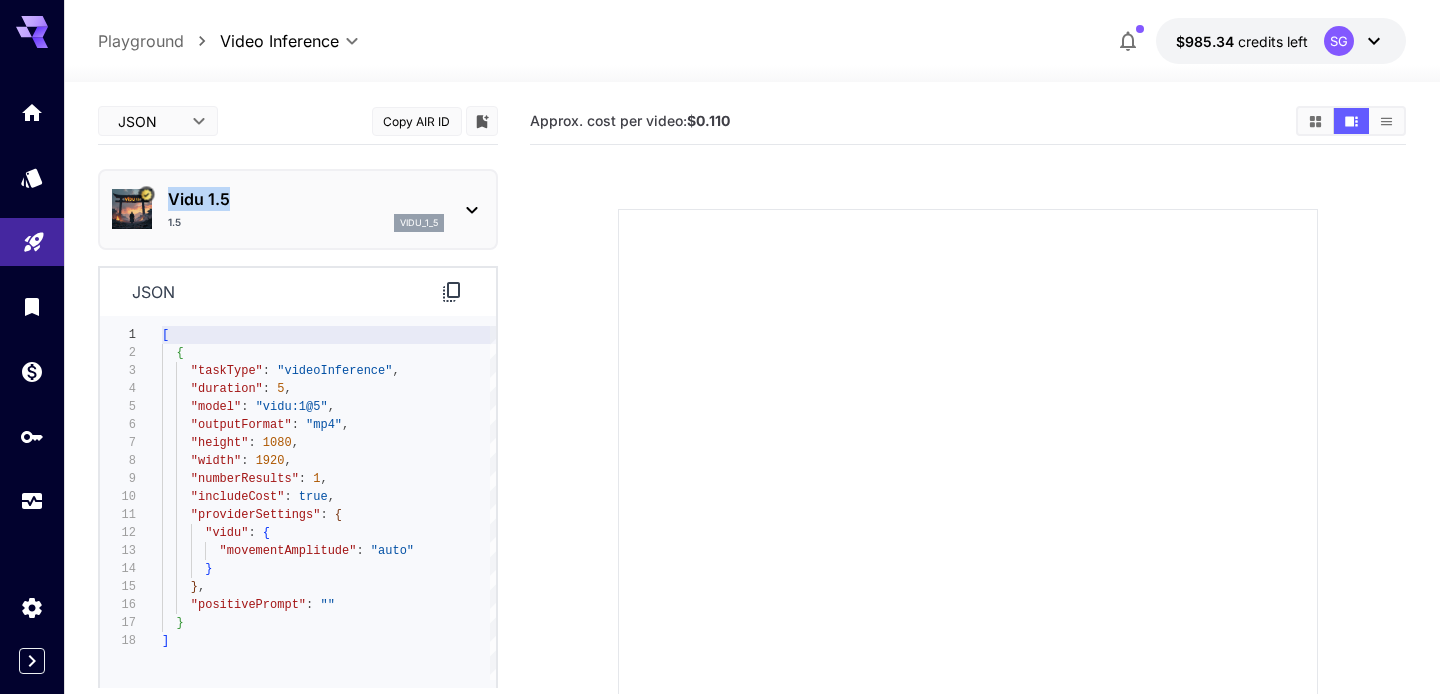 drag, startPoint x: 273, startPoint y: 202, endPoint x: 165, endPoint y: 202, distance: 108 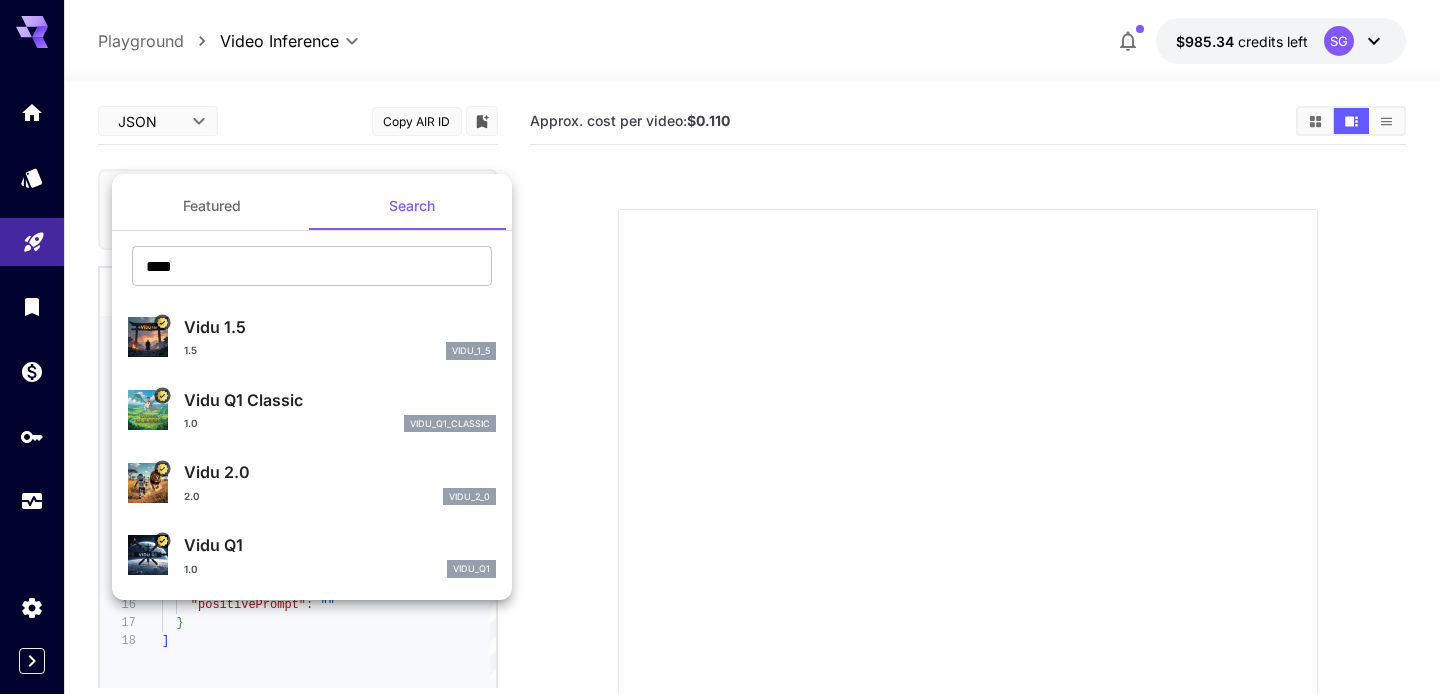 click at bounding box center [720, 347] 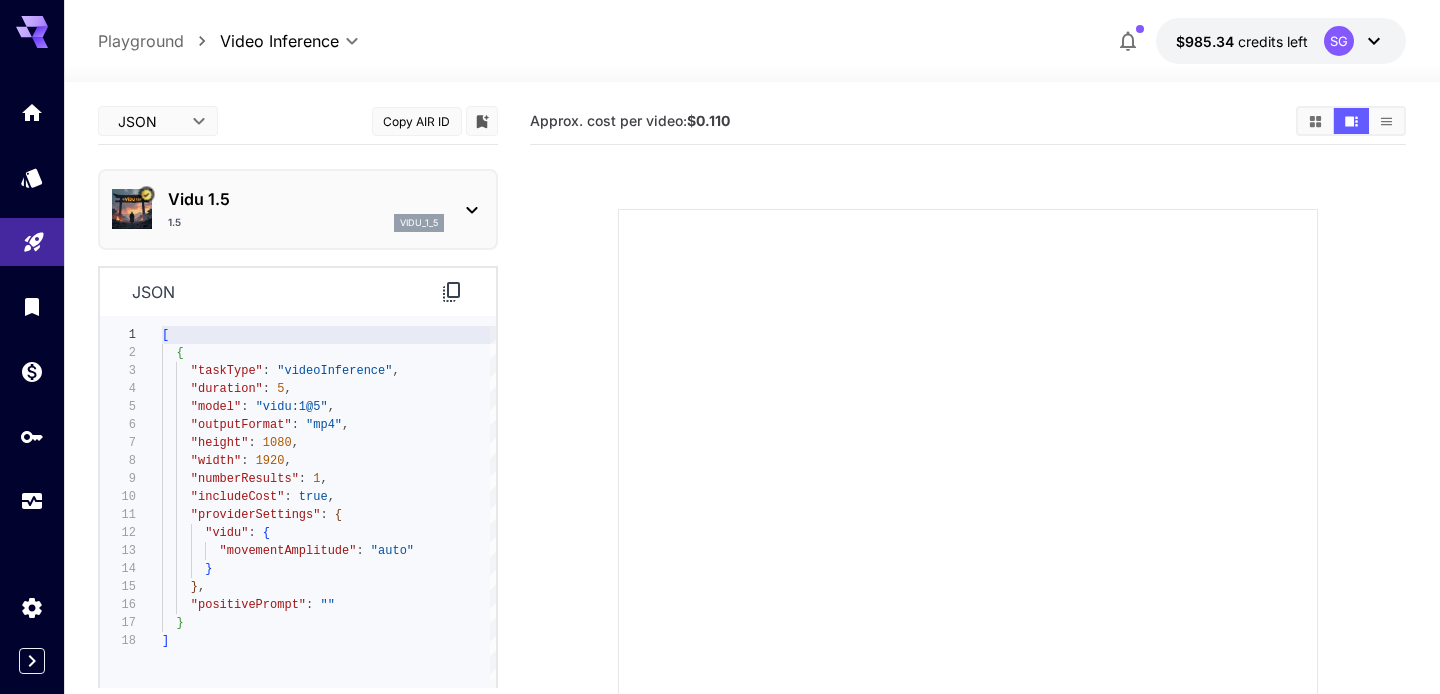 click 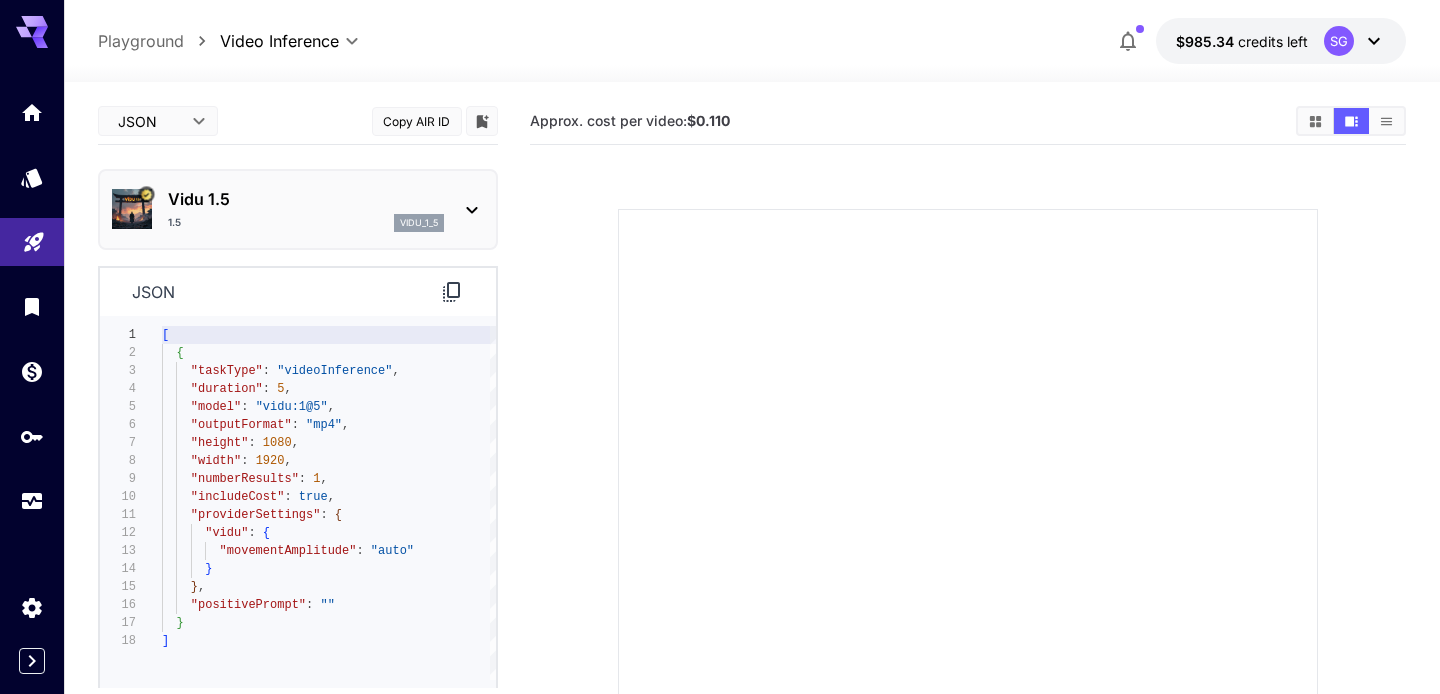 click on "1.5 vidu_1_5" at bounding box center (306, 223) 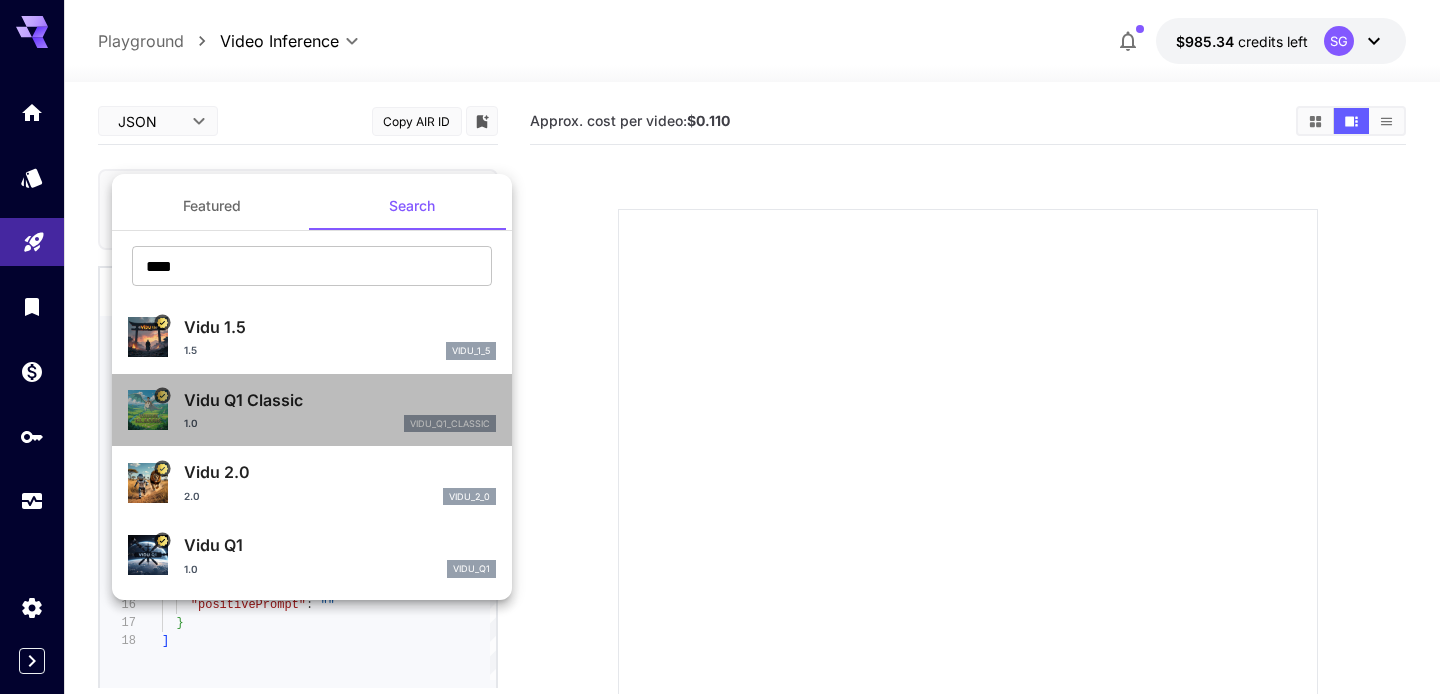 click on "Vidu Q1 Classic" at bounding box center [340, 400] 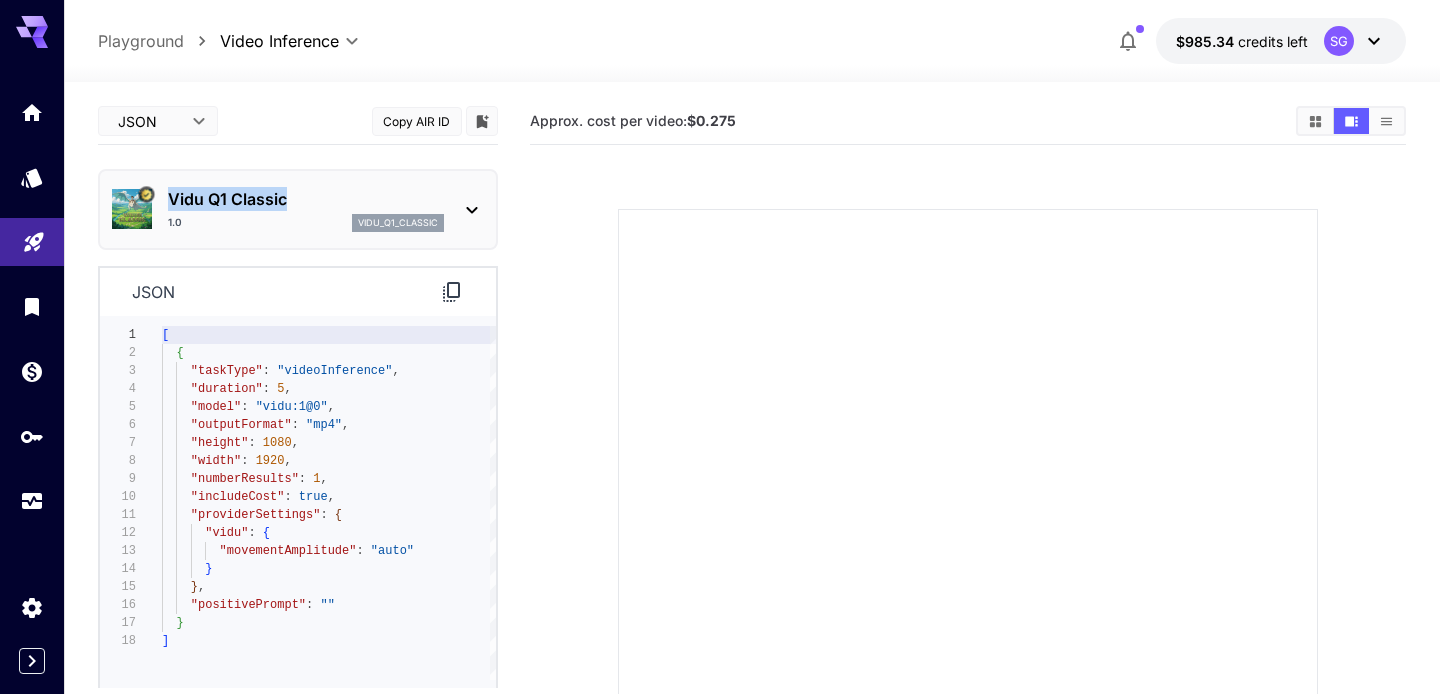 drag, startPoint x: 305, startPoint y: 210, endPoint x: 174, endPoint y: 208, distance: 131.01526 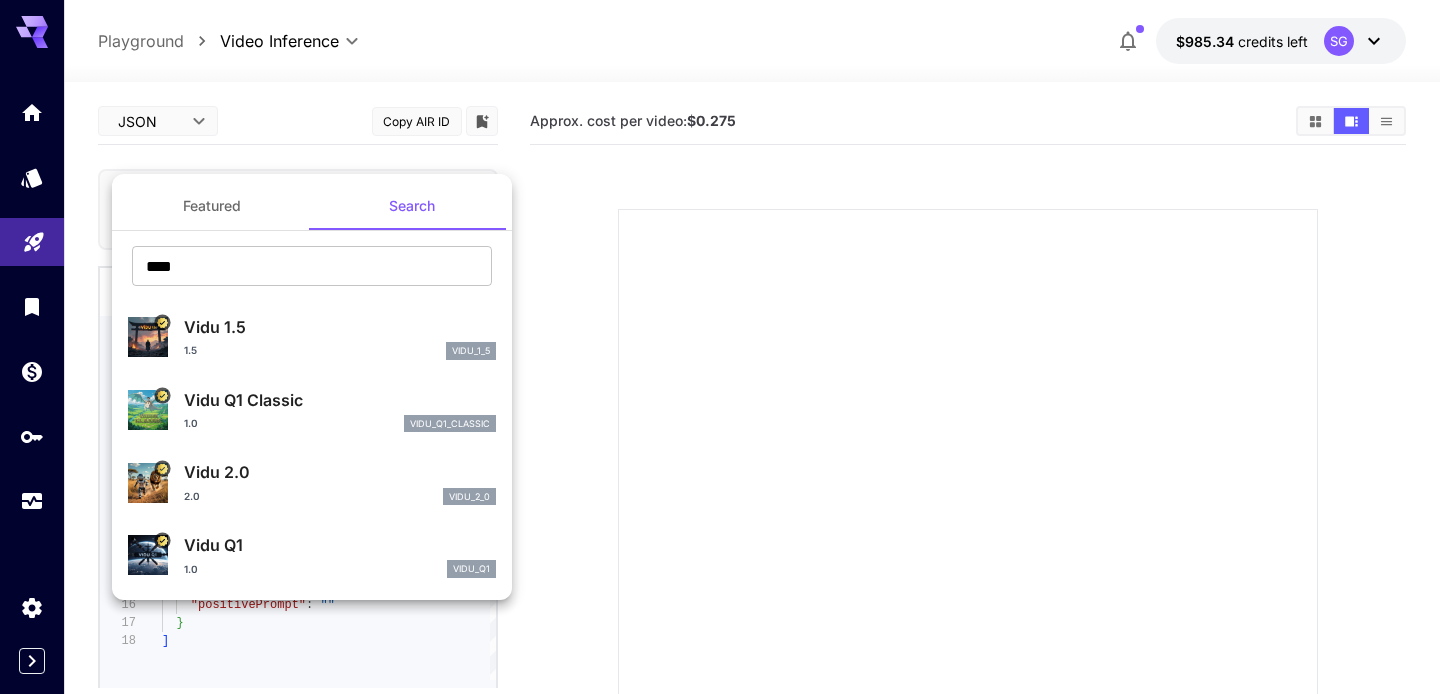 click at bounding box center [720, 347] 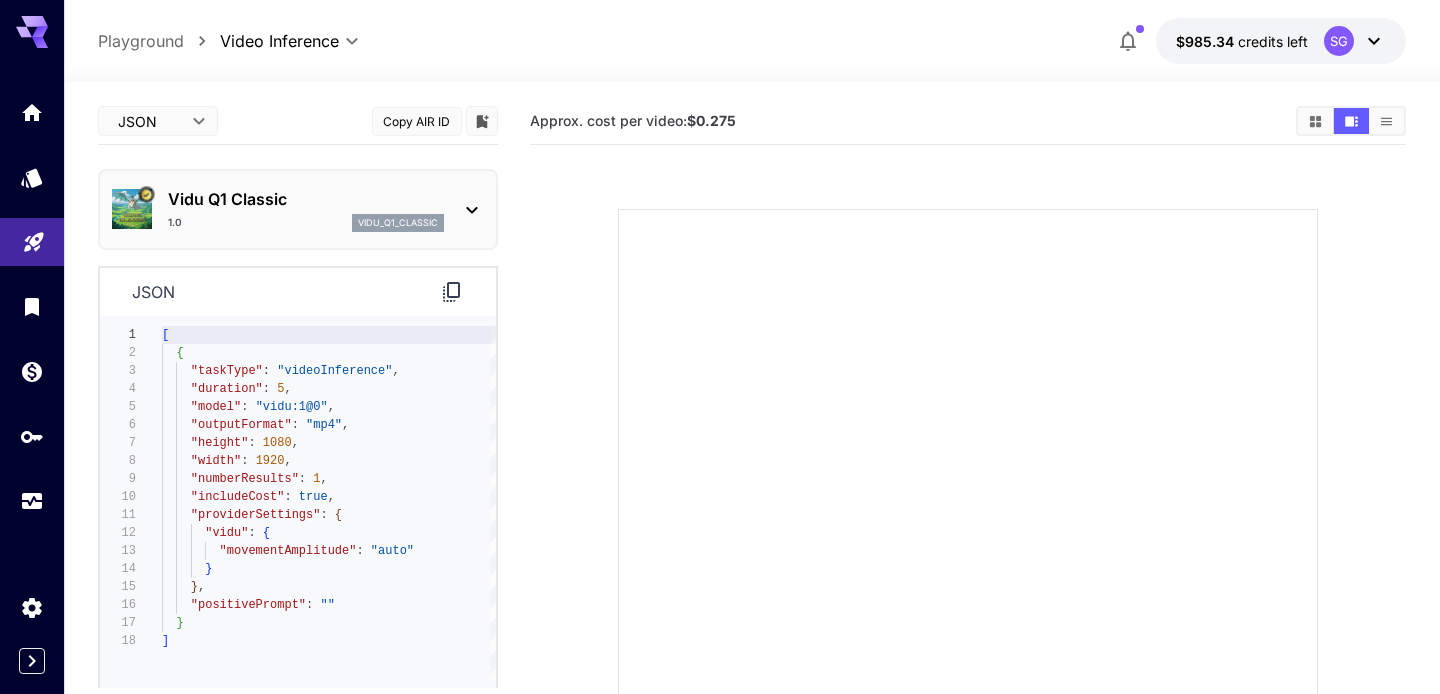 click 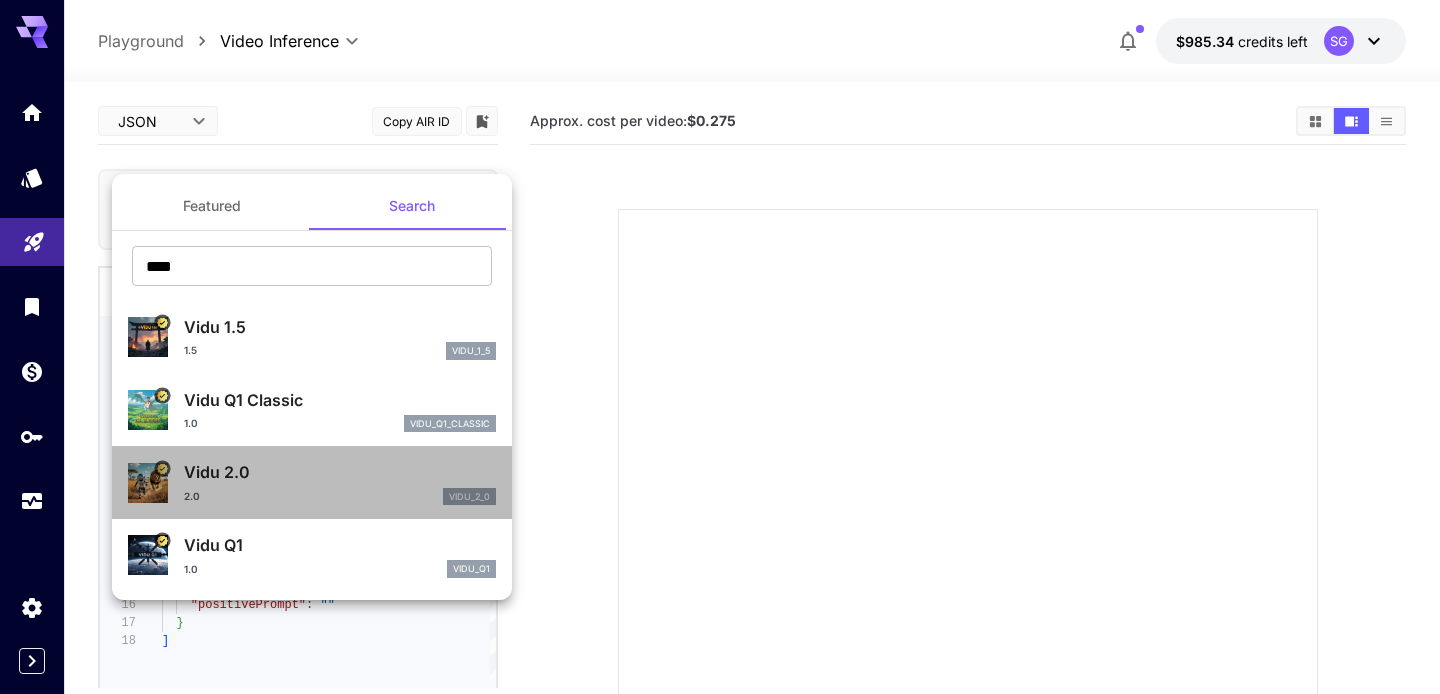 click on "2.0 vidu_2_0" at bounding box center [340, 497] 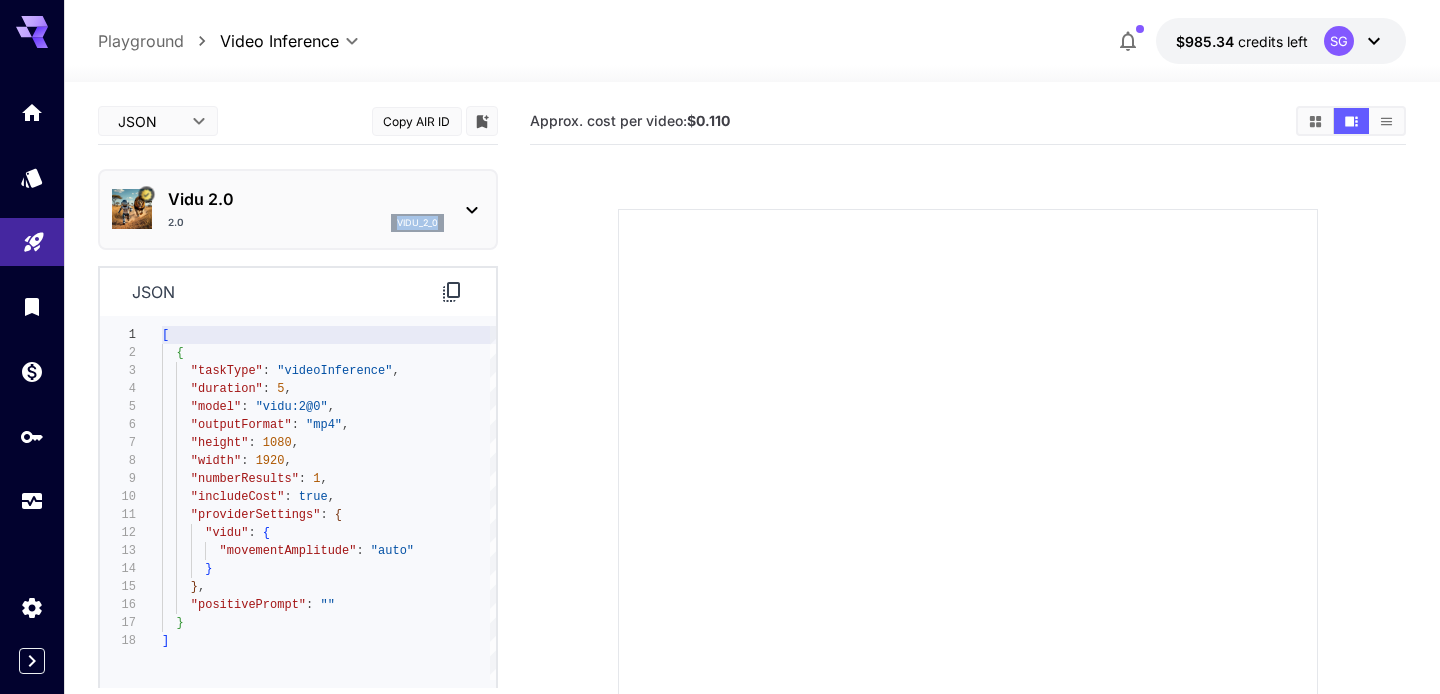 drag, startPoint x: 305, startPoint y: 234, endPoint x: 207, endPoint y: 228, distance: 98.1835 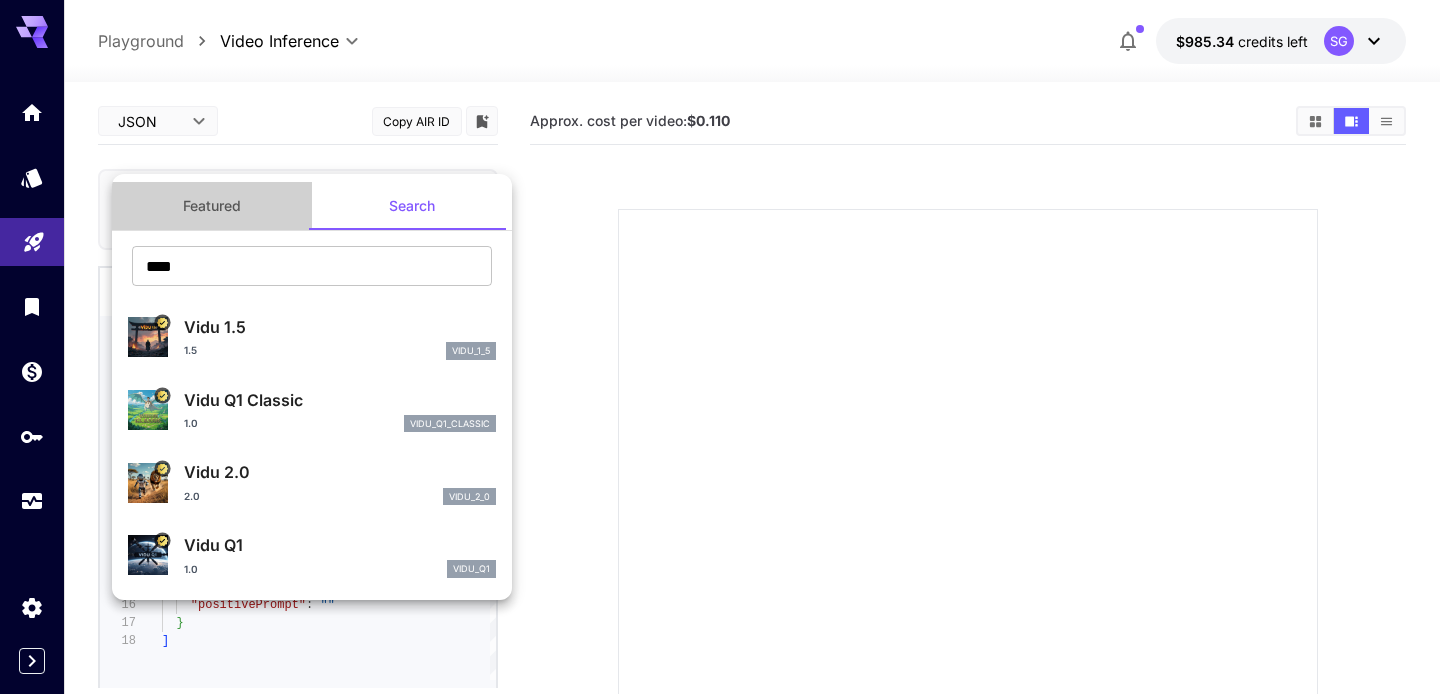 click on "Featured" at bounding box center (212, 206) 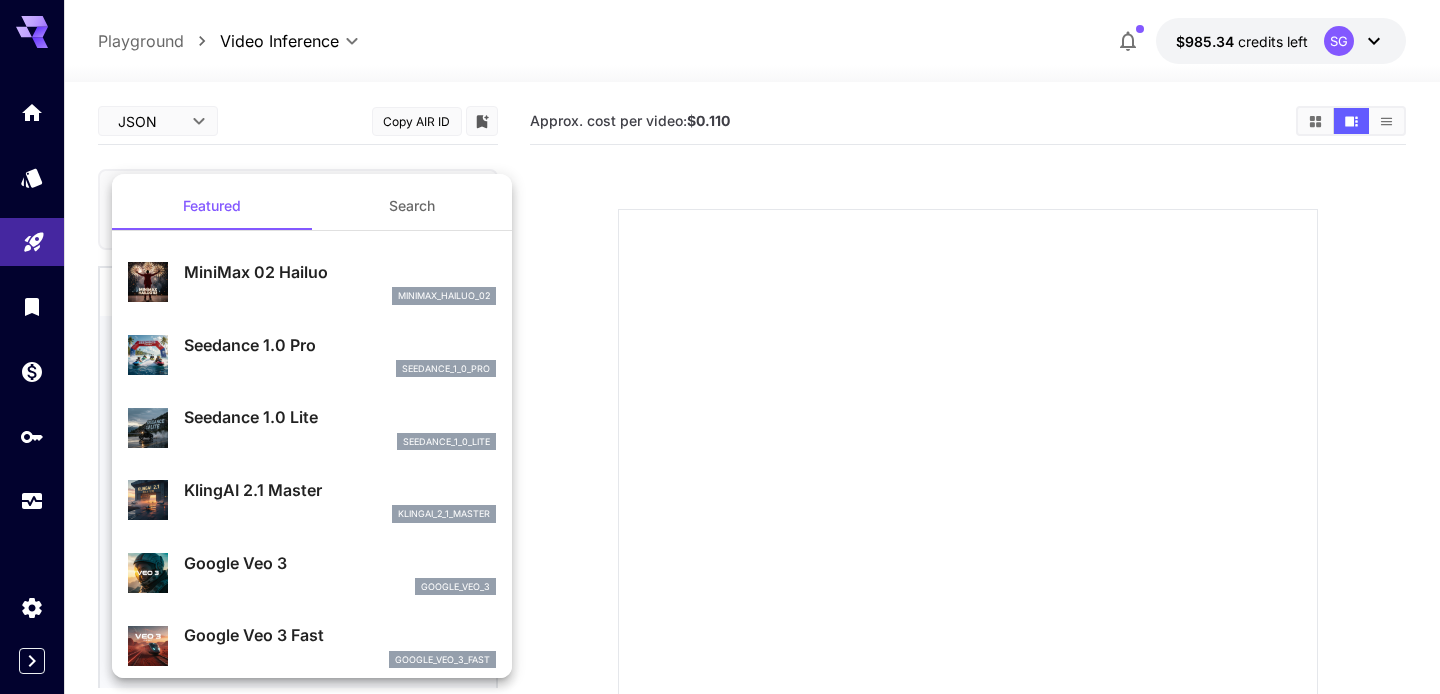 click on "Search" at bounding box center (412, 206) 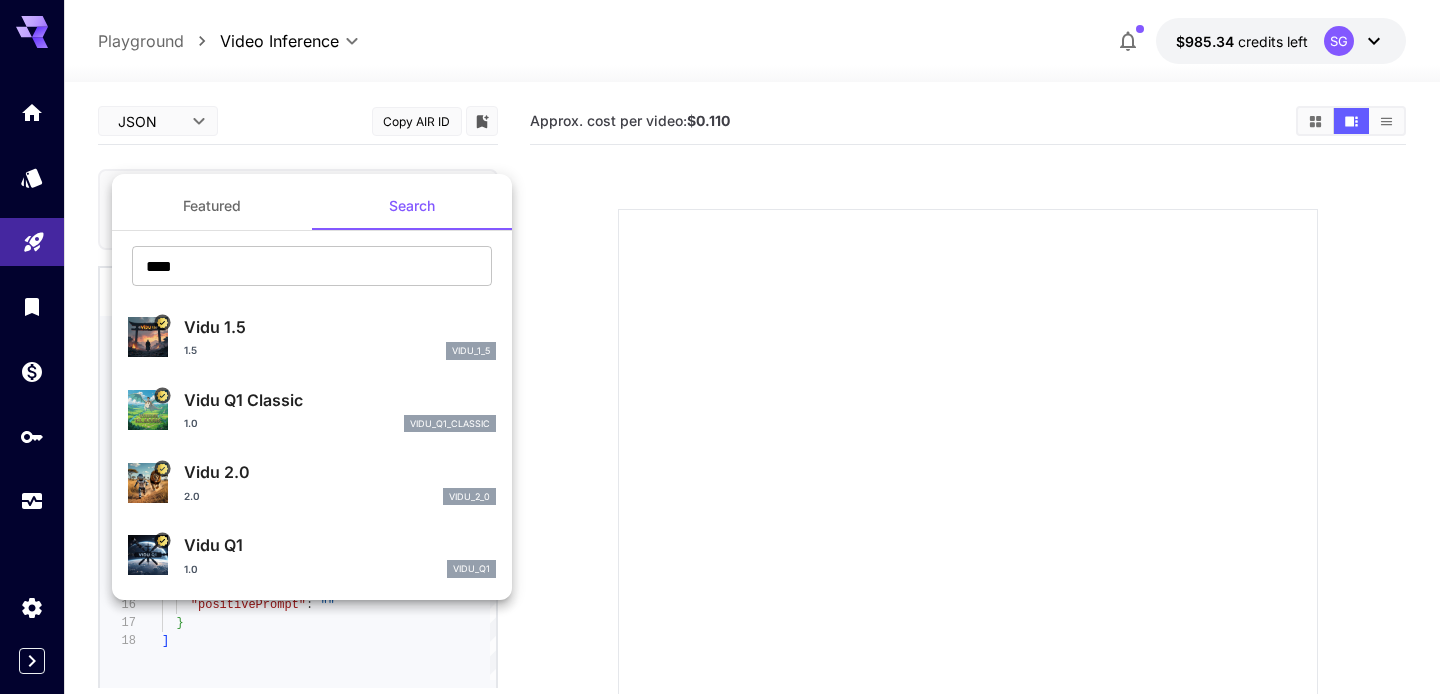 click at bounding box center (720, 347) 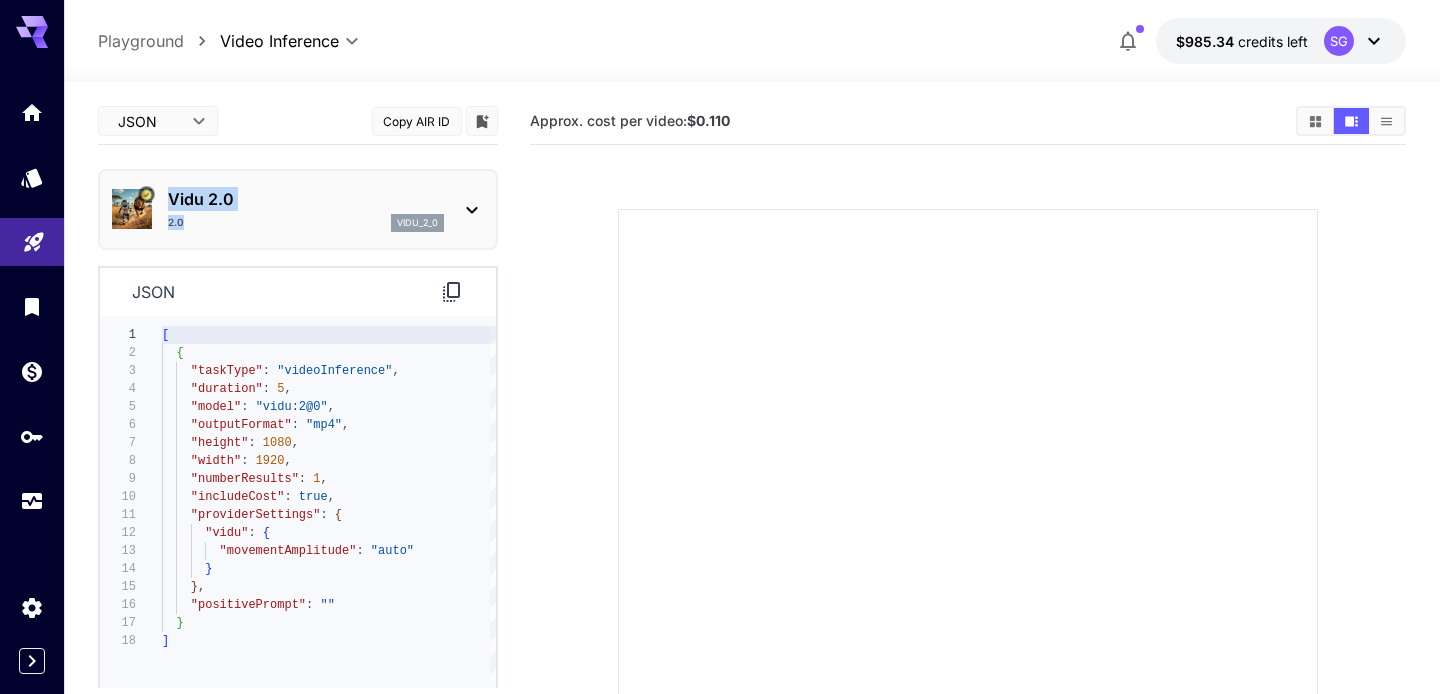 drag, startPoint x: 261, startPoint y: 217, endPoint x: 172, endPoint y: 203, distance: 90.0944 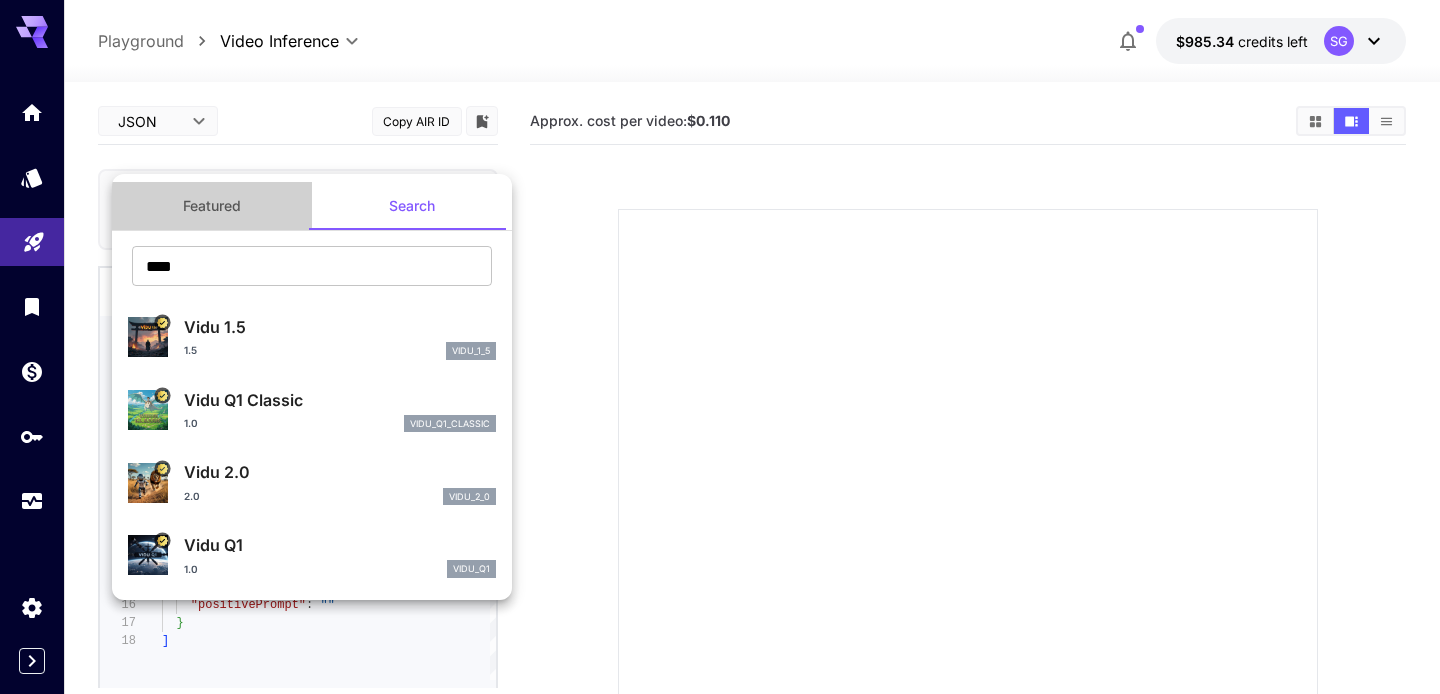 click on "Featured" at bounding box center (212, 206) 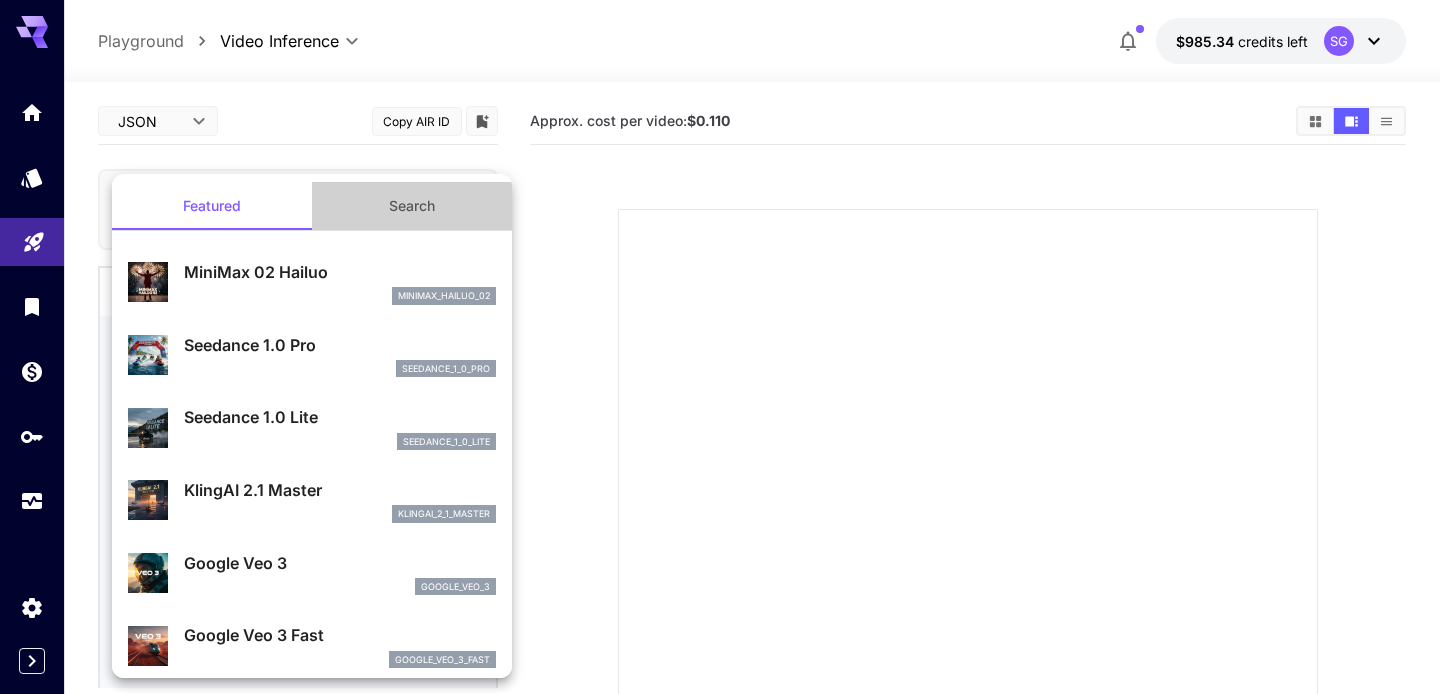 click on "Search" at bounding box center [412, 206] 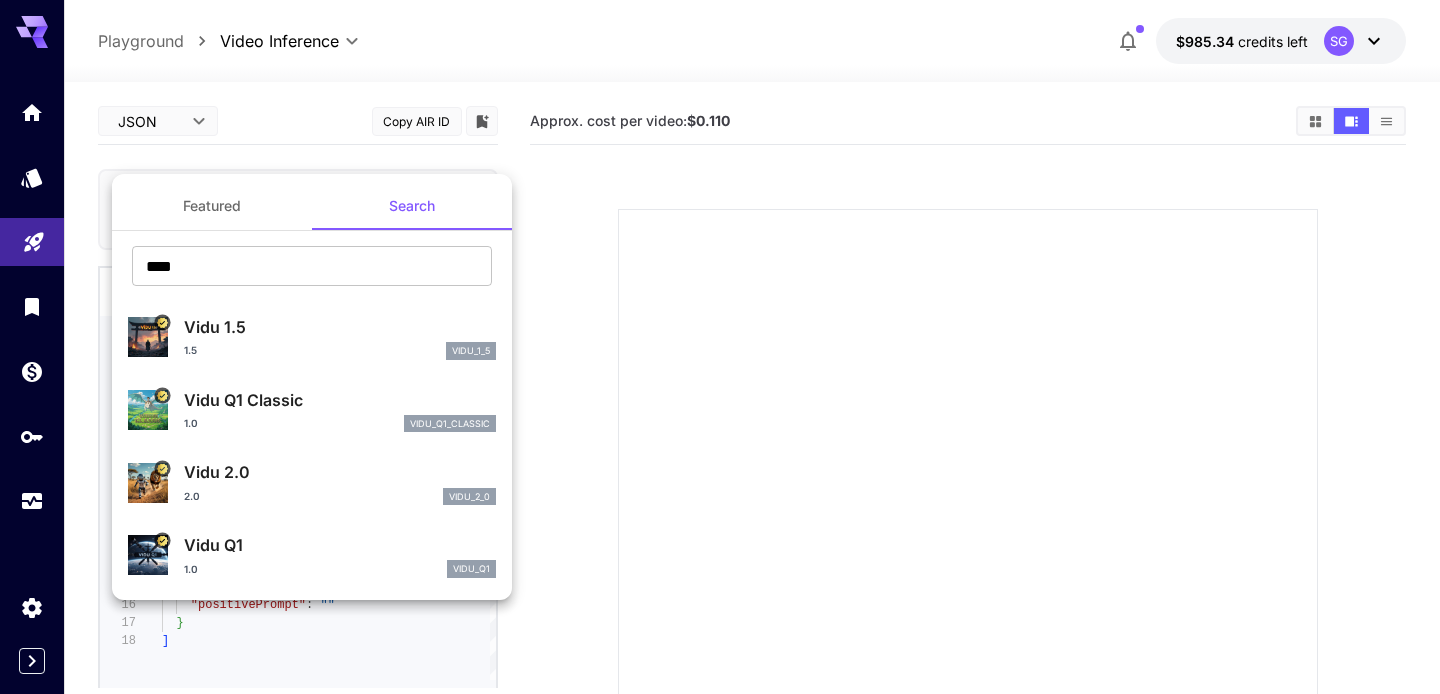 click at bounding box center [720, 347] 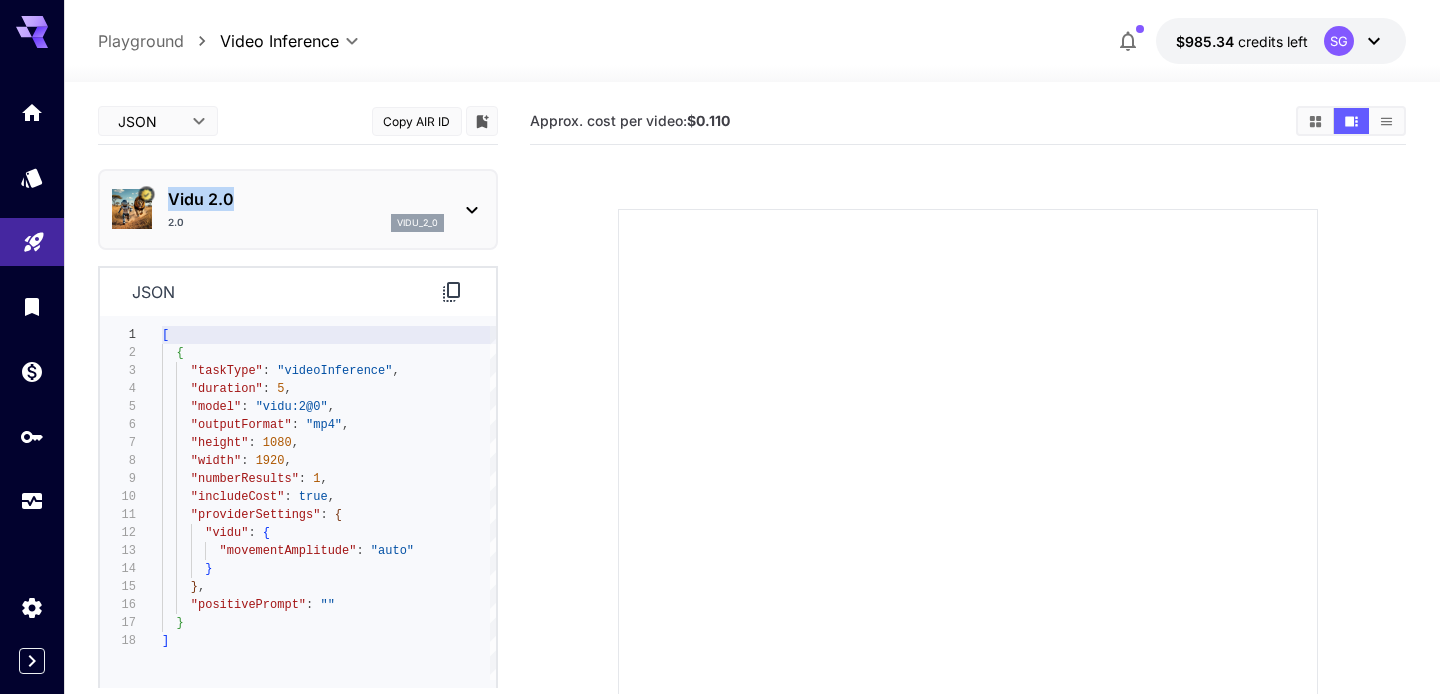 drag, startPoint x: 272, startPoint y: 200, endPoint x: 170, endPoint y: 198, distance: 102.01961 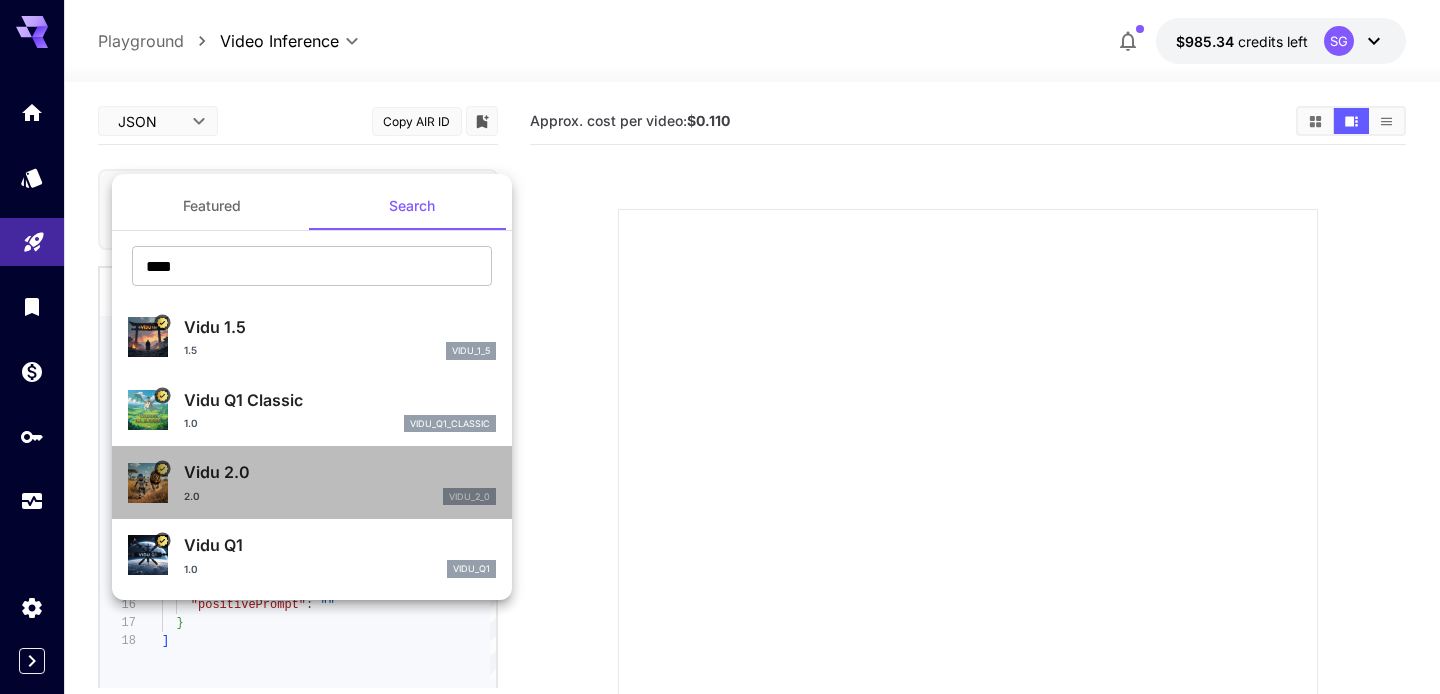 click on "Vidu 2.0 2.0 vidu_2_0" at bounding box center (312, 482) 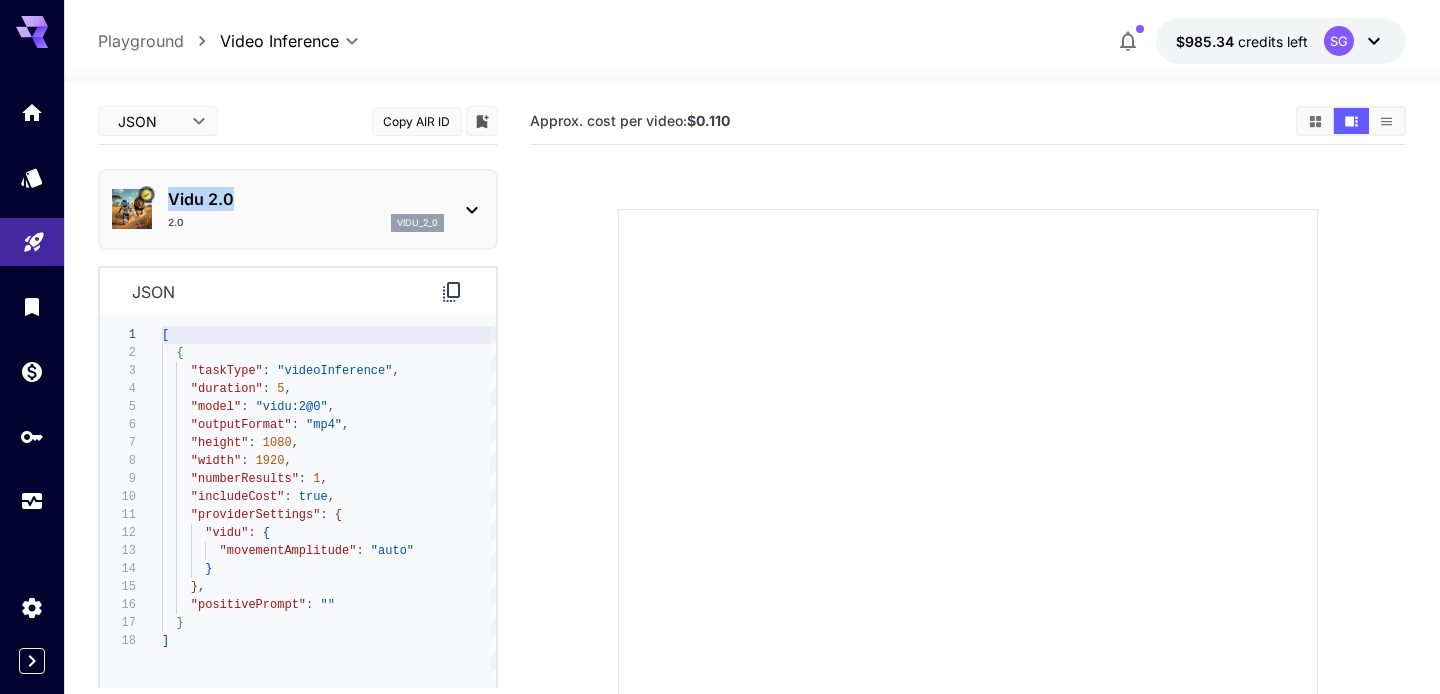 click 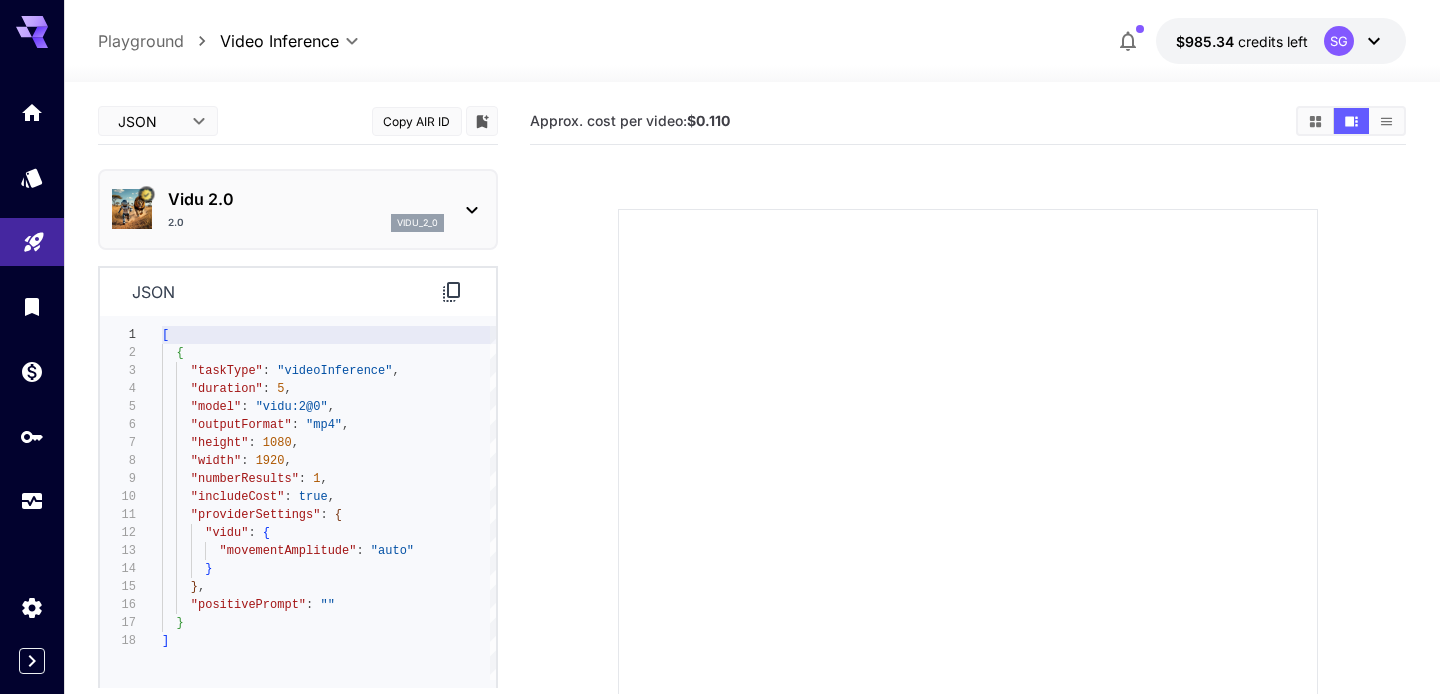 click on "2.0 vidu_2_0" at bounding box center [306, 223] 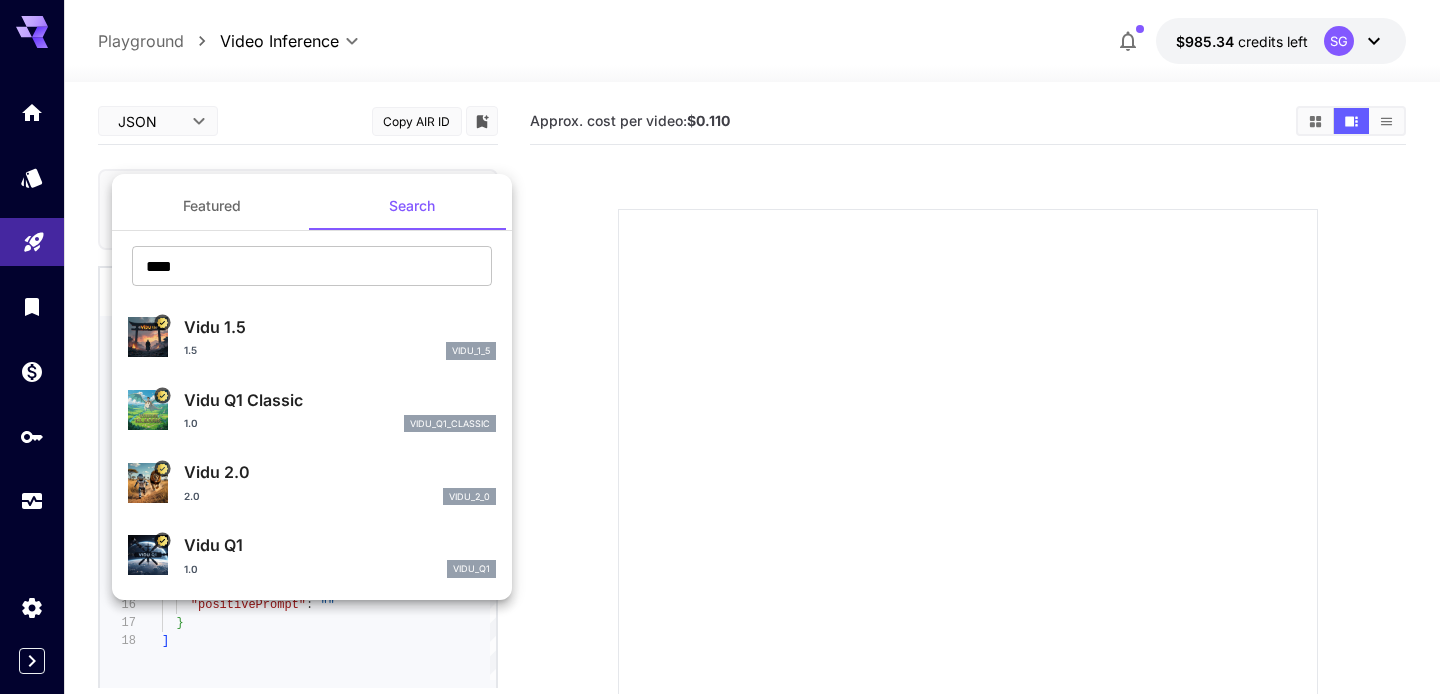 click on "Vidu Q1" at bounding box center [340, 545] 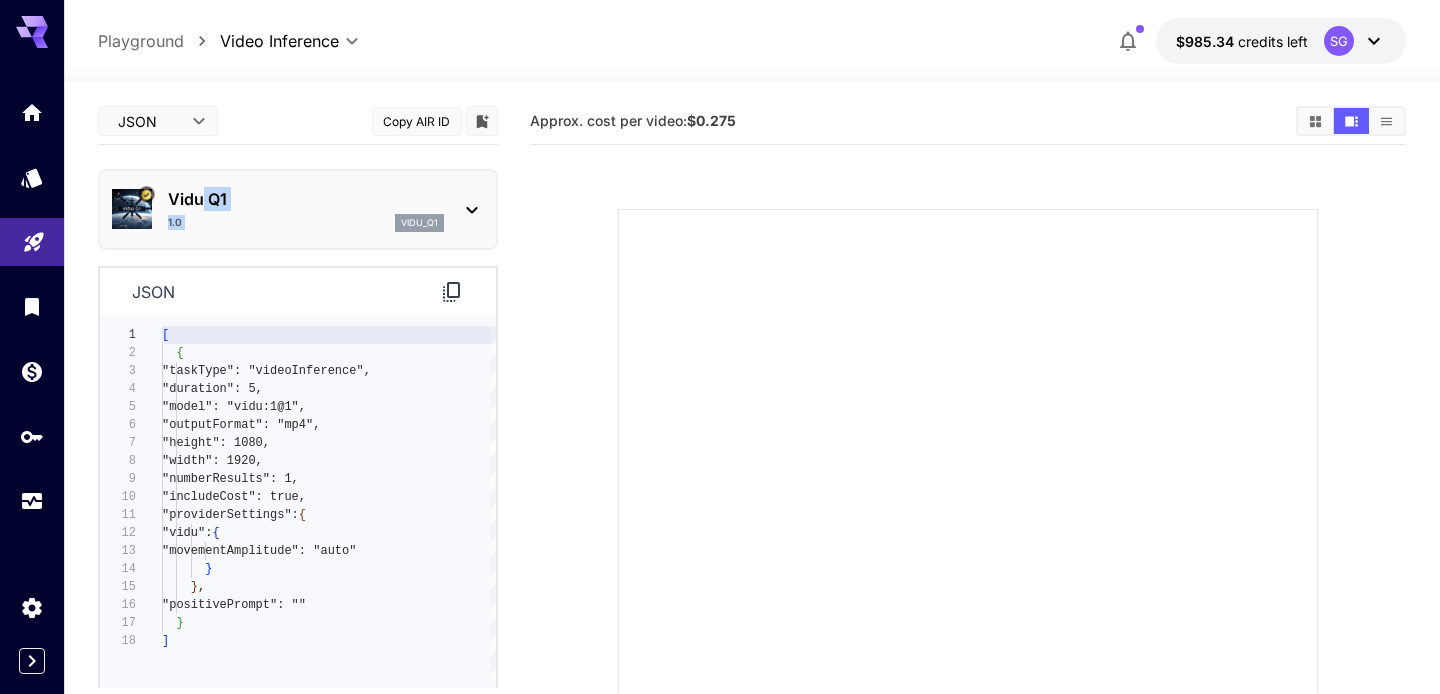 drag, startPoint x: 290, startPoint y: 215, endPoint x: 201, endPoint y: 196, distance: 91.00549 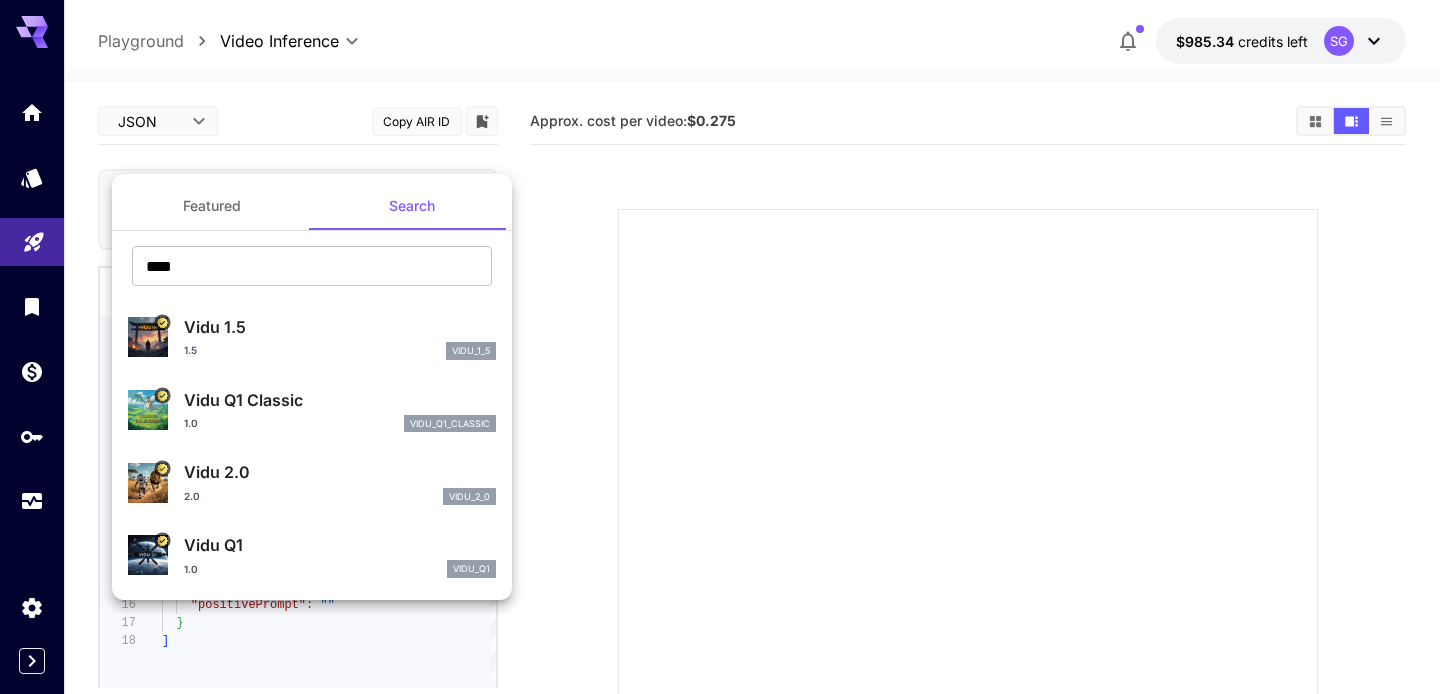 click on "Featured" at bounding box center [212, 206] 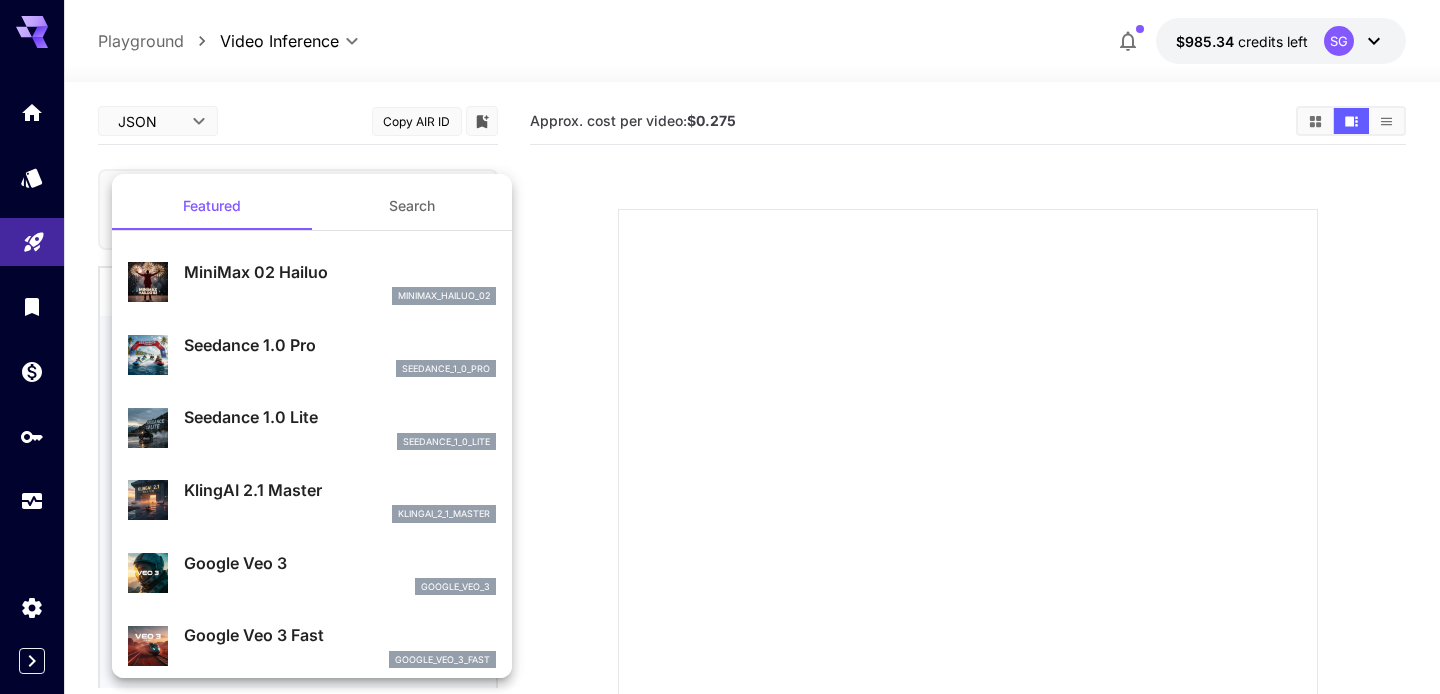 click on "Search" at bounding box center (412, 206) 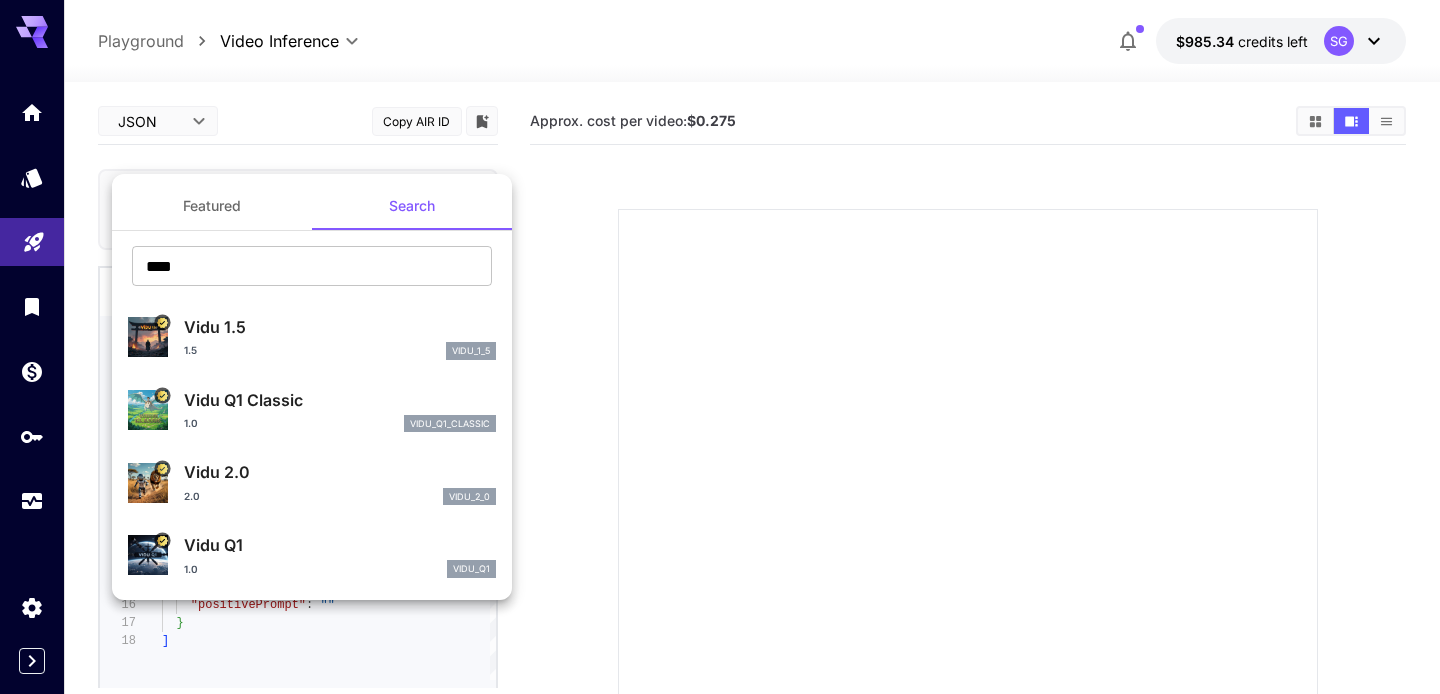 click at bounding box center (720, 347) 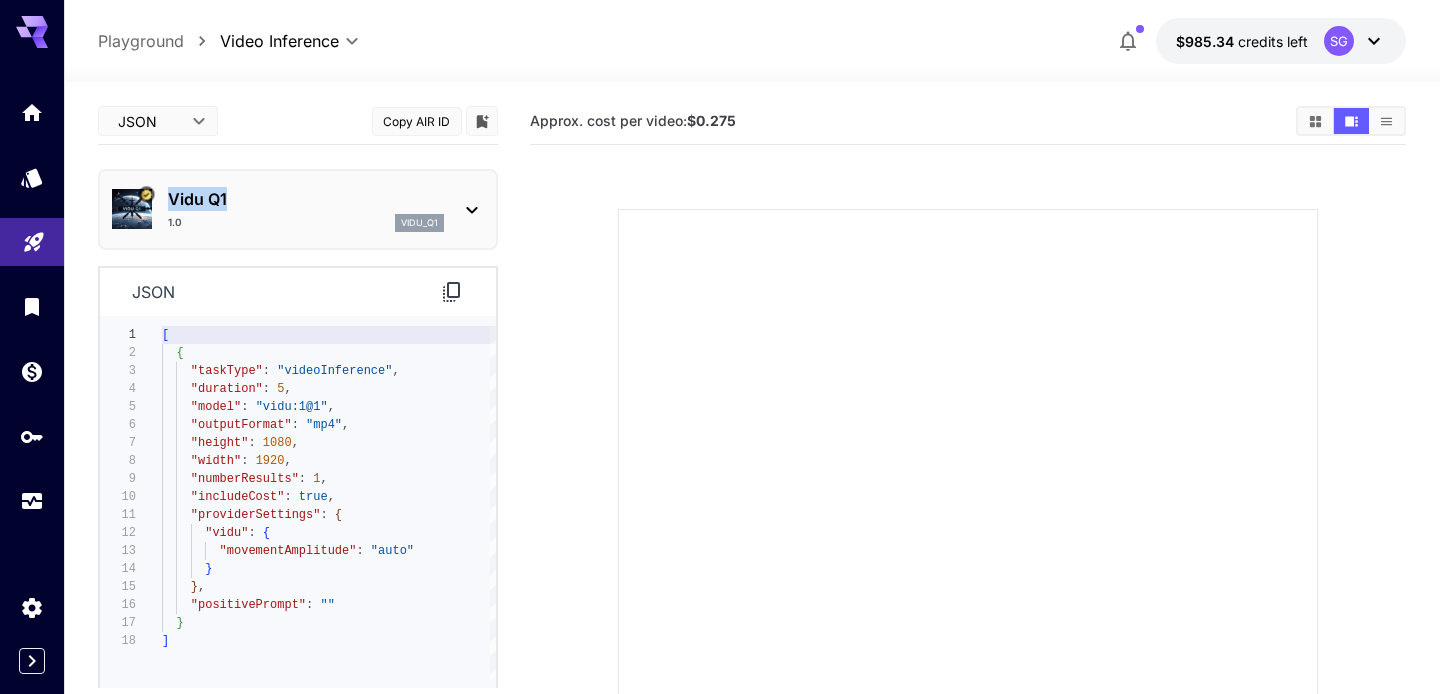 drag, startPoint x: 255, startPoint y: 195, endPoint x: 168, endPoint y: 195, distance: 87 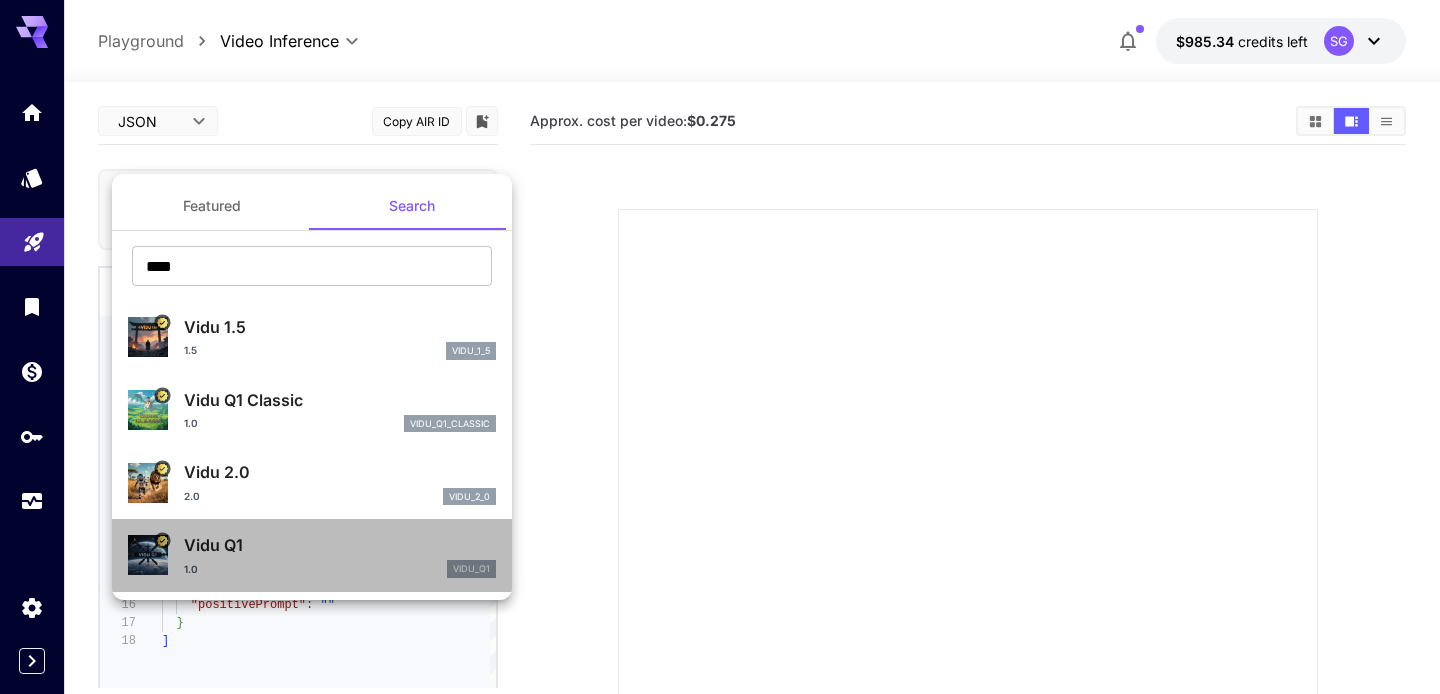 click on "Vidu Q1" at bounding box center [340, 545] 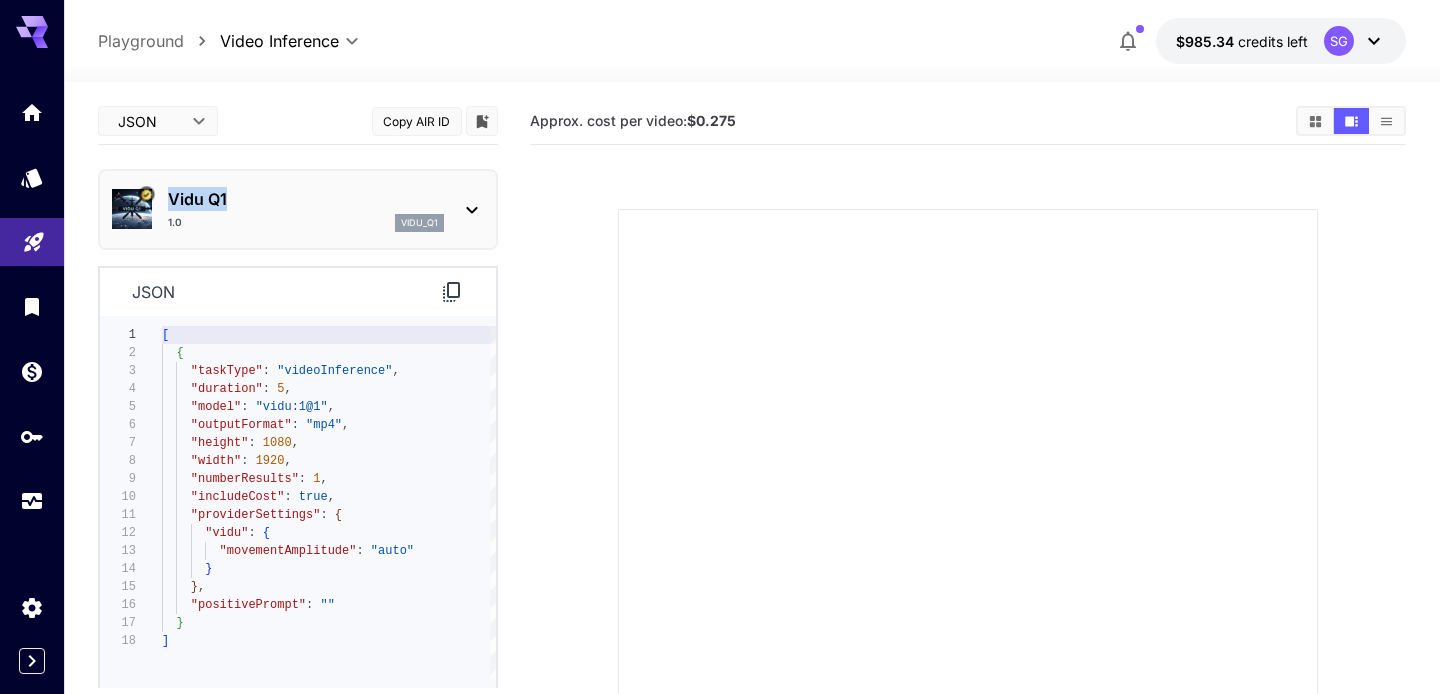 click 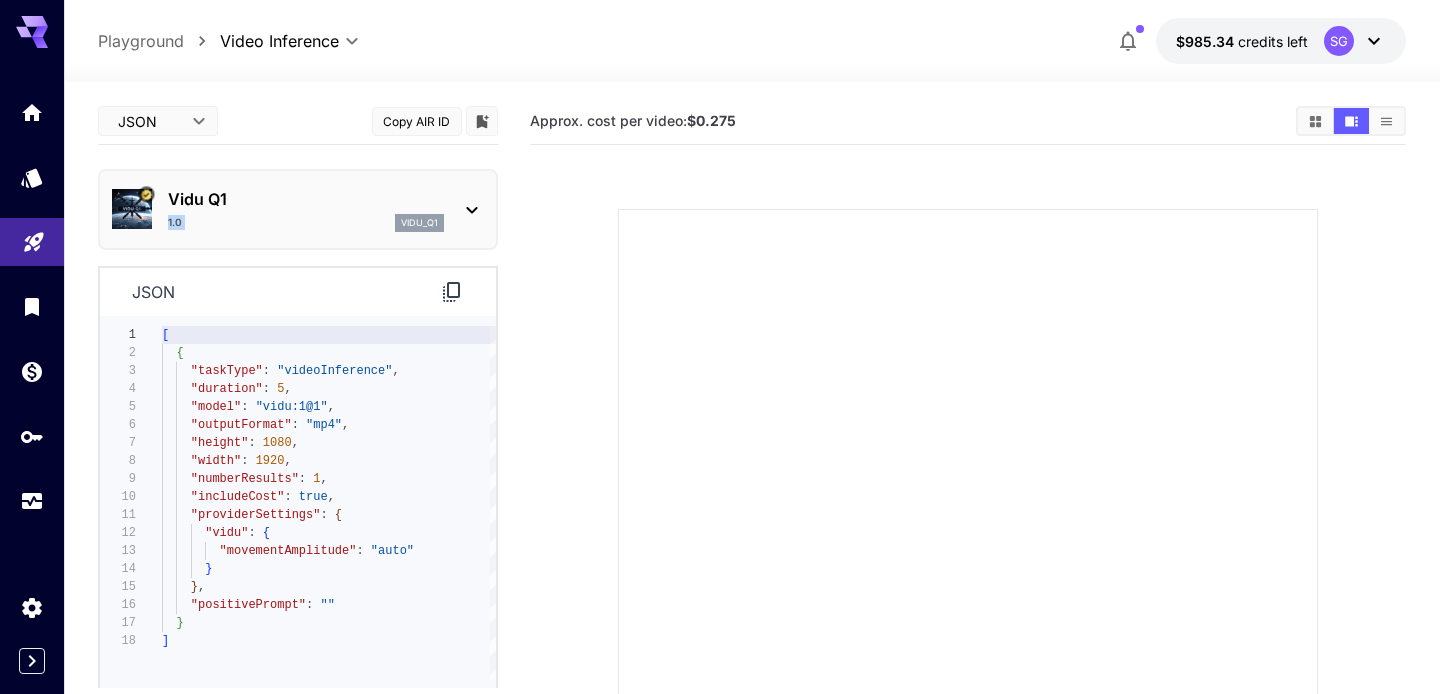 click on "Vidu Q1 1.0 vidu_q1" at bounding box center [306, 209] 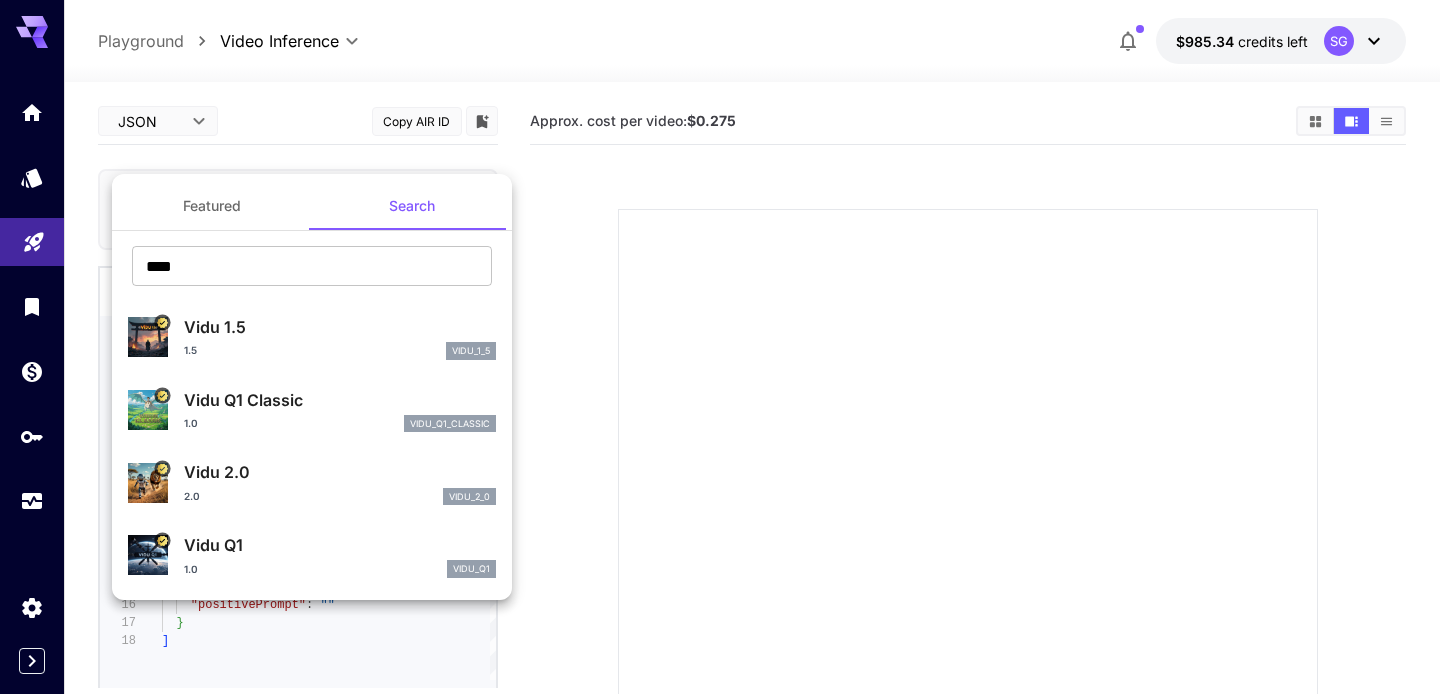 click at bounding box center (720, 347) 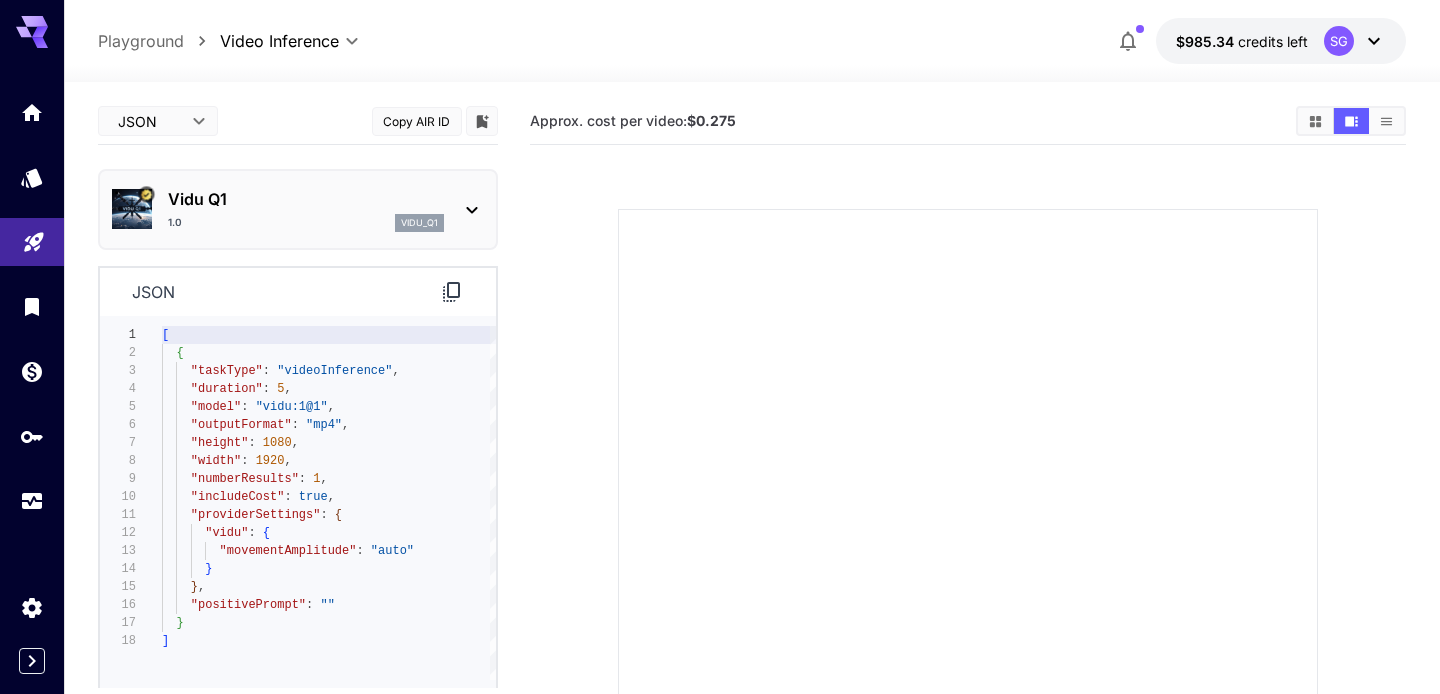 click on "JSON **** ​ Copy AIR ID                             Vidu Q1 1.0 vidu_q1 json 1 2 3 4 5 6 7 8 9 10 11 12 13 14 15 16 17 18 [    {      "taskType" :   "videoInference" ,      "duration" :   5 ,      "model" :   "vidu:1@1" ,      "outputFormat" :   "mp4" ,      "height" :   1080 ,      "width" :   1920 ,      "numberResults" :   1 ,      "includeCost" :   true ,      "providerSettings" :   {        "vidu" :   {          "movementAmplitude" :   "auto"        }      } ,      "positivePrompt" :   ""    } ] Reset to defaults Generate" at bounding box center [298, 419] 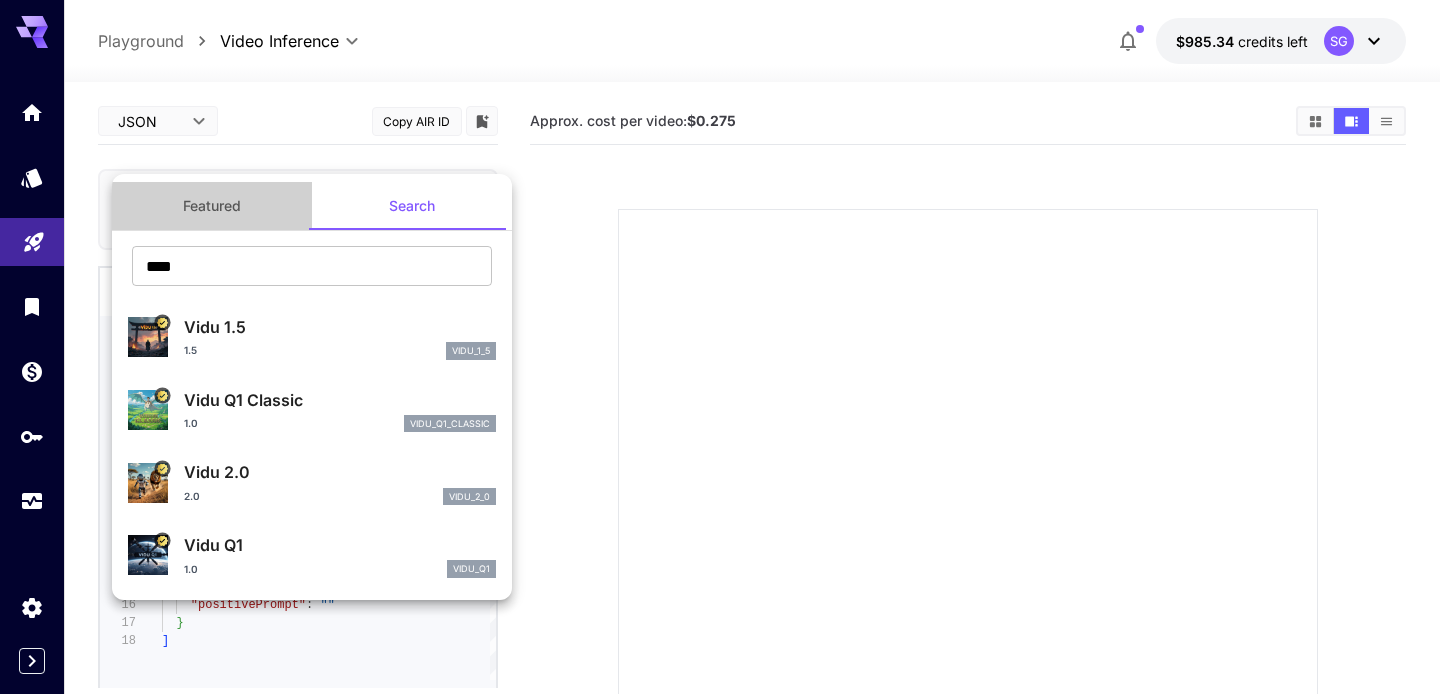 click on "Featured" at bounding box center (212, 206) 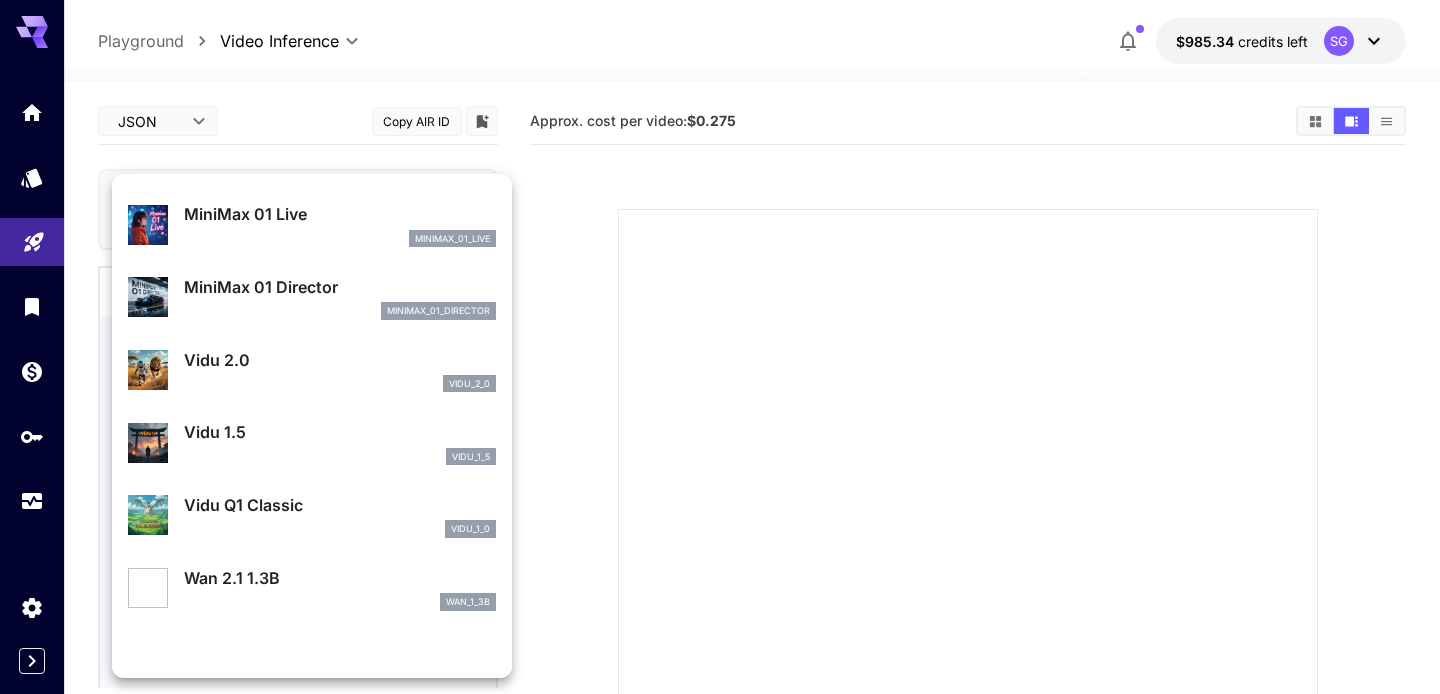 scroll, scrollTop: 1545, scrollLeft: 0, axis: vertical 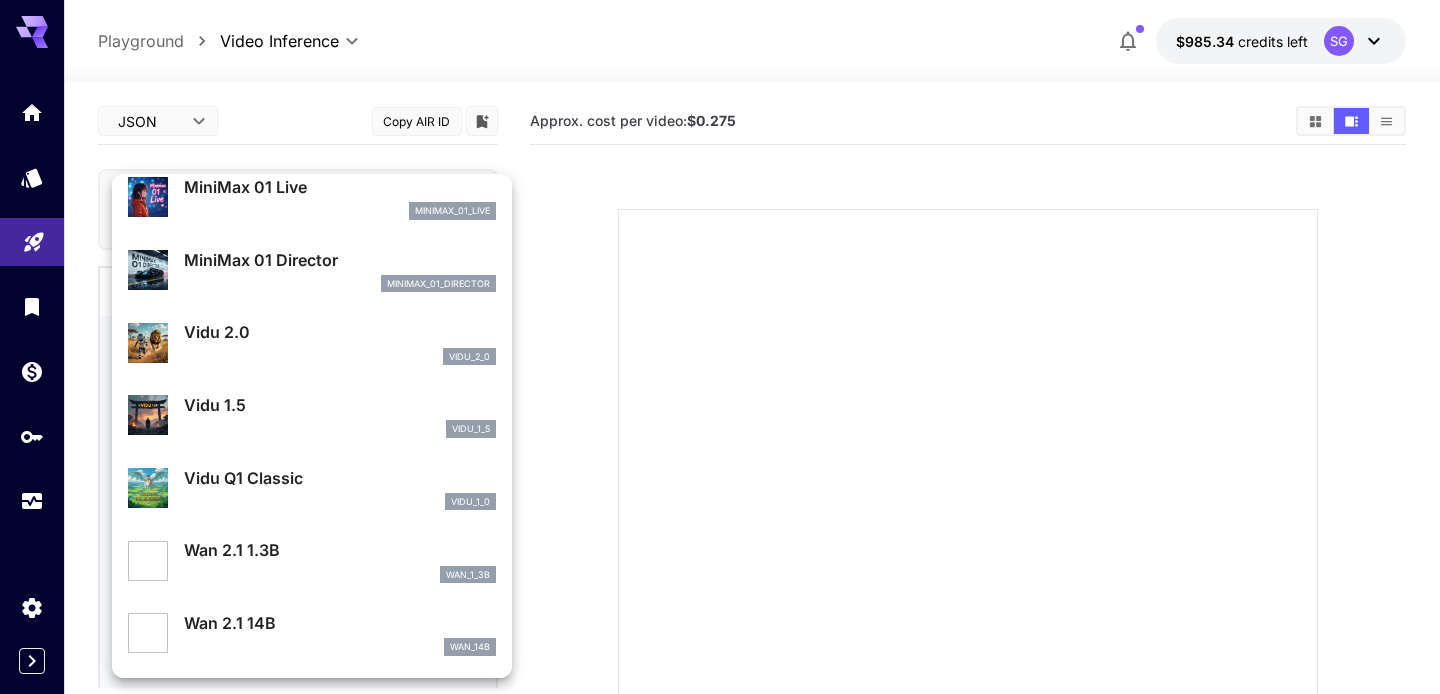 click on "Wan 2.1 1.3B" at bounding box center [340, 550] 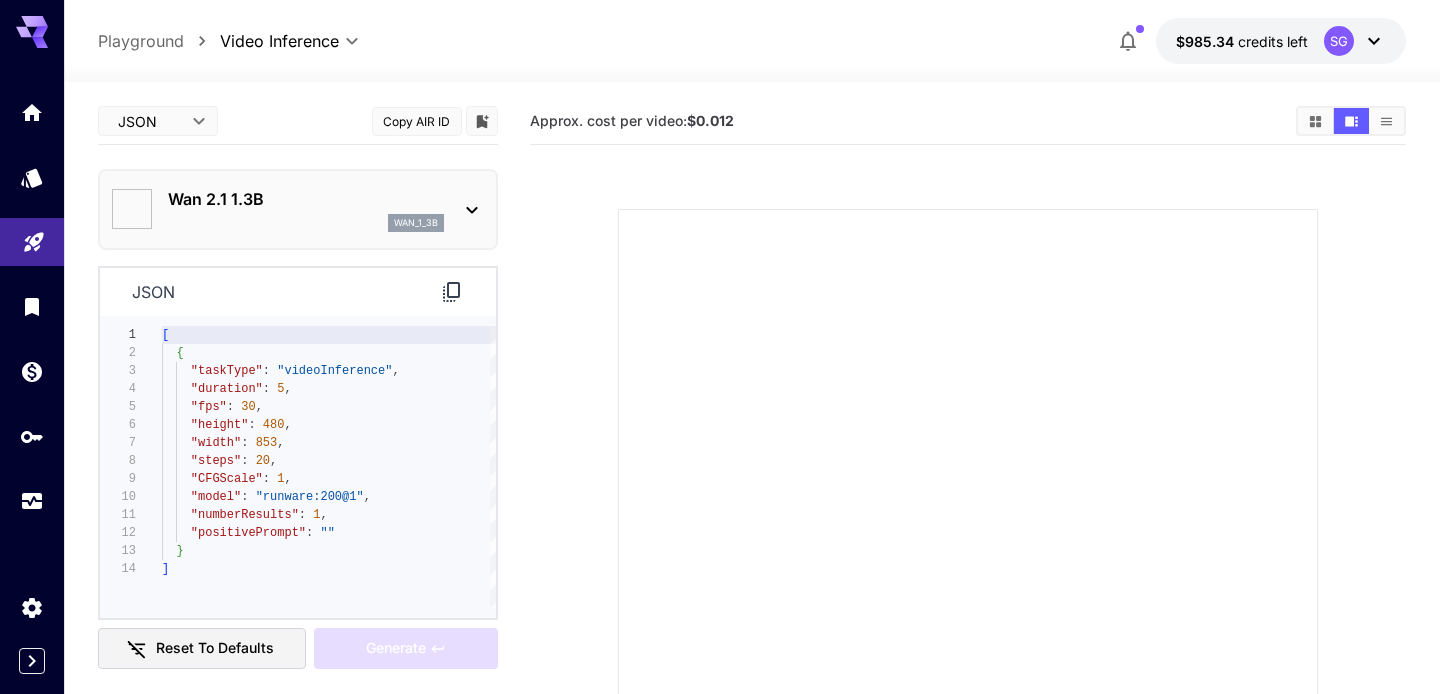 click on "Wan 2.1 1.3B" at bounding box center [306, 199] 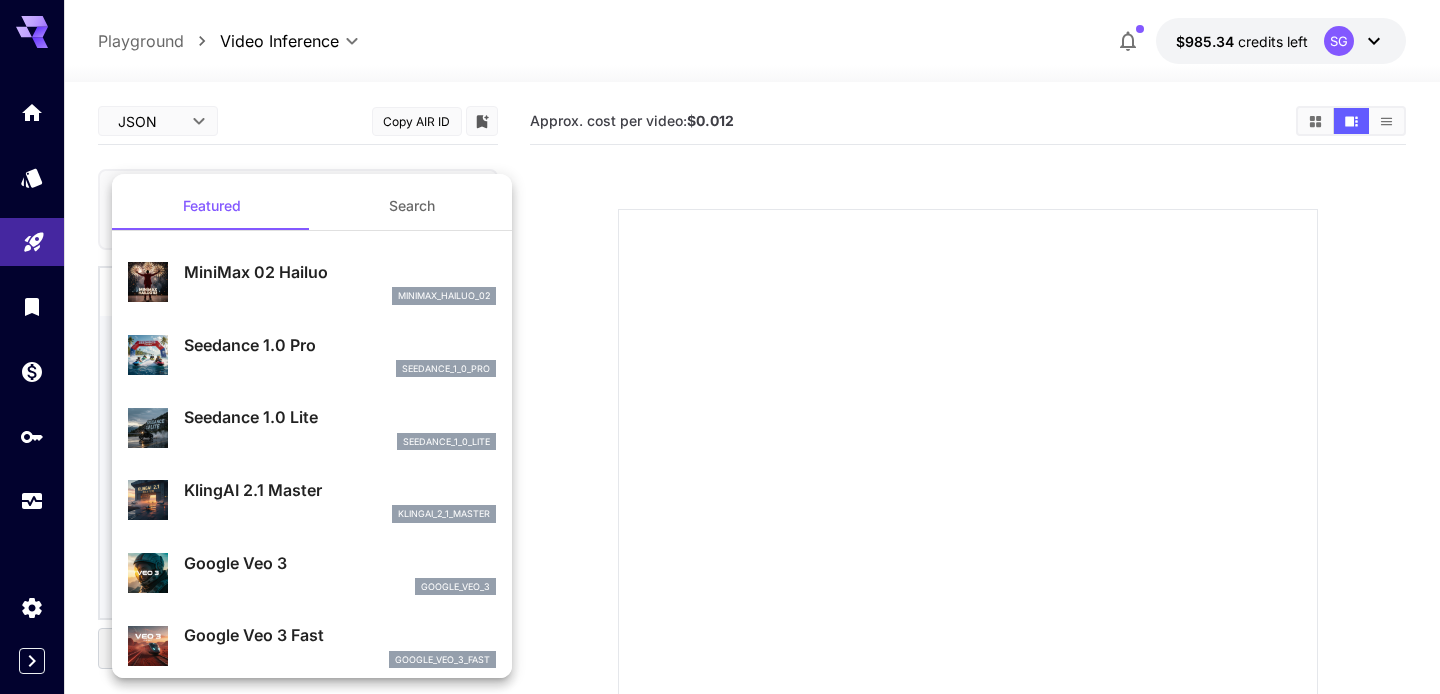 click on "MiniMax 02 Hailuo minimax_hailuo_02" at bounding box center [312, 282] 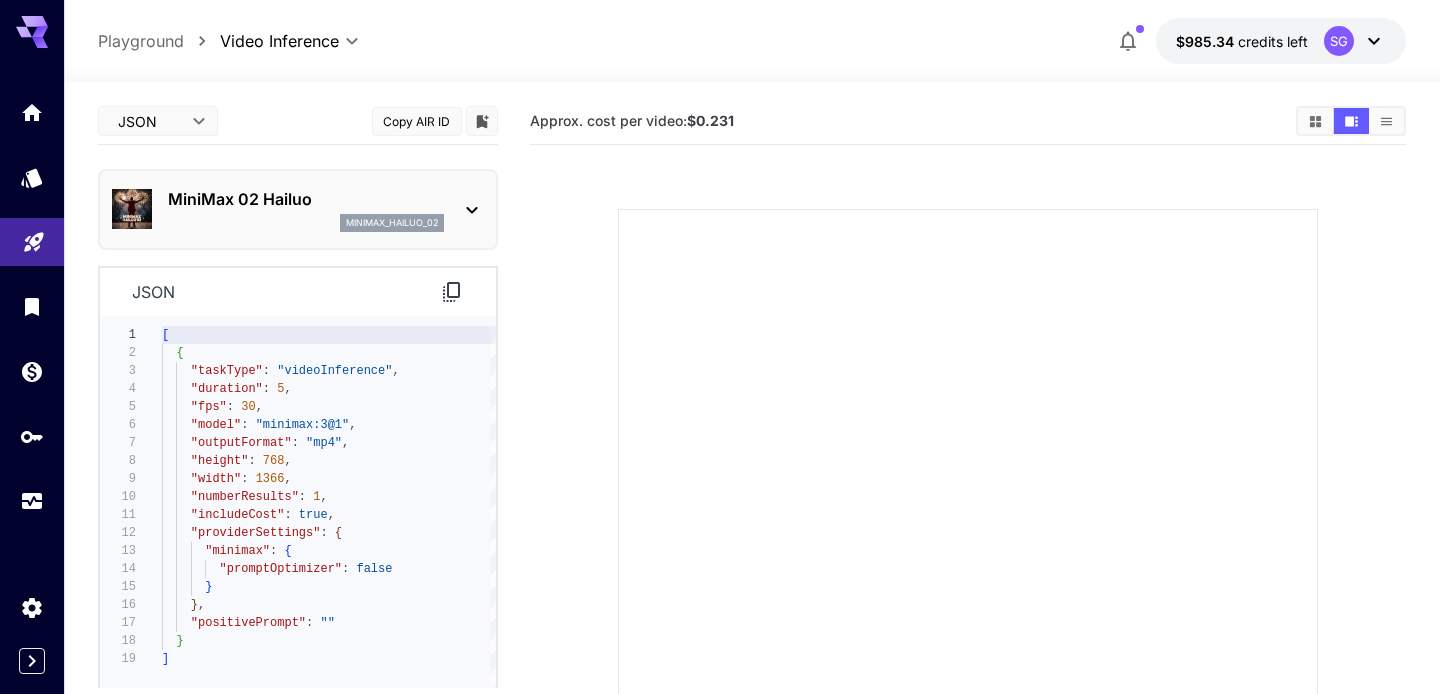click on "minimax_hailuo_02" at bounding box center [306, 223] 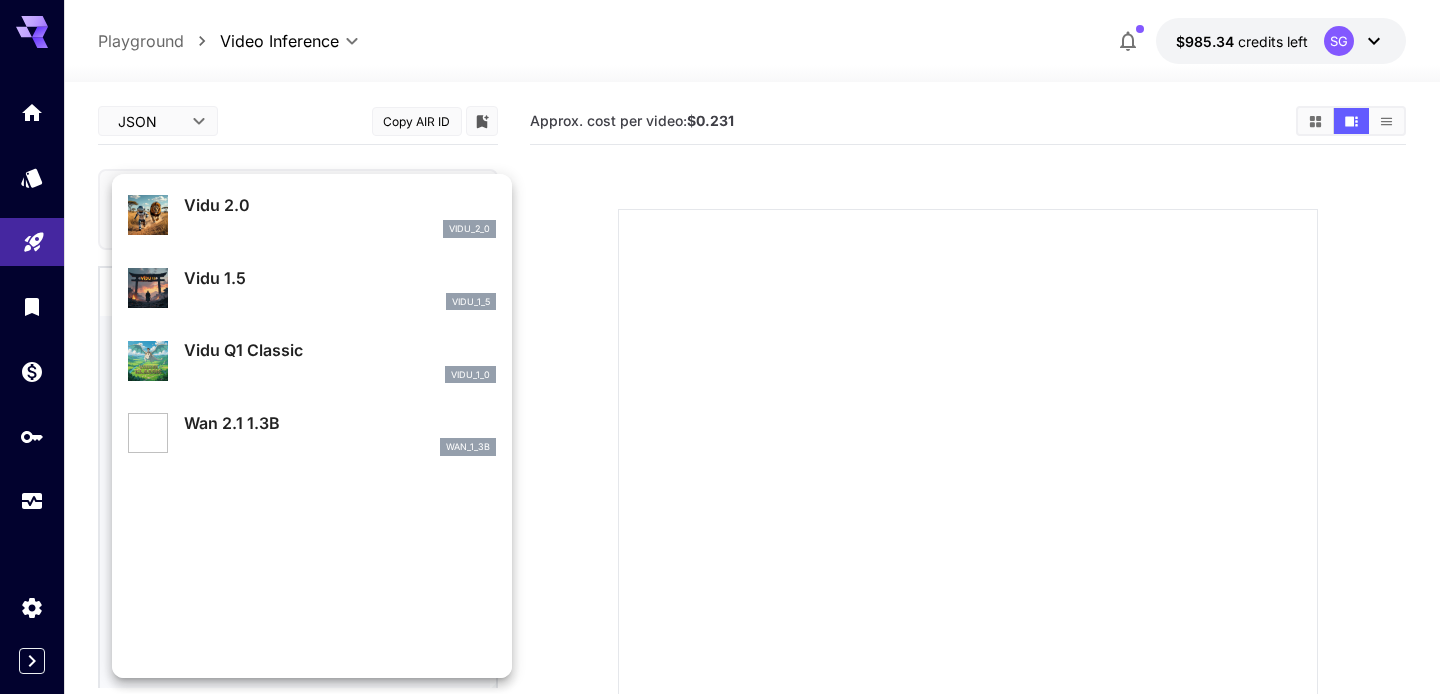 scroll, scrollTop: 1545, scrollLeft: 0, axis: vertical 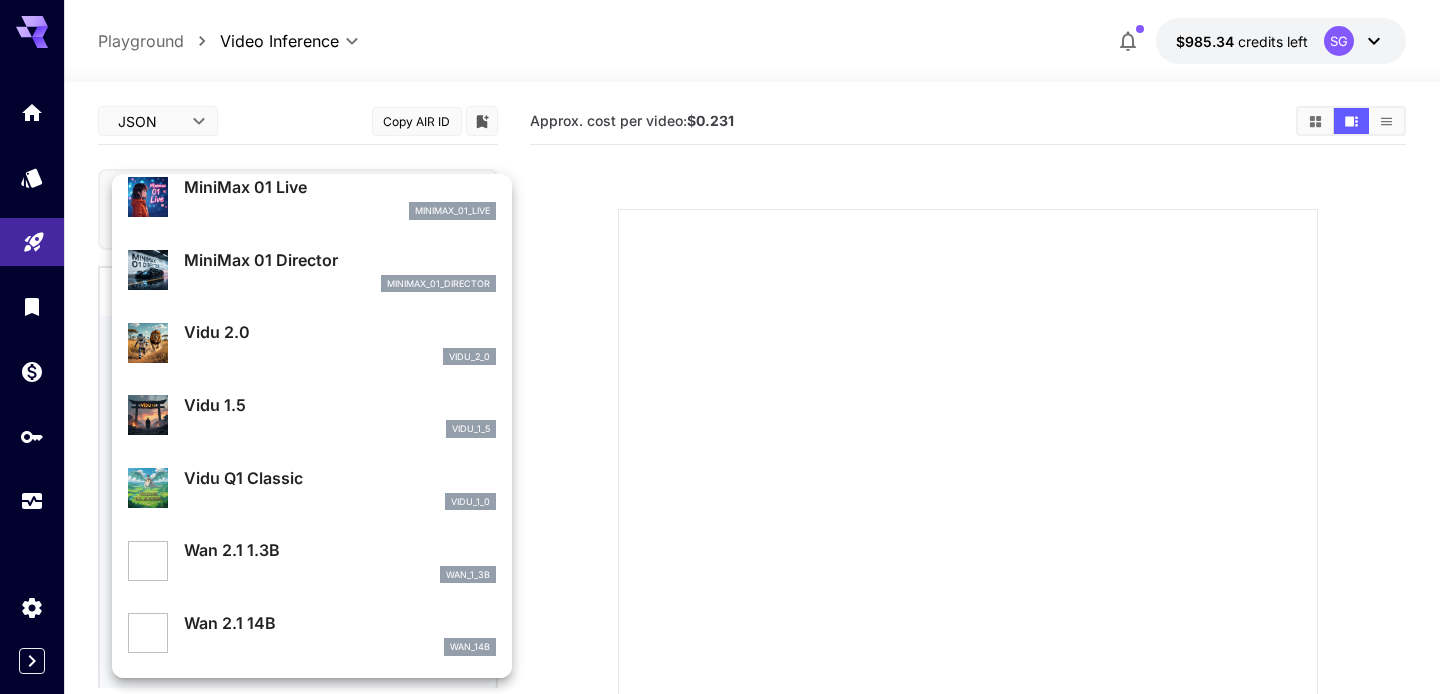 click on "wan_1_3b" at bounding box center [340, 575] 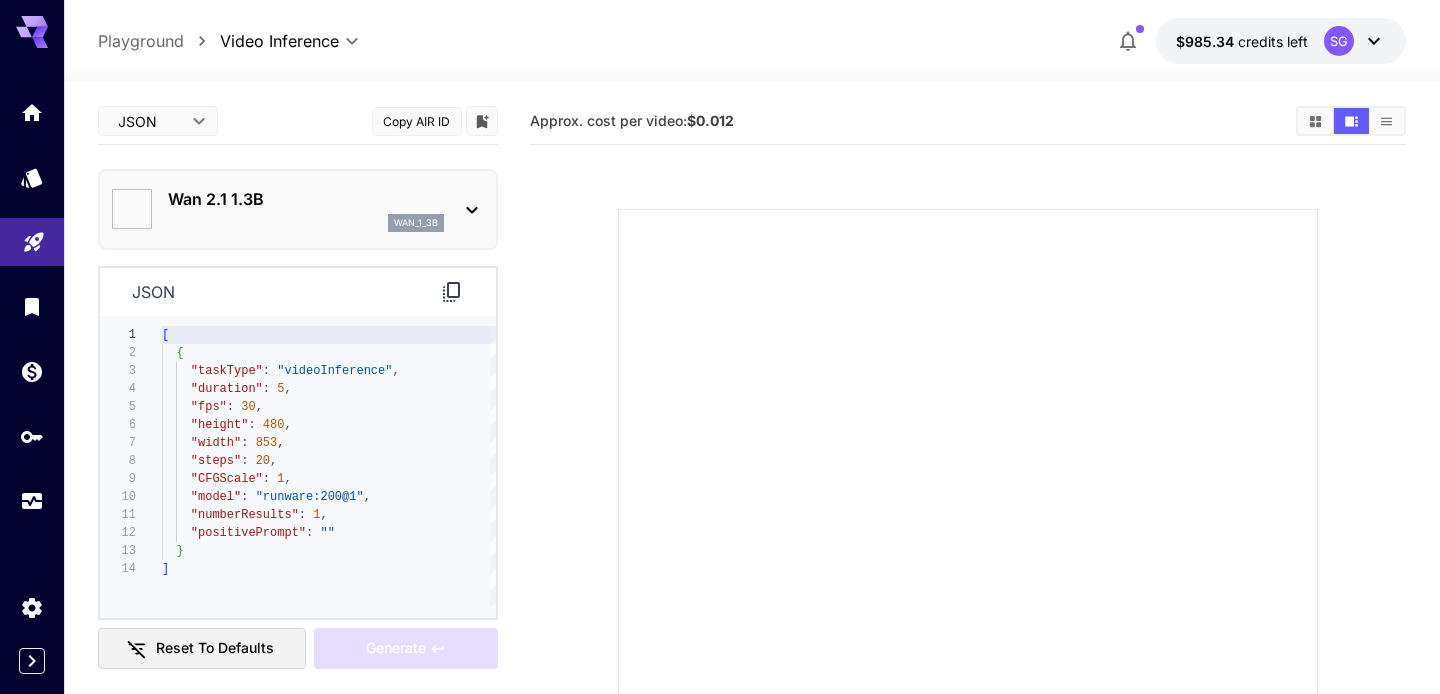 click on "Wan 2.1 1.3B" at bounding box center [306, 199] 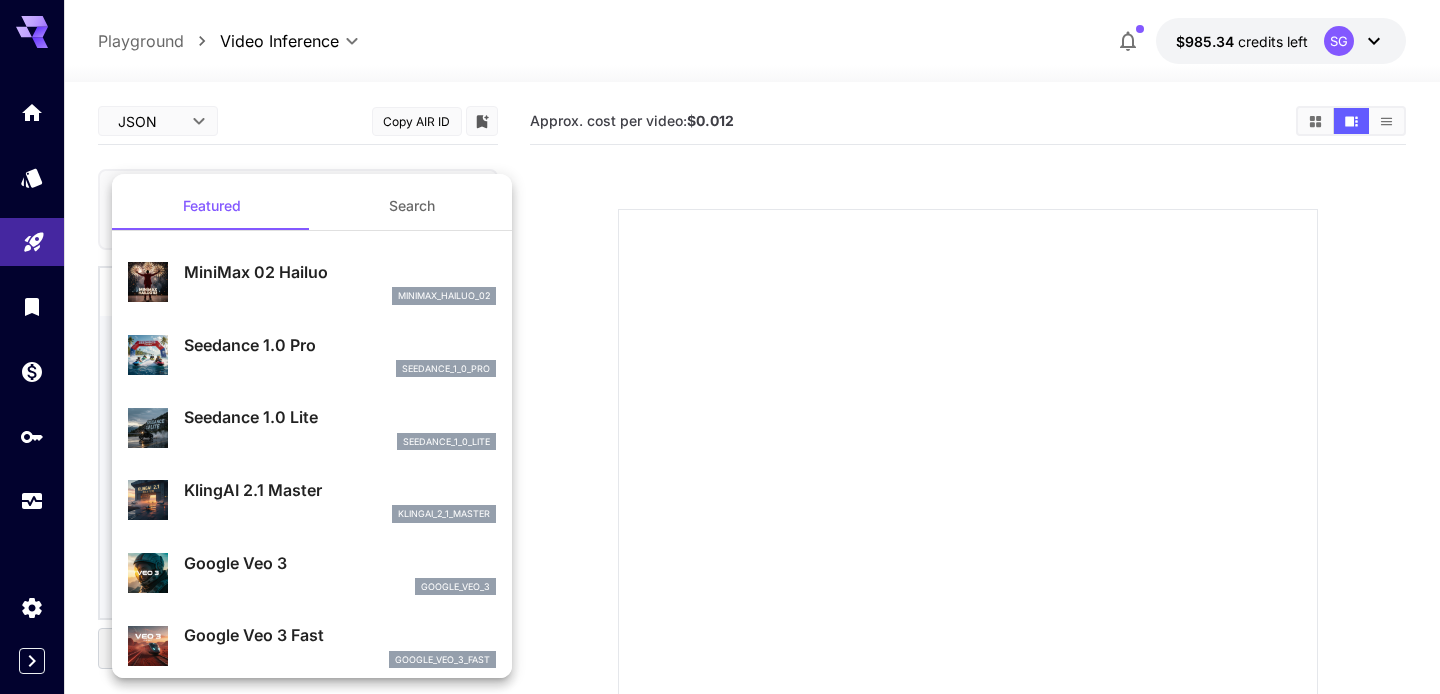 click on "Seedance 1.0 Lite" at bounding box center [340, 417] 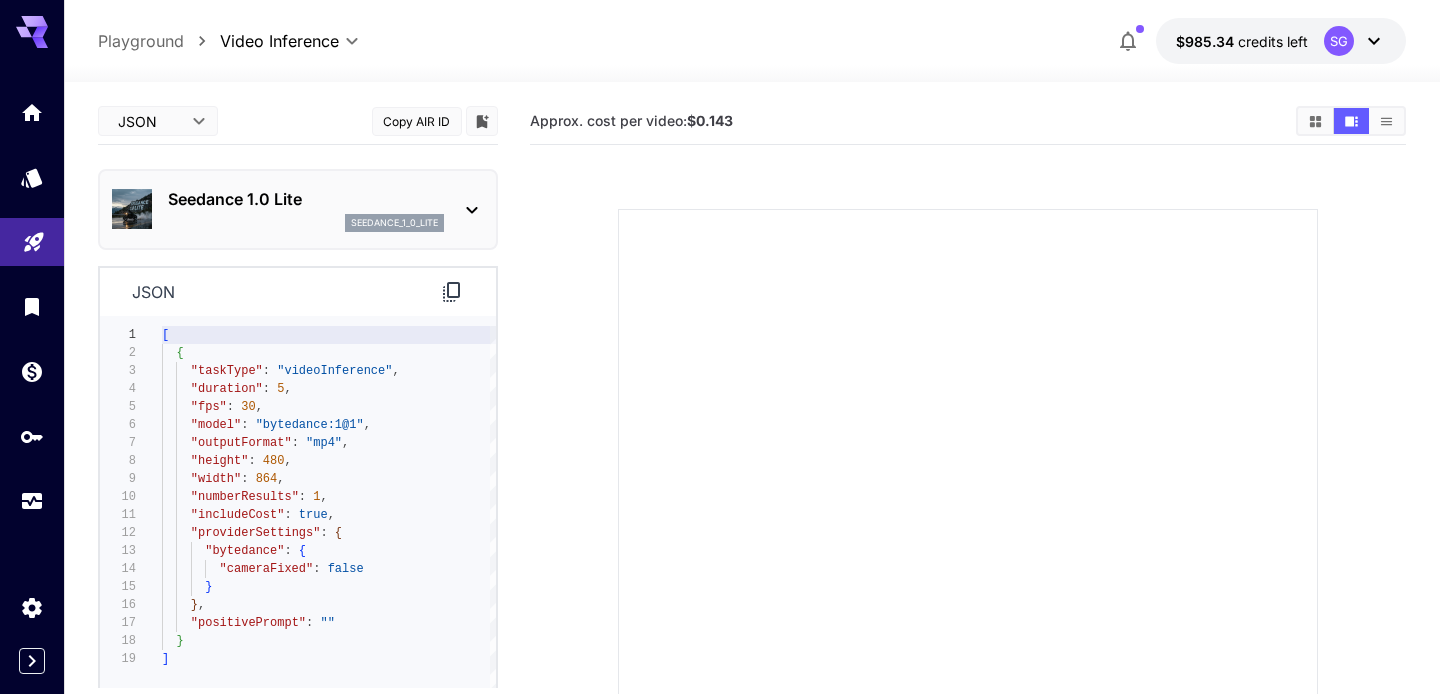 click on "seedance_1_0_lite" at bounding box center [306, 223] 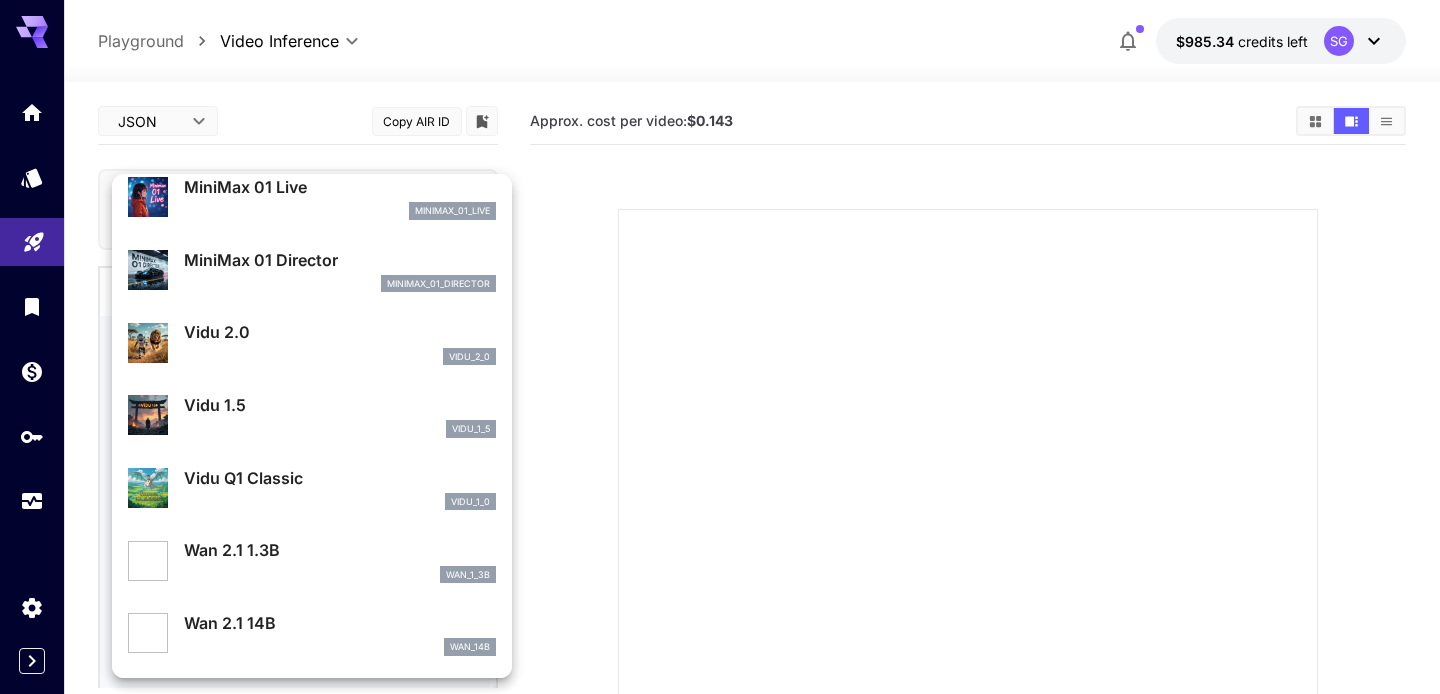 scroll, scrollTop: 1545, scrollLeft: 0, axis: vertical 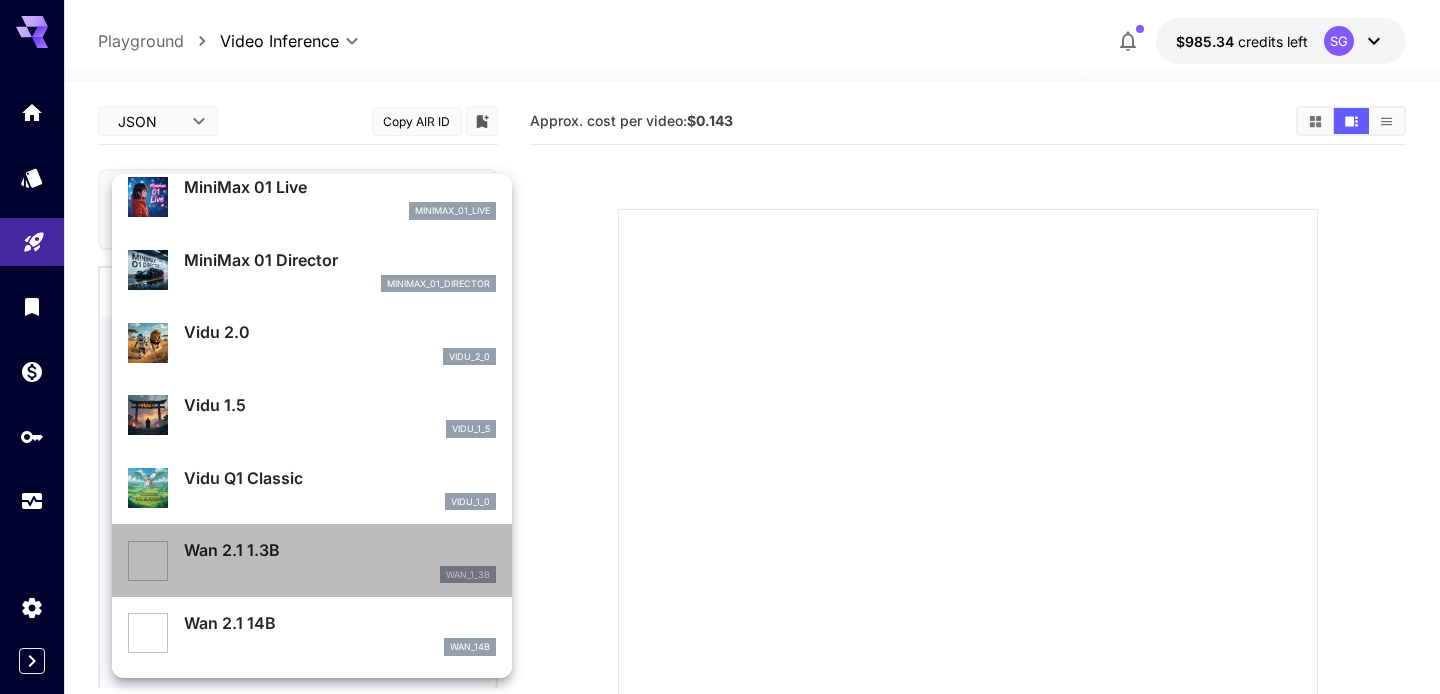 click on "Wan 2.1 1.3B" at bounding box center (340, 550) 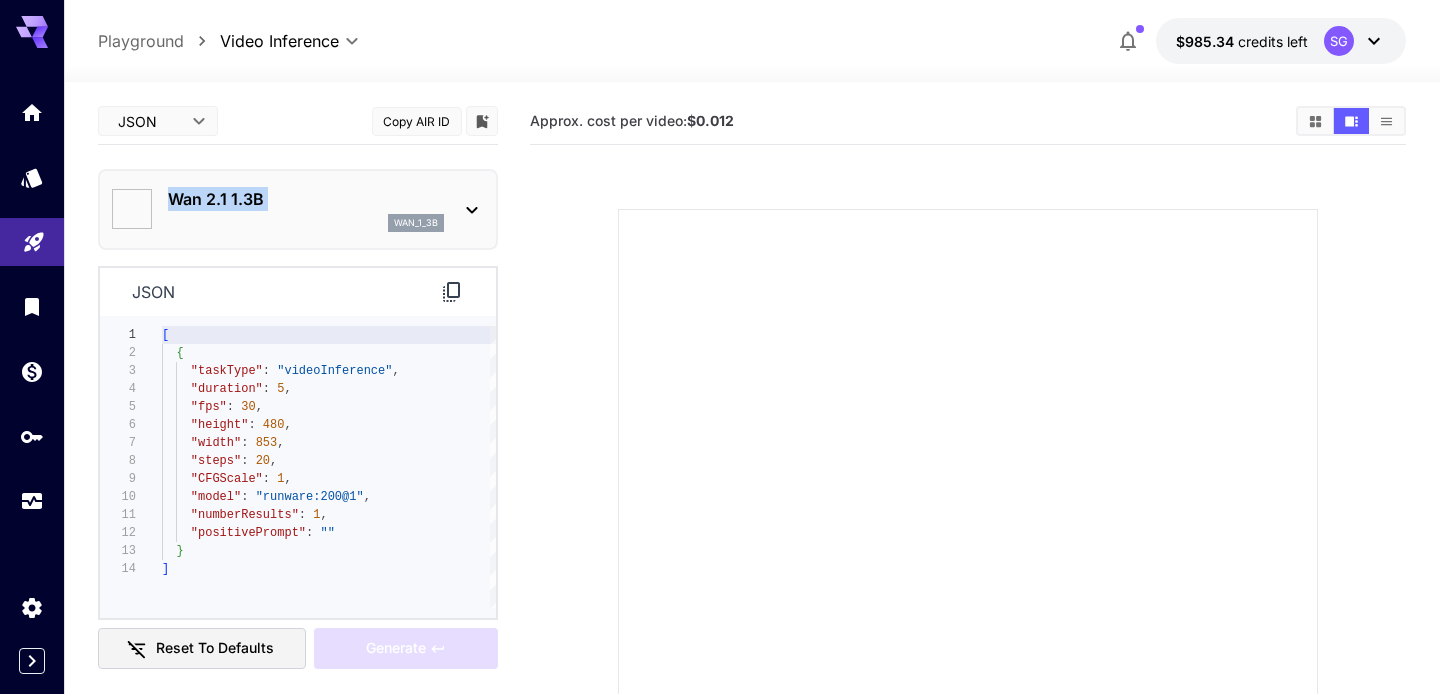 drag, startPoint x: 301, startPoint y: 211, endPoint x: 171, endPoint y: 203, distance: 130.24593 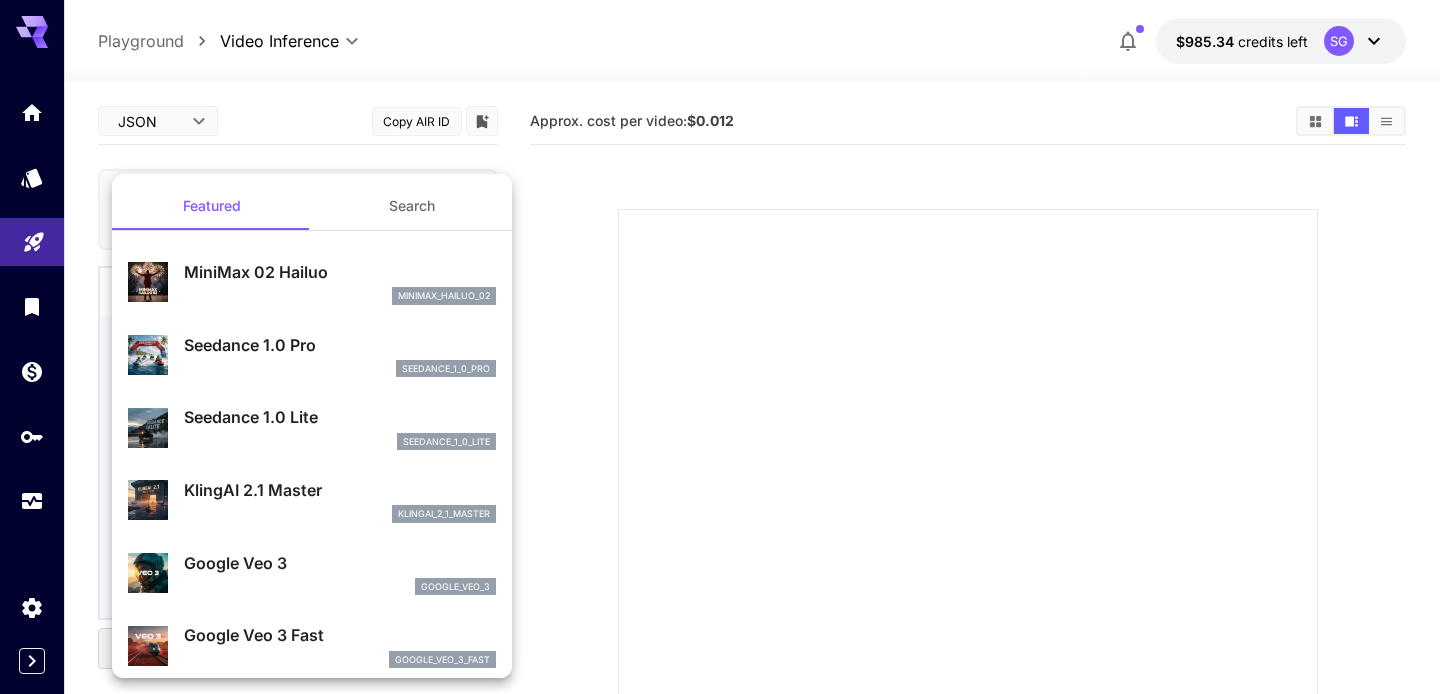 click at bounding box center [720, 347] 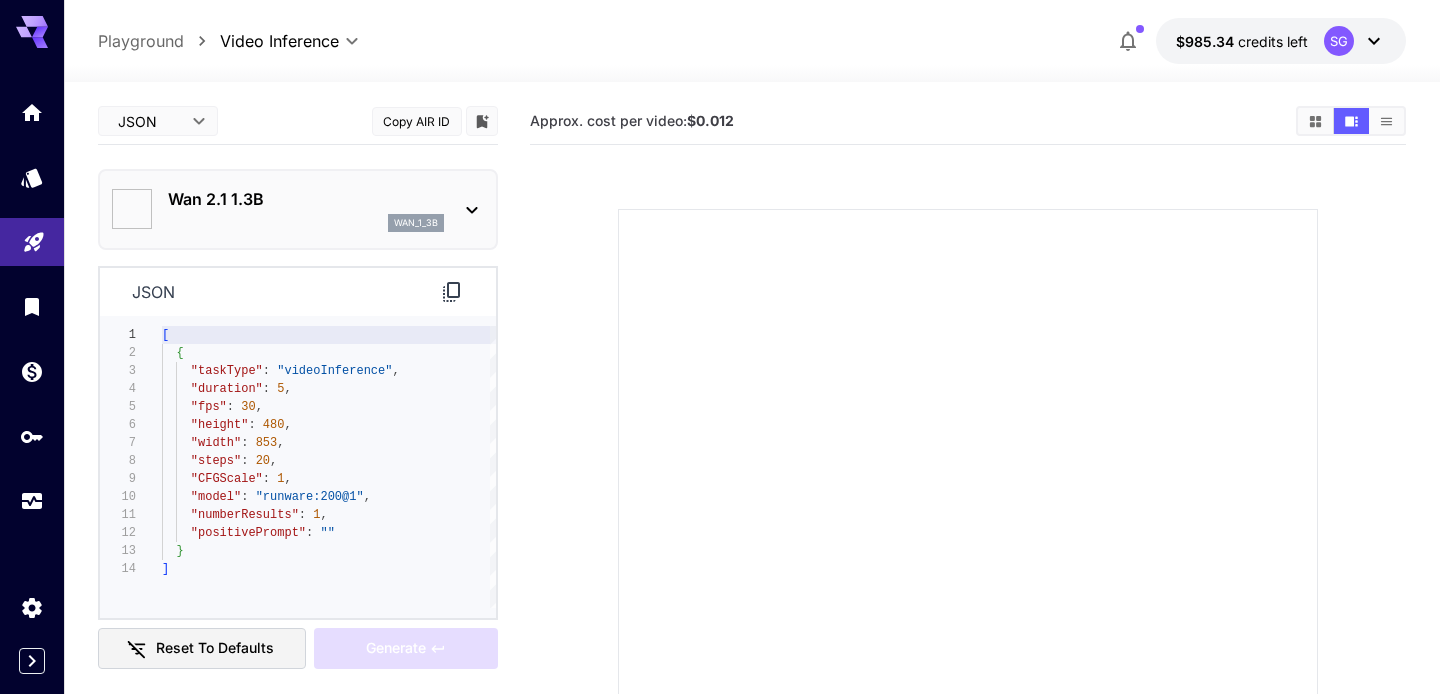 click 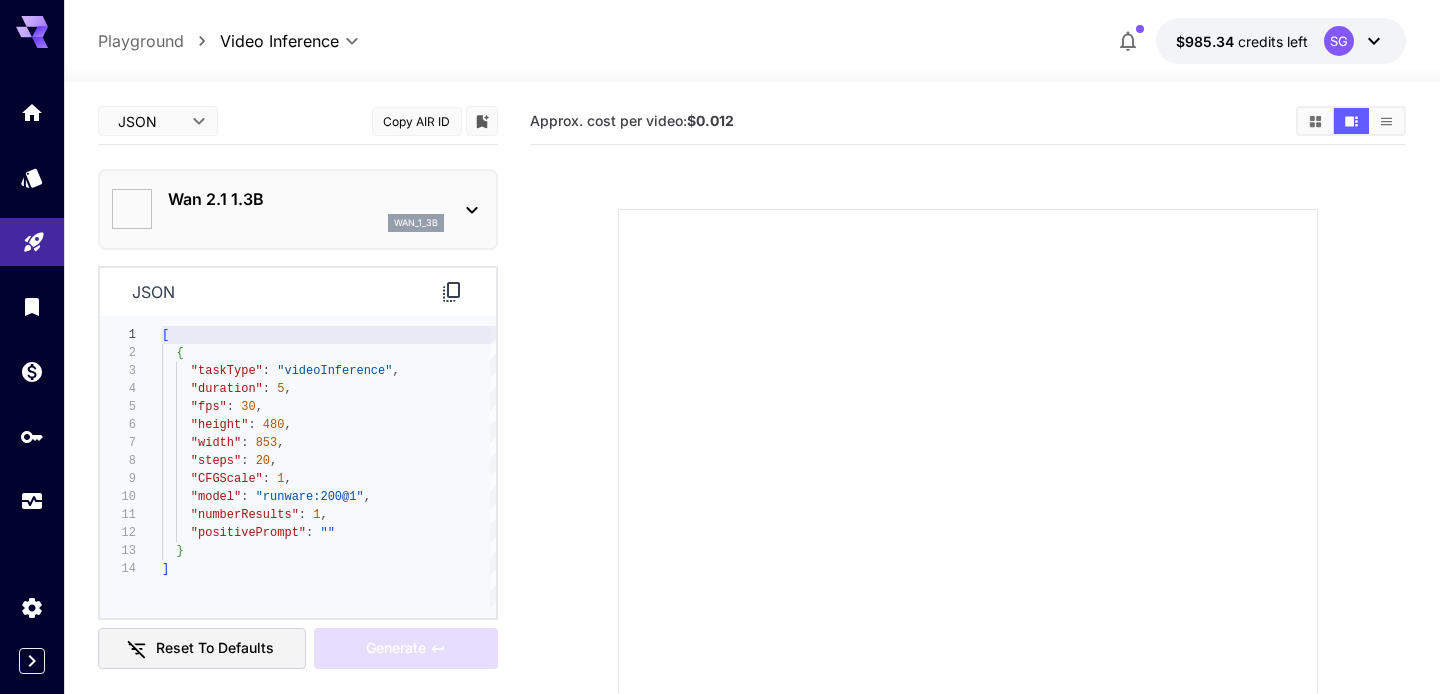 click on "Wan 2.1 1.3B wan_1_3b" at bounding box center (298, 209) 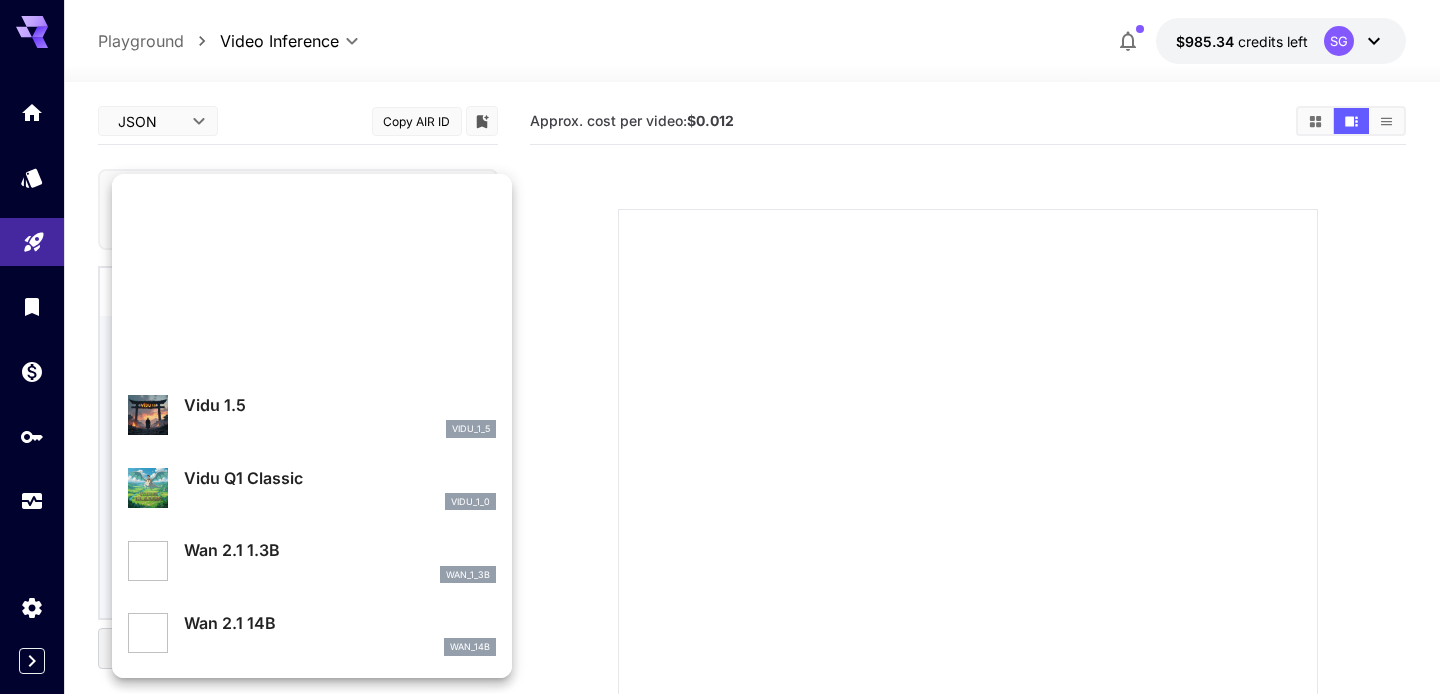 click on "Wan 2.1 14B" at bounding box center (340, 623) 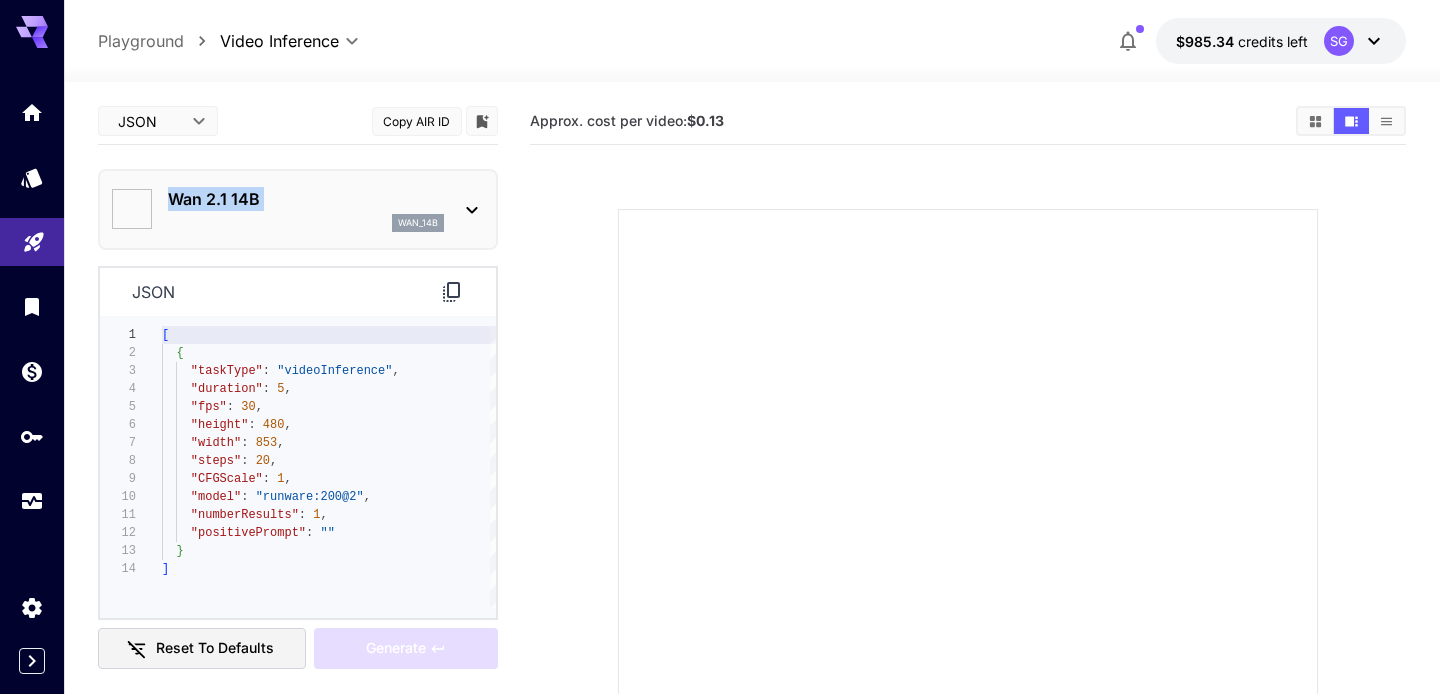 drag, startPoint x: 294, startPoint y: 215, endPoint x: 172, endPoint y: 187, distance: 125.17188 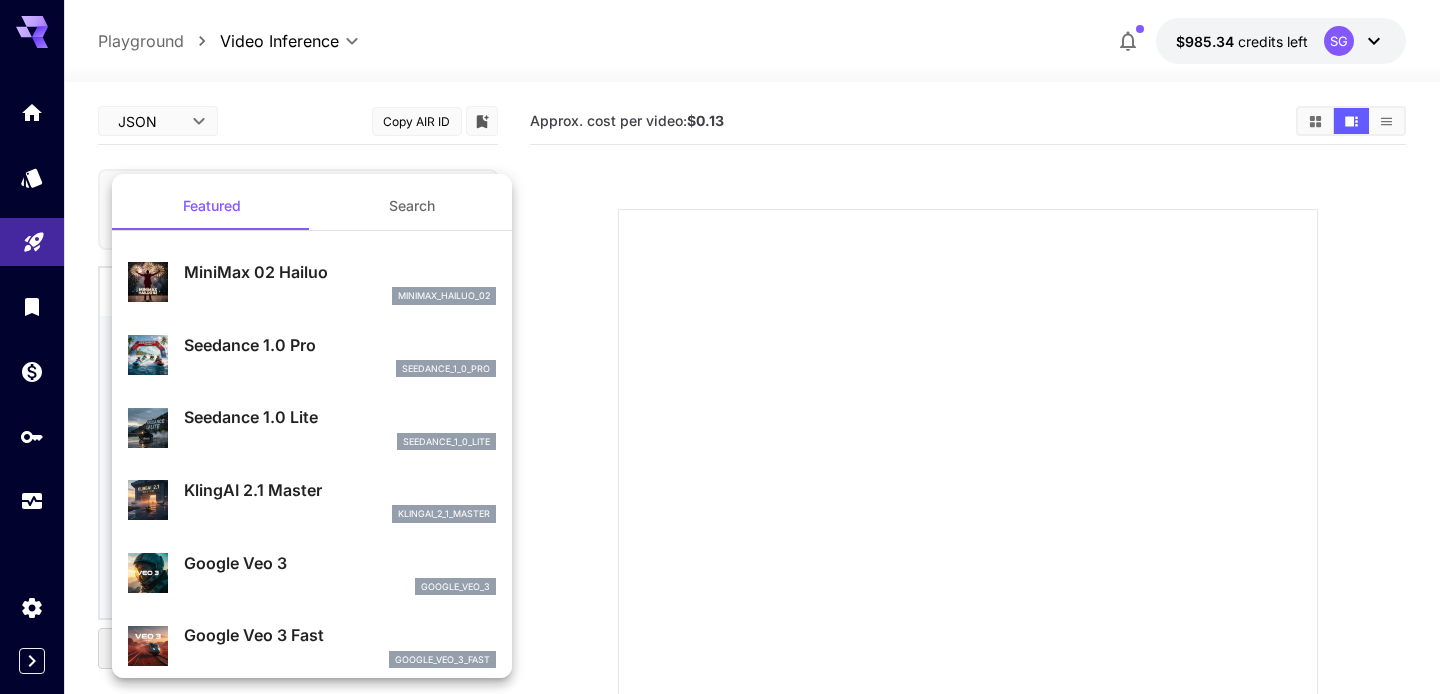 click at bounding box center [720, 347] 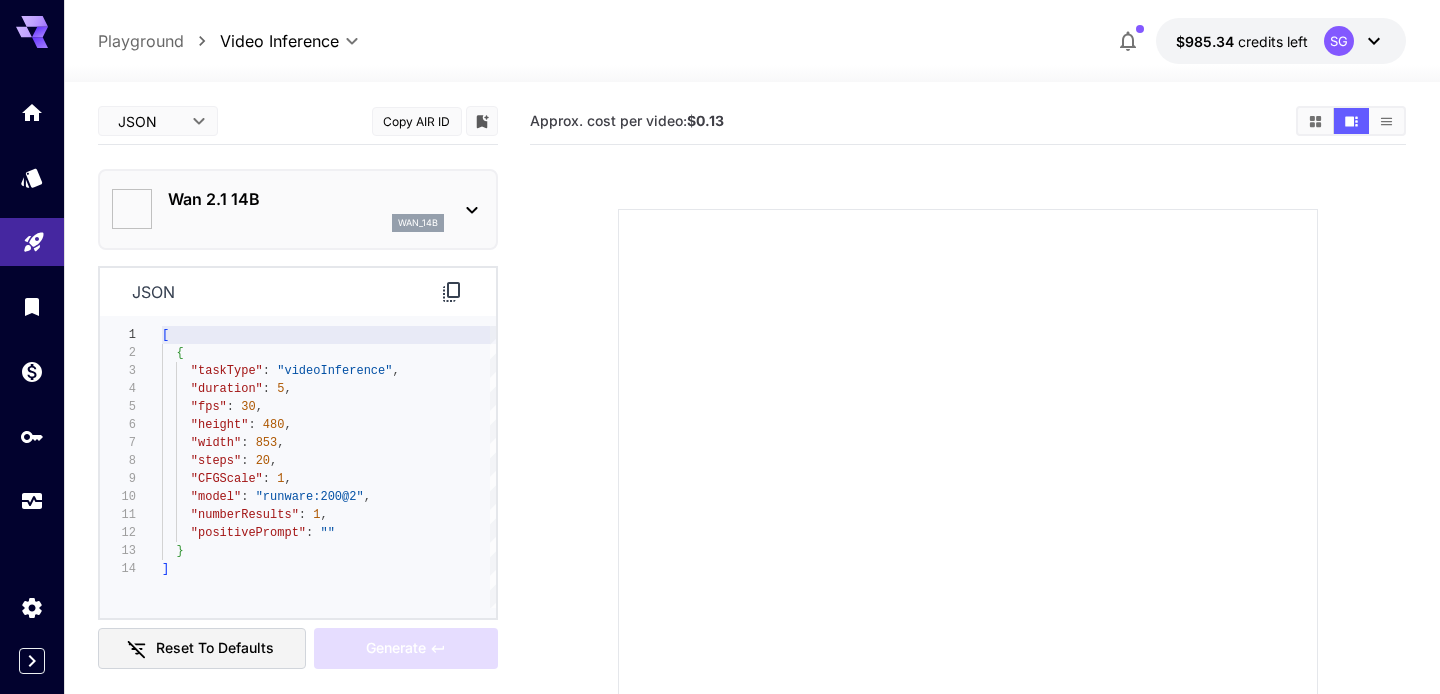 click 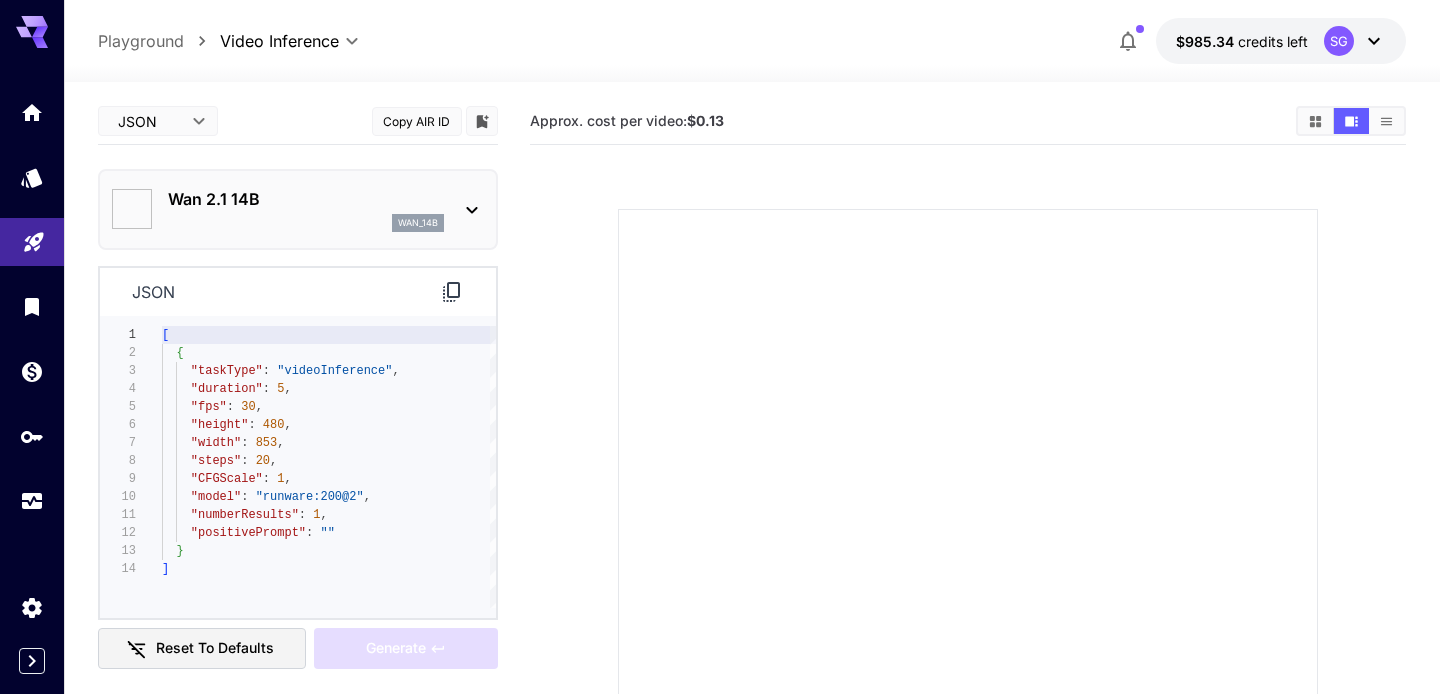 click on "**********" at bounding box center [751, 41] 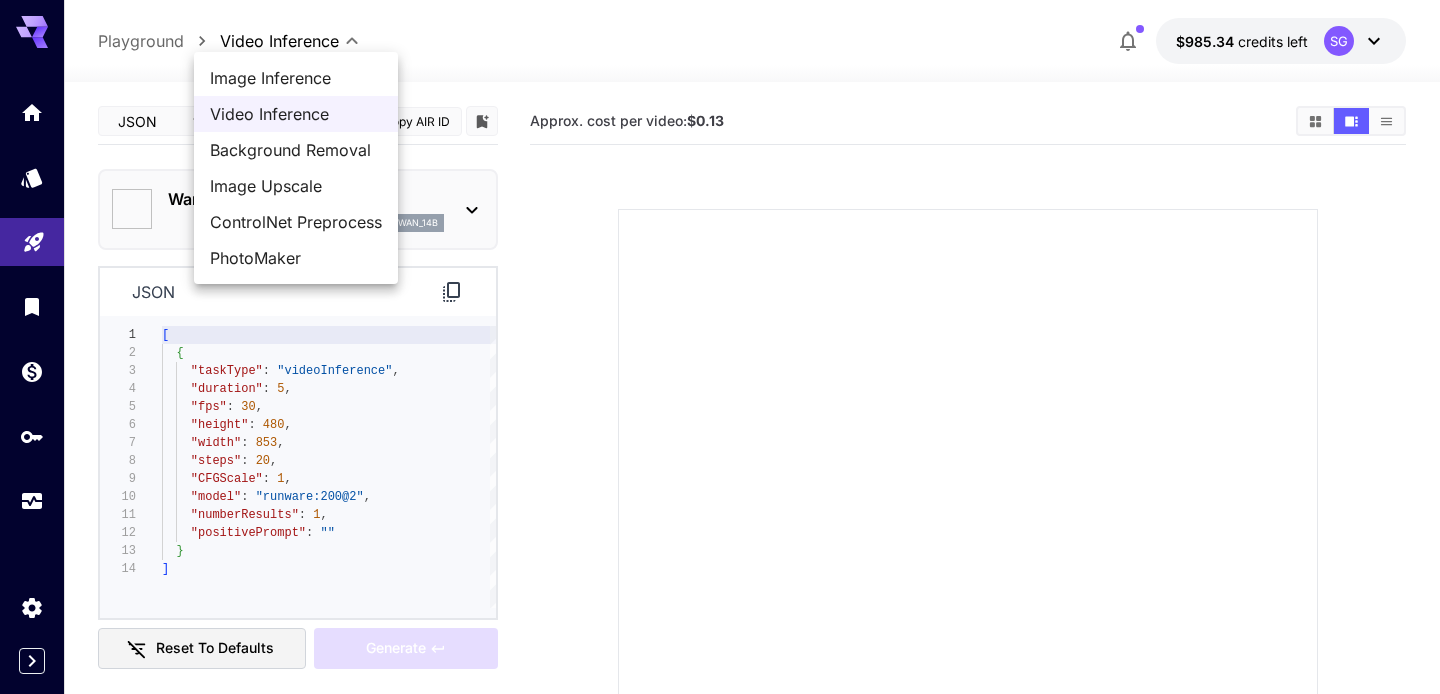 click on "**********" at bounding box center (720, 484) 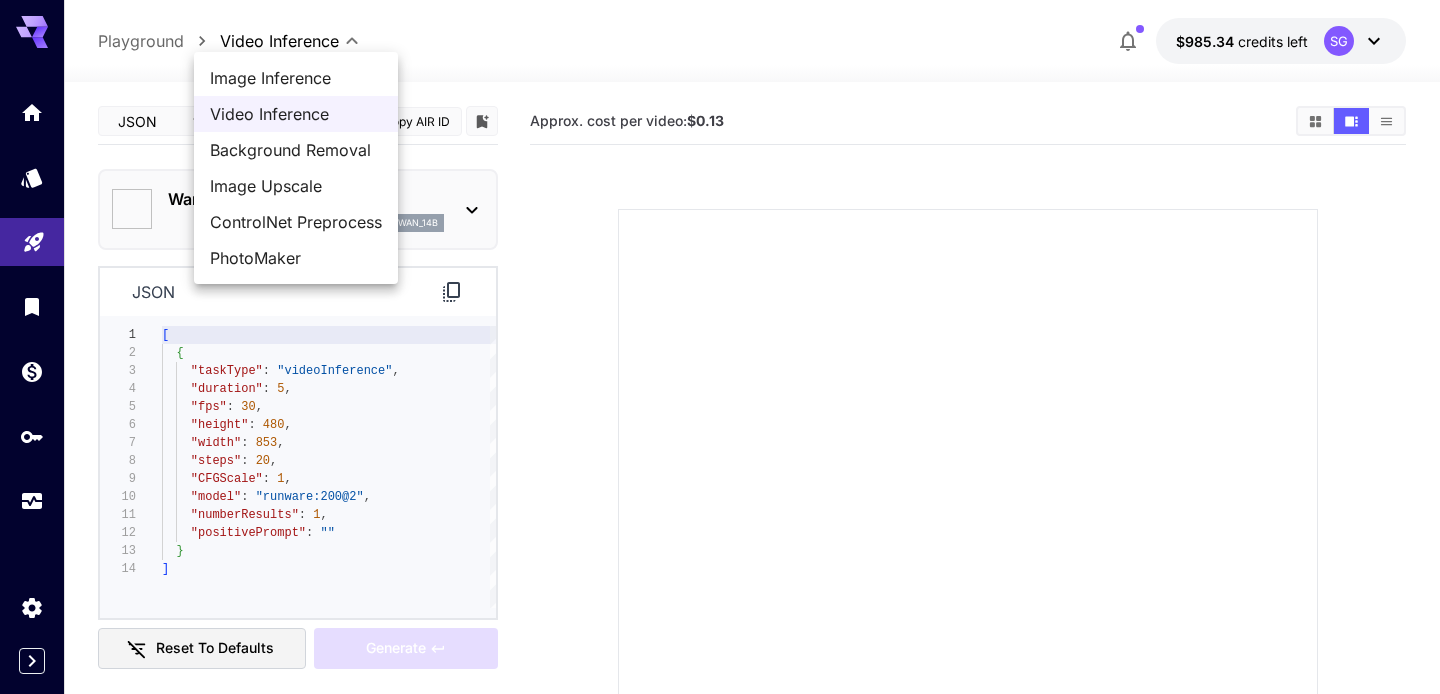 click at bounding box center [720, 347] 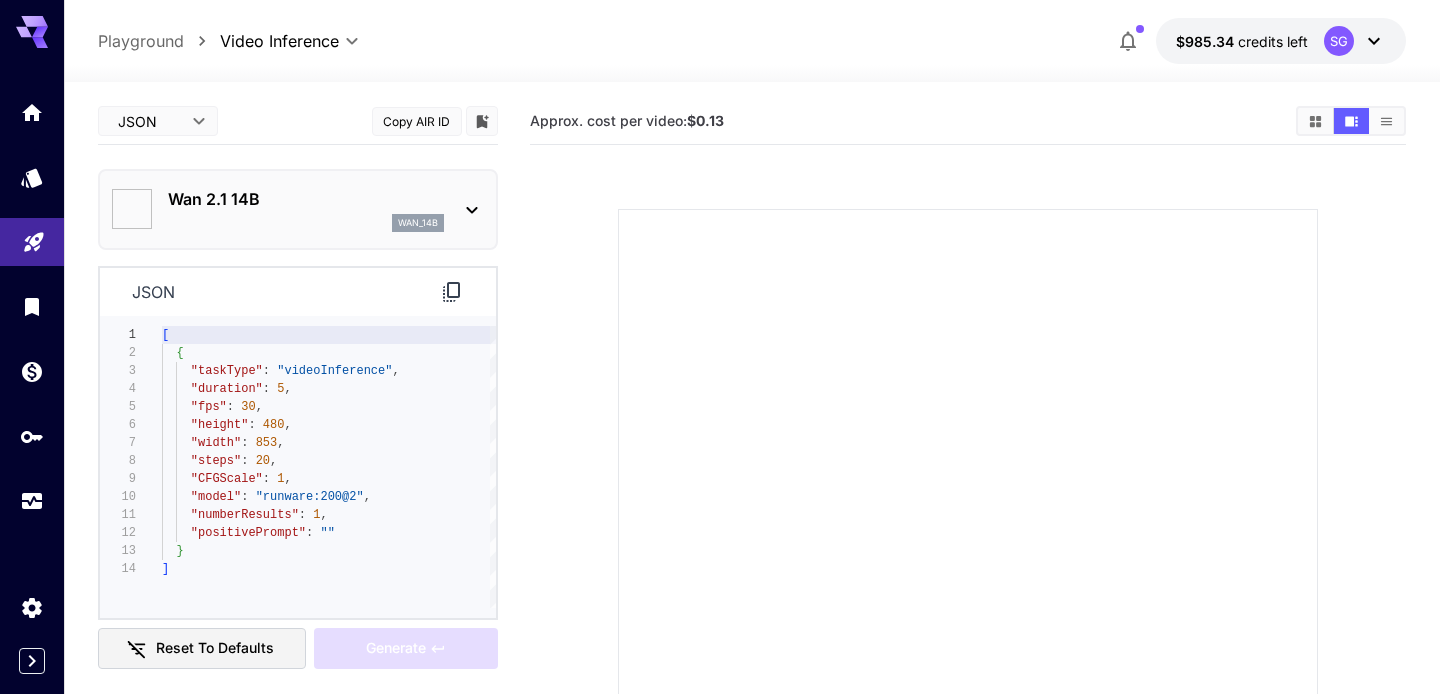 click at bounding box center (968, 535) 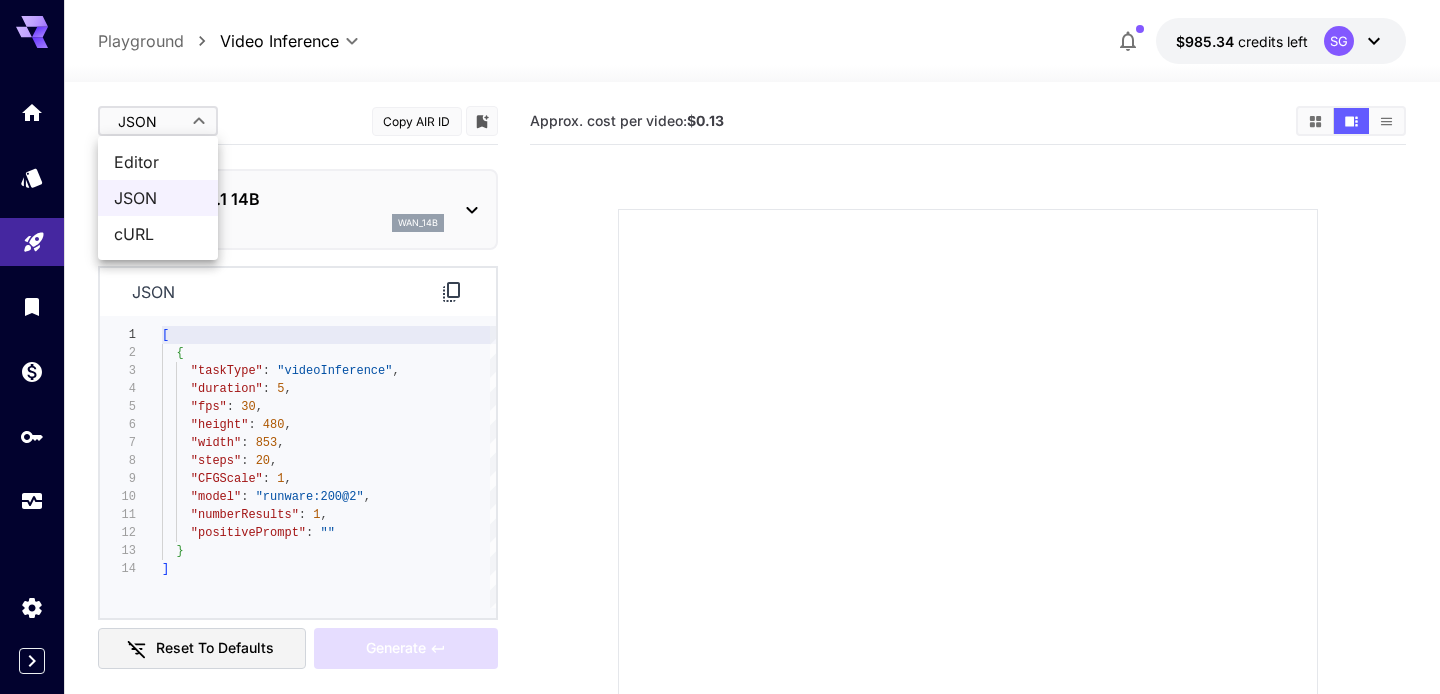click on "**********" at bounding box center [720, 484] 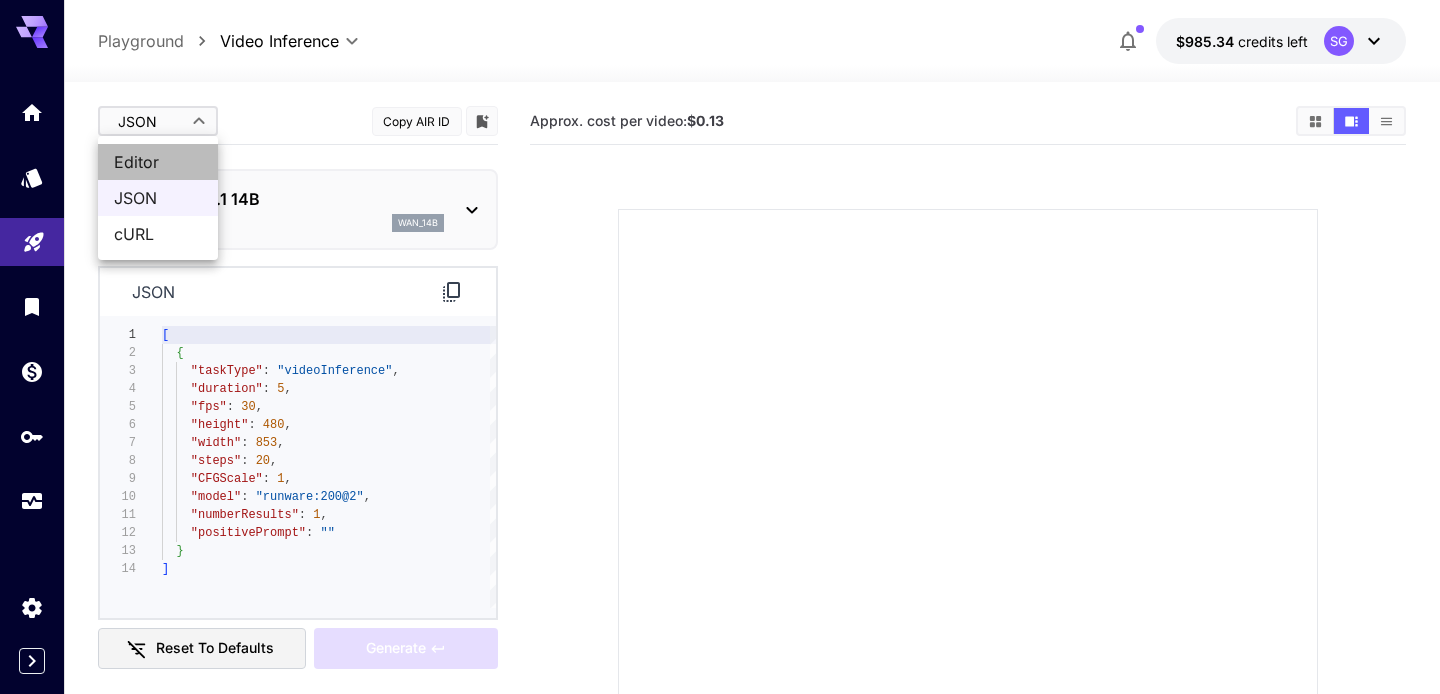 click on "Editor" at bounding box center (158, 162) 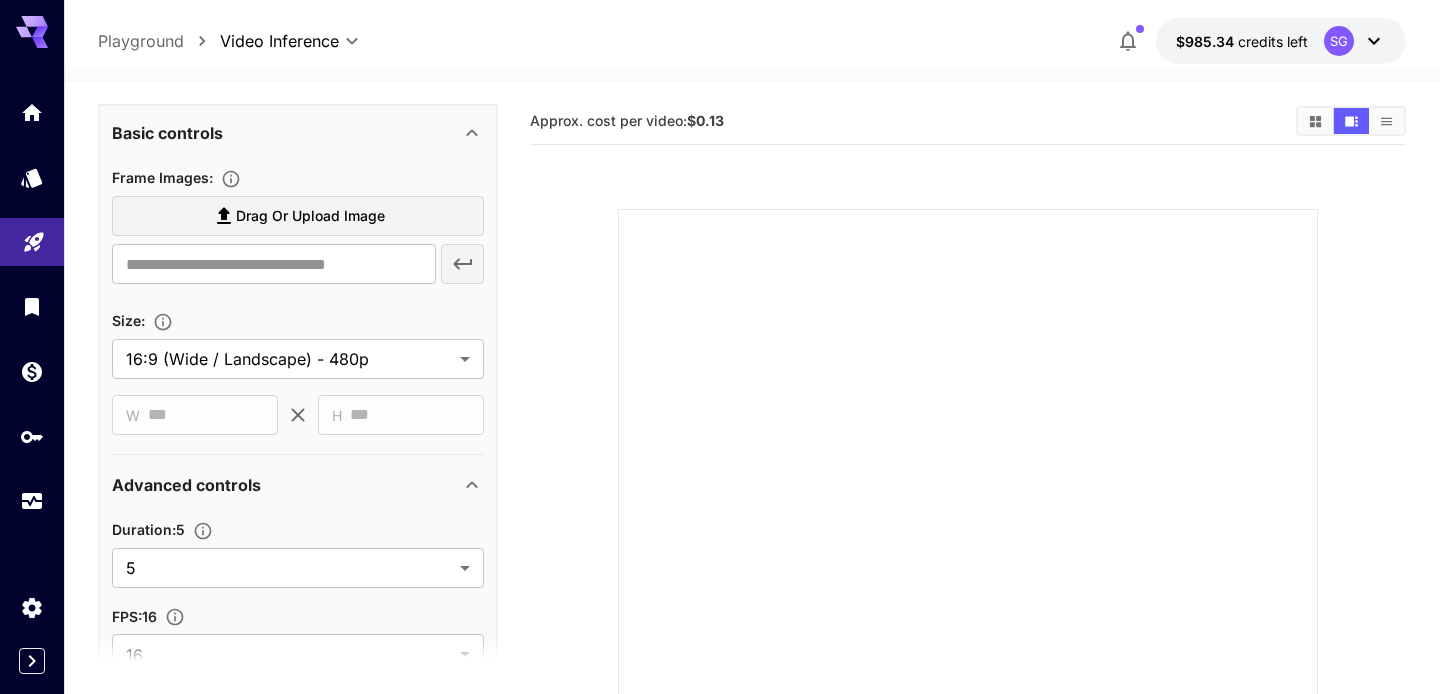 scroll, scrollTop: 316, scrollLeft: 0, axis: vertical 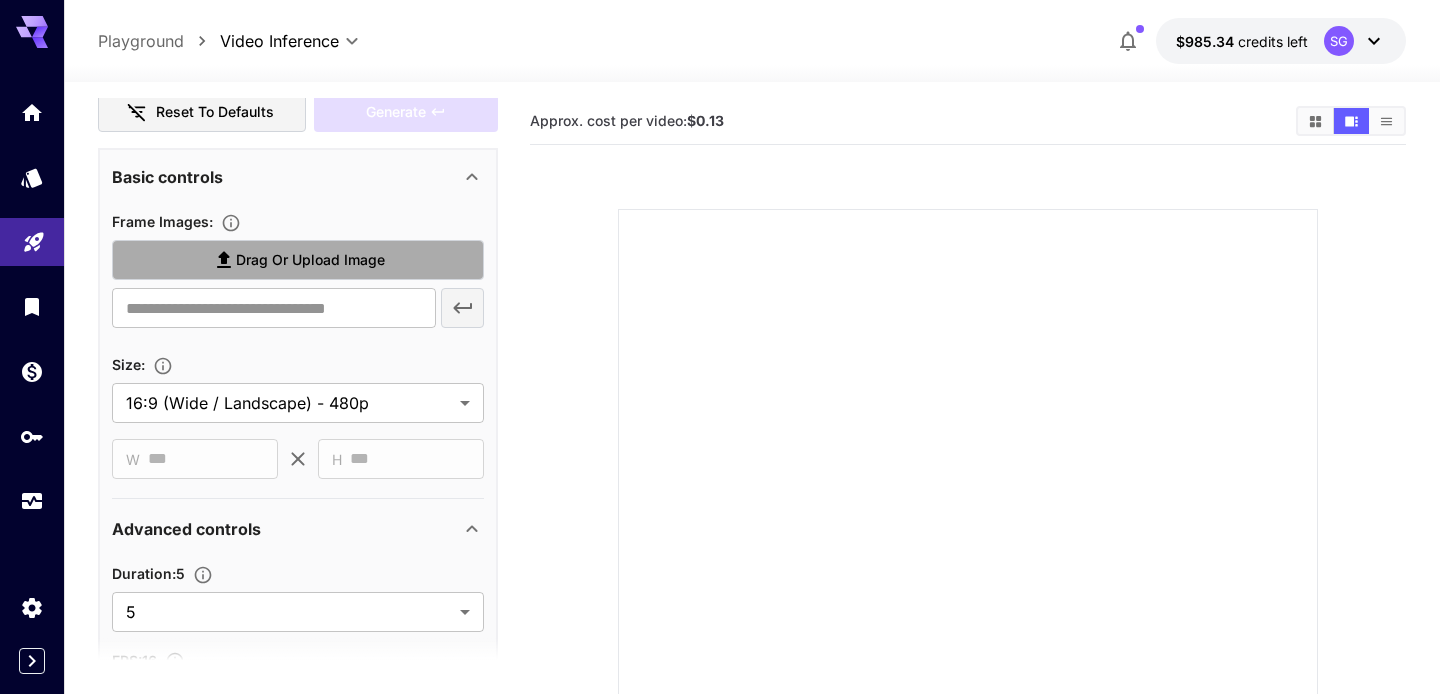 click on "Drag or upload image" at bounding box center (298, 260) 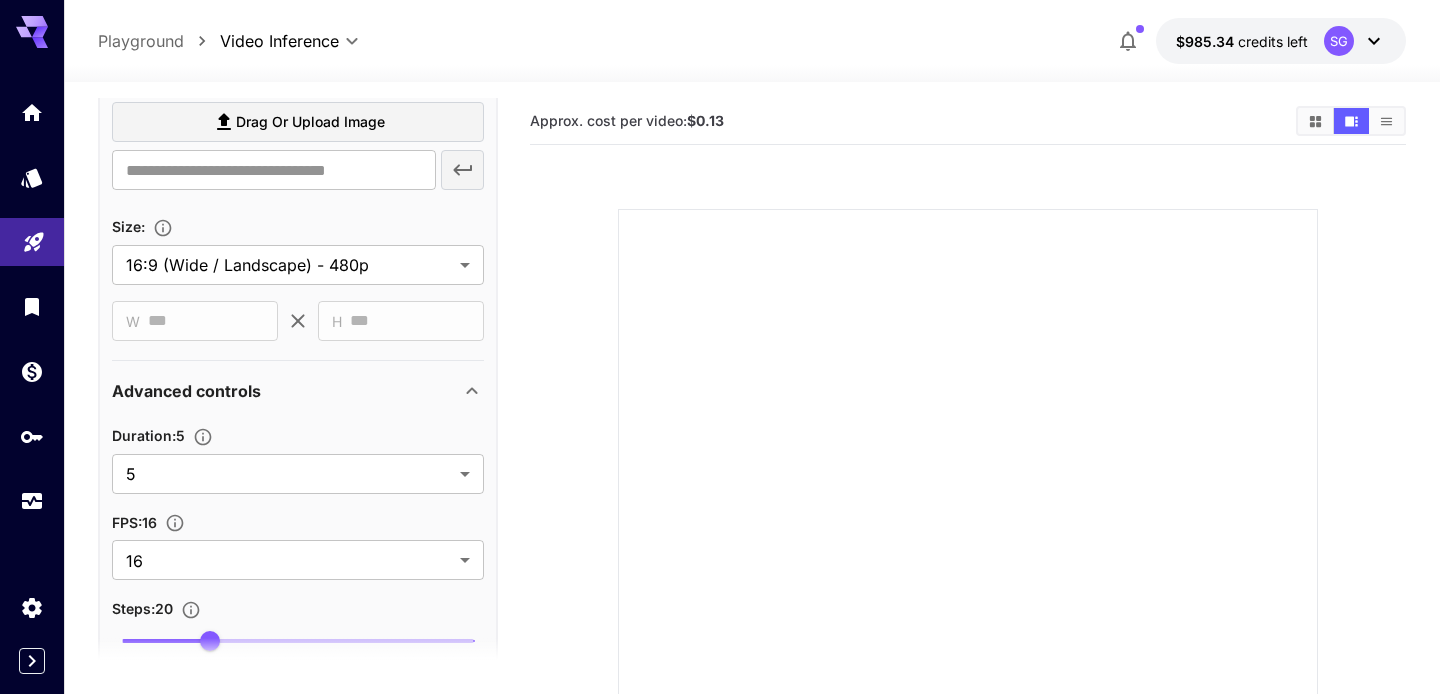 scroll, scrollTop: 753, scrollLeft: 0, axis: vertical 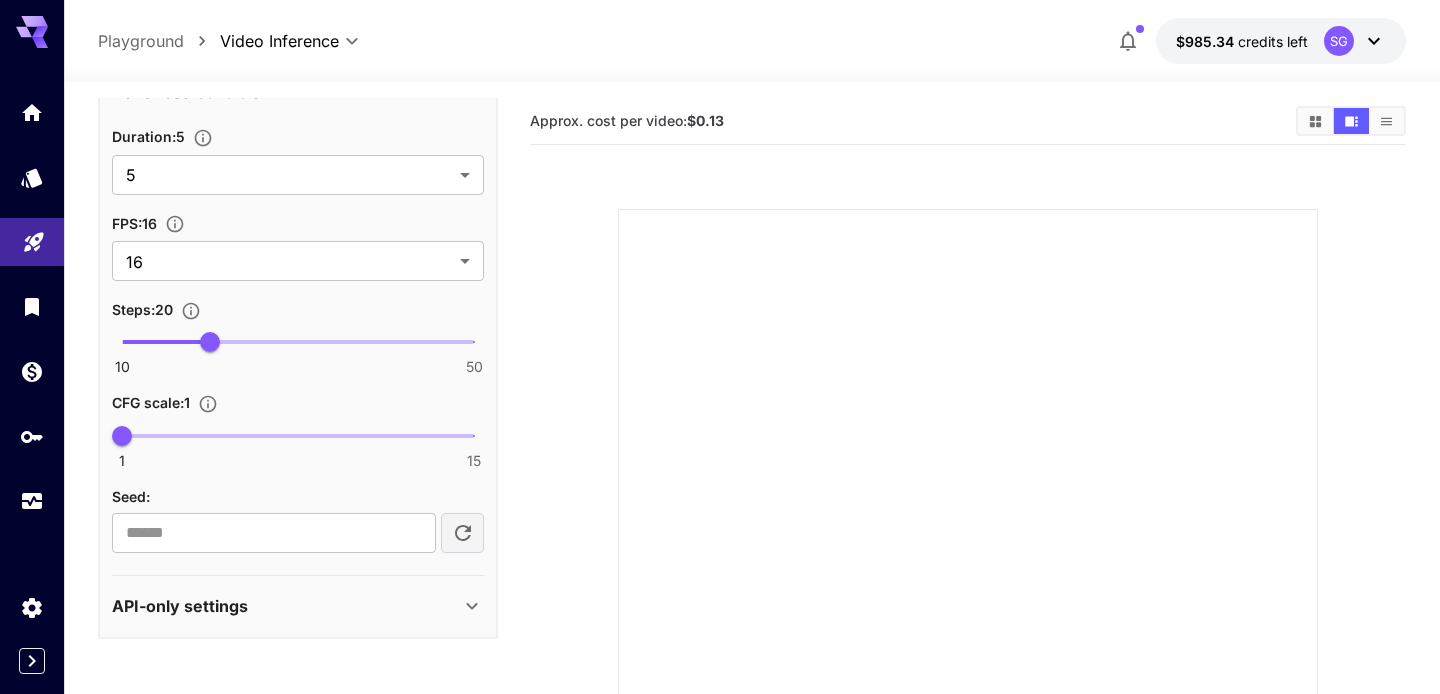 click on "API-only settings" at bounding box center (286, 606) 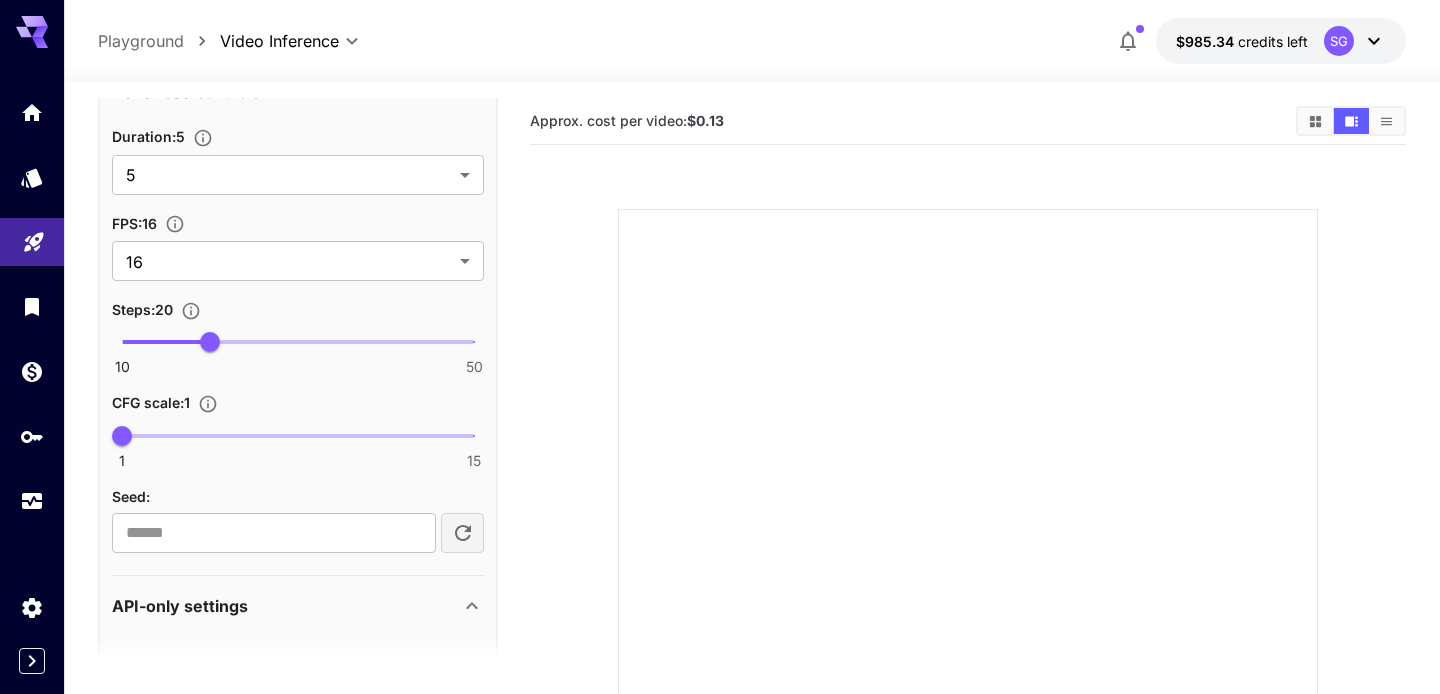 scroll, scrollTop: 793, scrollLeft: 0, axis: vertical 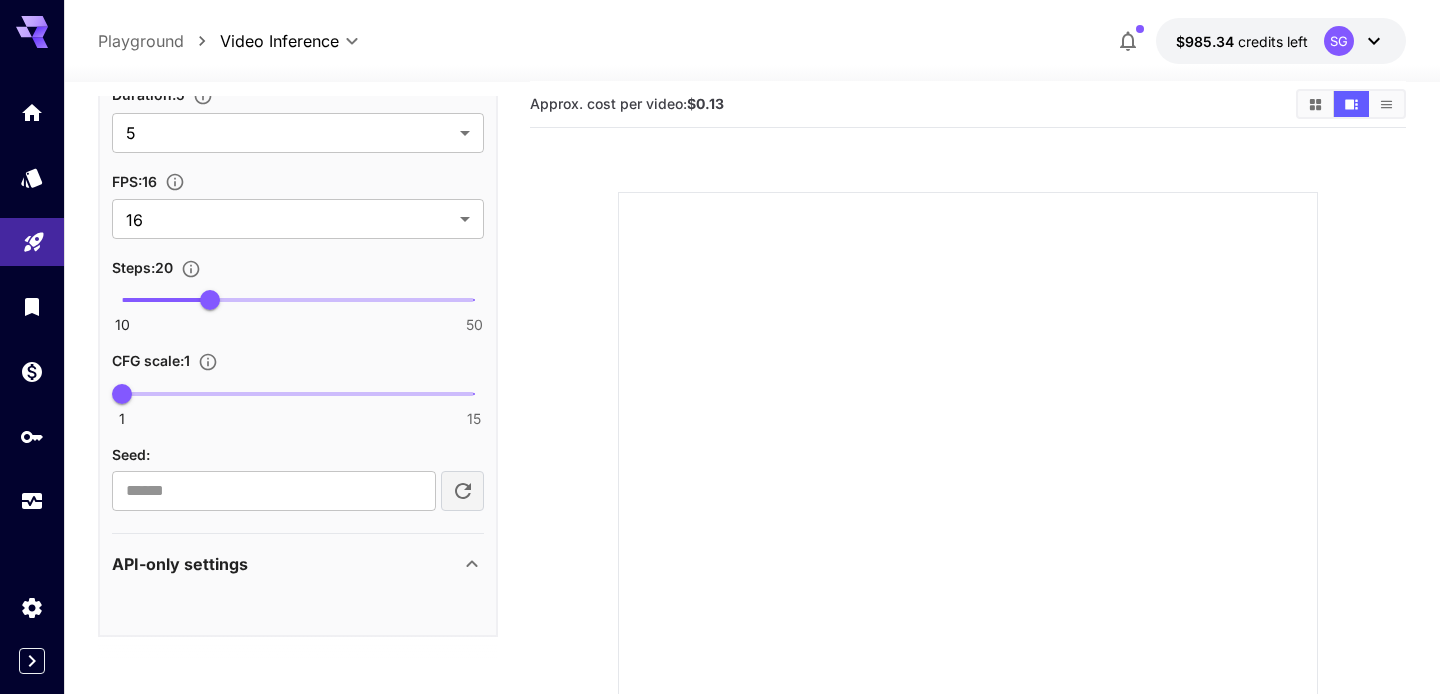click on "API-only settings" at bounding box center [286, 564] 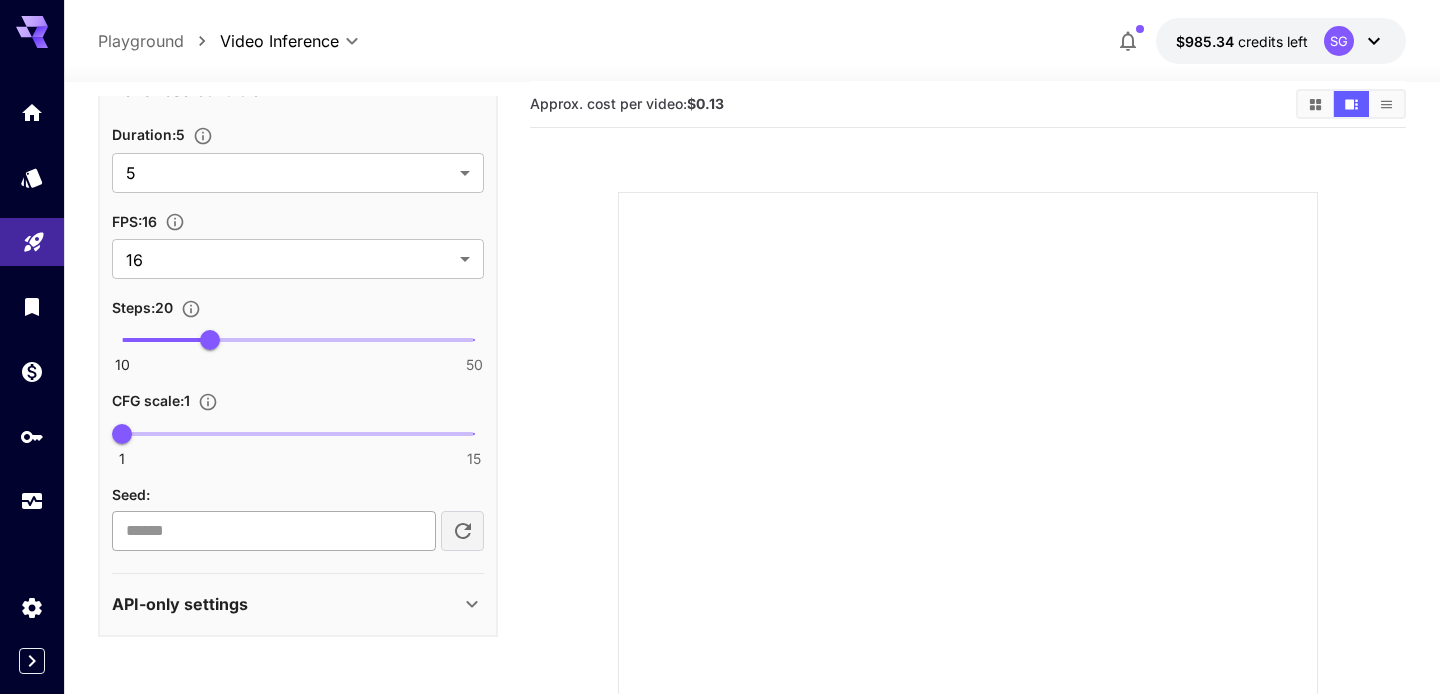 scroll, scrollTop: 0, scrollLeft: 0, axis: both 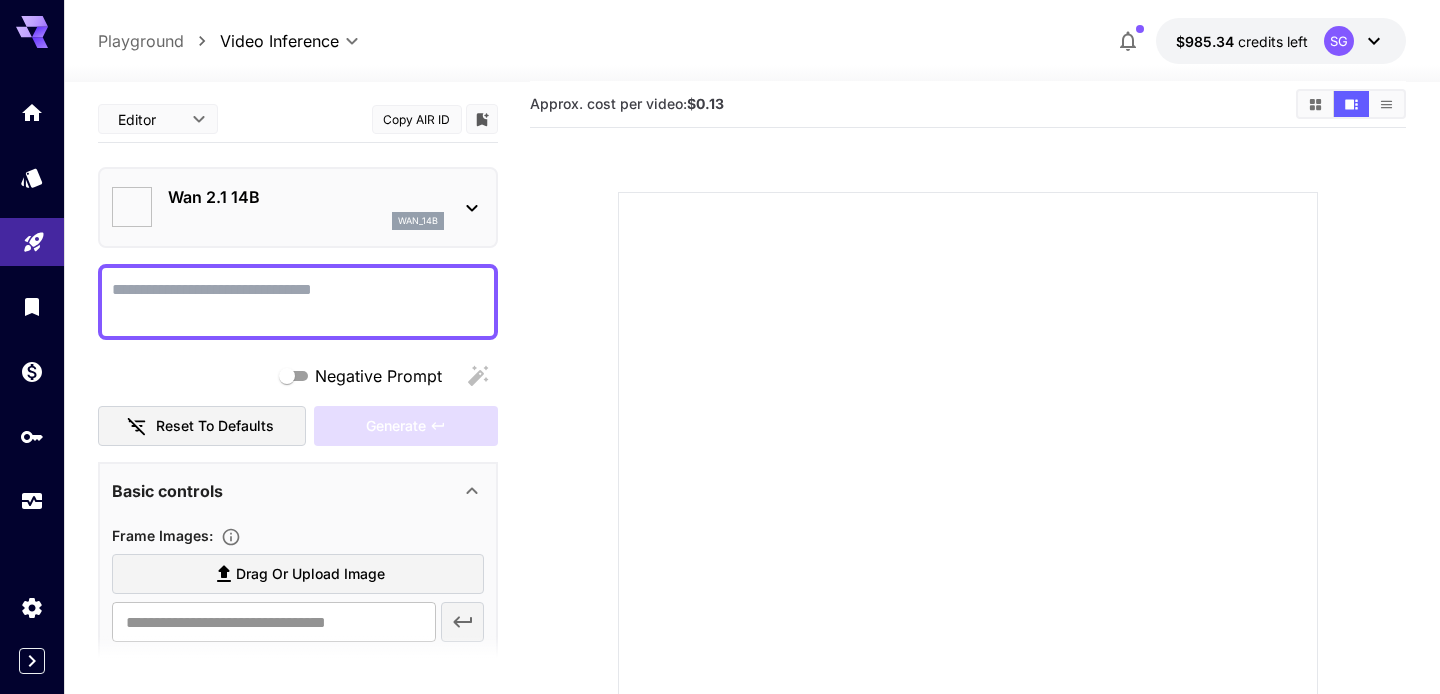 click on "Wan 2.1 14B" at bounding box center [306, 197] 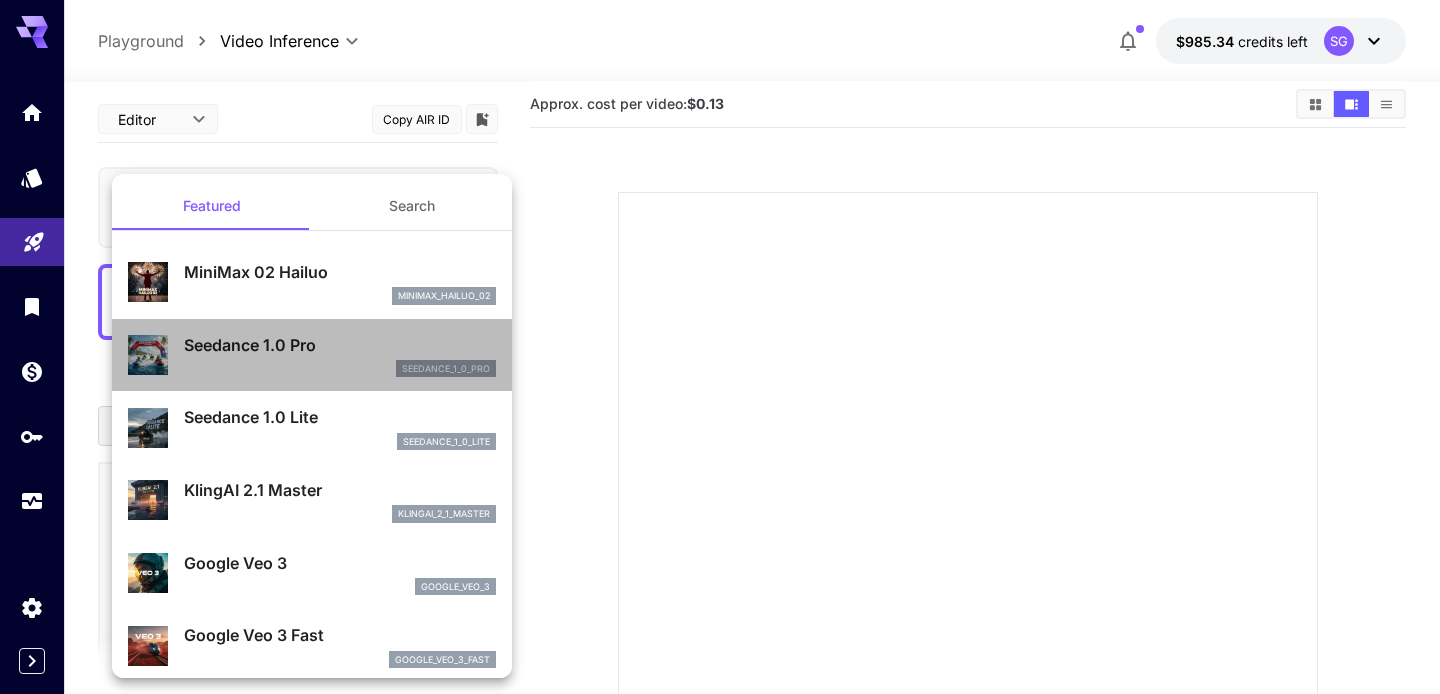 click on "Seedance 1.0 Pro seedance_1_0_pro" at bounding box center [312, 355] 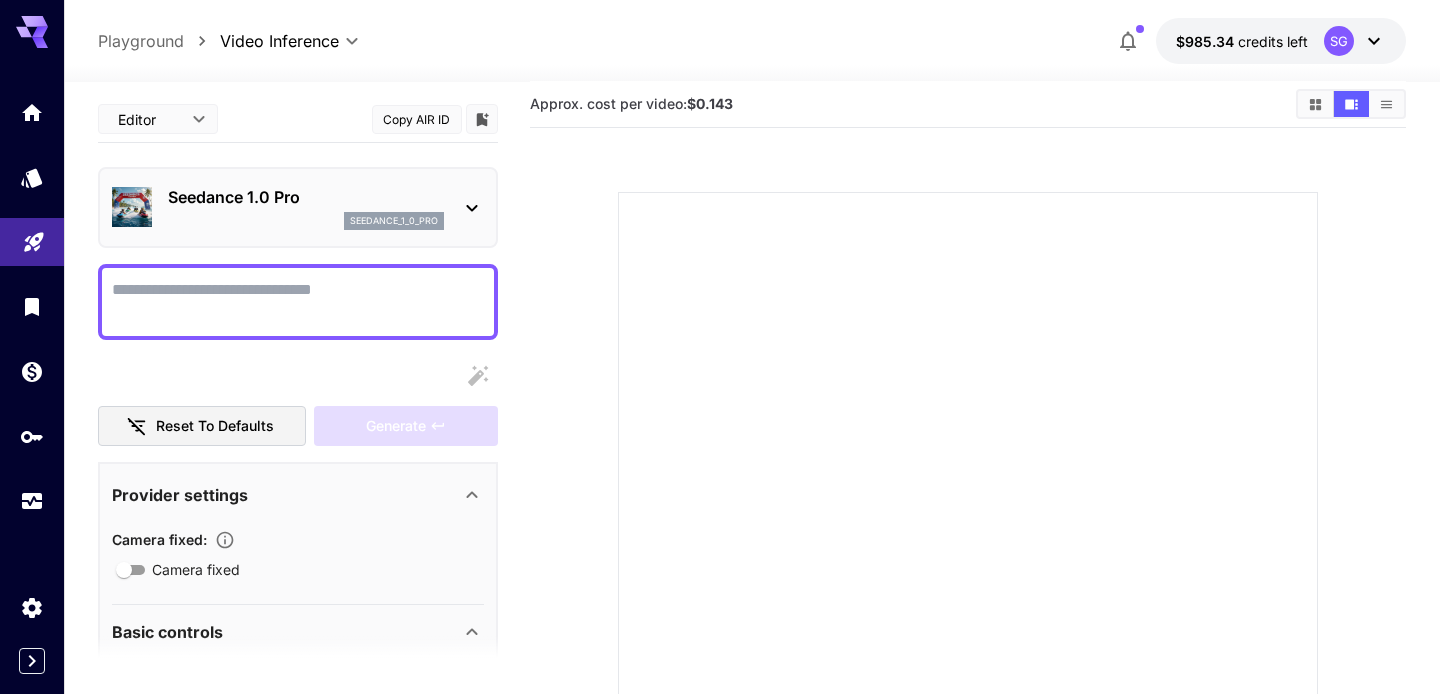 scroll, scrollTop: 882, scrollLeft: 0, axis: vertical 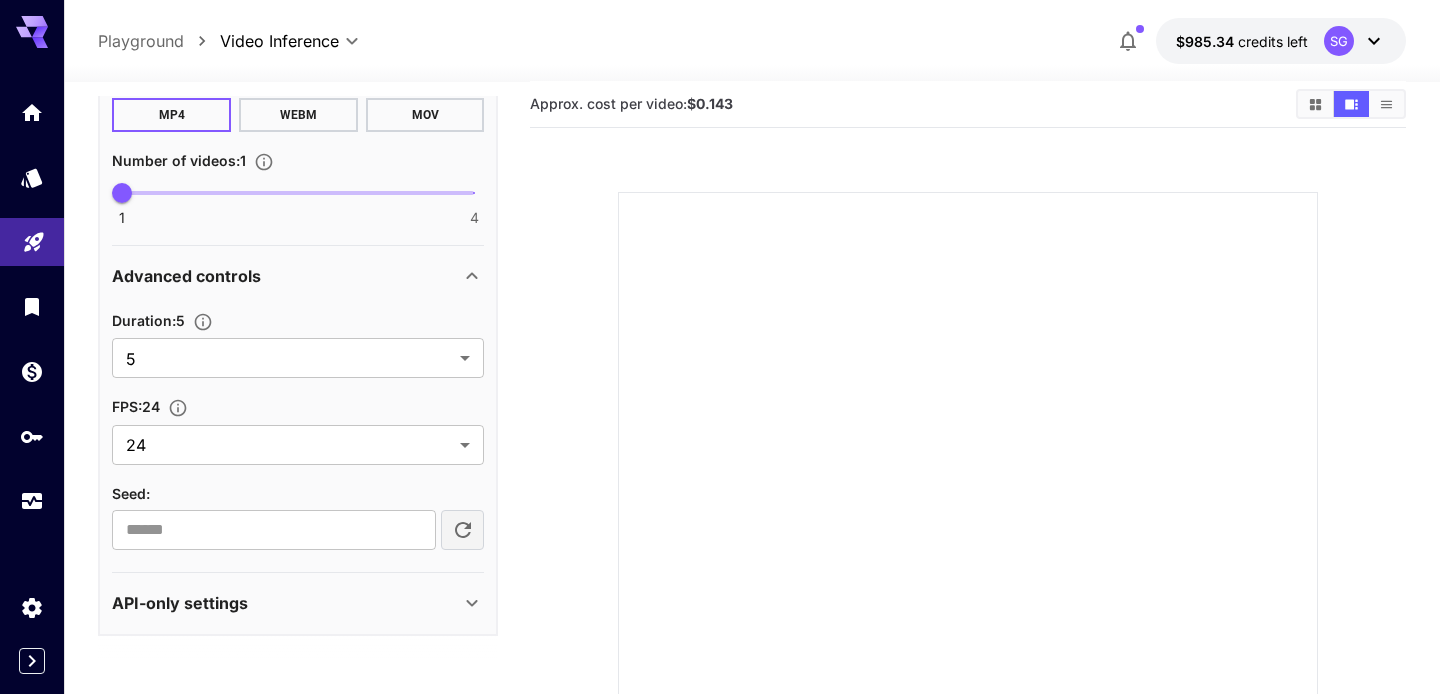 click on "API-only settings" at bounding box center (286, 603) 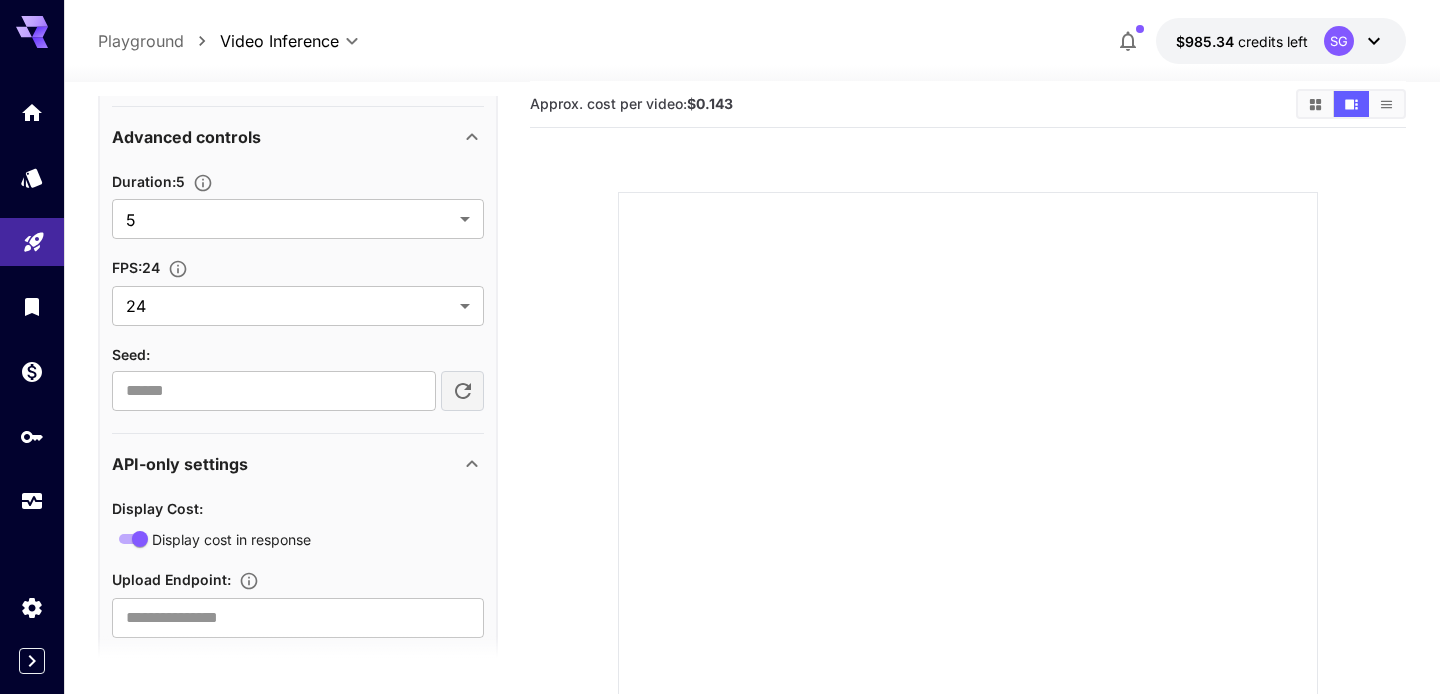 scroll, scrollTop: 1064, scrollLeft: 0, axis: vertical 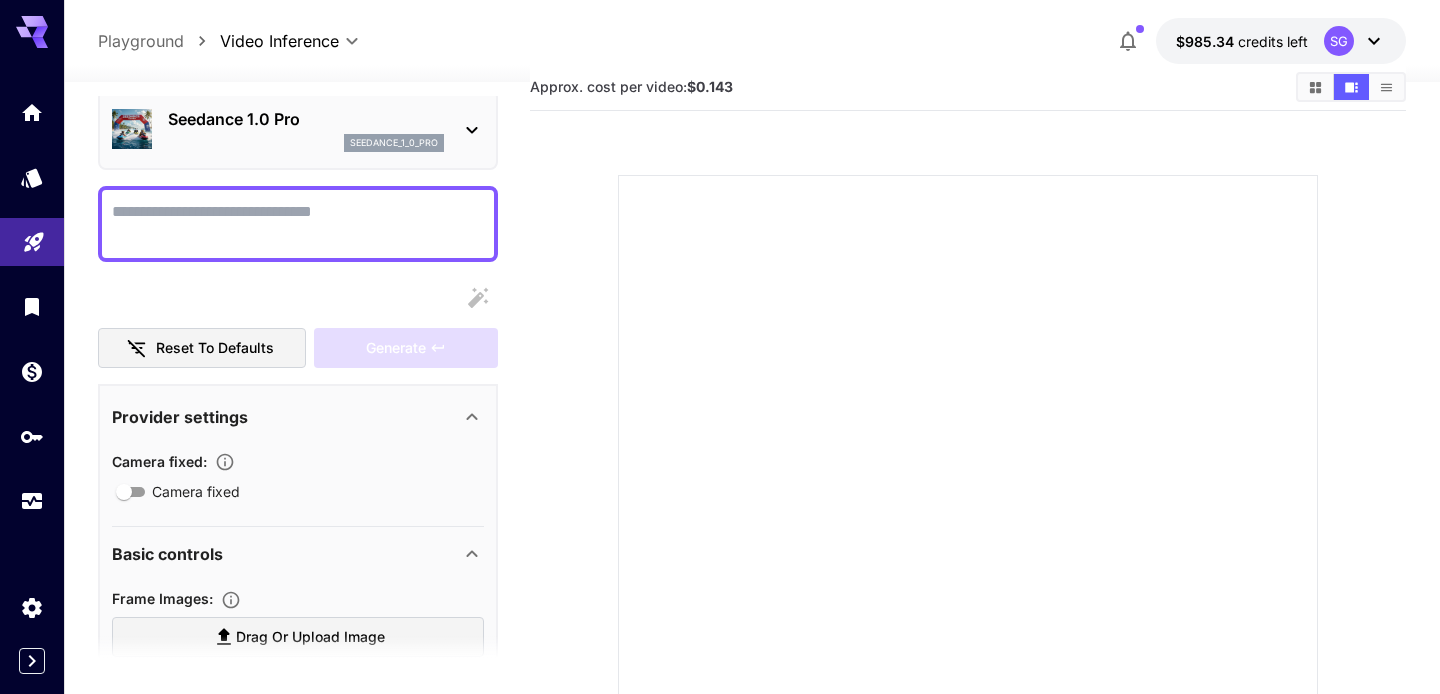 click on "Reset to defaults" at bounding box center [202, 348] 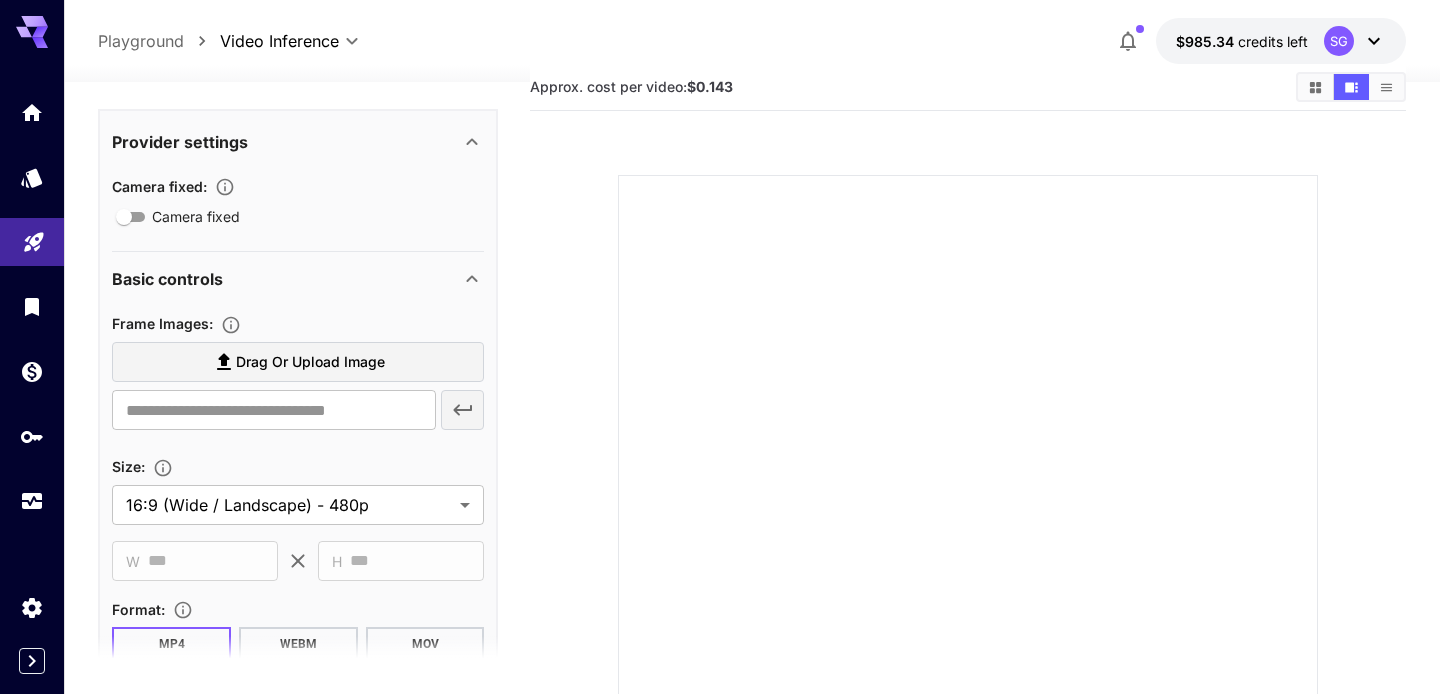 scroll, scrollTop: 151, scrollLeft: 0, axis: vertical 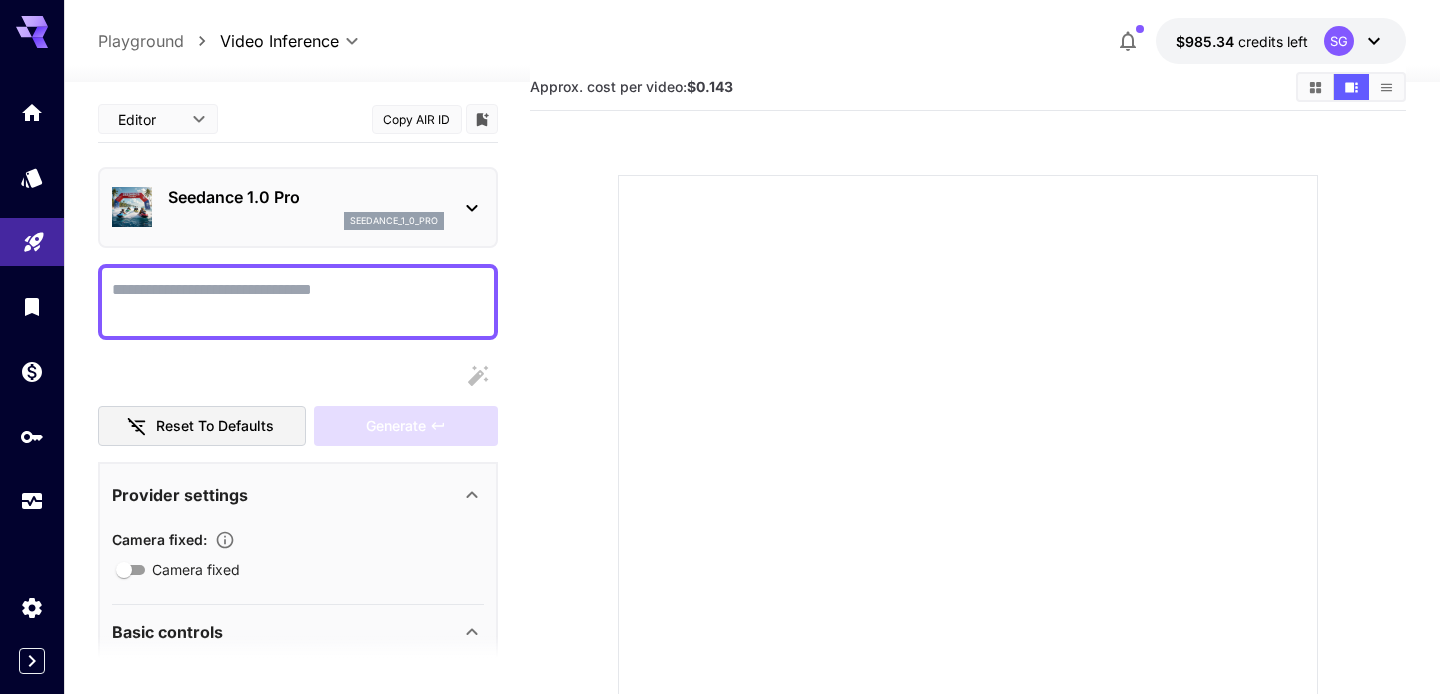 click on "Seedance 1.0 Pro" at bounding box center (306, 197) 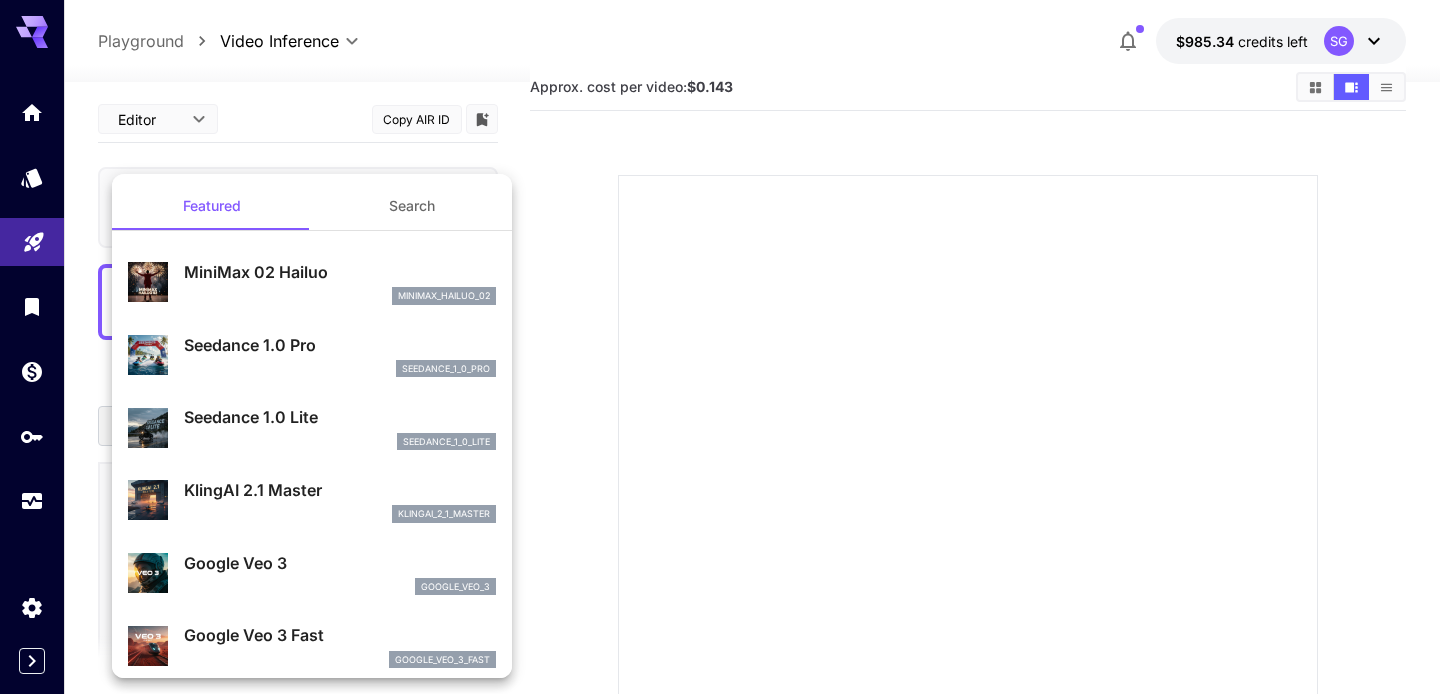 click on "Search" at bounding box center (412, 206) 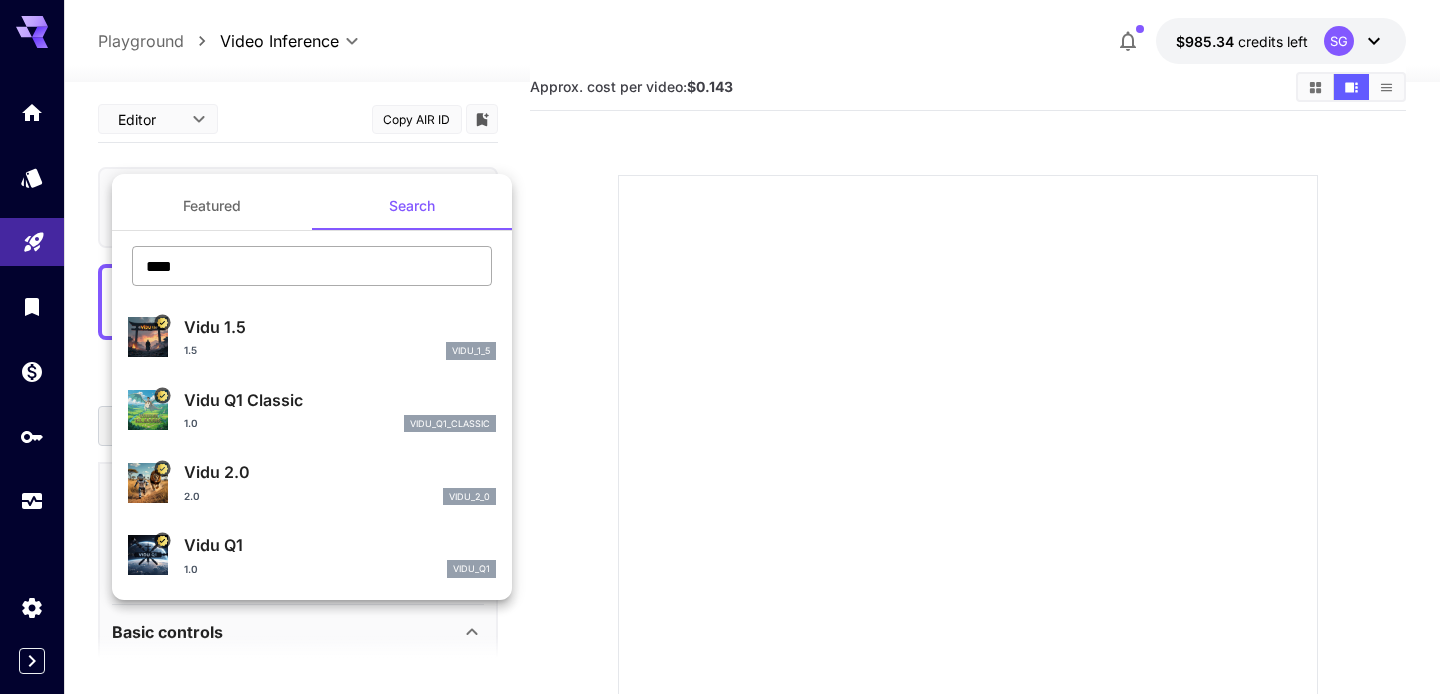 click on "****" at bounding box center (312, 266) 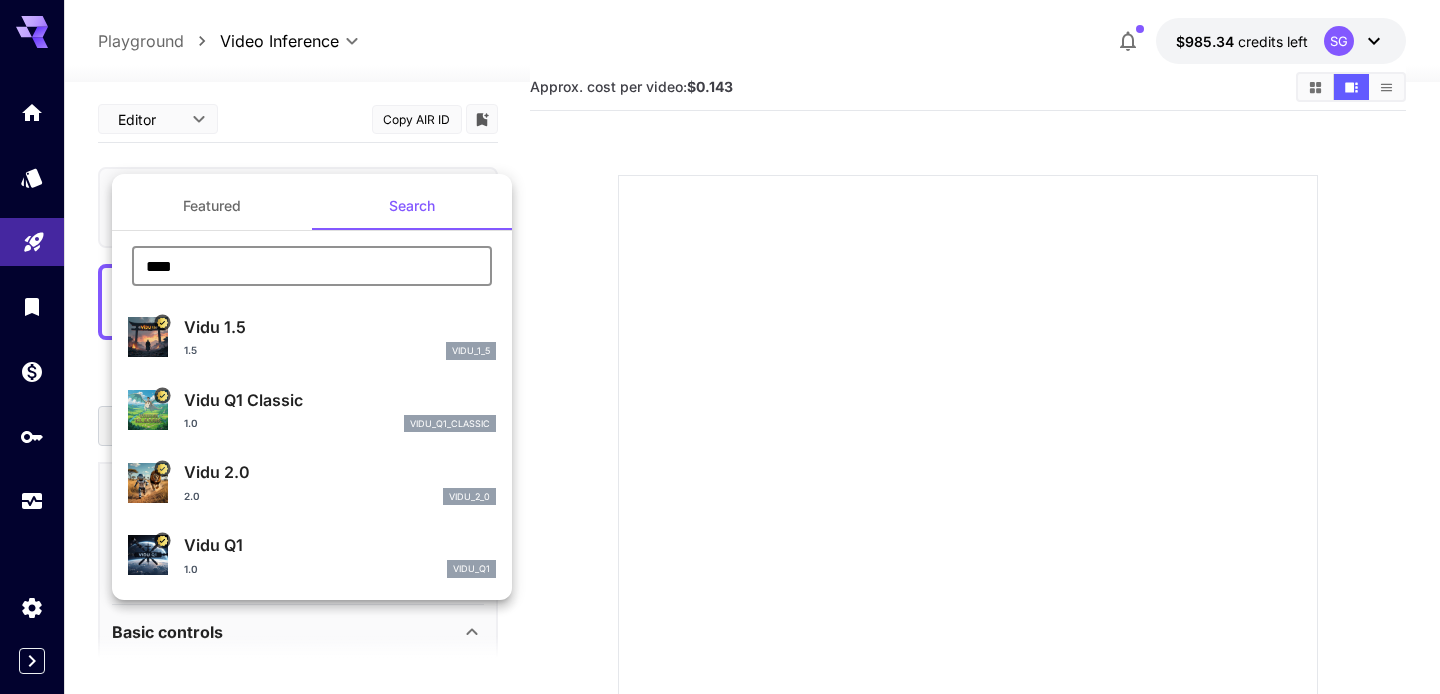 drag, startPoint x: 336, startPoint y: 273, endPoint x: 313, endPoint y: 288, distance: 27.45906 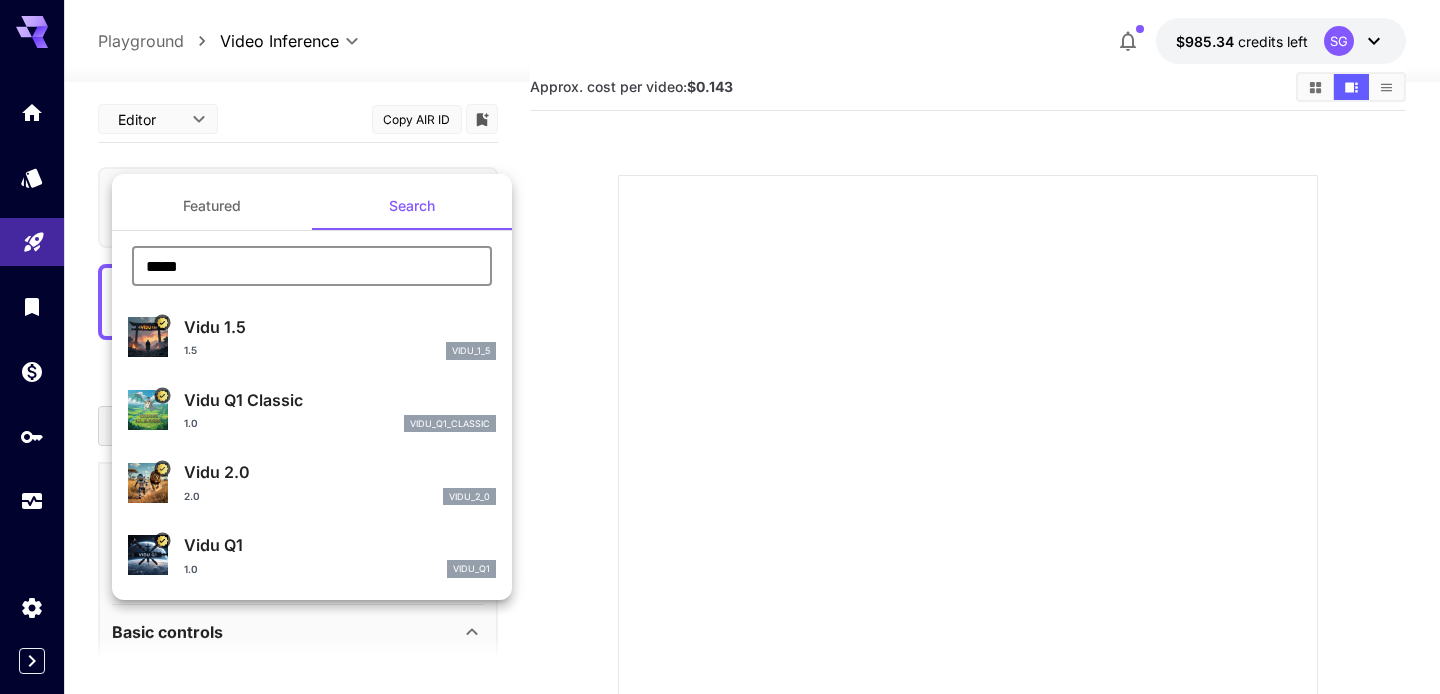 type on "*****" 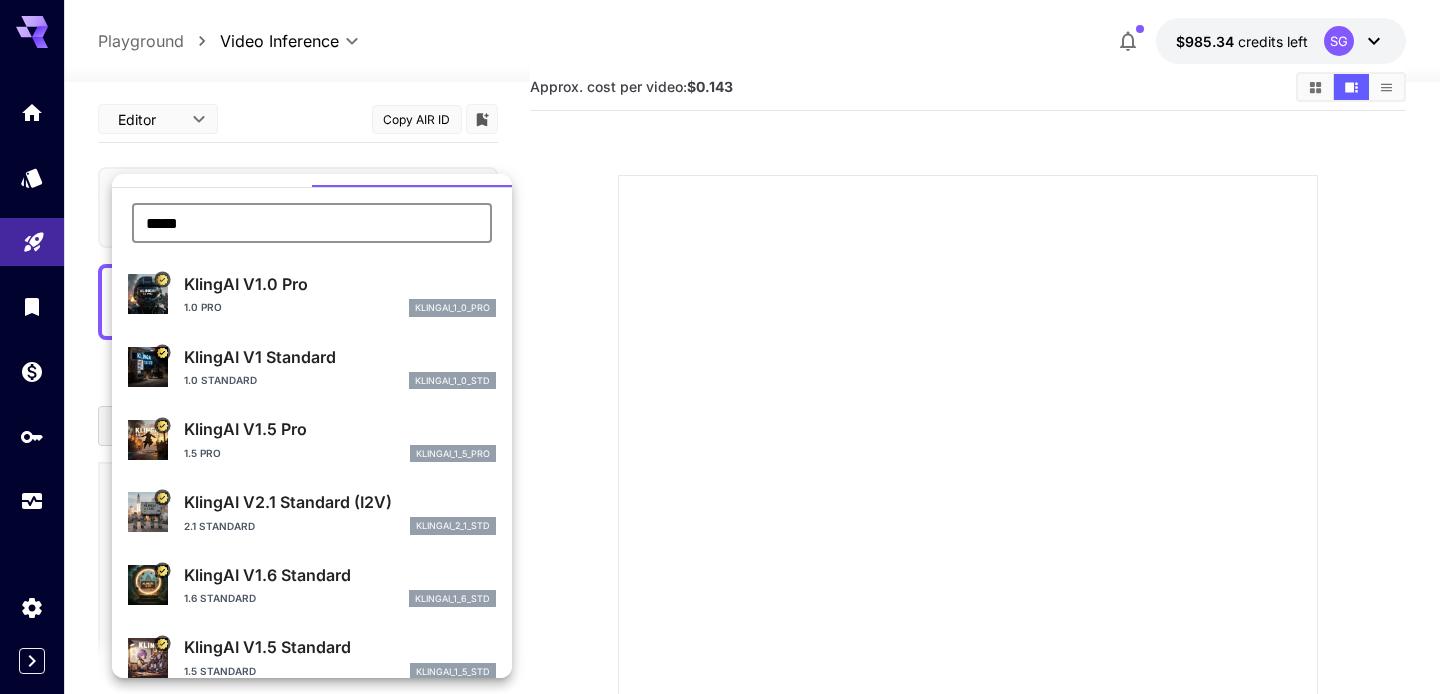 scroll, scrollTop: 44, scrollLeft: 0, axis: vertical 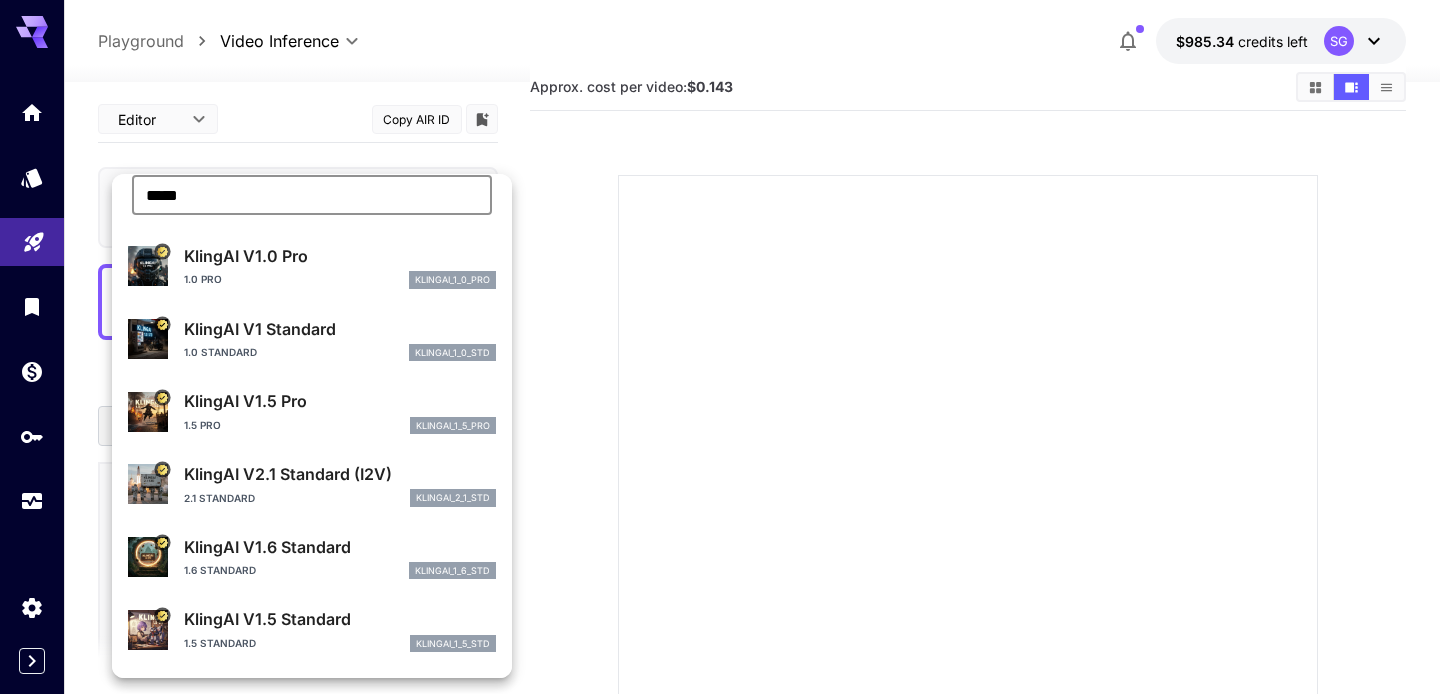 click on "KlingAI V1.5 Standard" at bounding box center (340, 619) 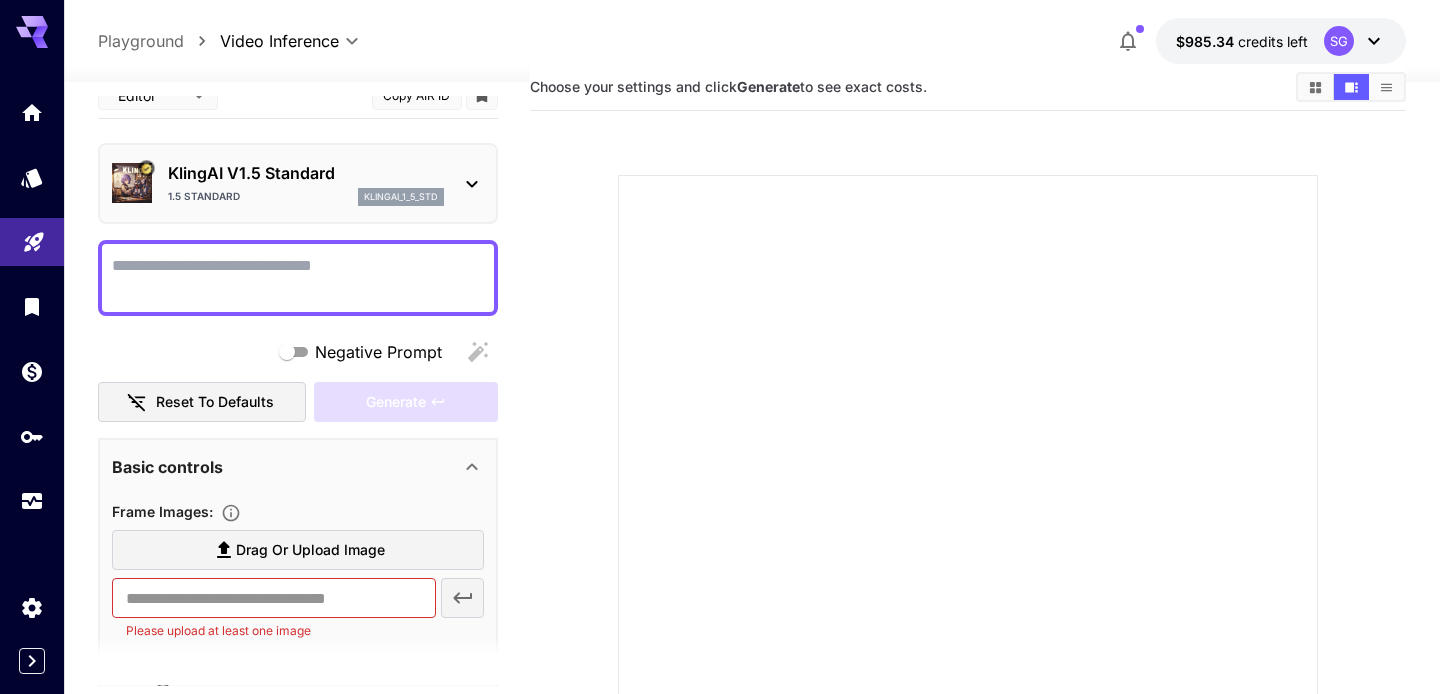 scroll, scrollTop: 0, scrollLeft: 0, axis: both 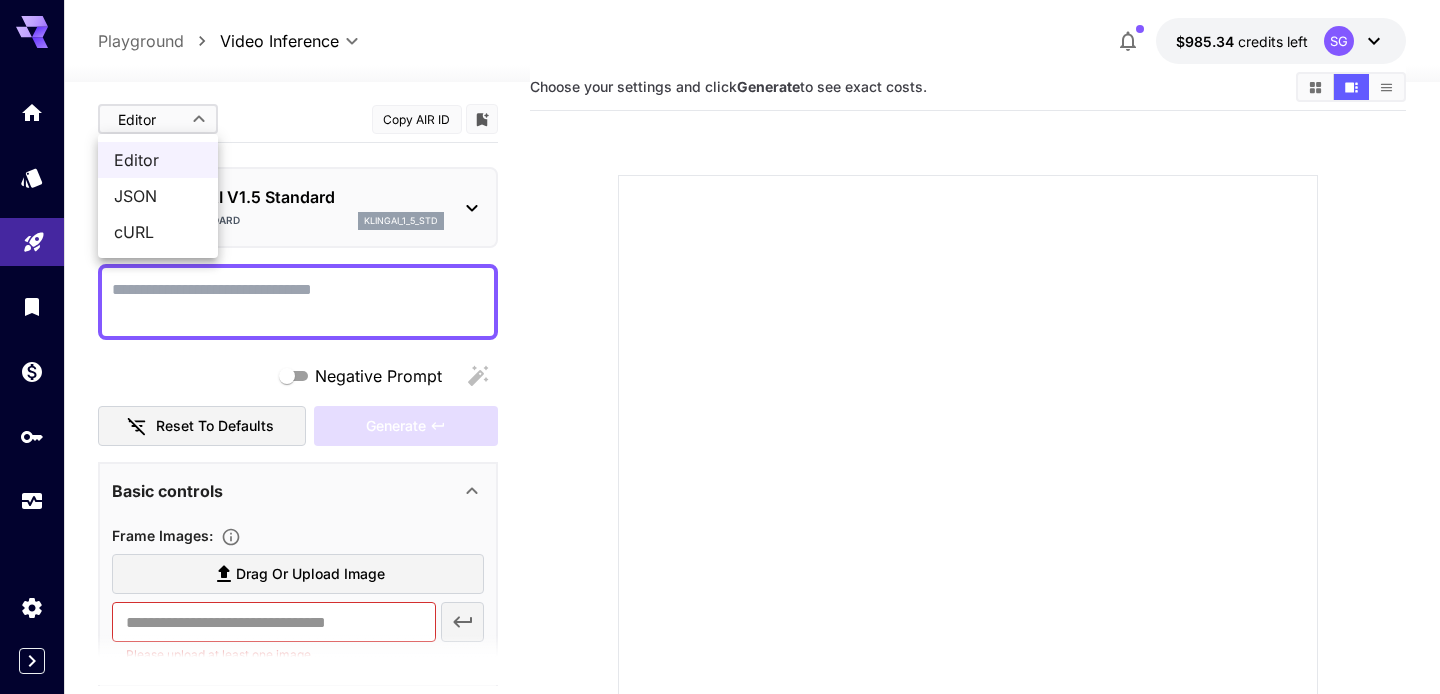 click on "**********" at bounding box center (720, 450) 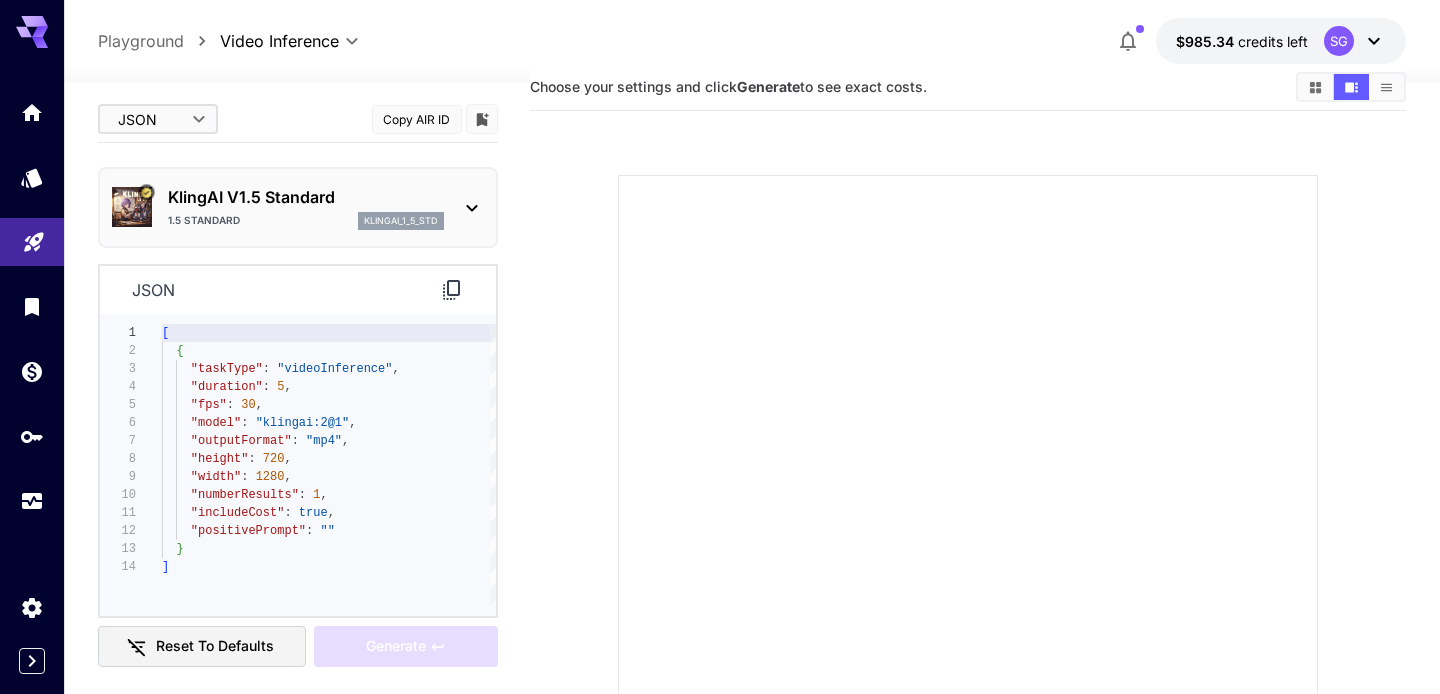 scroll, scrollTop: 275, scrollLeft: 0, axis: vertical 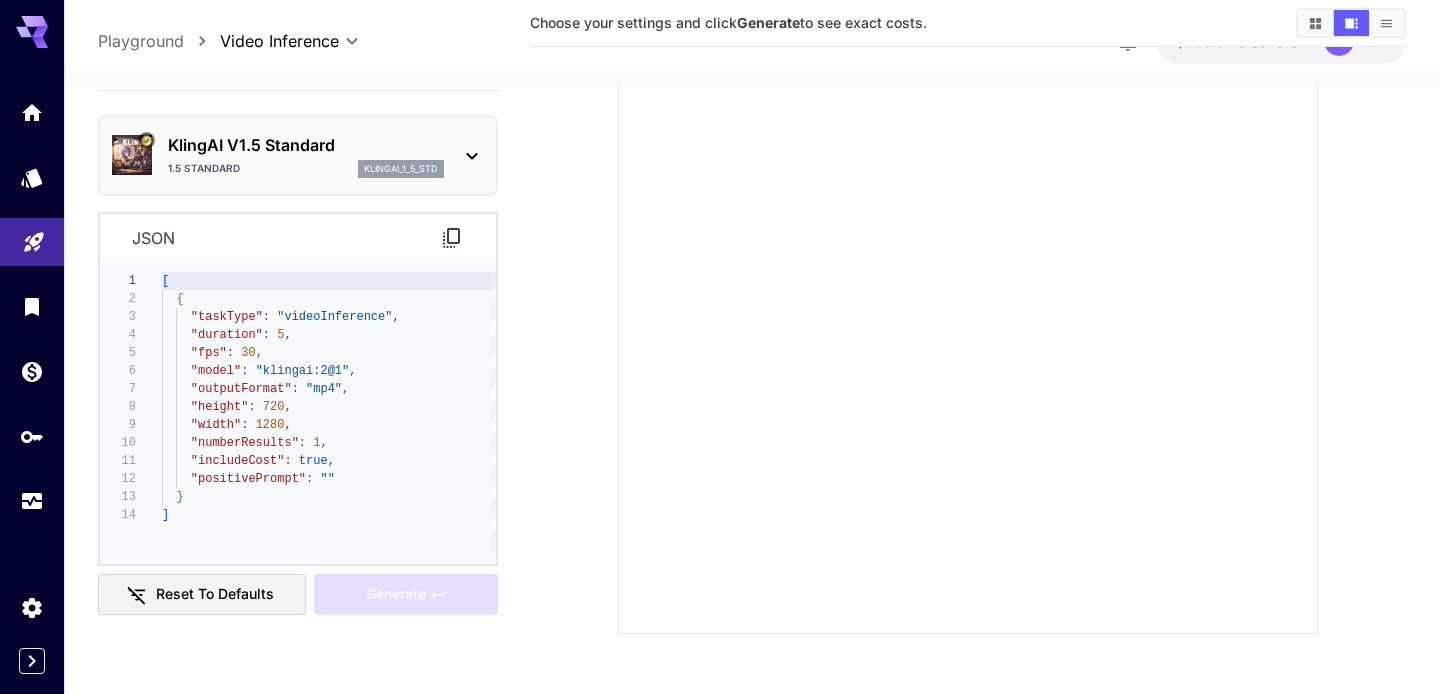click on "KlingAI V1.5 Standard" at bounding box center (306, 145) 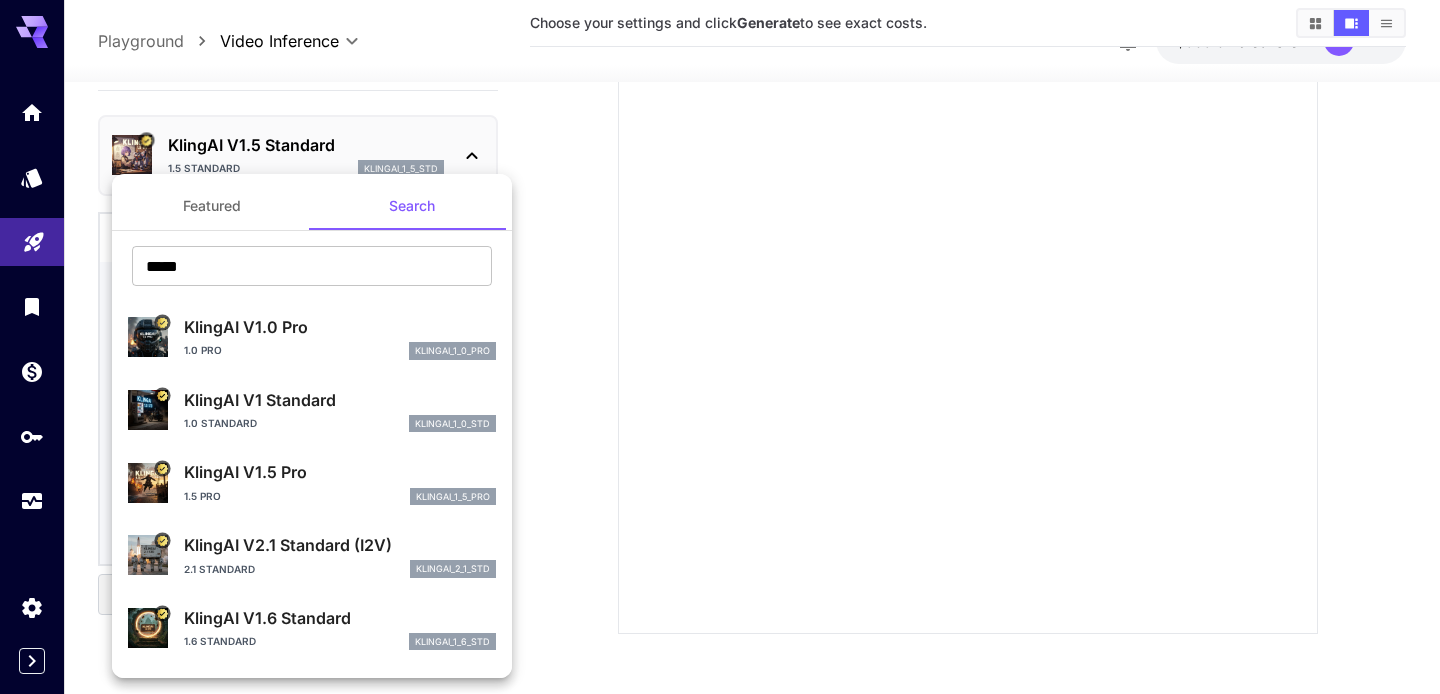 click at bounding box center (720, 347) 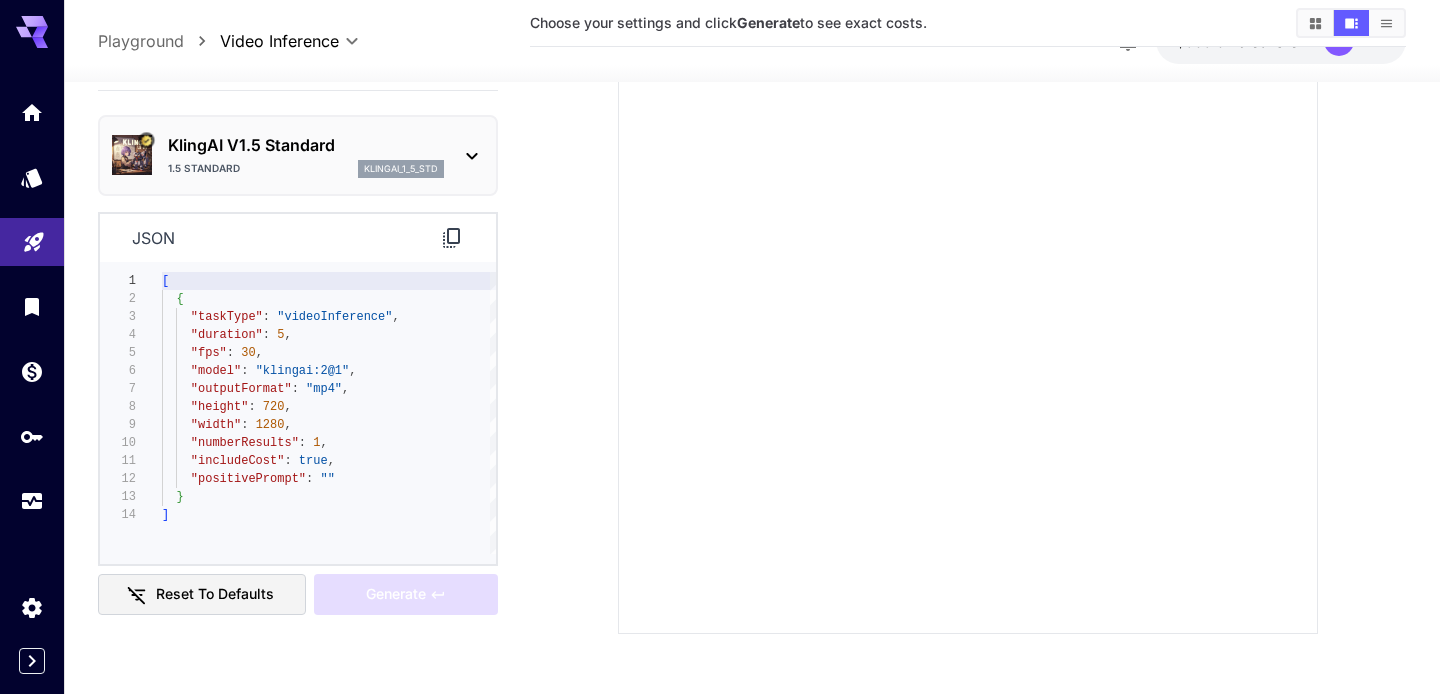 click on "Playground" at bounding box center (141, 41) 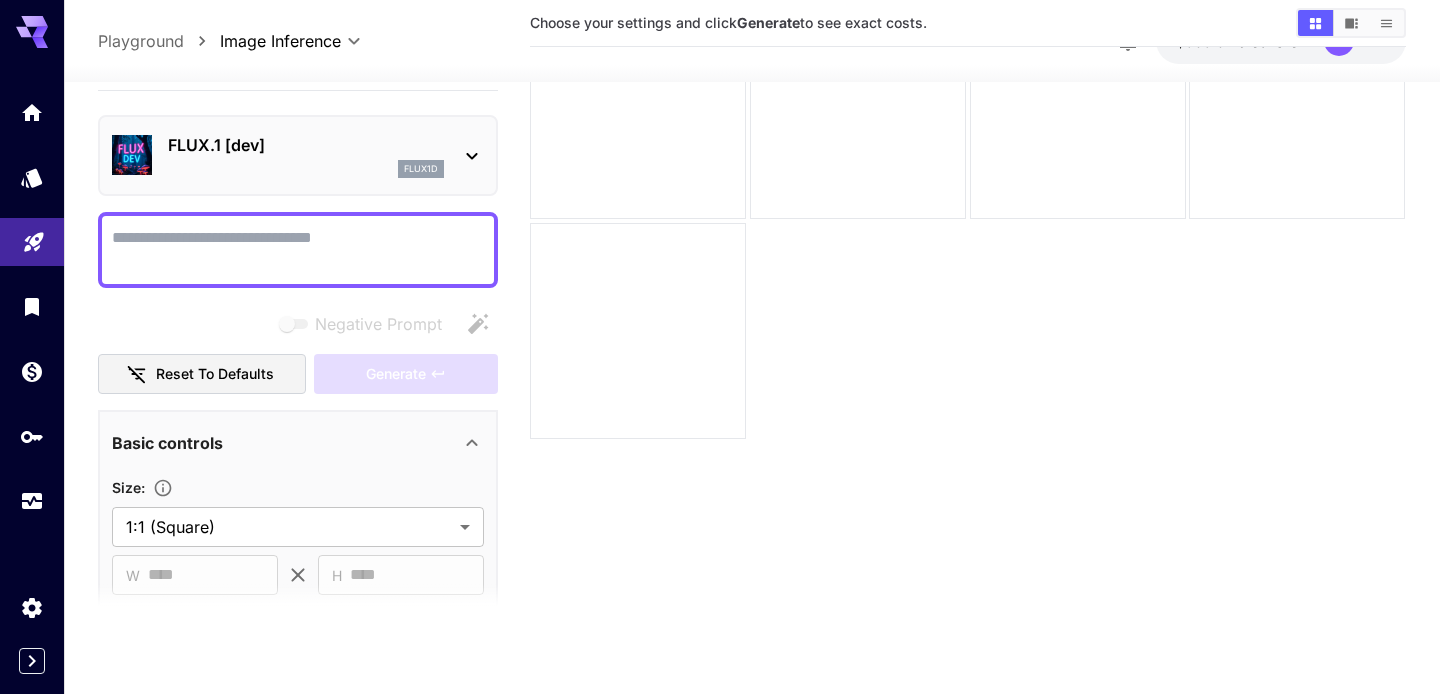 click 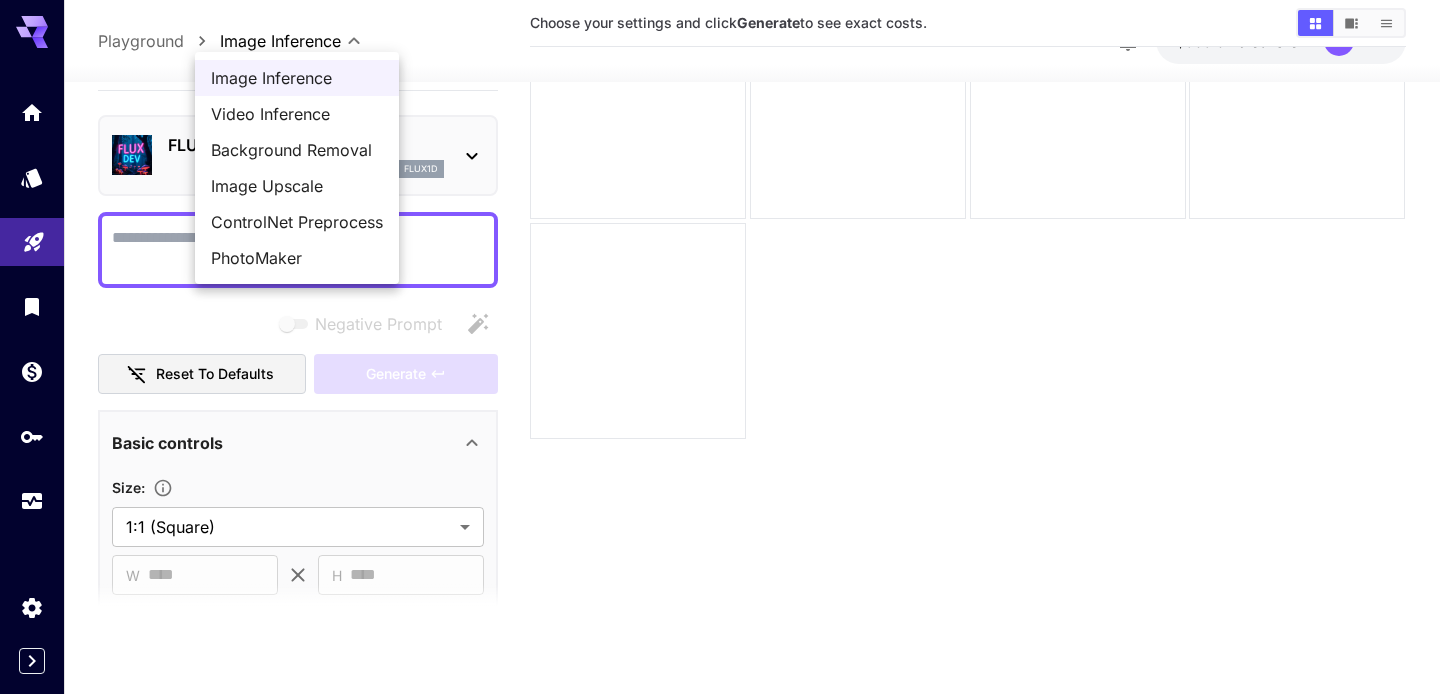 click on "**********" at bounding box center [720, 268] 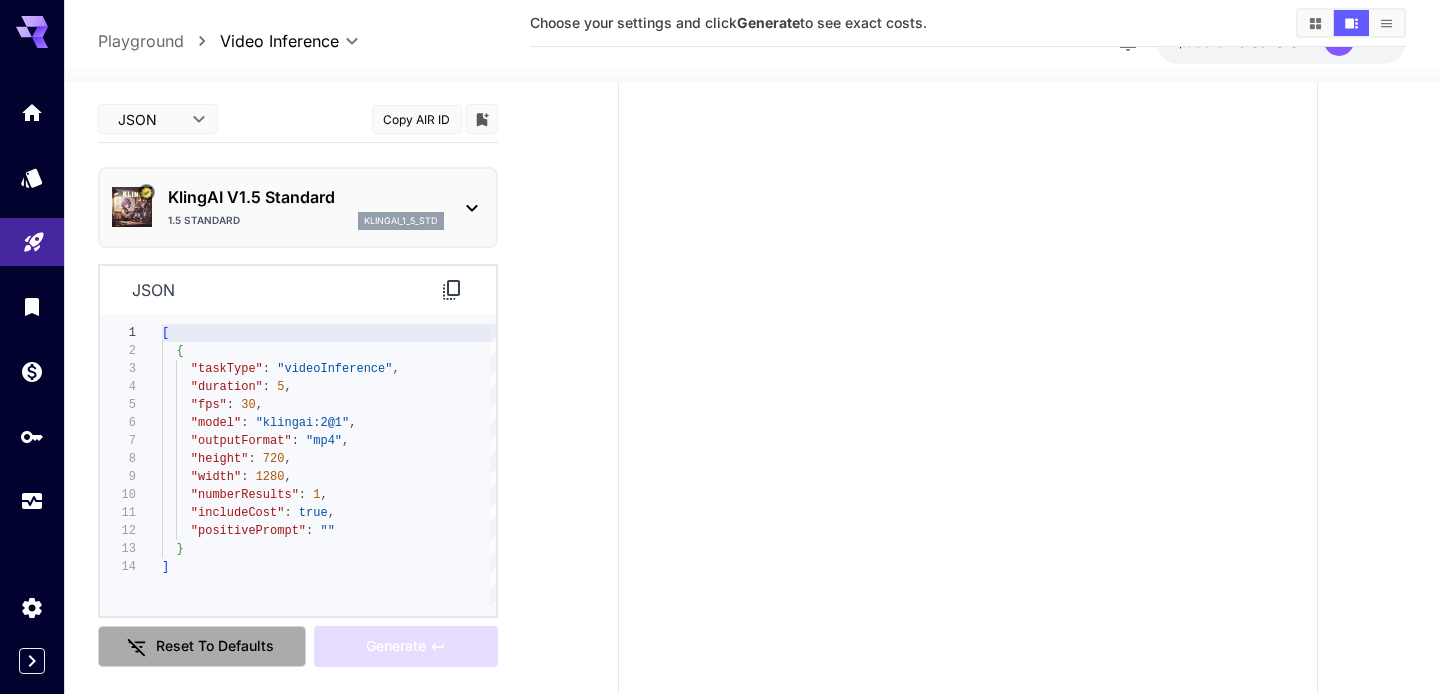 click on "Reset to defaults" at bounding box center (202, 646) 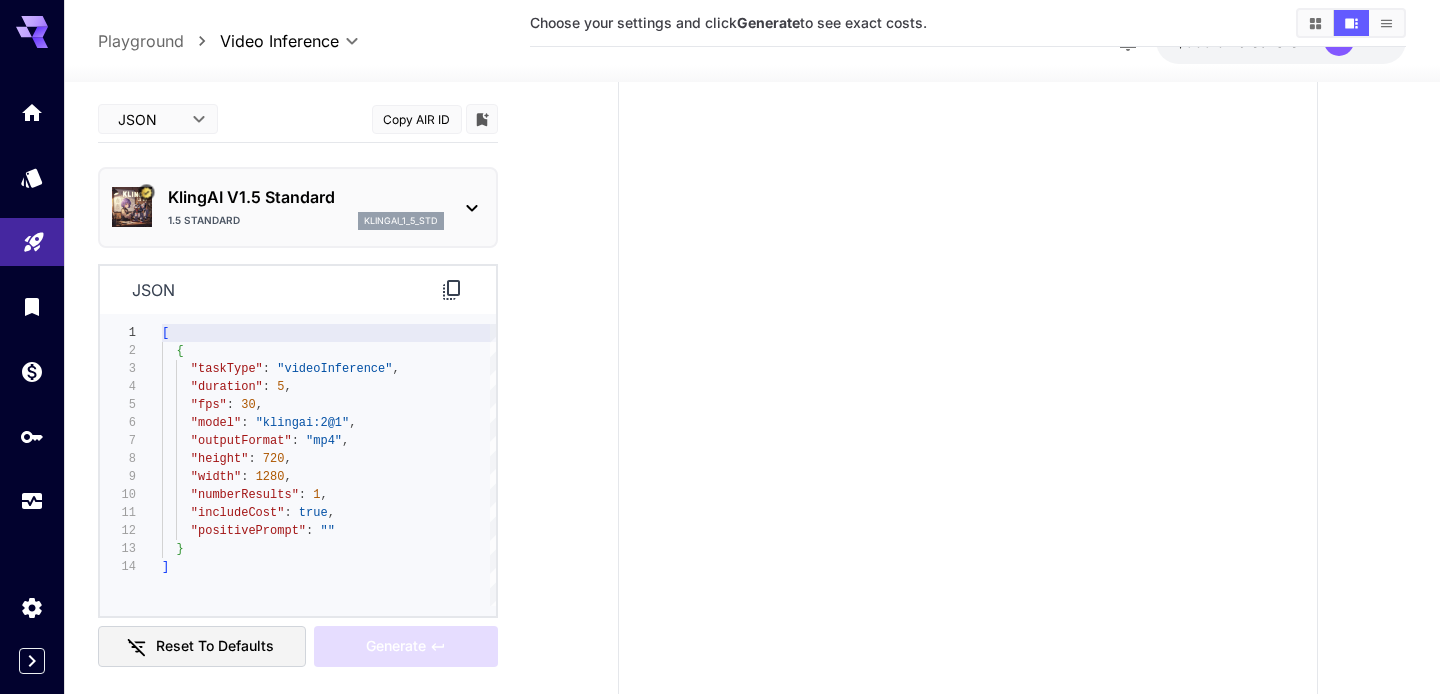 click on "**********" at bounding box center (720, 326) 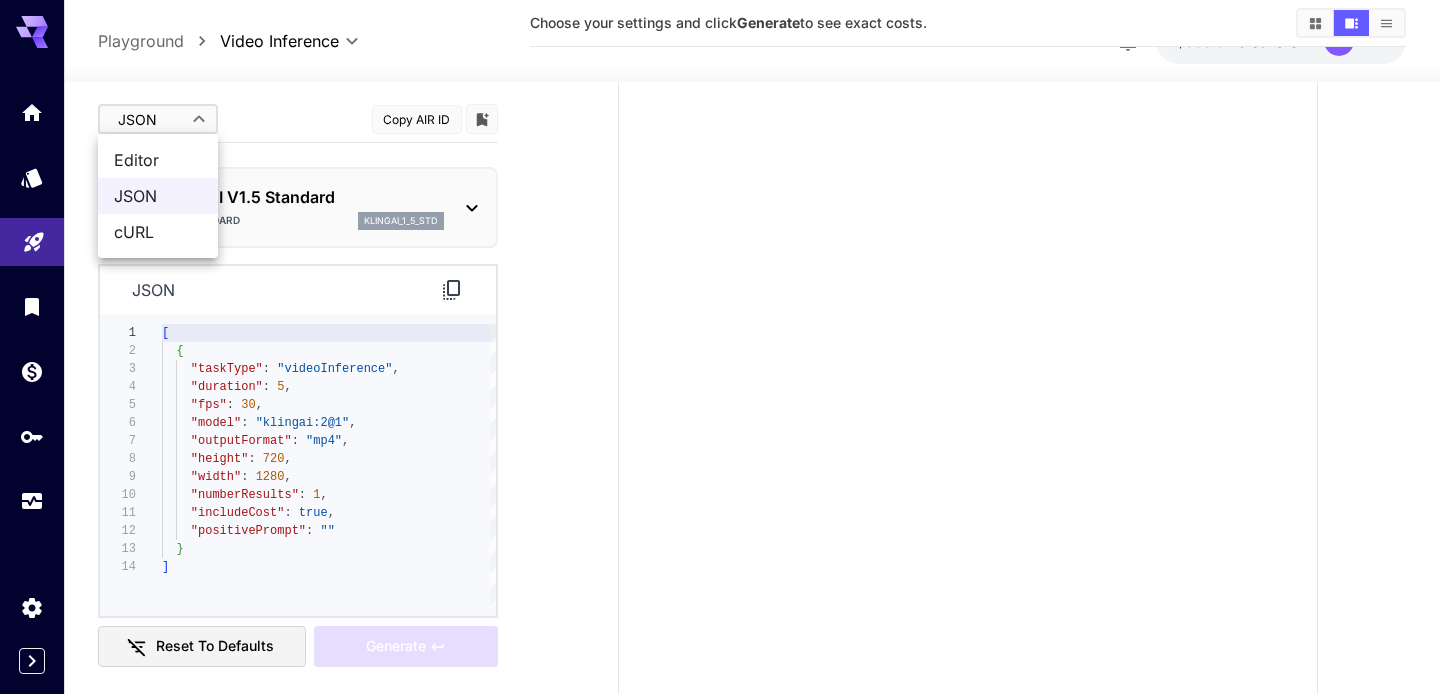 click on "Editor" at bounding box center [158, 160] 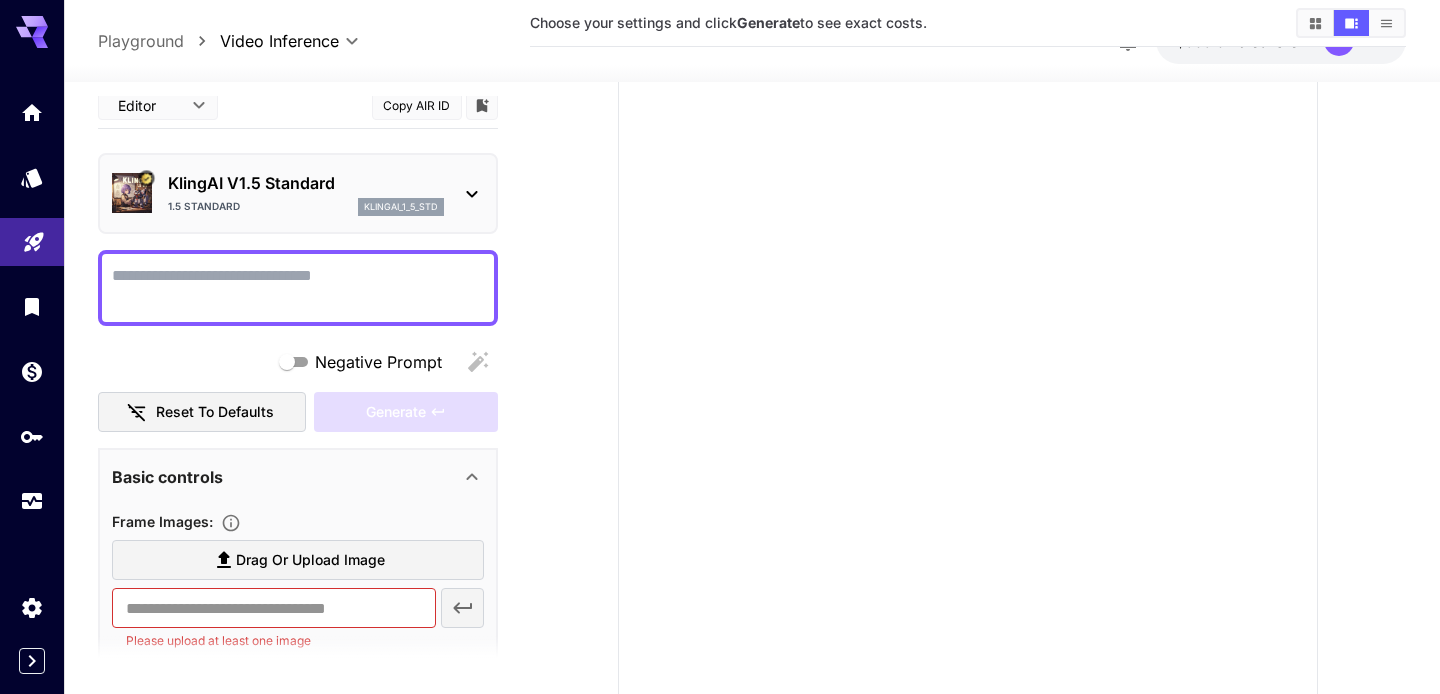 scroll, scrollTop: 0, scrollLeft: 0, axis: both 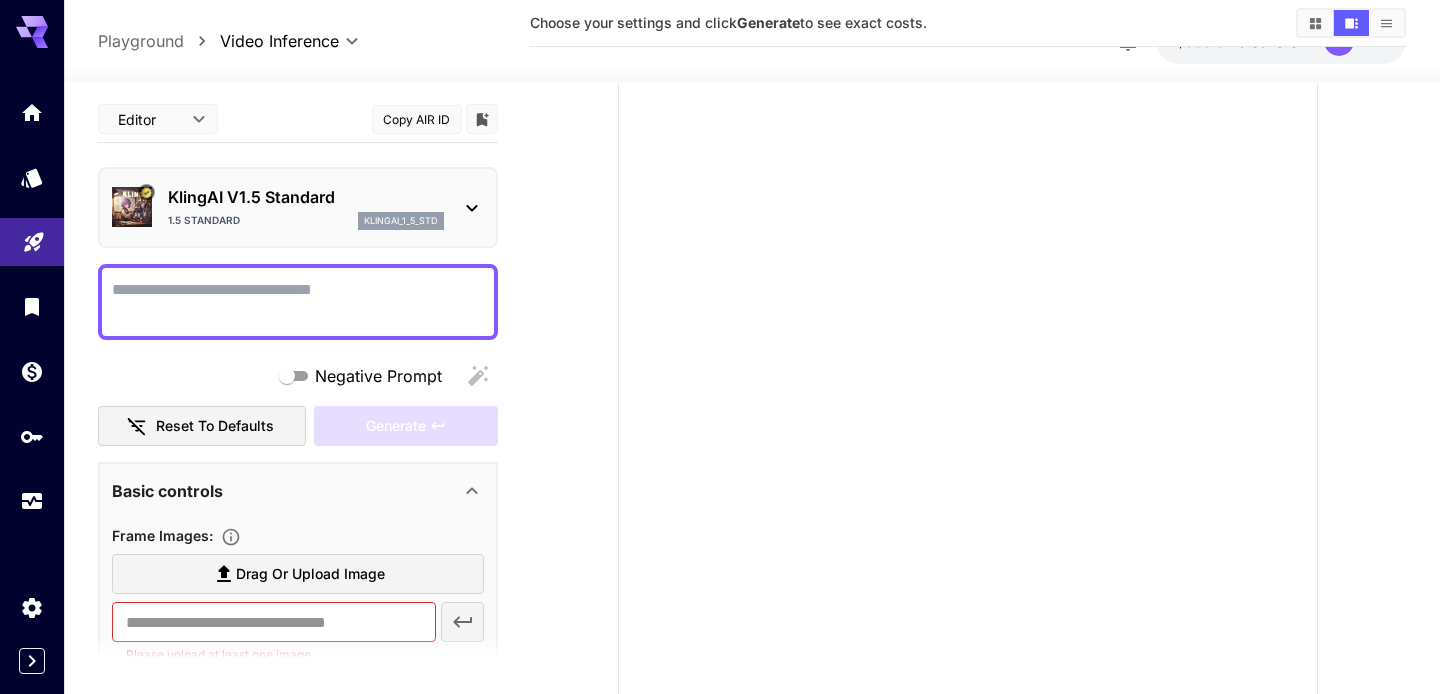 click on "KlingAI V1.5 Standard" at bounding box center [306, 197] 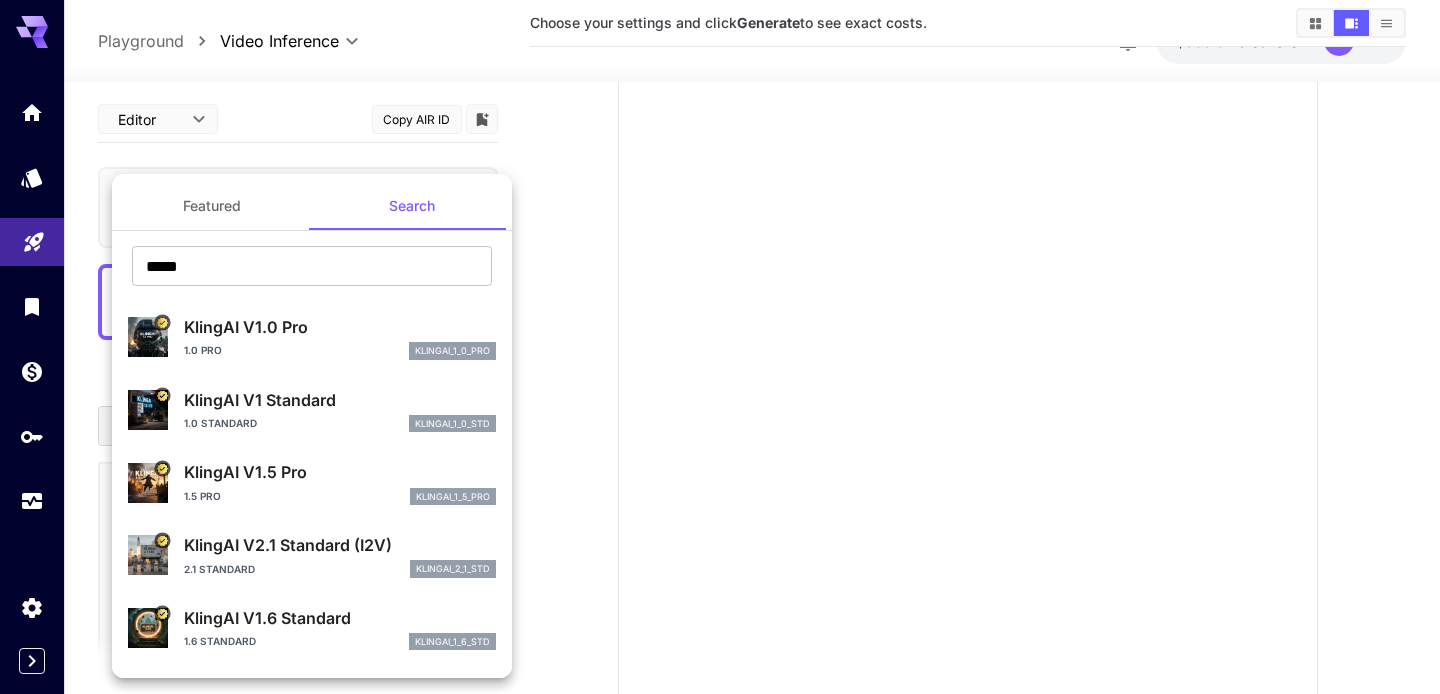 click on "KlingAI V1.0 Pro" at bounding box center (340, 327) 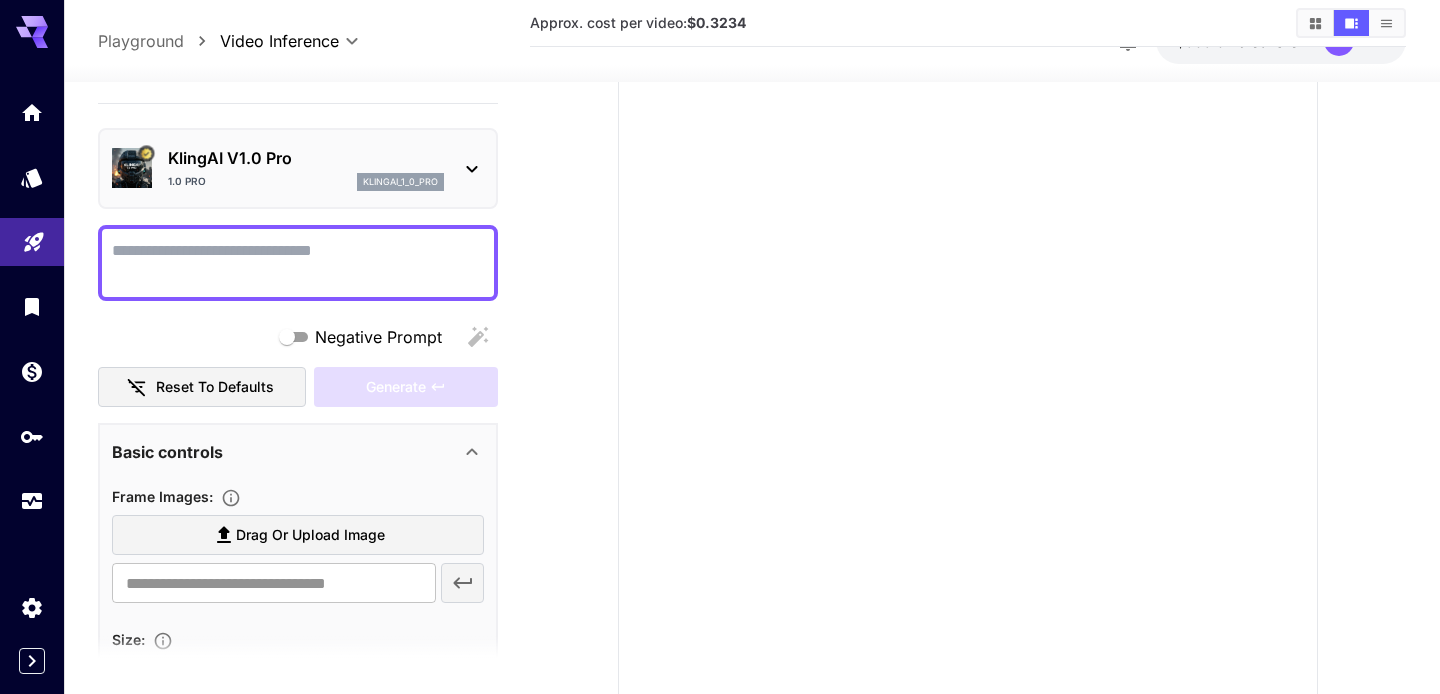 scroll, scrollTop: 57, scrollLeft: 0, axis: vertical 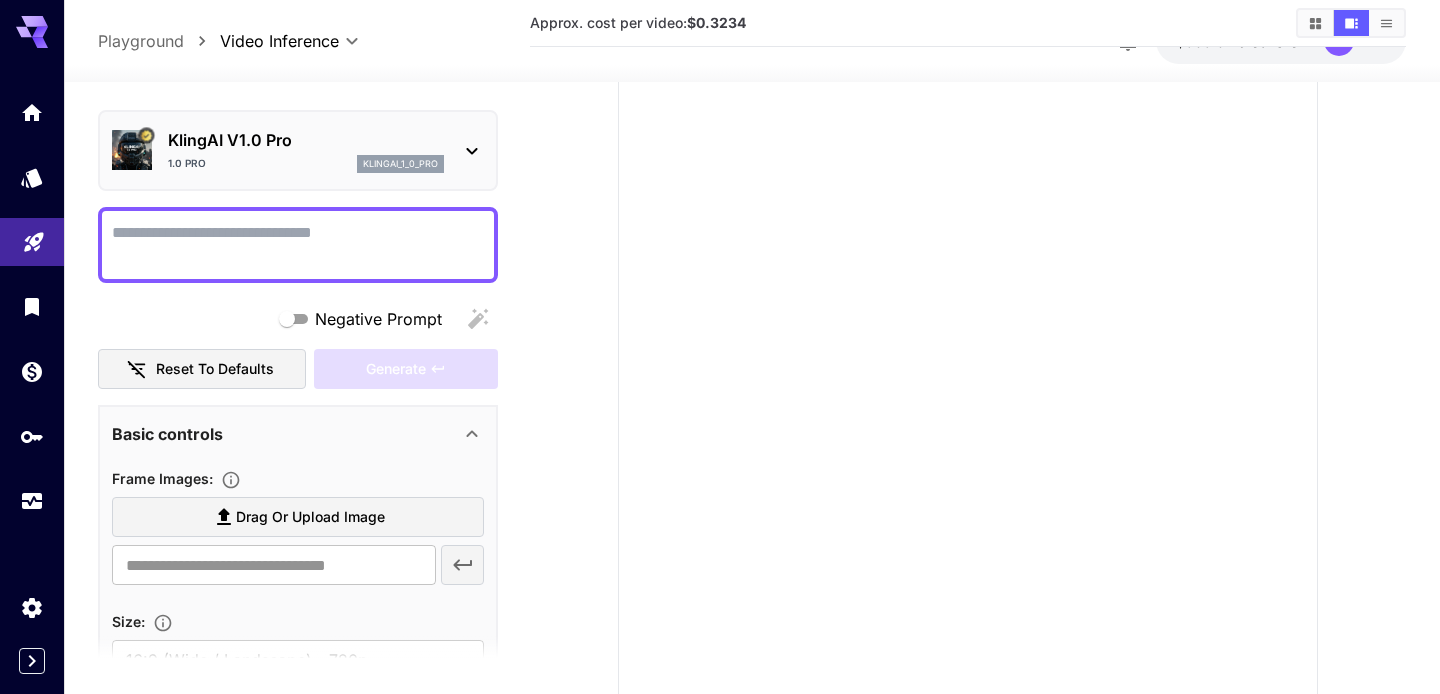 click on "KlingAI V1.0 Pro" at bounding box center [306, 140] 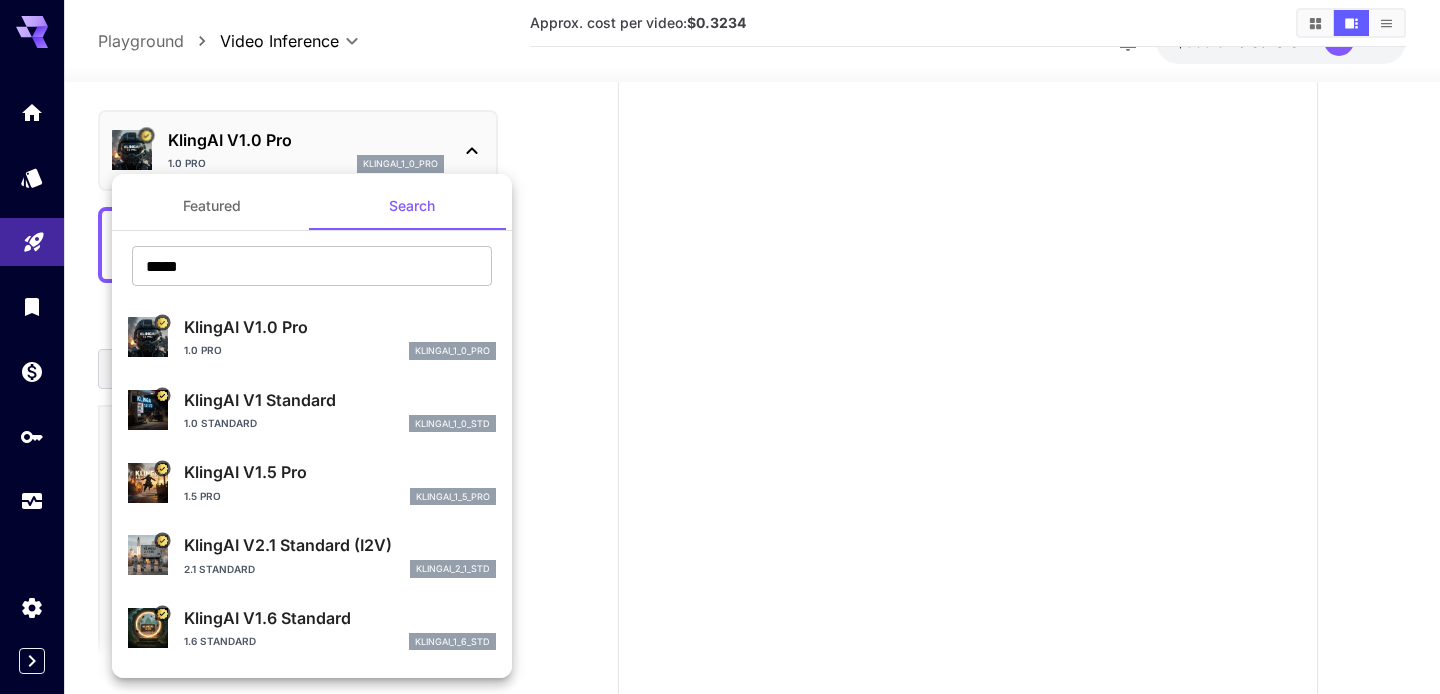 click on "KlingAI V1 Standard" at bounding box center (340, 400) 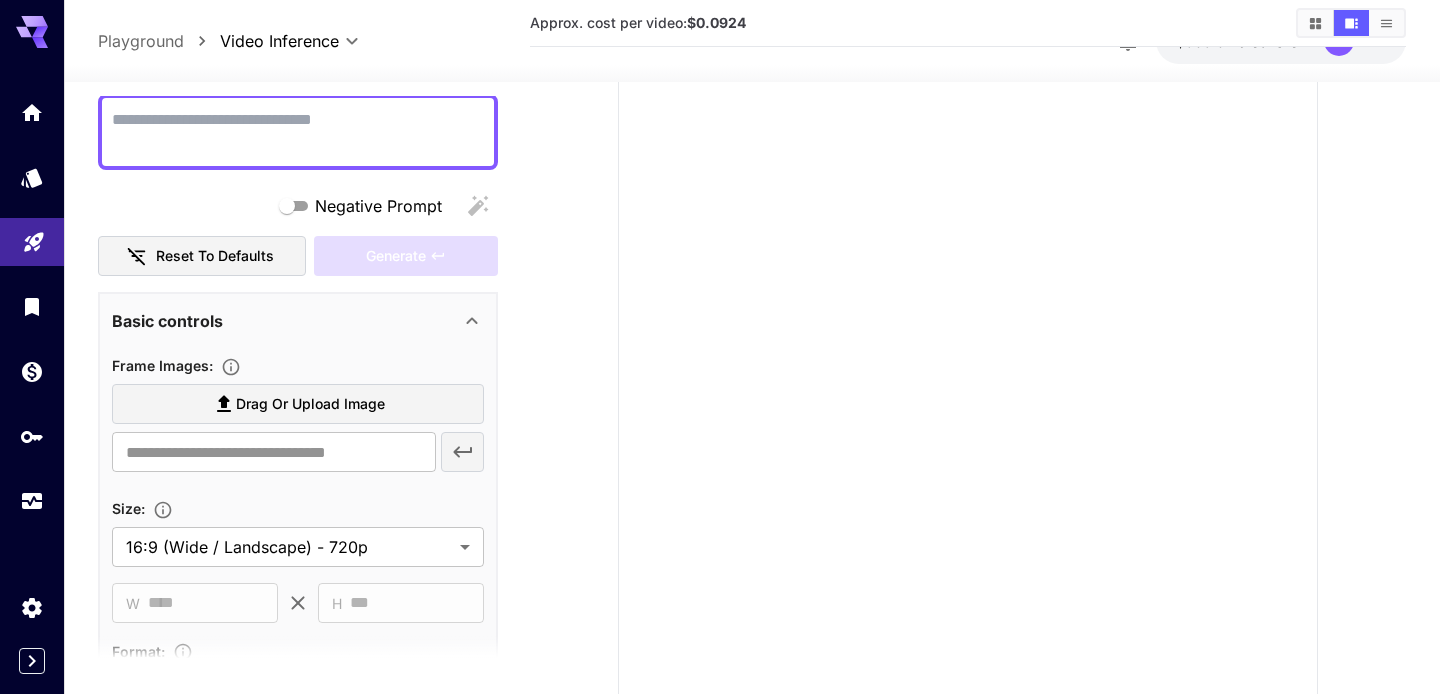 scroll, scrollTop: 0, scrollLeft: 0, axis: both 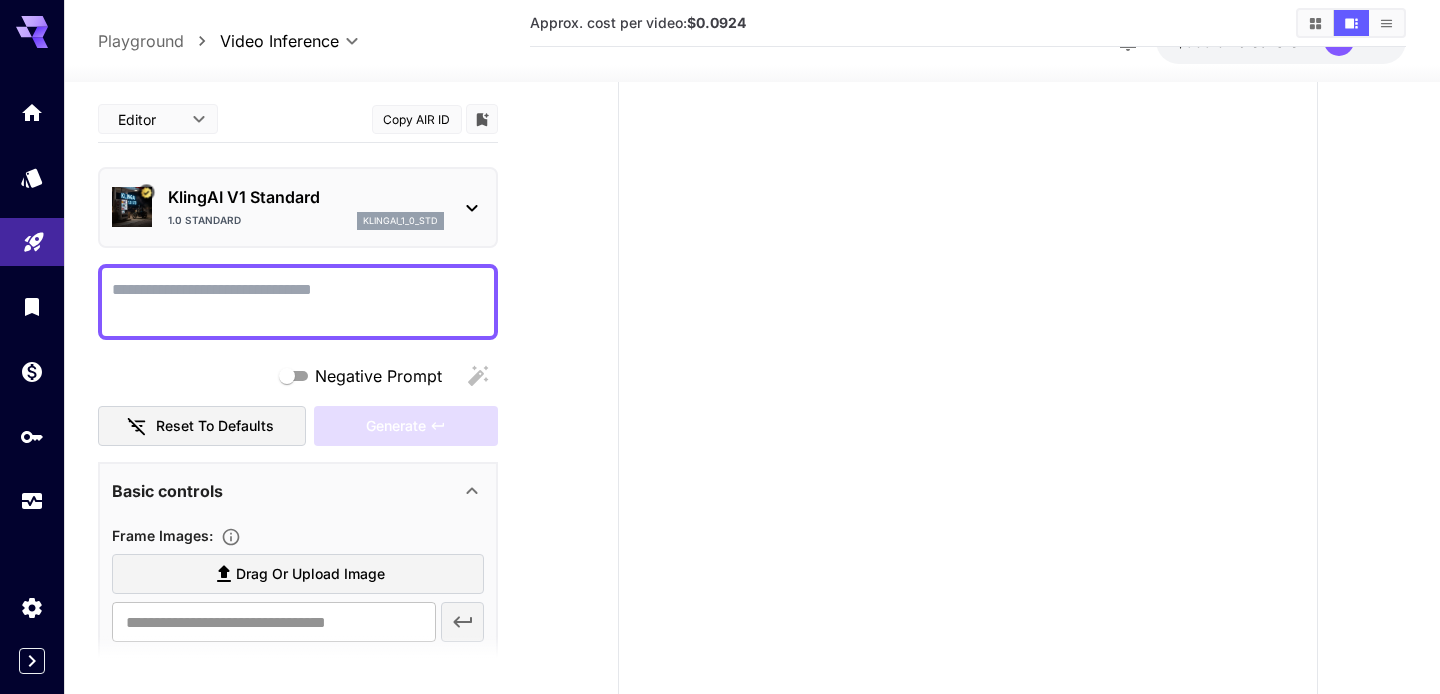 click on "**********" at bounding box center [720, 326] 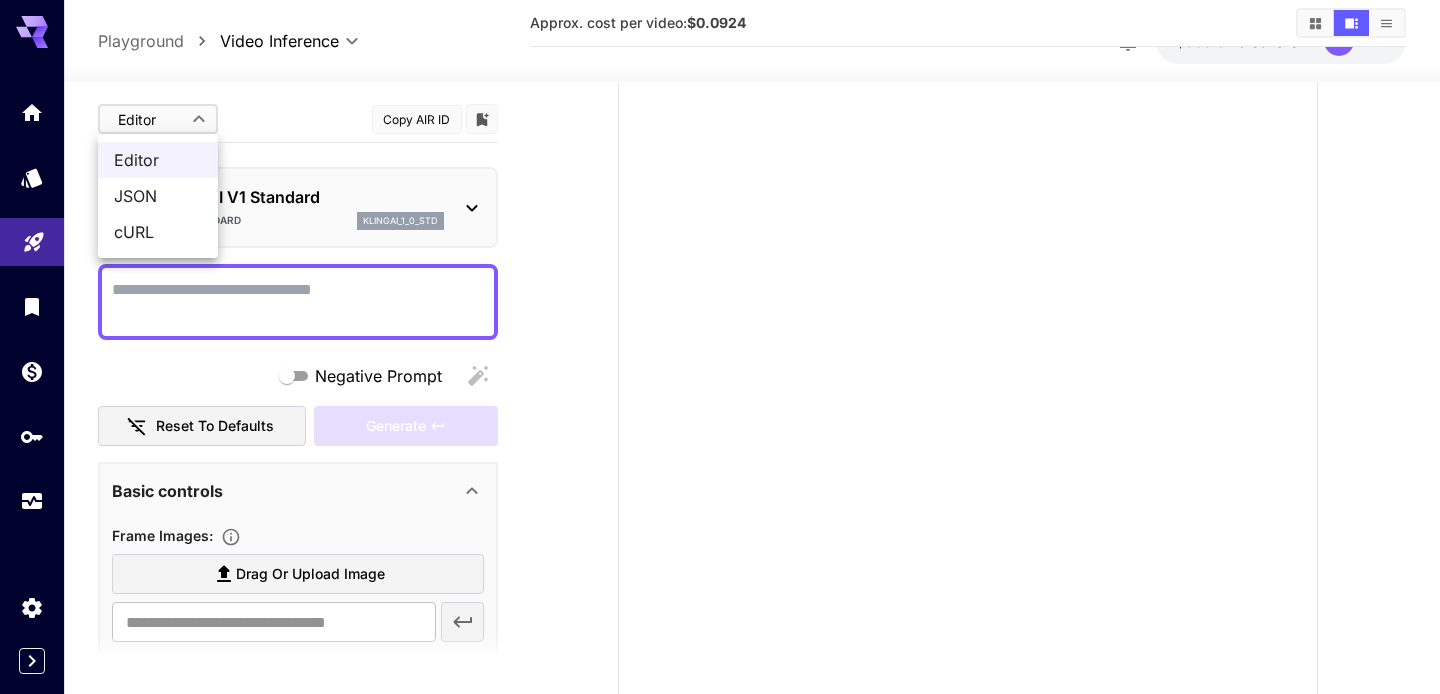 click on "JSON" at bounding box center [158, 196] 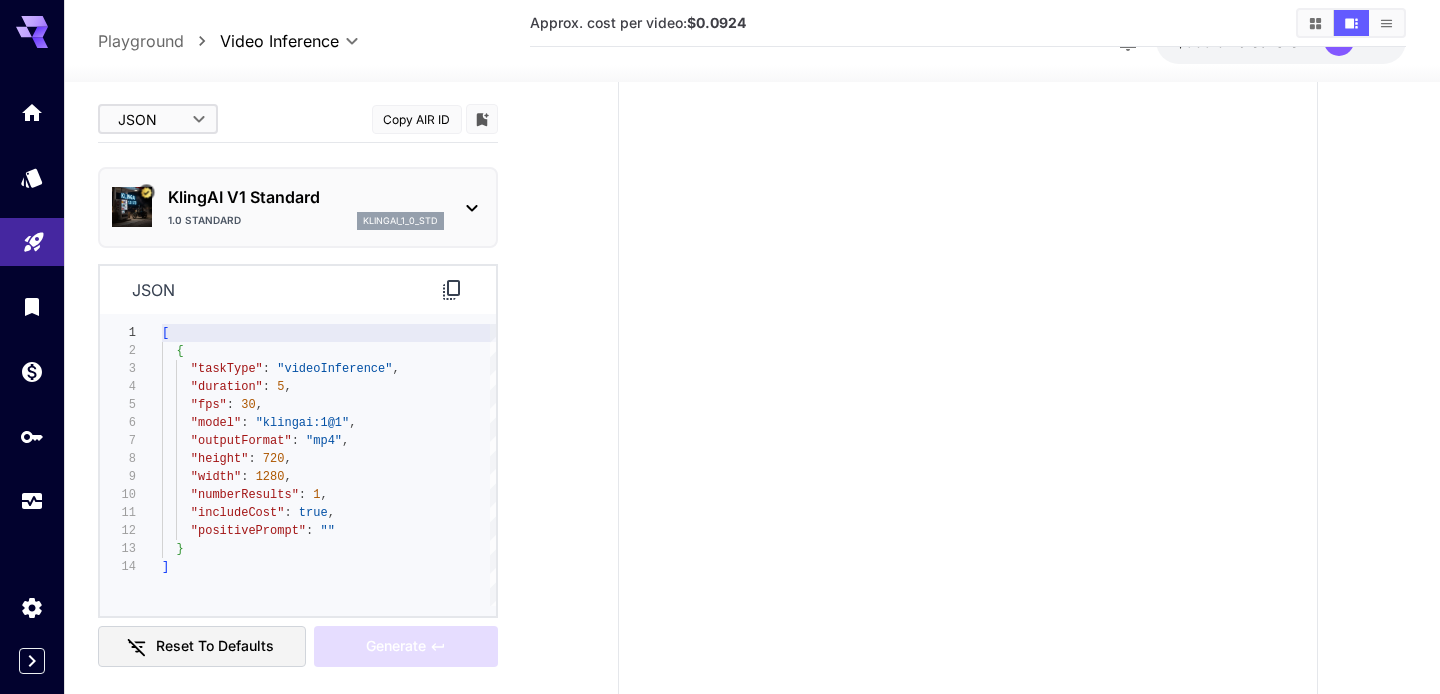 click on "KlingAI V1 Standard" at bounding box center (306, 197) 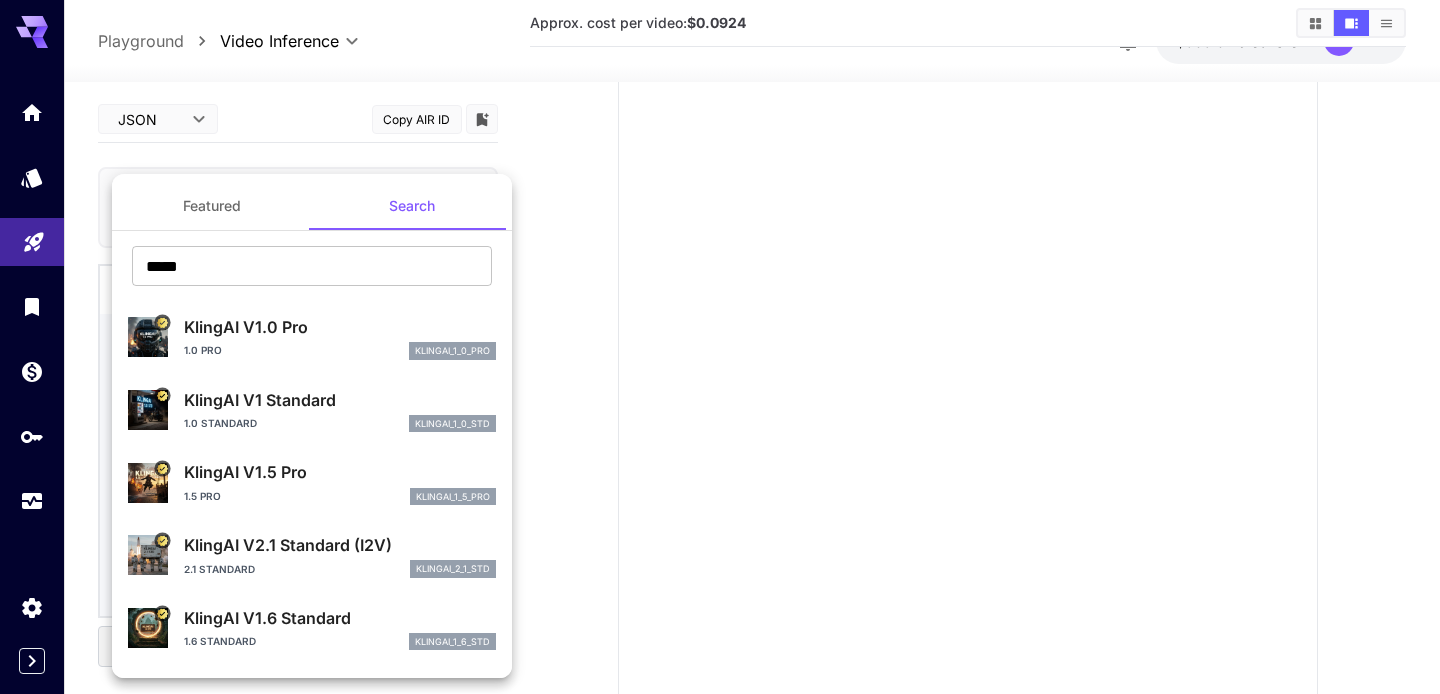 click at bounding box center (720, 347) 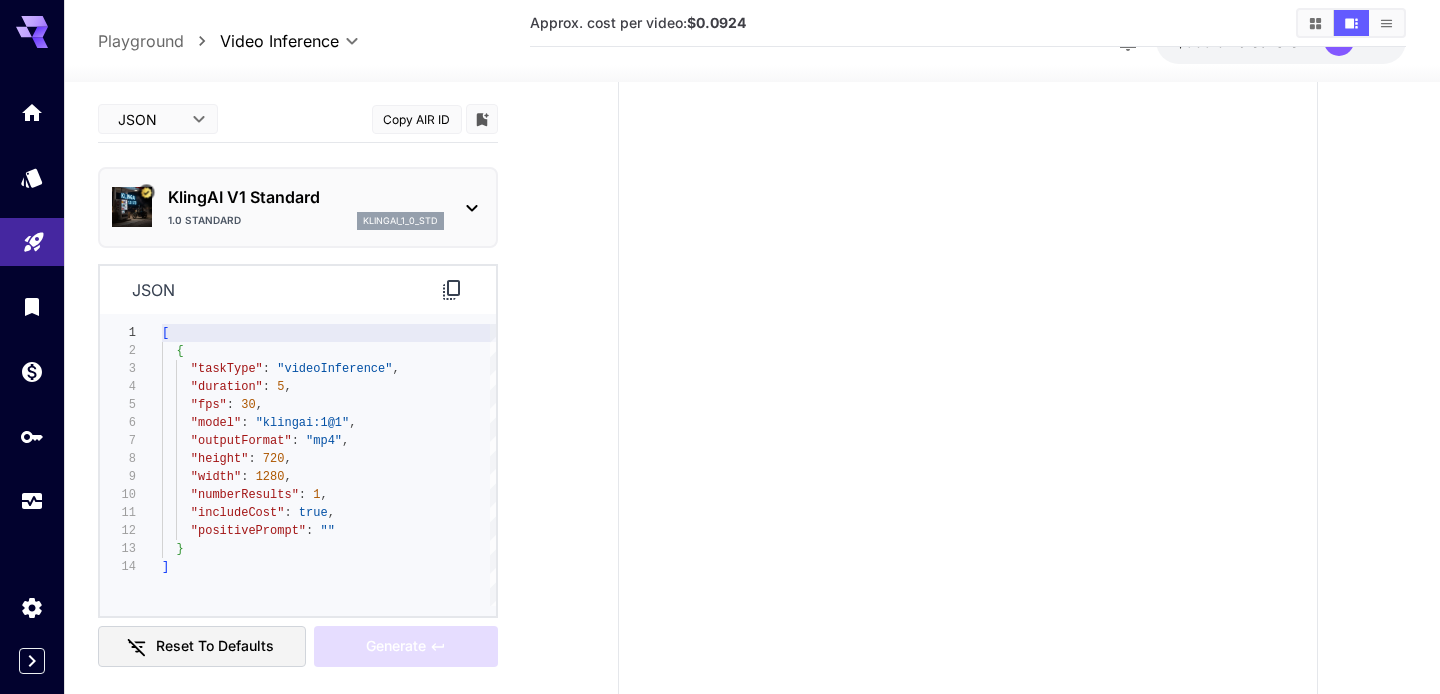 click on "KlingAI V1 Standard" at bounding box center [306, 197] 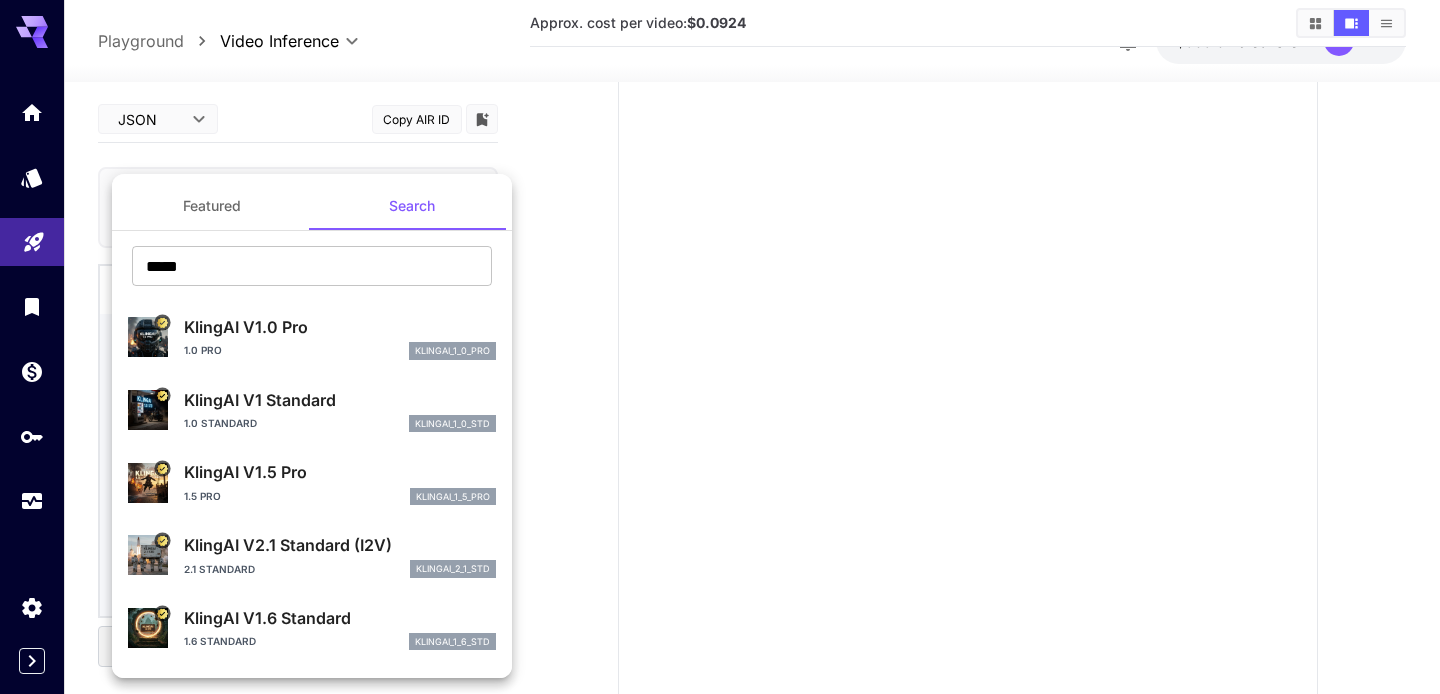 click on "KlingAI V1.0 Pro 1.0 Pro klingai_1_0_pro" at bounding box center (312, 337) 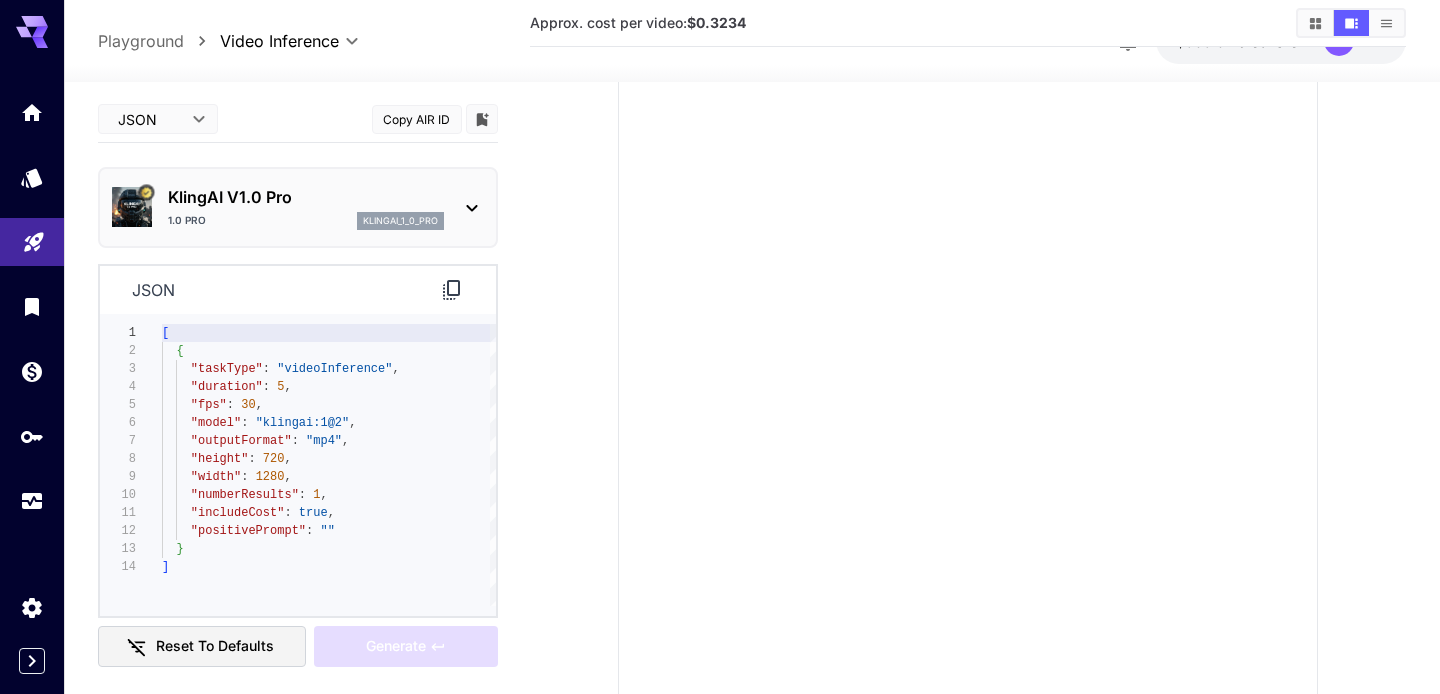 click on "KlingAI V1.0 Pro 1.0 Pro klingai_1_0_pro" at bounding box center (306, 207) 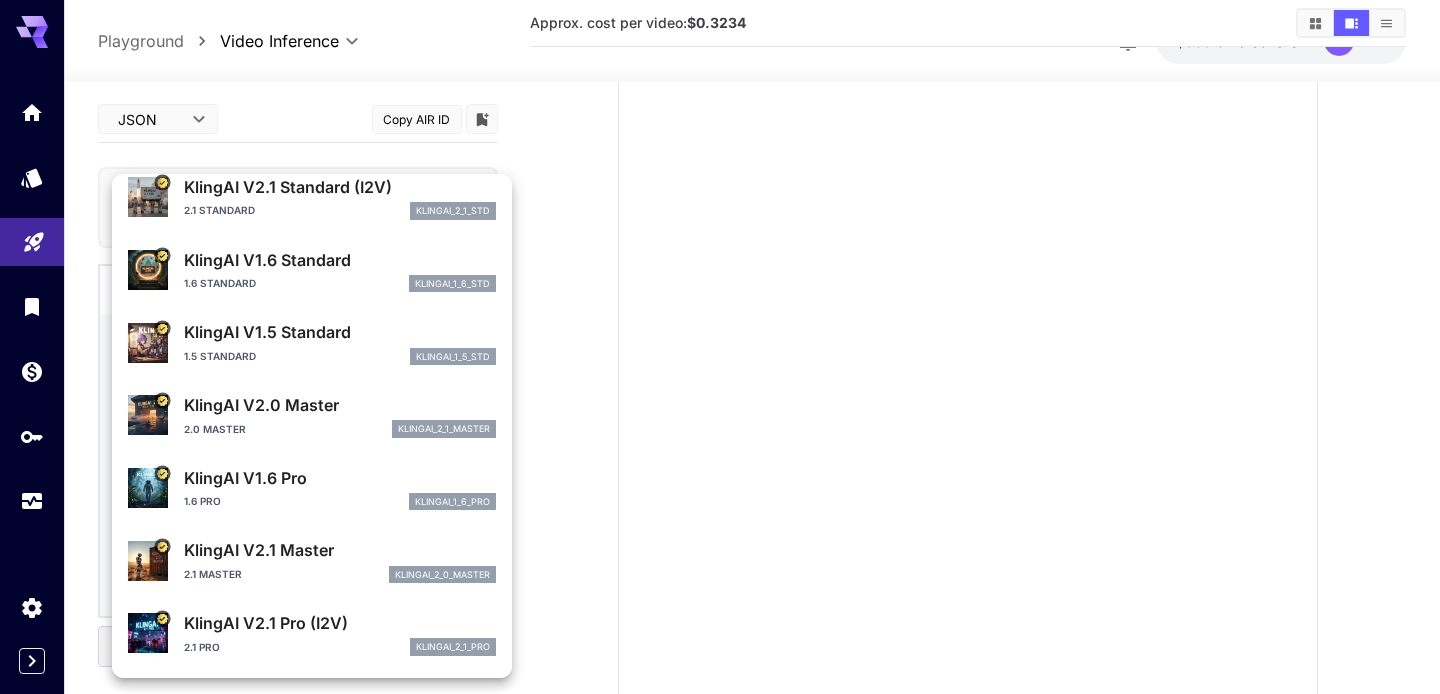 scroll, scrollTop: 0, scrollLeft: 0, axis: both 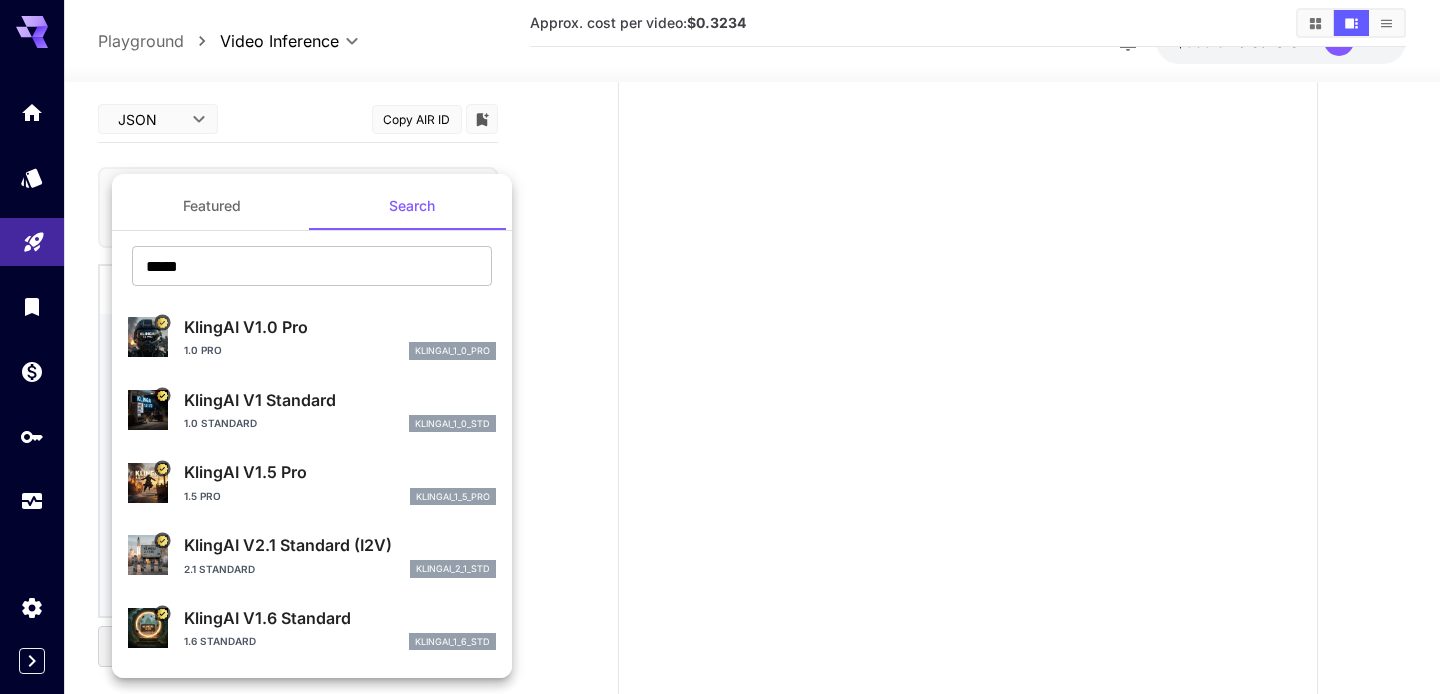 click on "KlingAI V1.0 Pro" at bounding box center (340, 327) 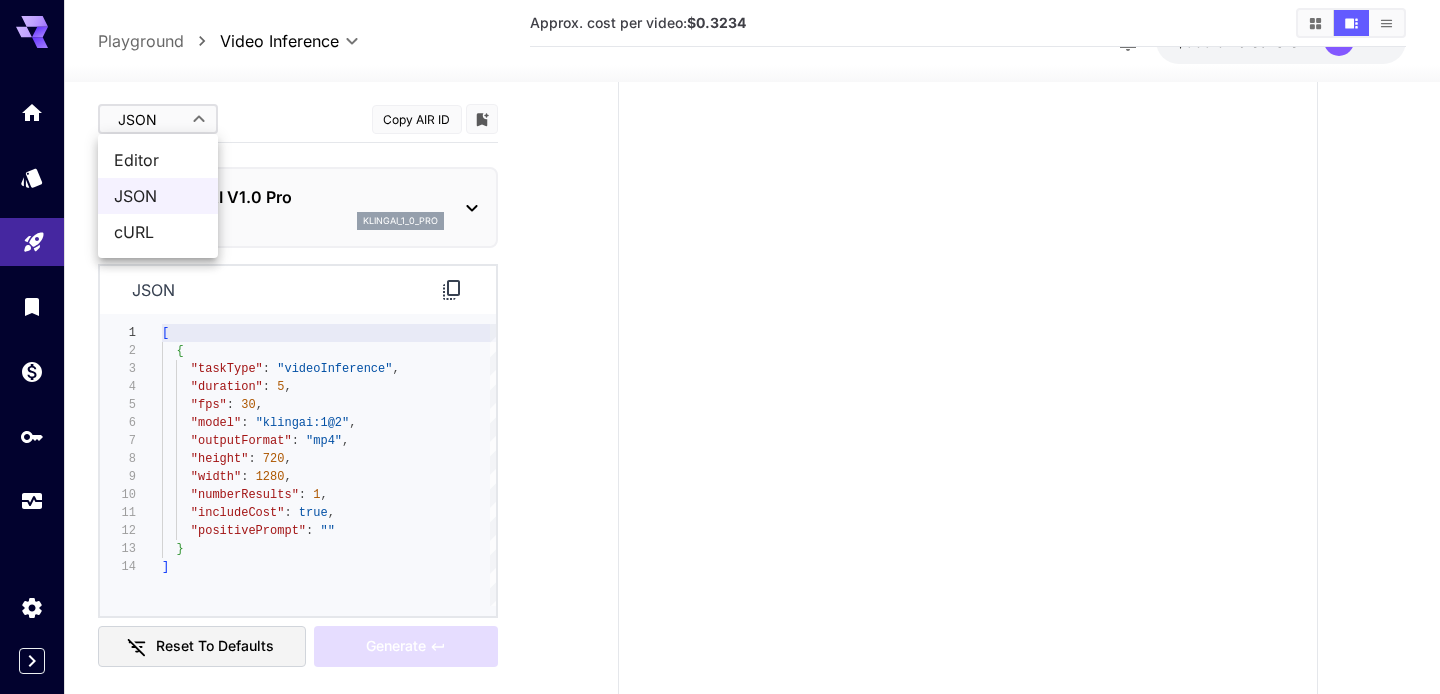 click on "**********" at bounding box center (720, 326) 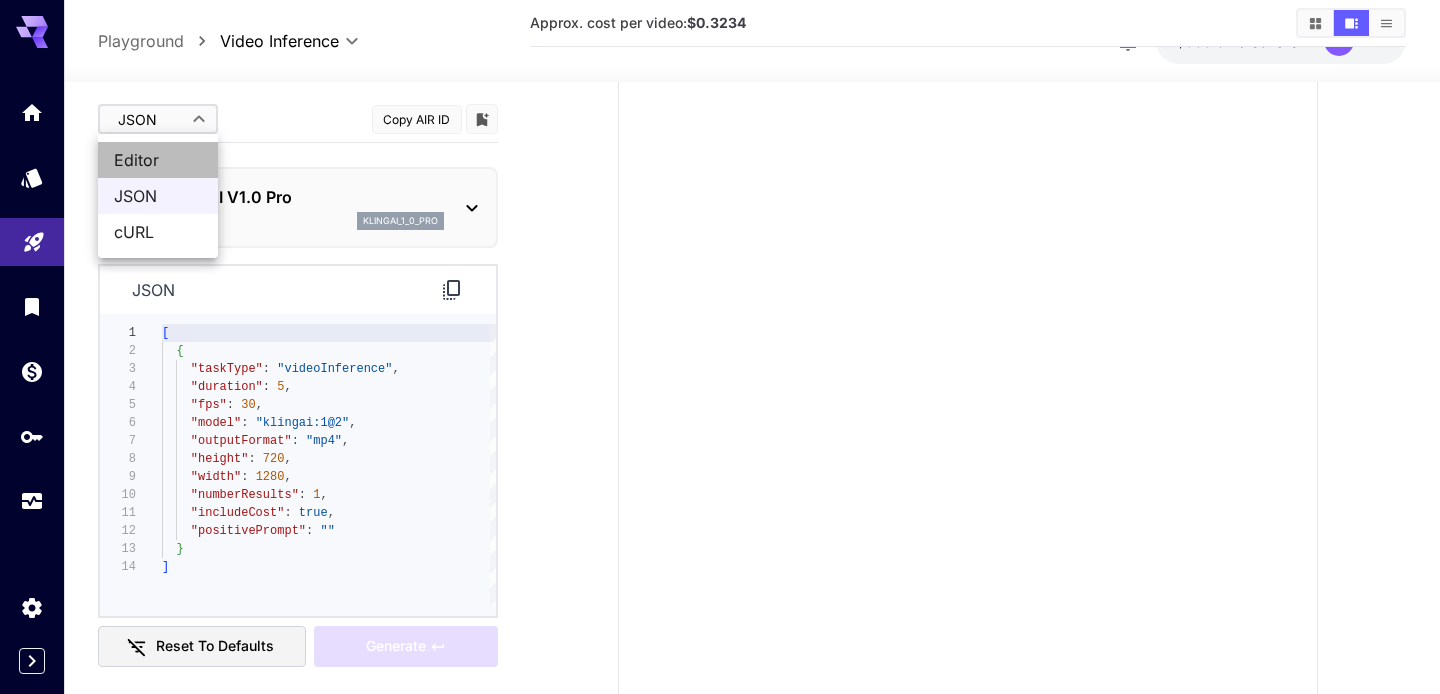 click on "Editor" at bounding box center [158, 160] 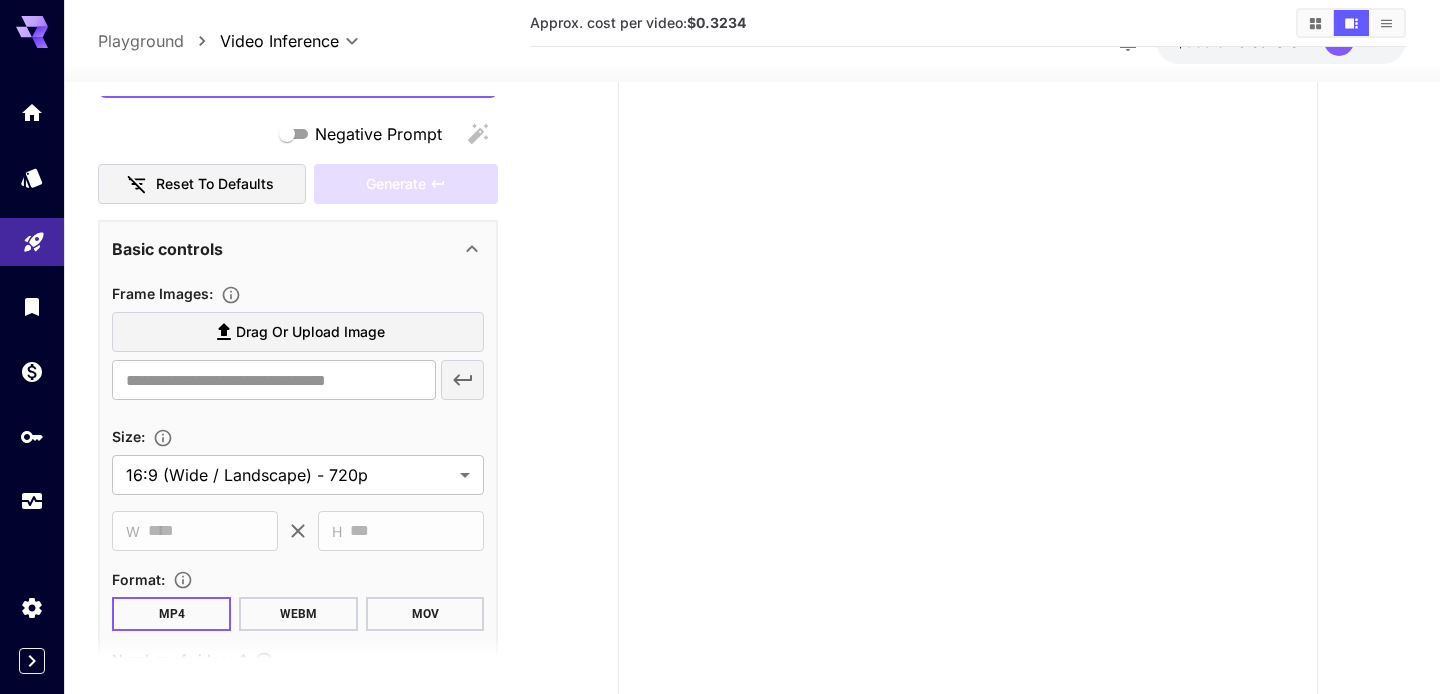 scroll, scrollTop: 0, scrollLeft: 0, axis: both 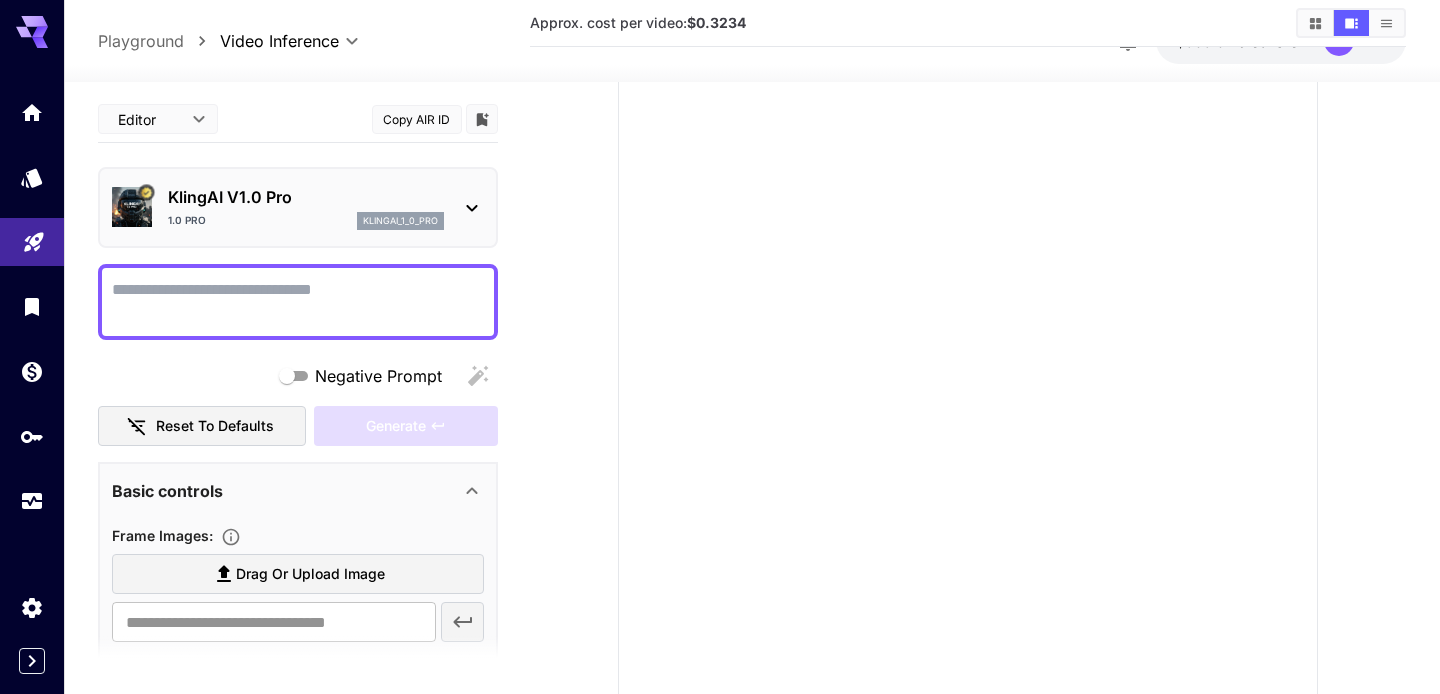 click on "KlingAI V1.0 Pro" at bounding box center (306, 197) 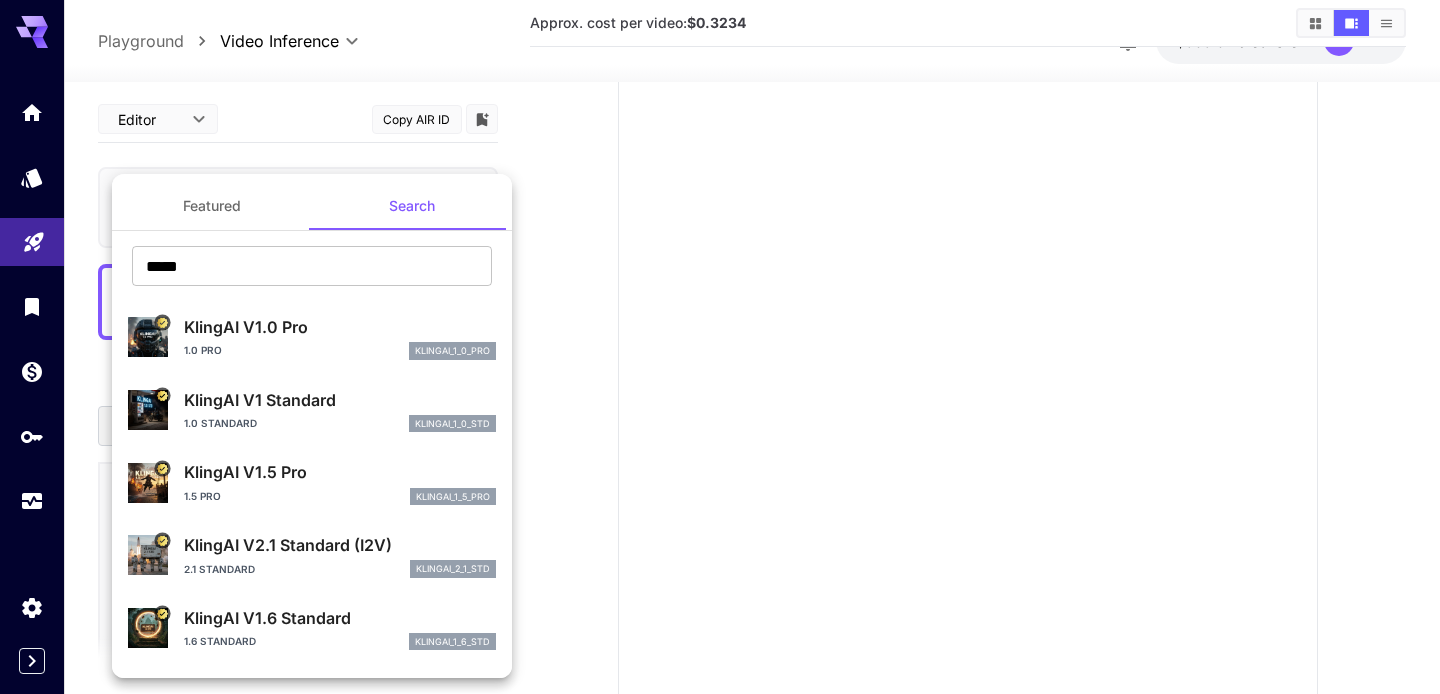 click on "KlingAI V1 Standard" at bounding box center (340, 400) 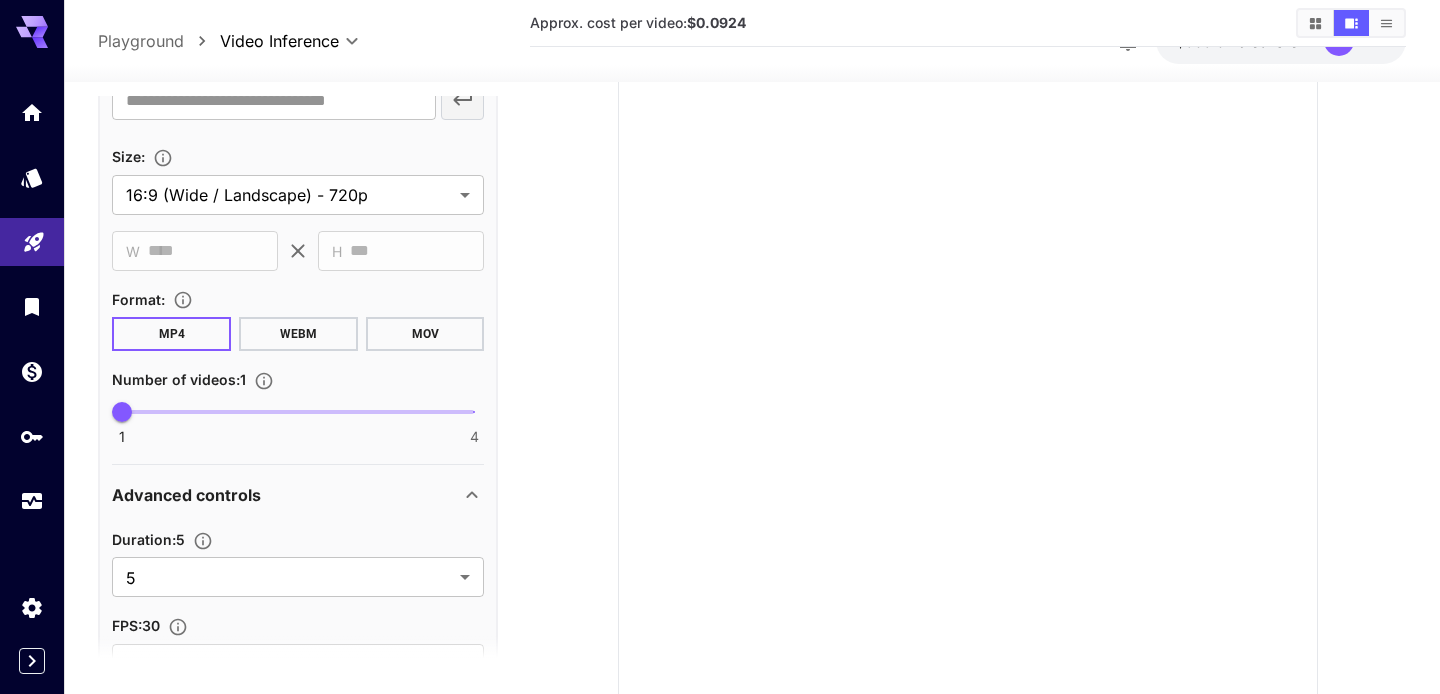 scroll, scrollTop: 0, scrollLeft: 0, axis: both 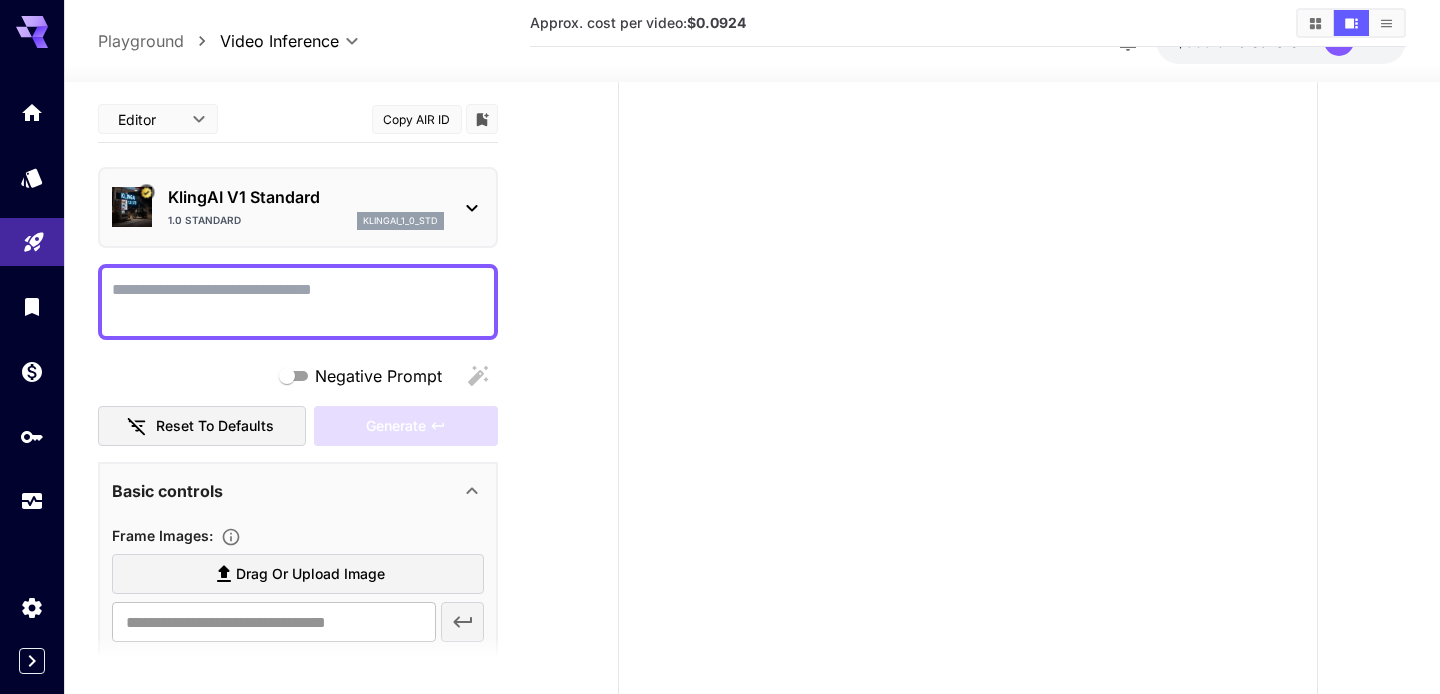 click on "KlingAI V1 Standard 1.0 Standard klingai_1_0_std" at bounding box center (298, 207) 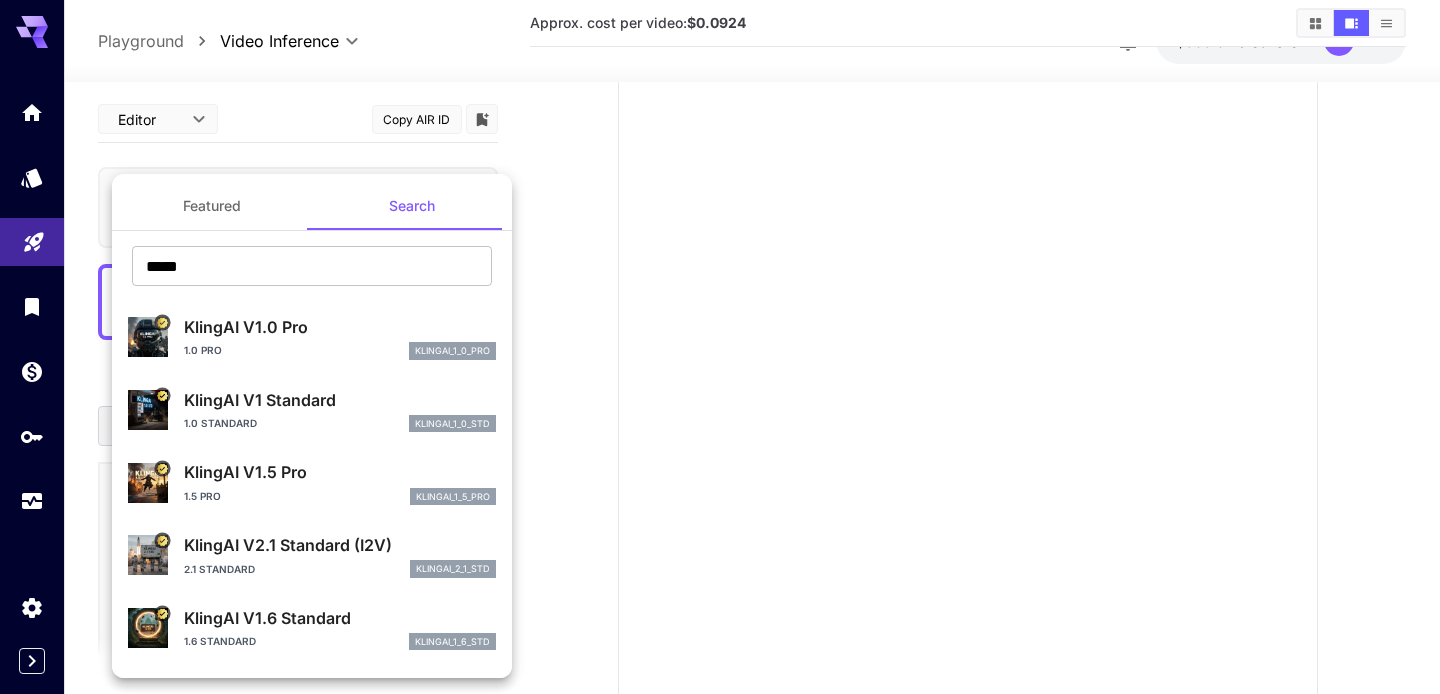 click on "1.5 Pro klingai_1_5_pro" at bounding box center (340, 497) 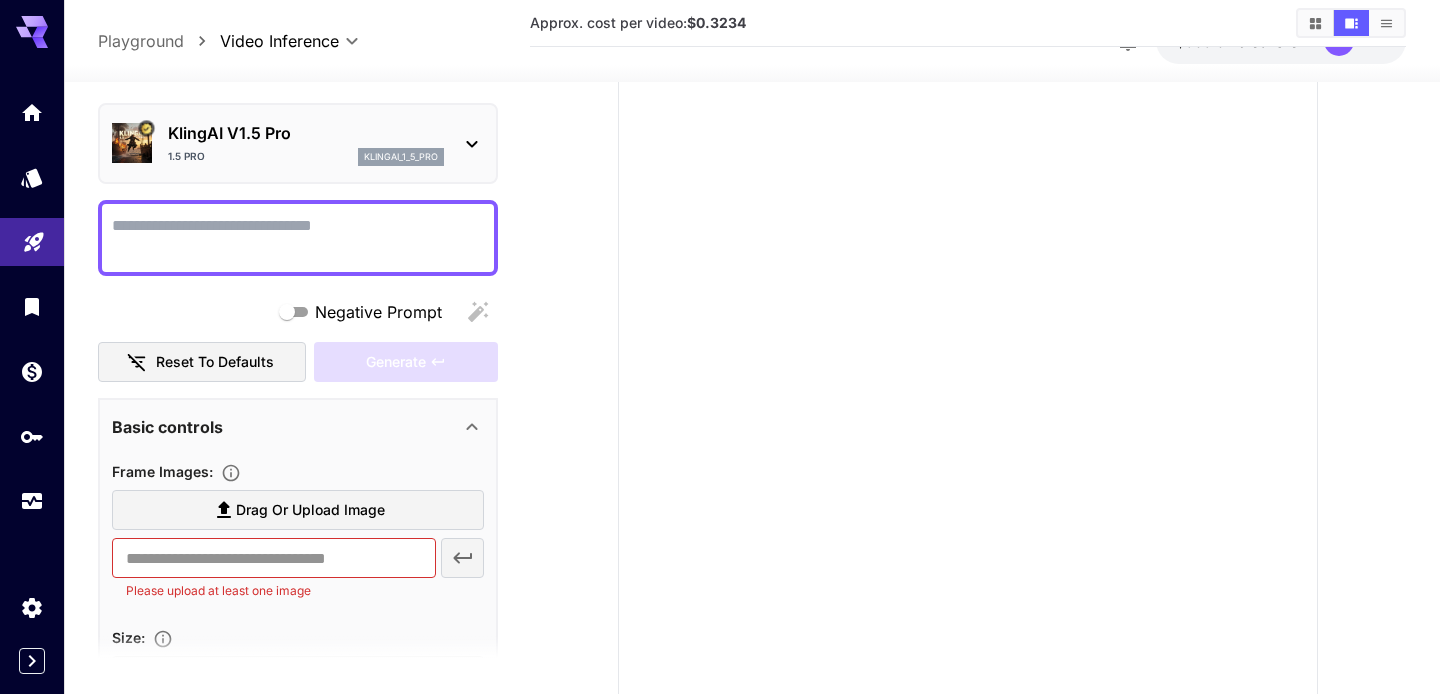 scroll, scrollTop: 1, scrollLeft: 0, axis: vertical 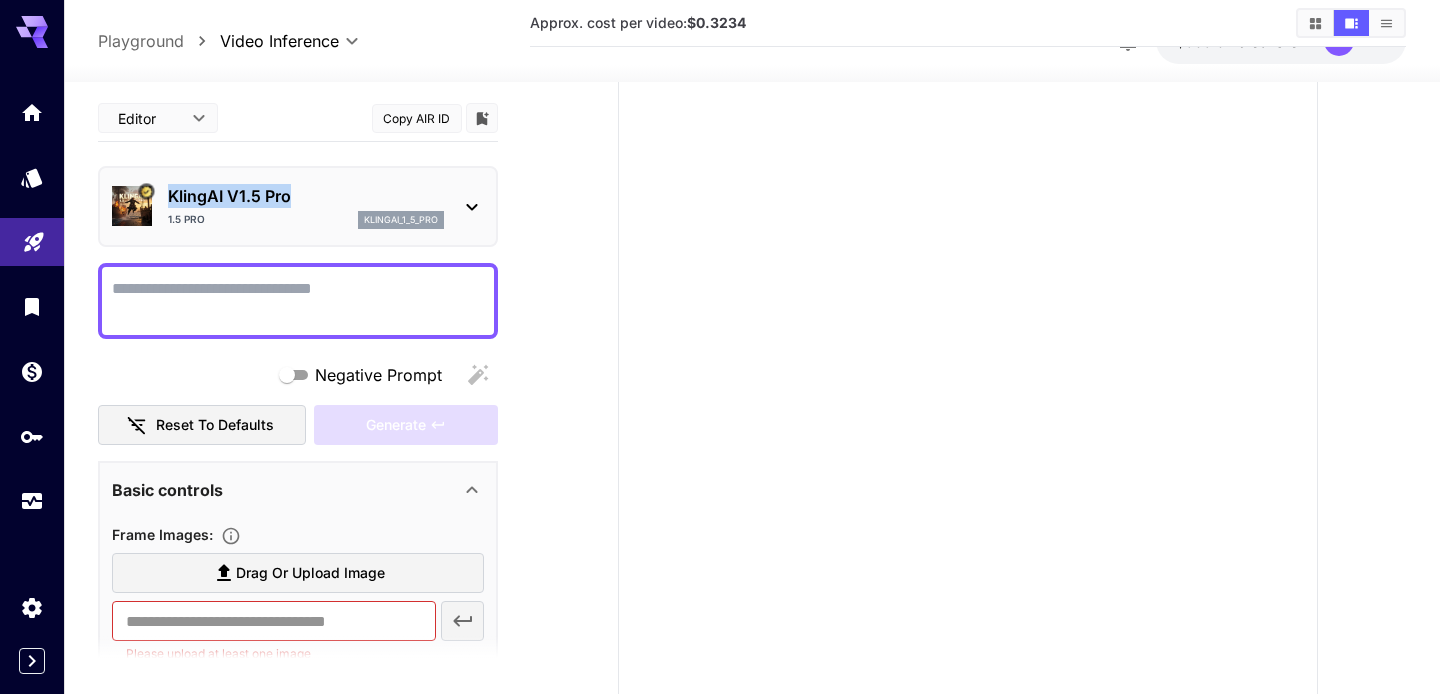 drag, startPoint x: 297, startPoint y: 193, endPoint x: 172, endPoint y: 194, distance: 125.004 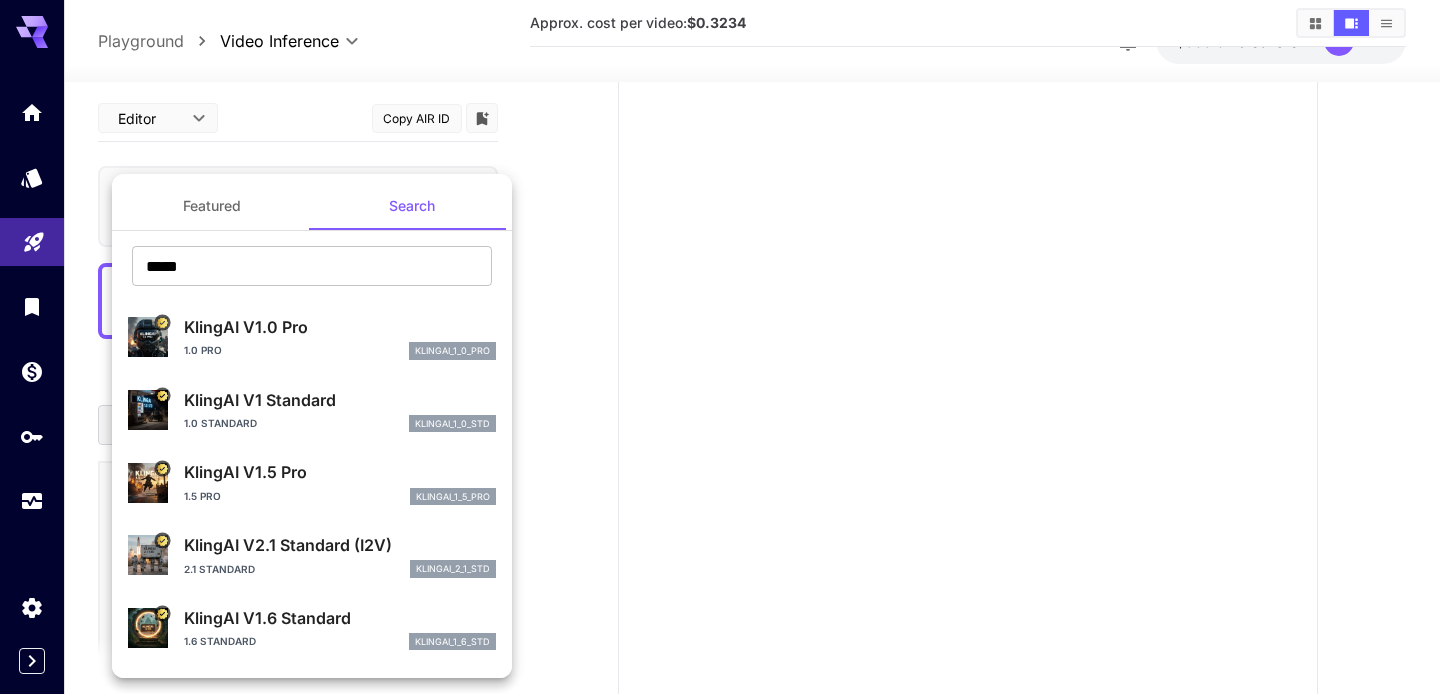 click at bounding box center (720, 347) 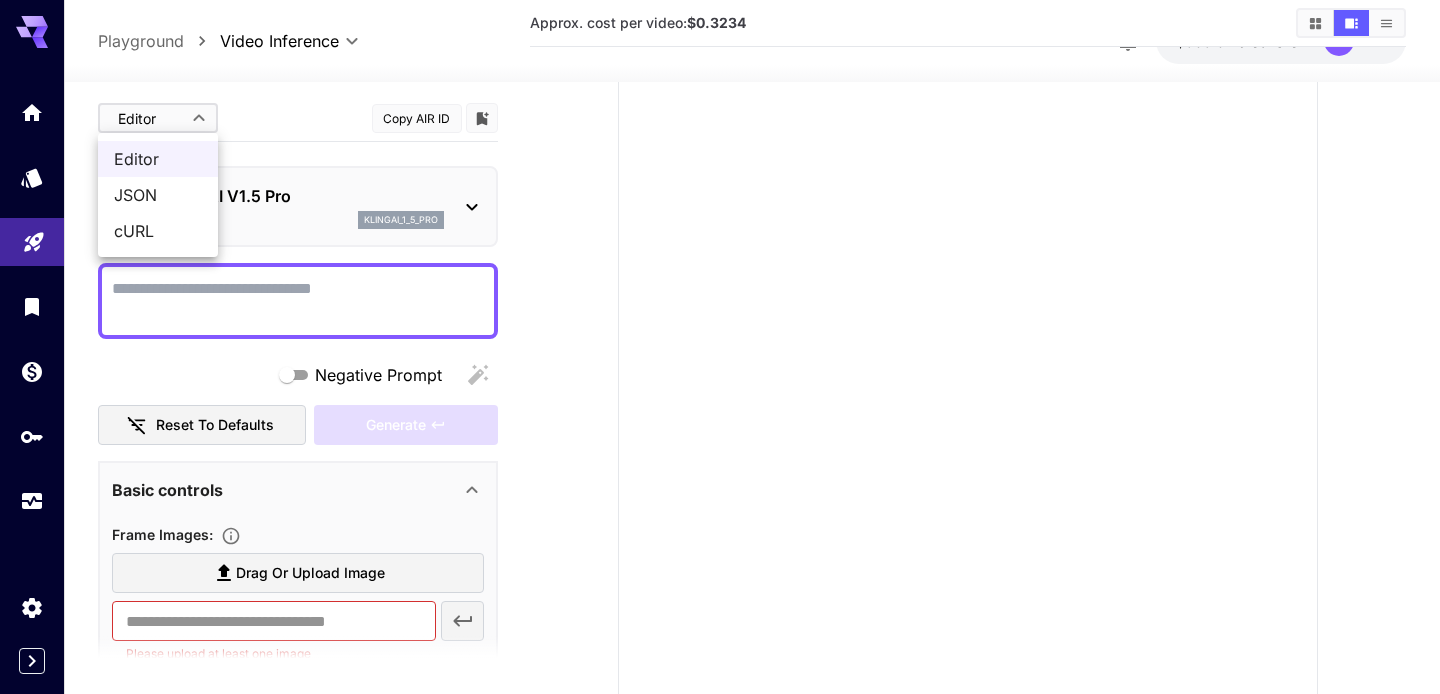 click on "**********" at bounding box center (720, 326) 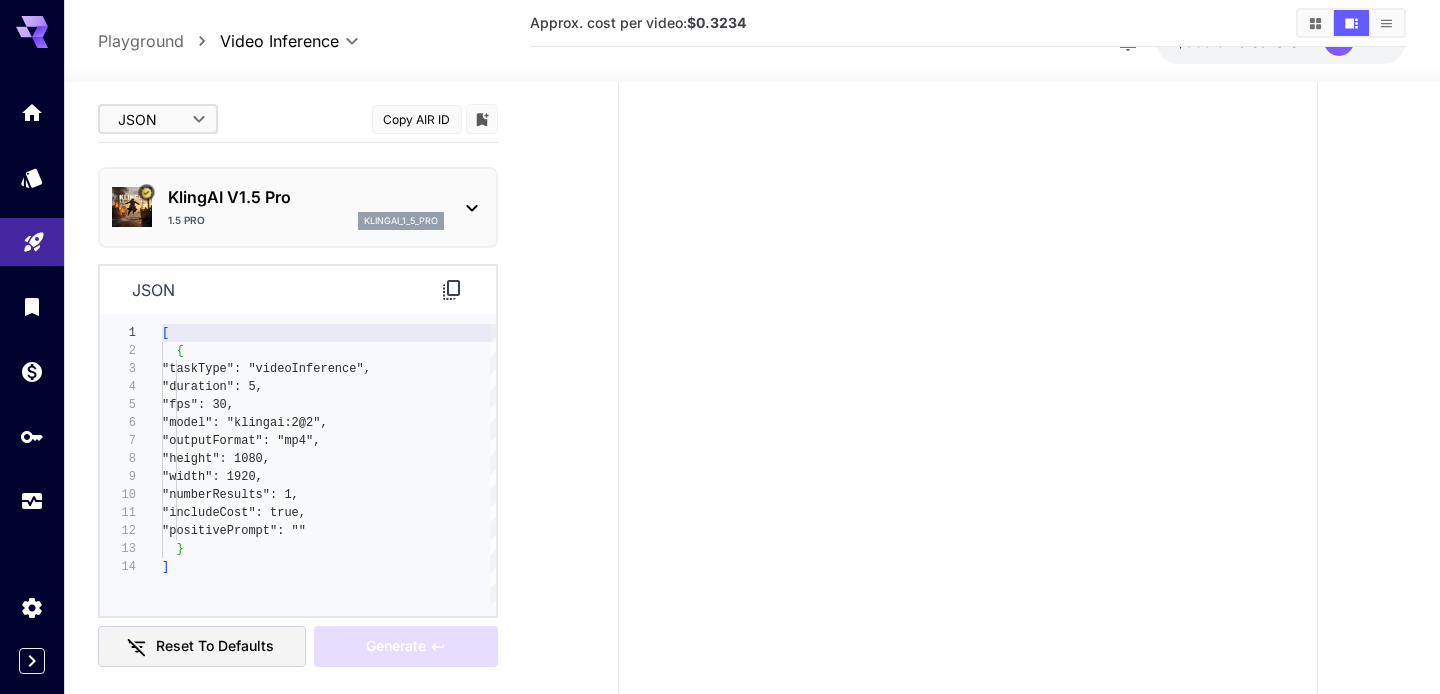 scroll, scrollTop: 0, scrollLeft: 0, axis: both 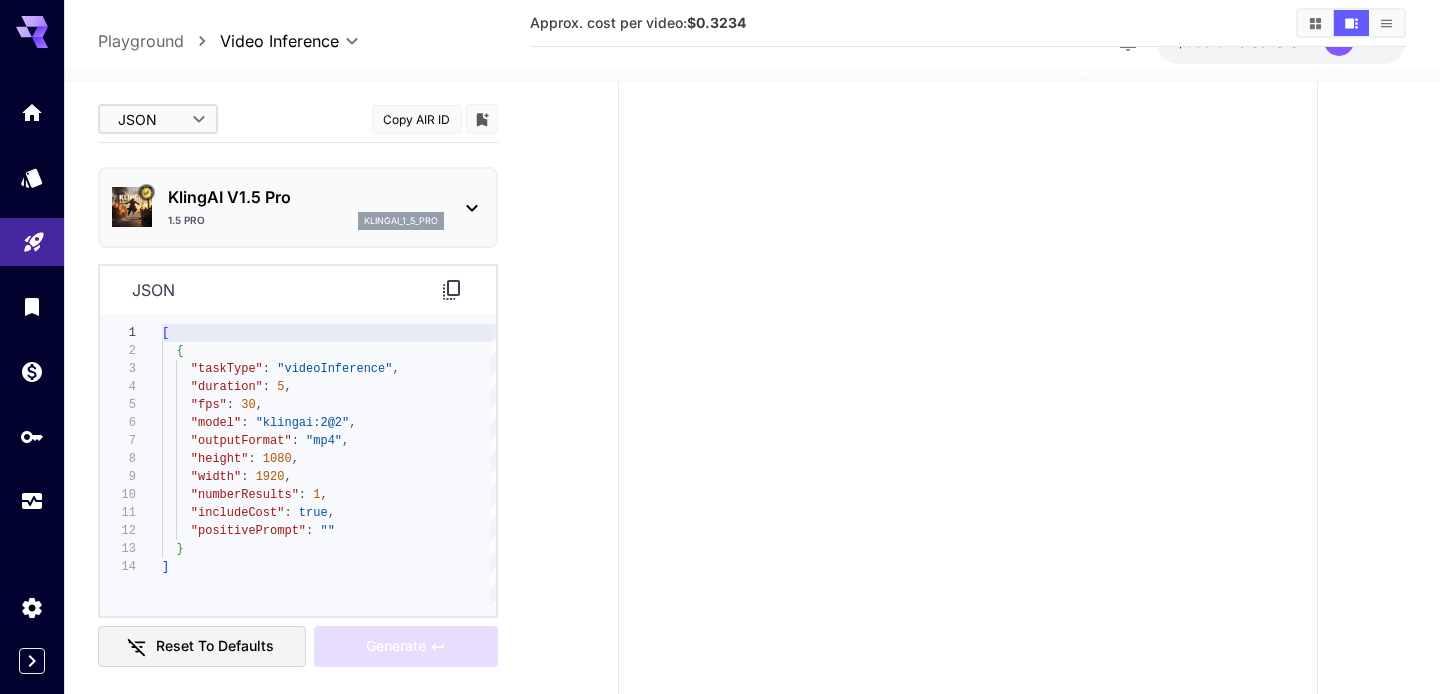 click on "[    {      "taskType" :   "videoInference" ,      "duration" :   5 ,      "fps" :   30 ,      "model" :   "klingai:2@2" ,      "outputFormat" :   "mp4" ,      "height" :   1080 ,      "width" :   1920 ,      "numberResults" :   1 ,      "includeCost" :   true ,      "positivePrompt" :   ""    } ]" at bounding box center [329, 465] 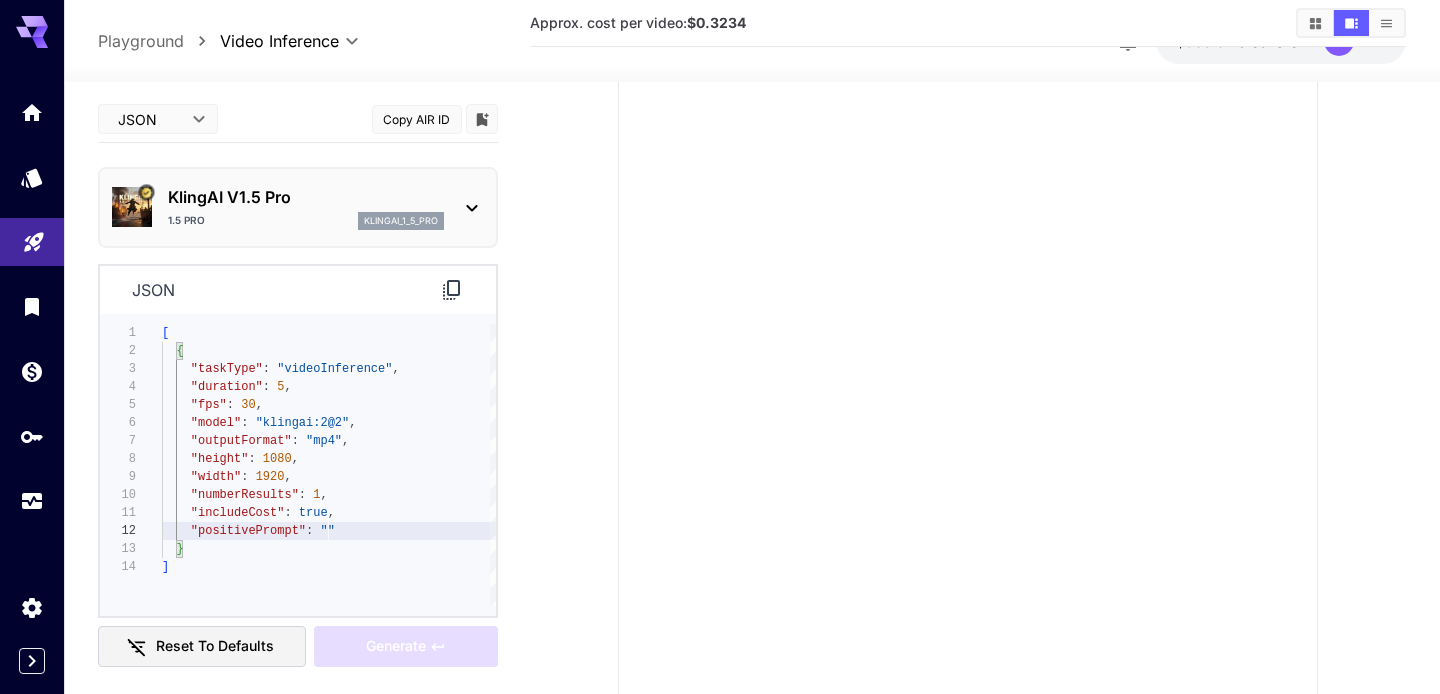type on "**********" 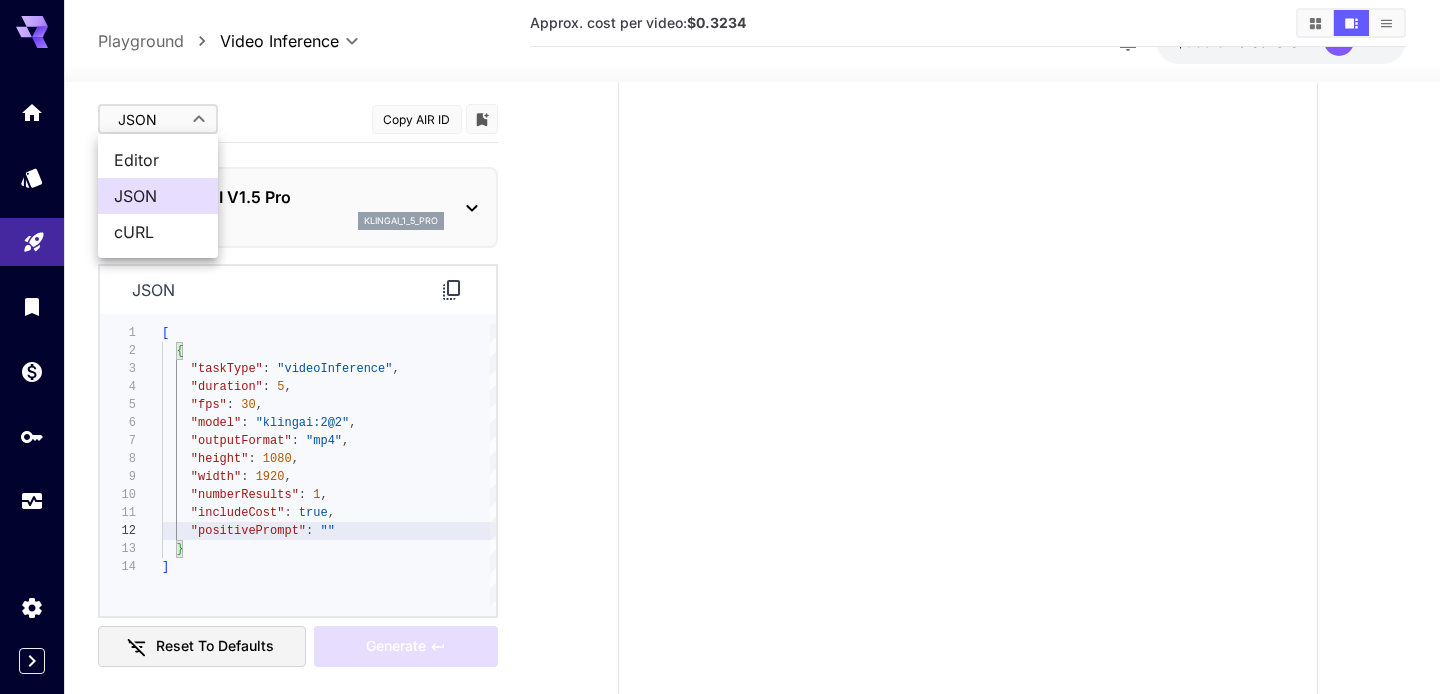 click on "**********" at bounding box center [720, 326] 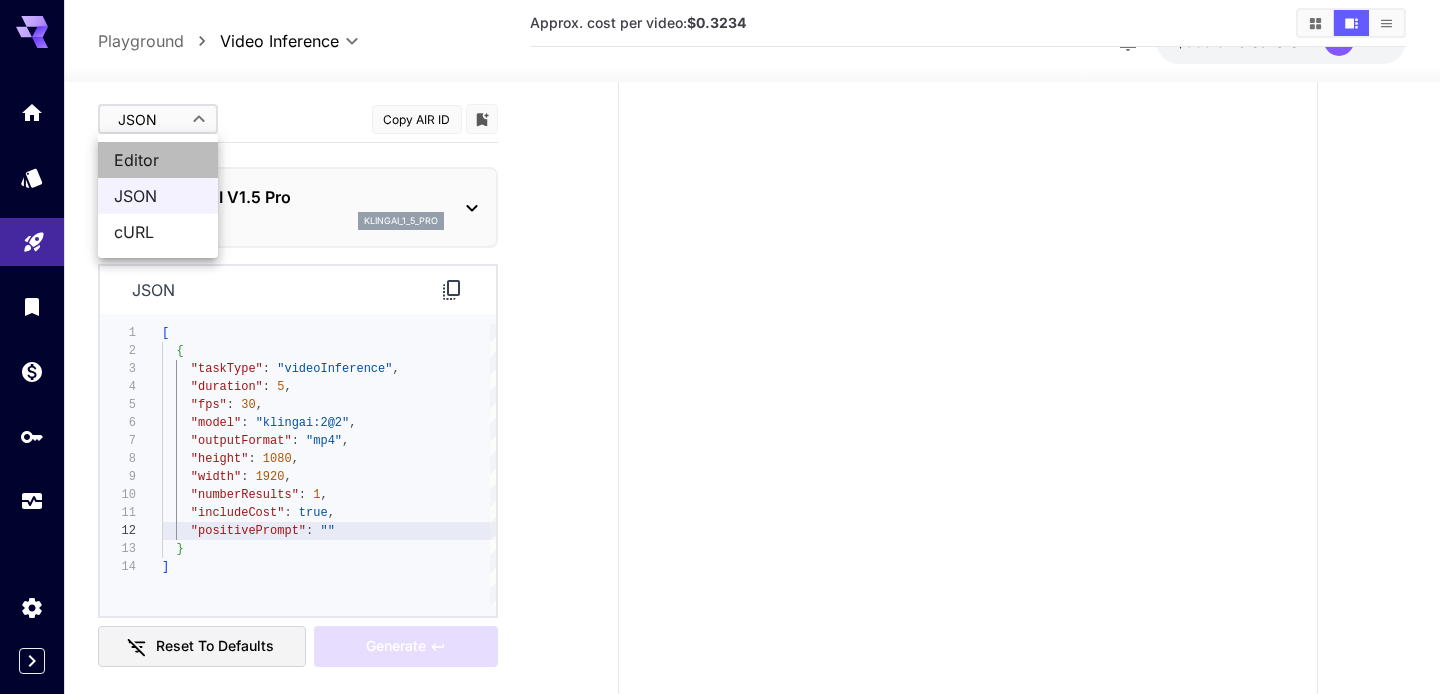 click on "Editor" at bounding box center [158, 160] 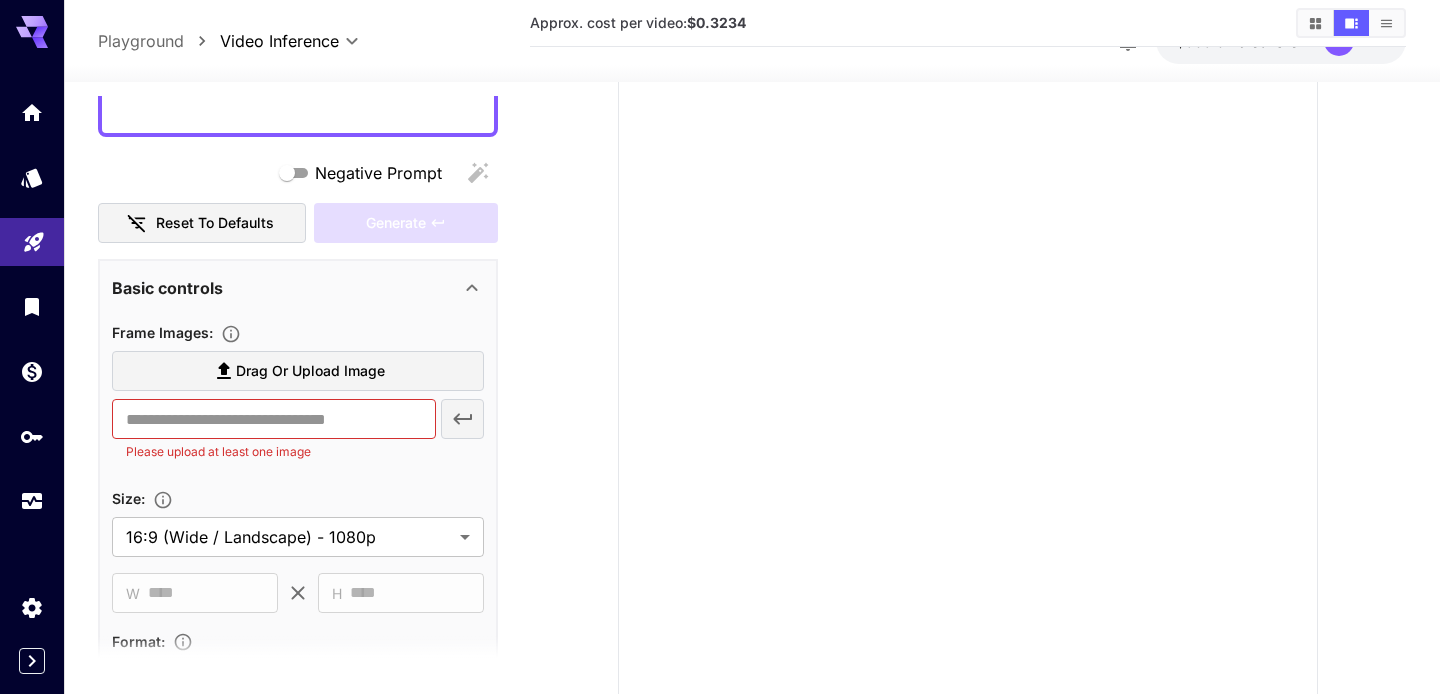 scroll, scrollTop: 228, scrollLeft: 0, axis: vertical 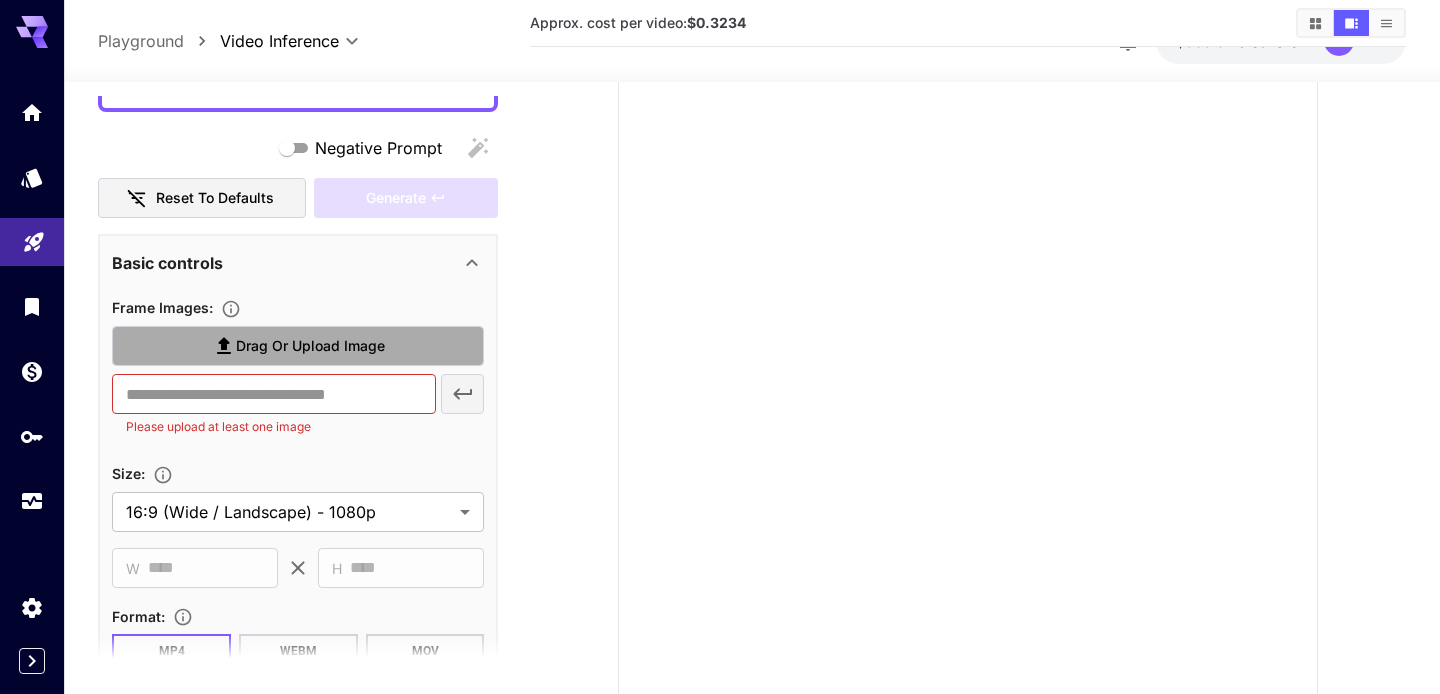 click on "Drag or upload image" at bounding box center [310, 346] 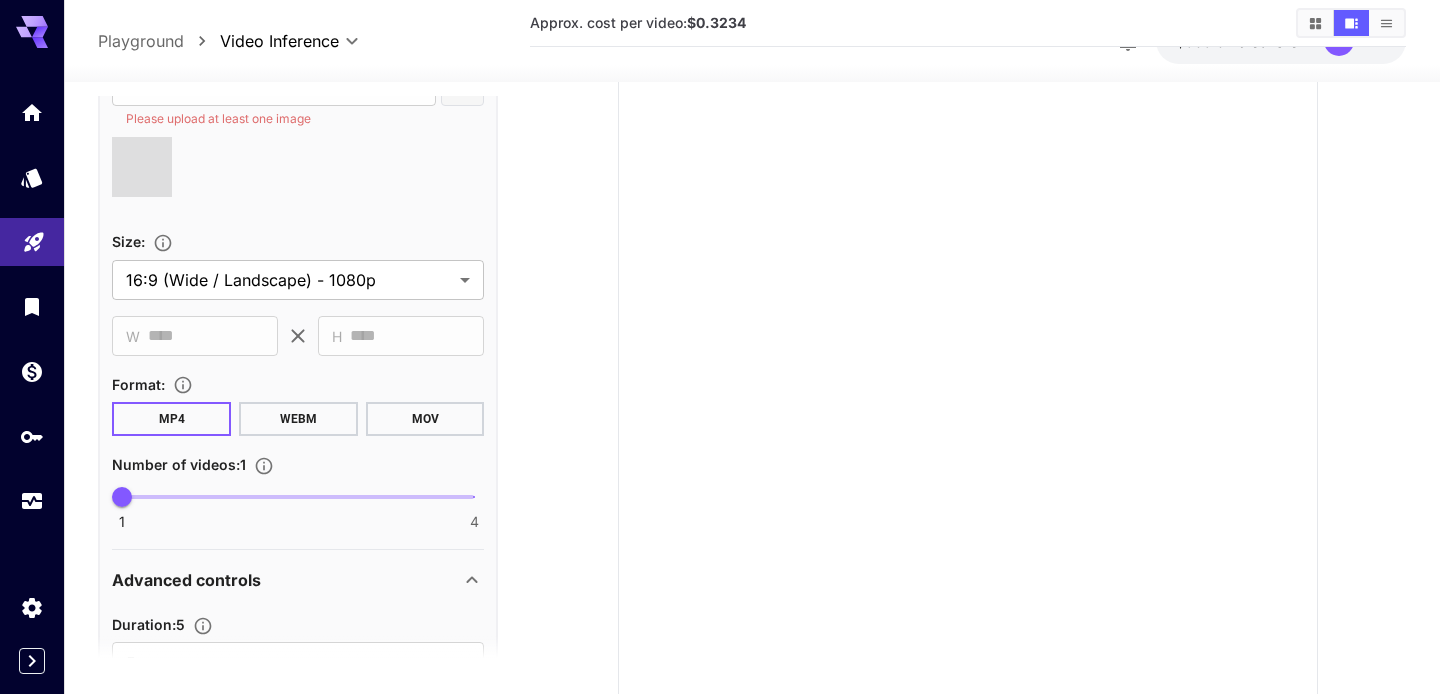 type on "**********" 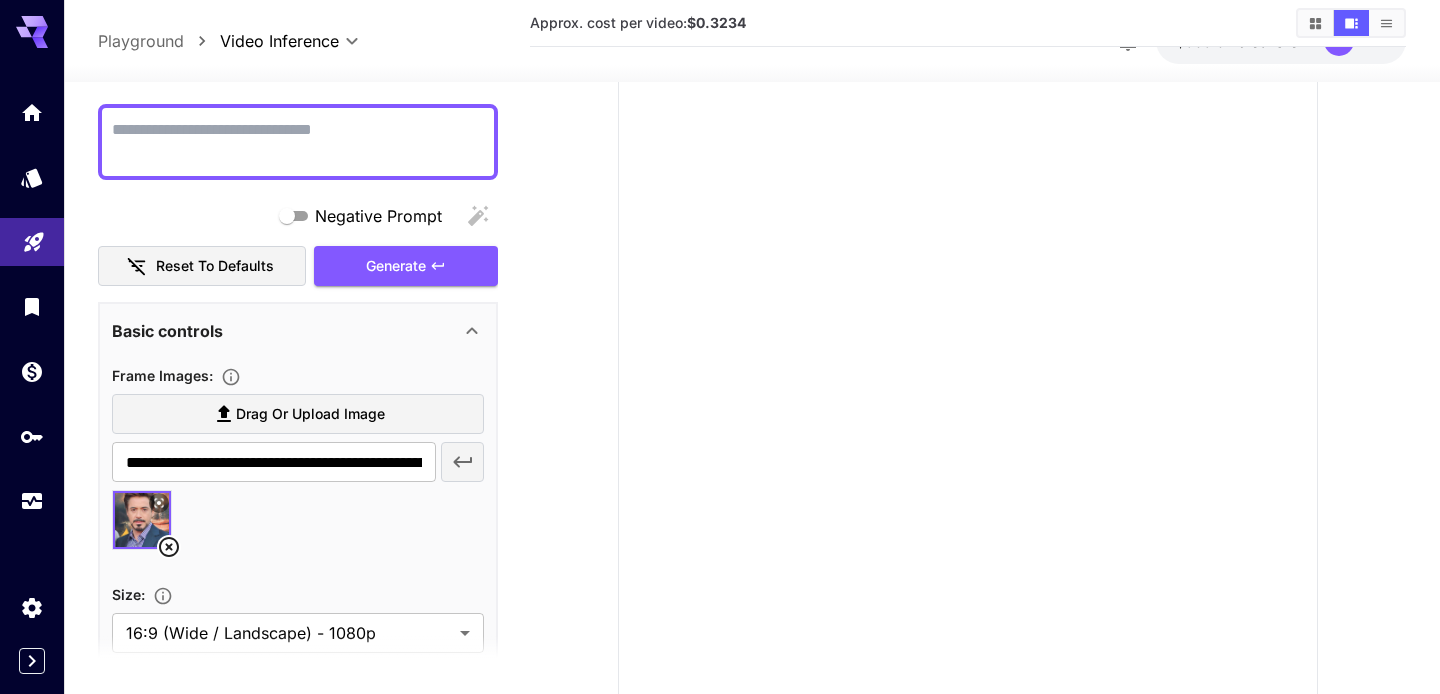 scroll, scrollTop: 0, scrollLeft: 0, axis: both 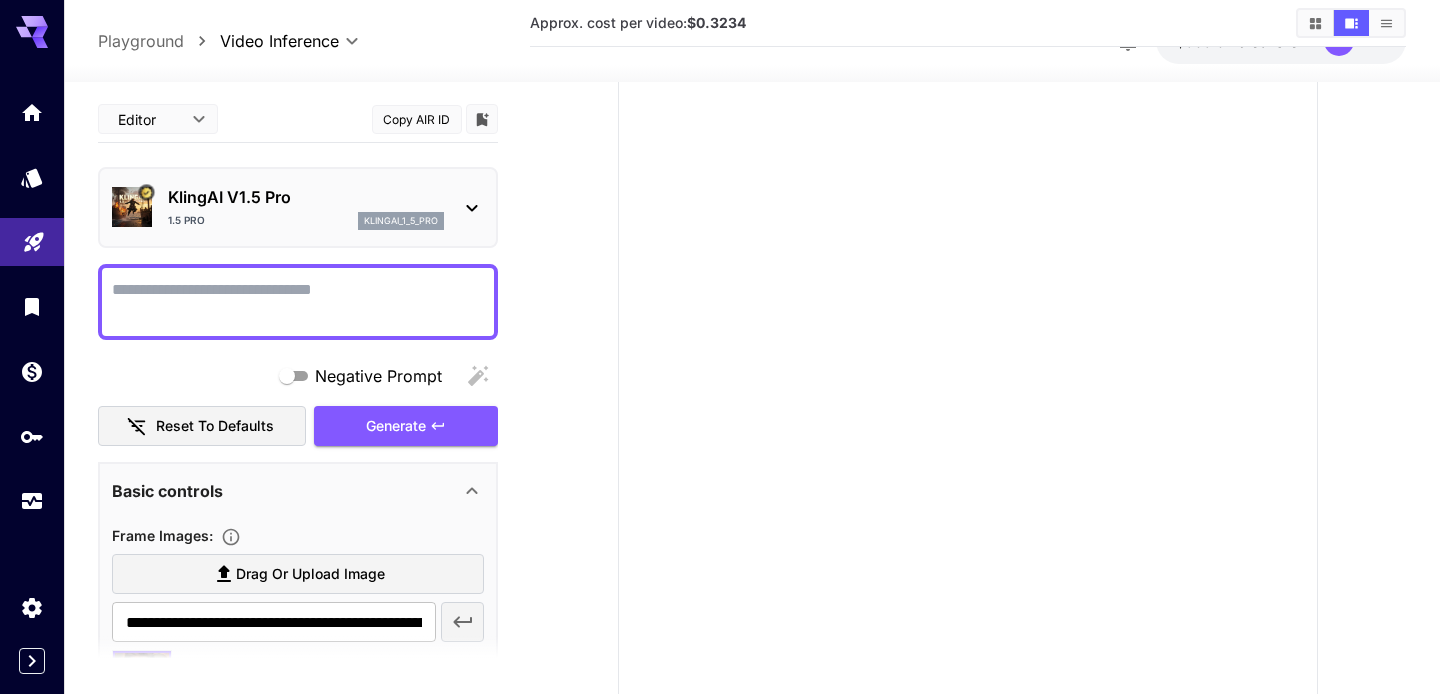 click on "**********" at bounding box center [720, 326] 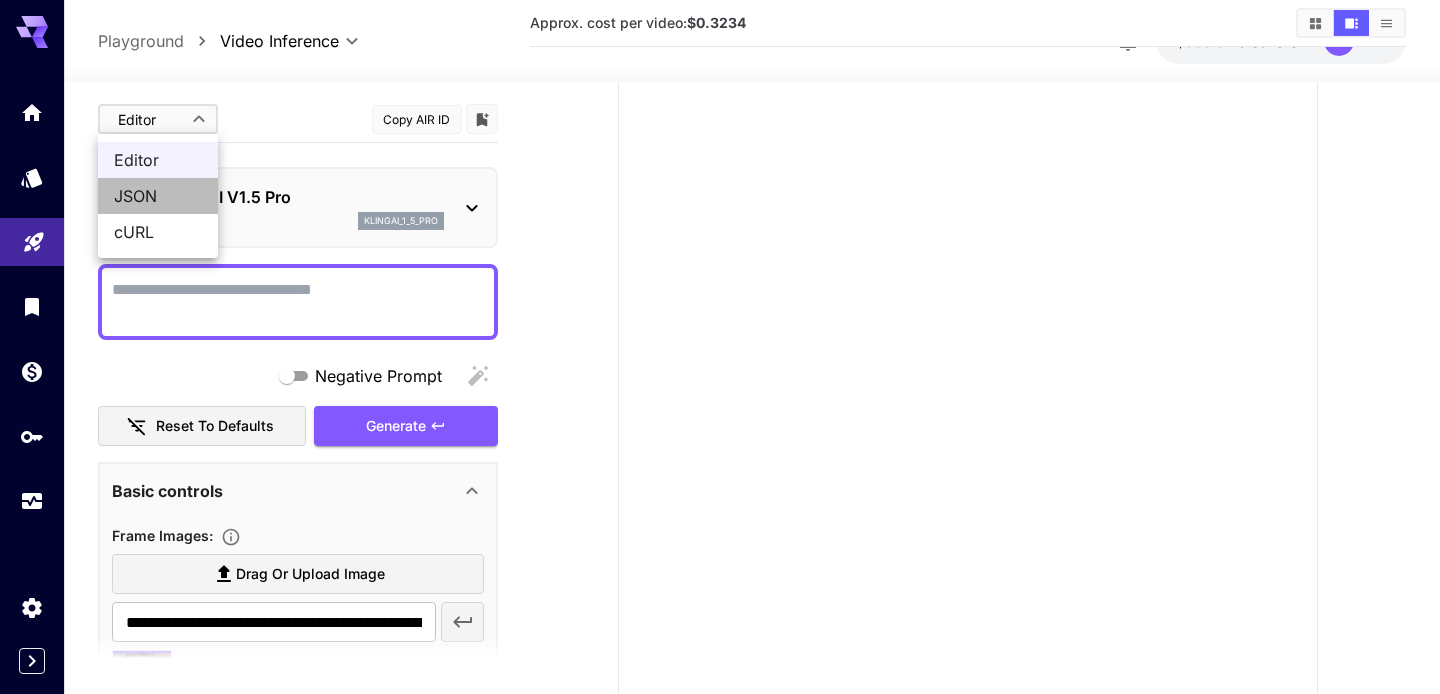 click on "JSON" at bounding box center (158, 196) 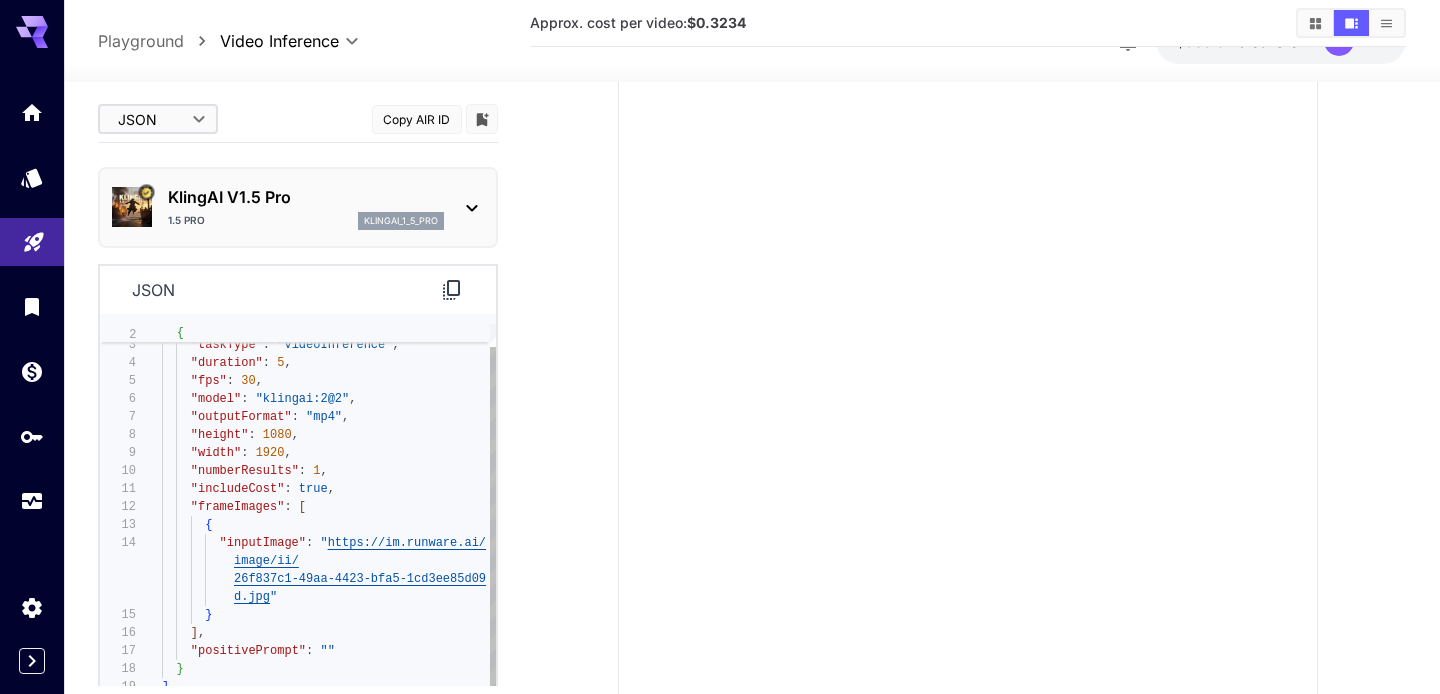 type on "**********" 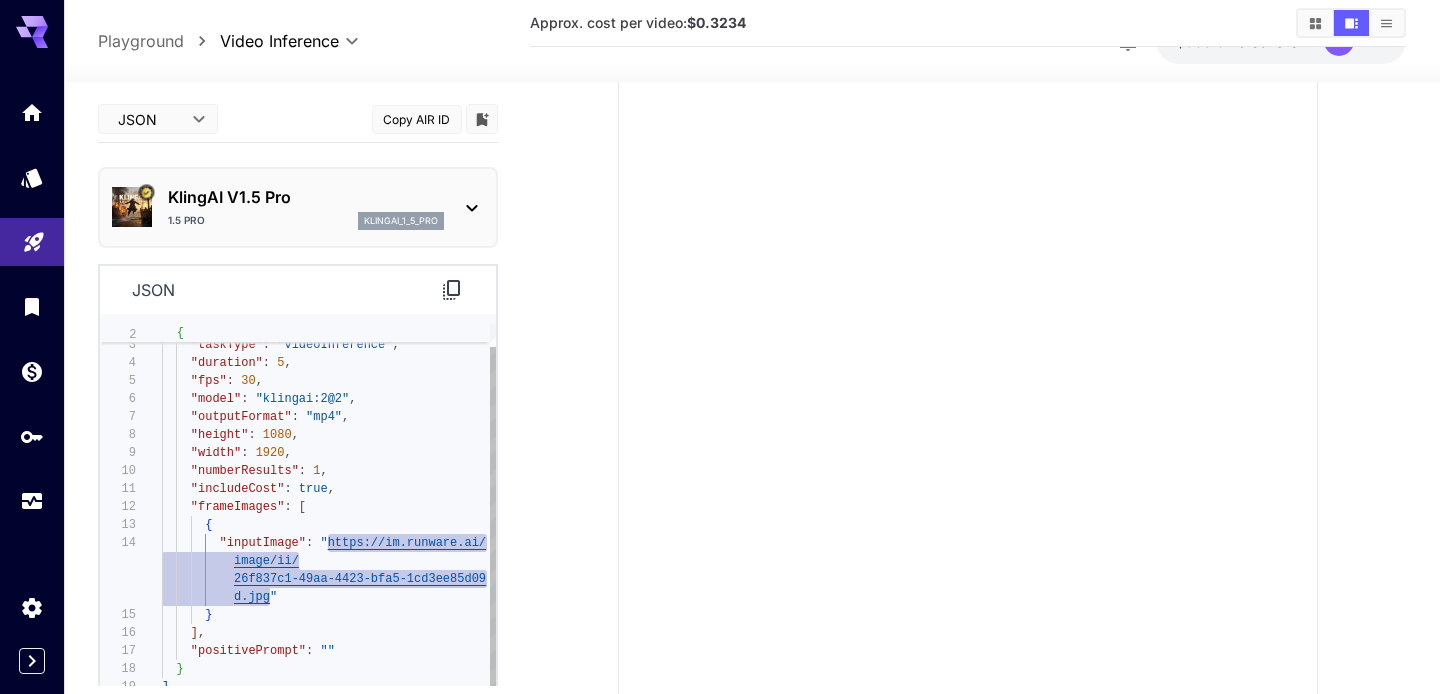 drag, startPoint x: 329, startPoint y: 537, endPoint x: 272, endPoint y: 588, distance: 76.48529 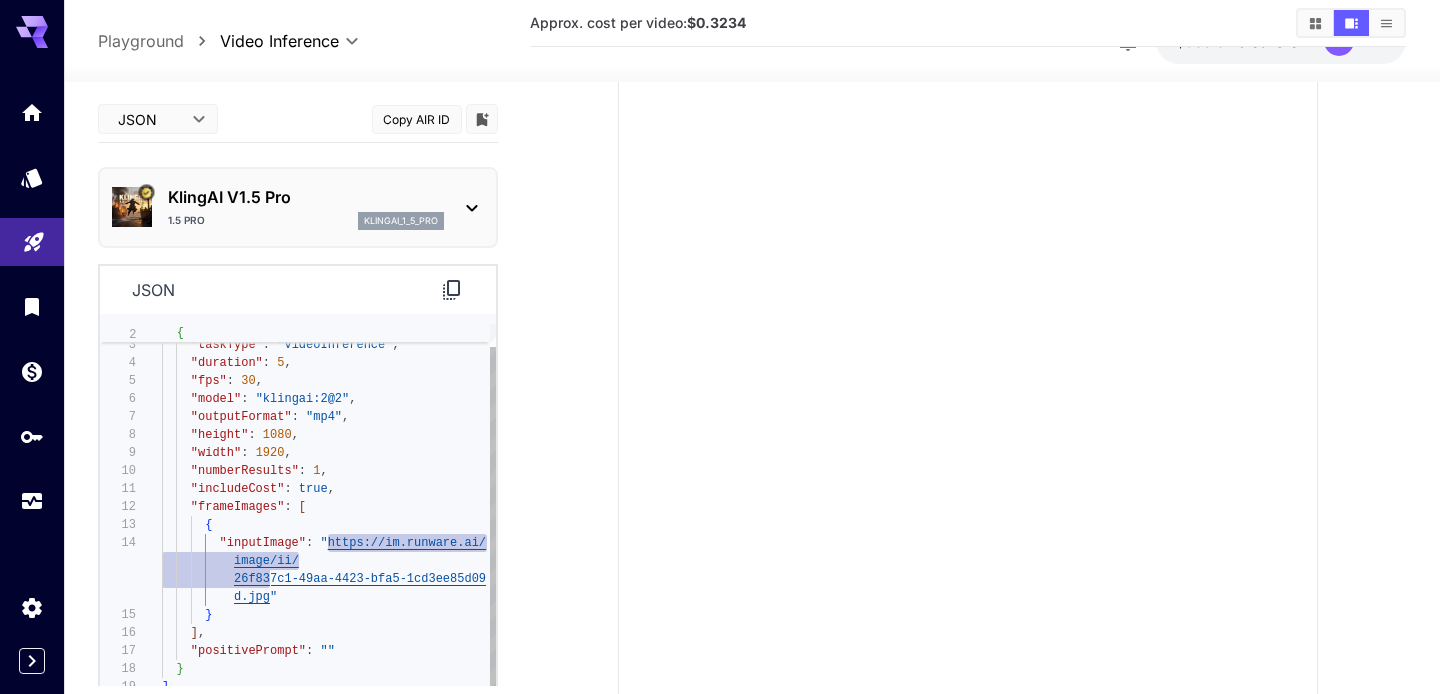 click on "{      "taskType" :   "videoInference" ,      "duration" :   5 ,      "fps" :   30 ,      "model" :   "klingai:2@2" ,      "outputFormat" :   "mp4" ,      "height" :   1080 ,      "width" :   1920 ,      "numberResults" :   1 ,      "includeCost" :   true ,      "frameImages" :   [        {          "inputImage" :   " https://im.runware.ai/            image/ii/            26f837c1-49aa-4423-bfa5-1cd3ee85d09            d.jpg "        }      ] ,      "positivePrompt" :   ""    }" at bounding box center [329, 498] 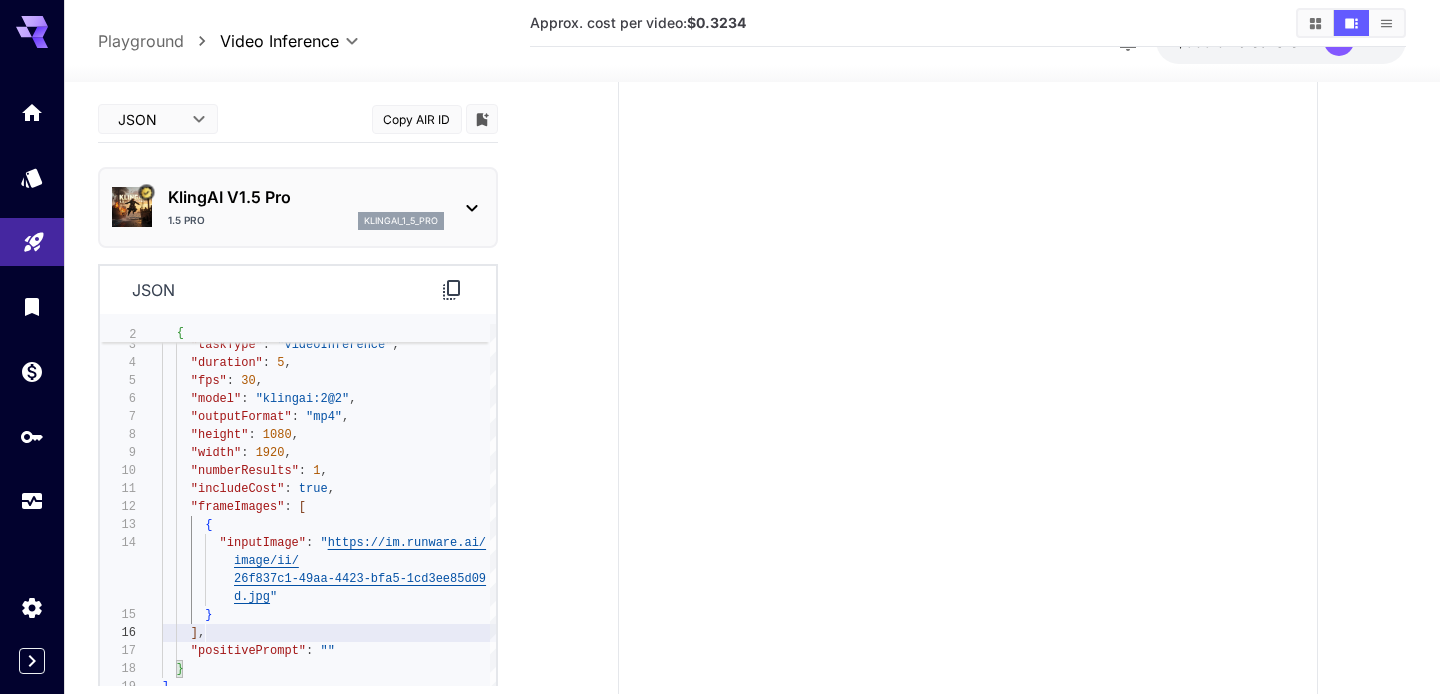 click on "**********" at bounding box center (720, 326) 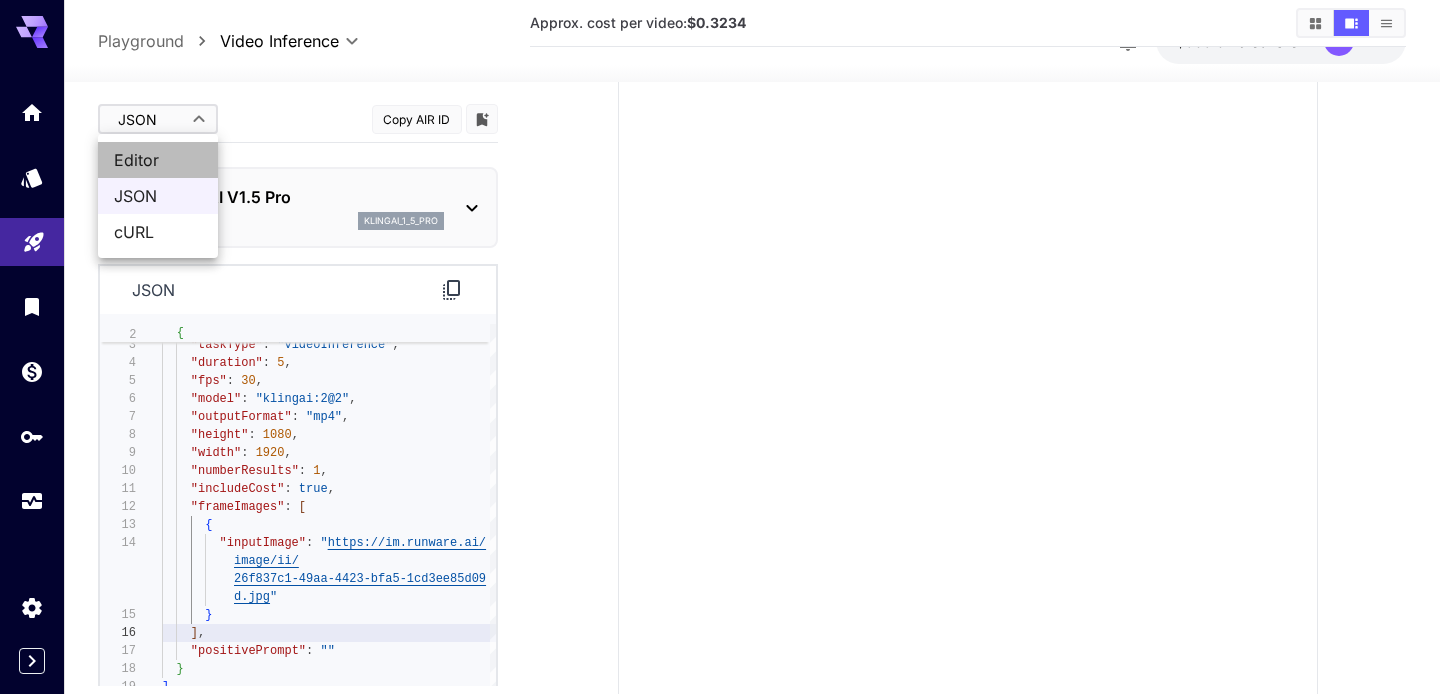 click on "Editor" at bounding box center [158, 160] 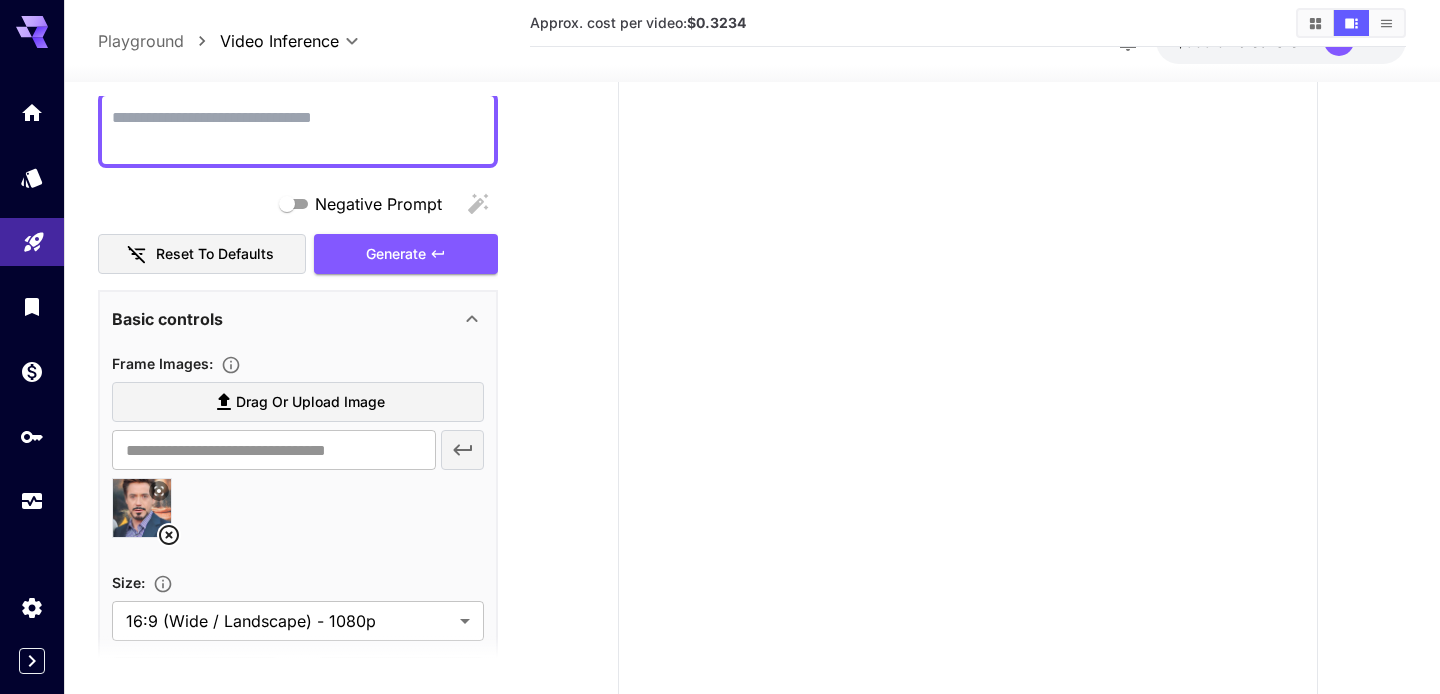 scroll, scrollTop: 174, scrollLeft: 0, axis: vertical 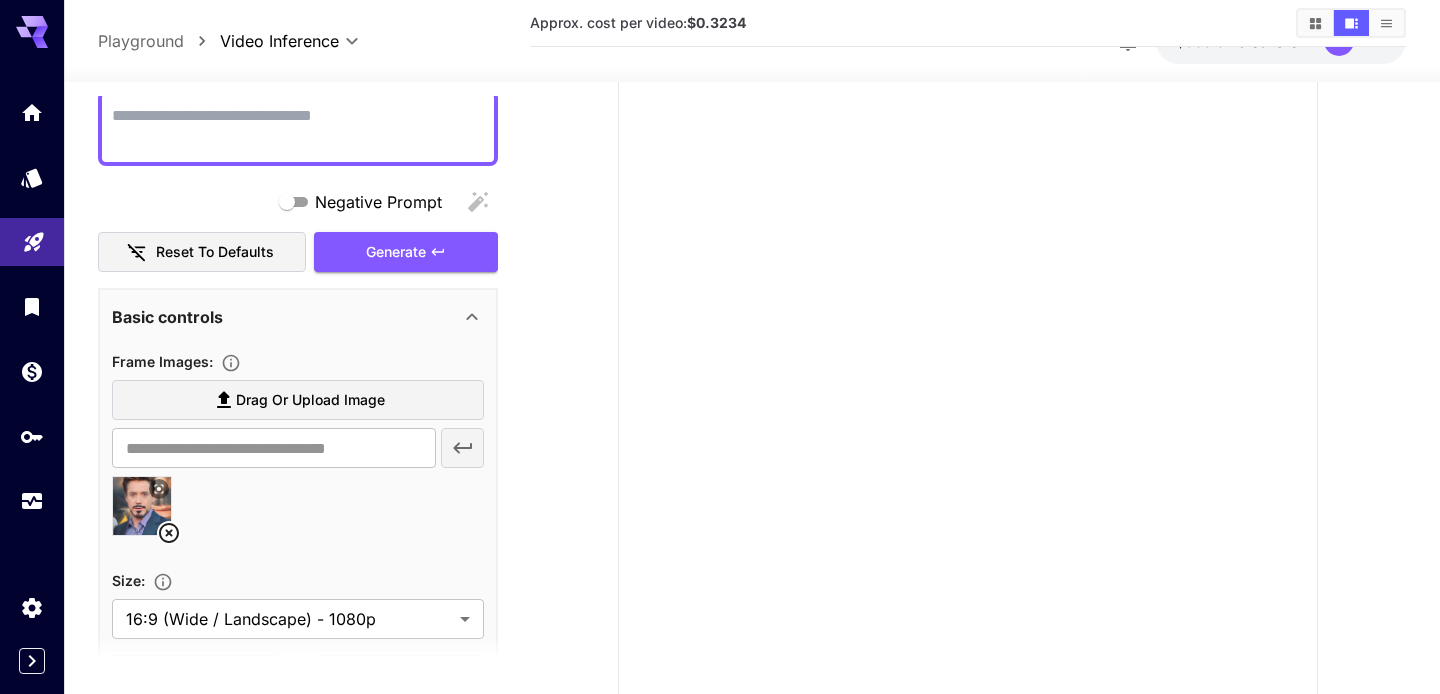 click on "Drag or upload image" at bounding box center [310, 400] 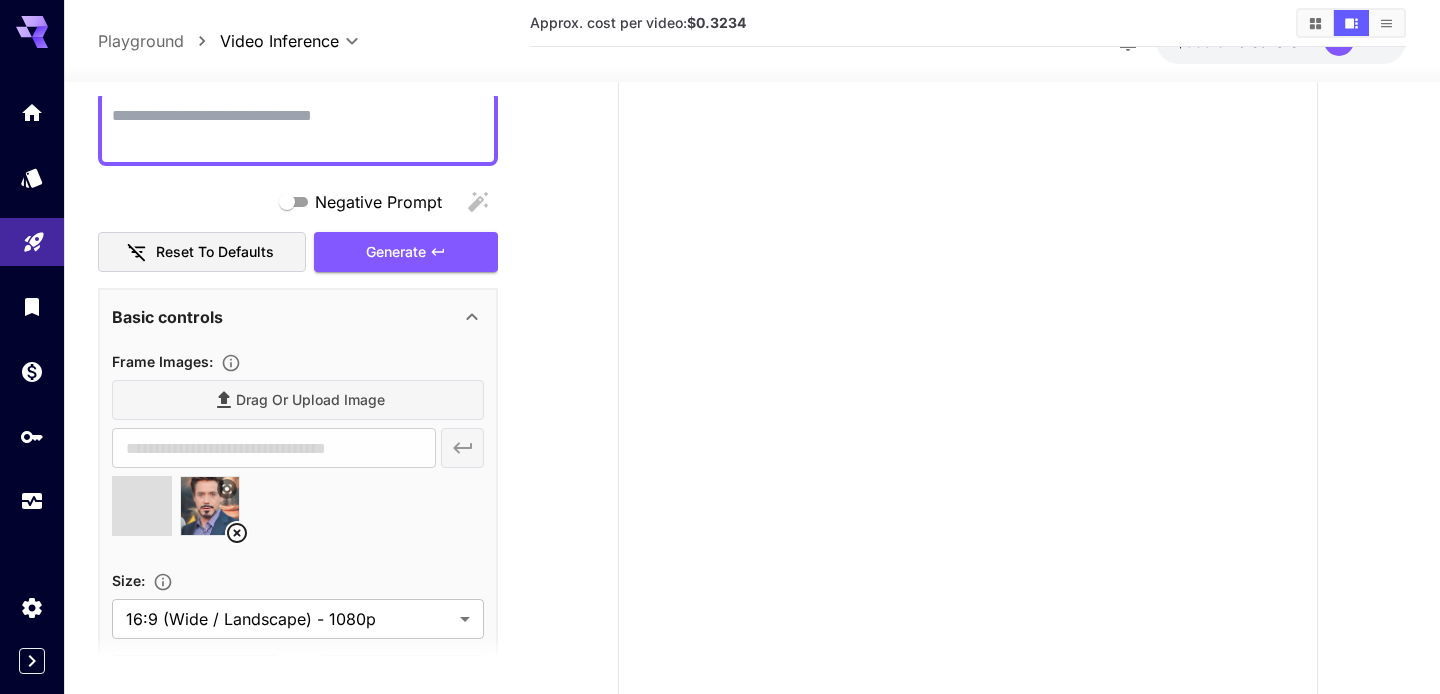 type on "**********" 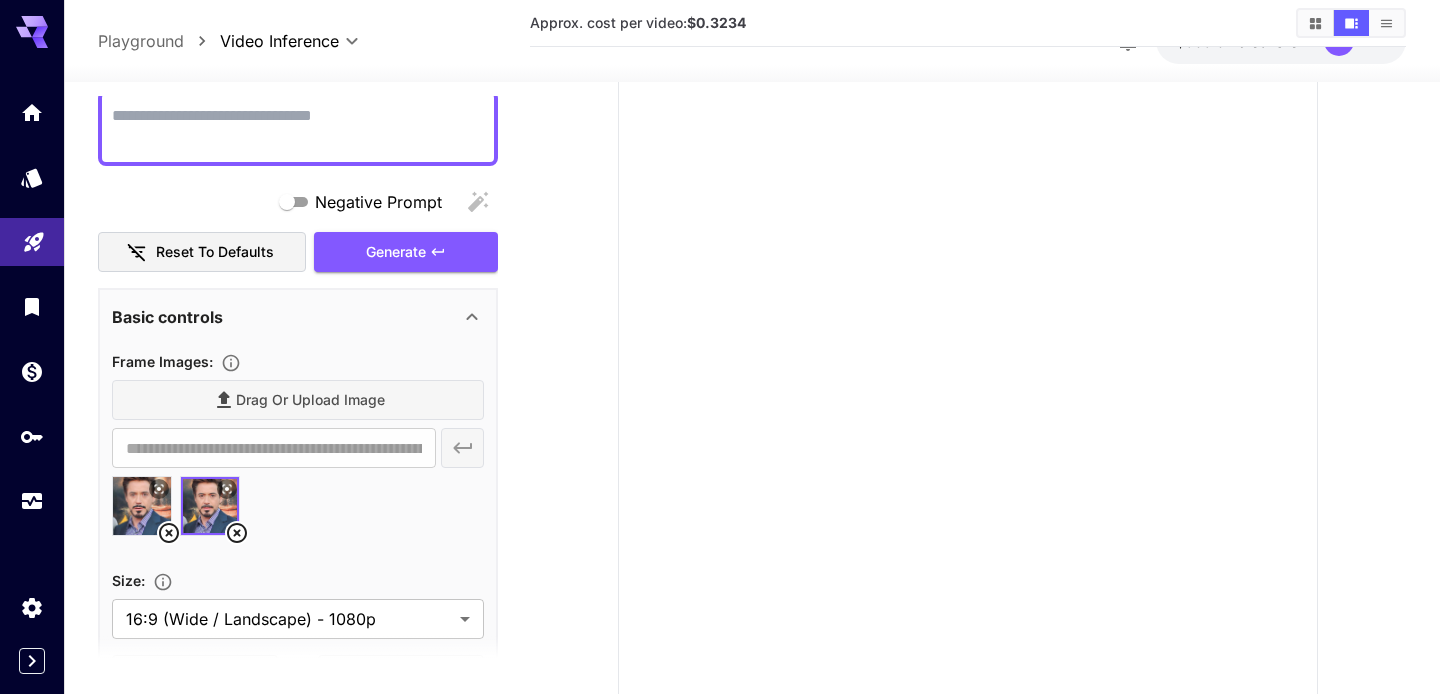 click 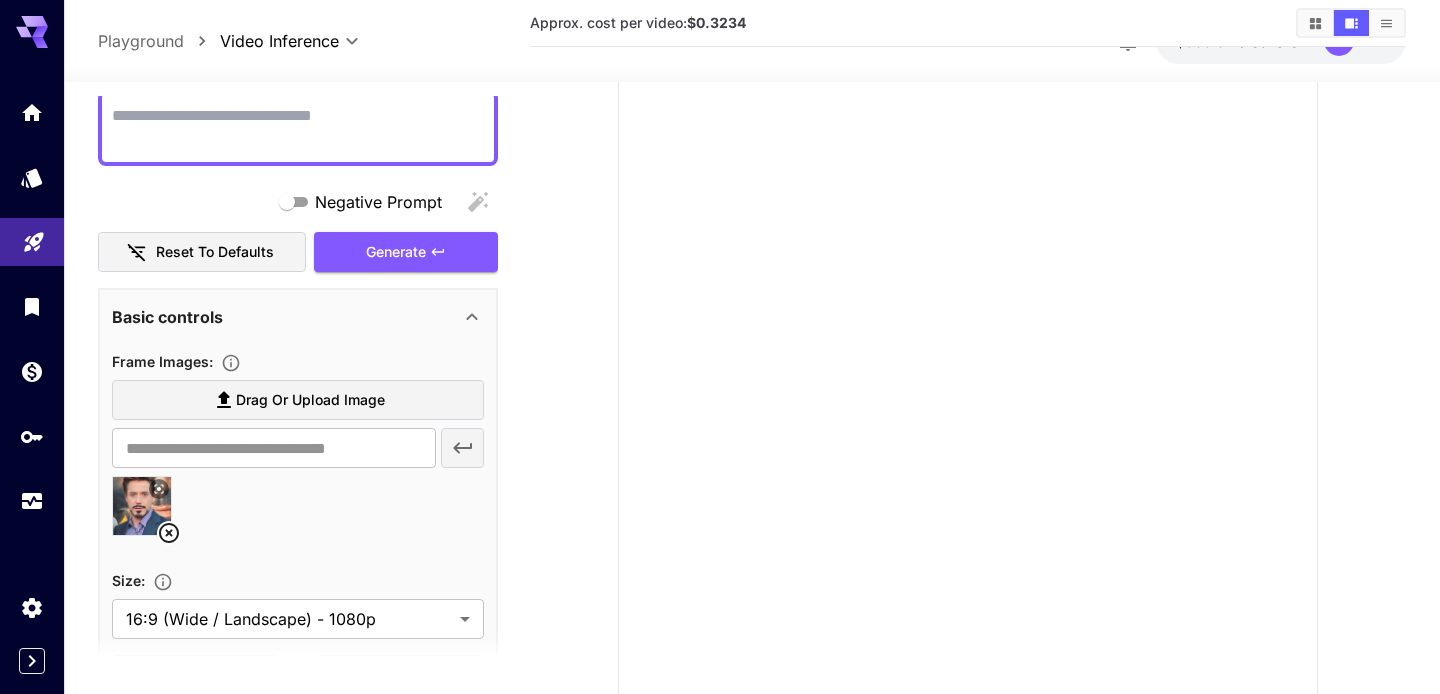 scroll, scrollTop: 0, scrollLeft: 0, axis: both 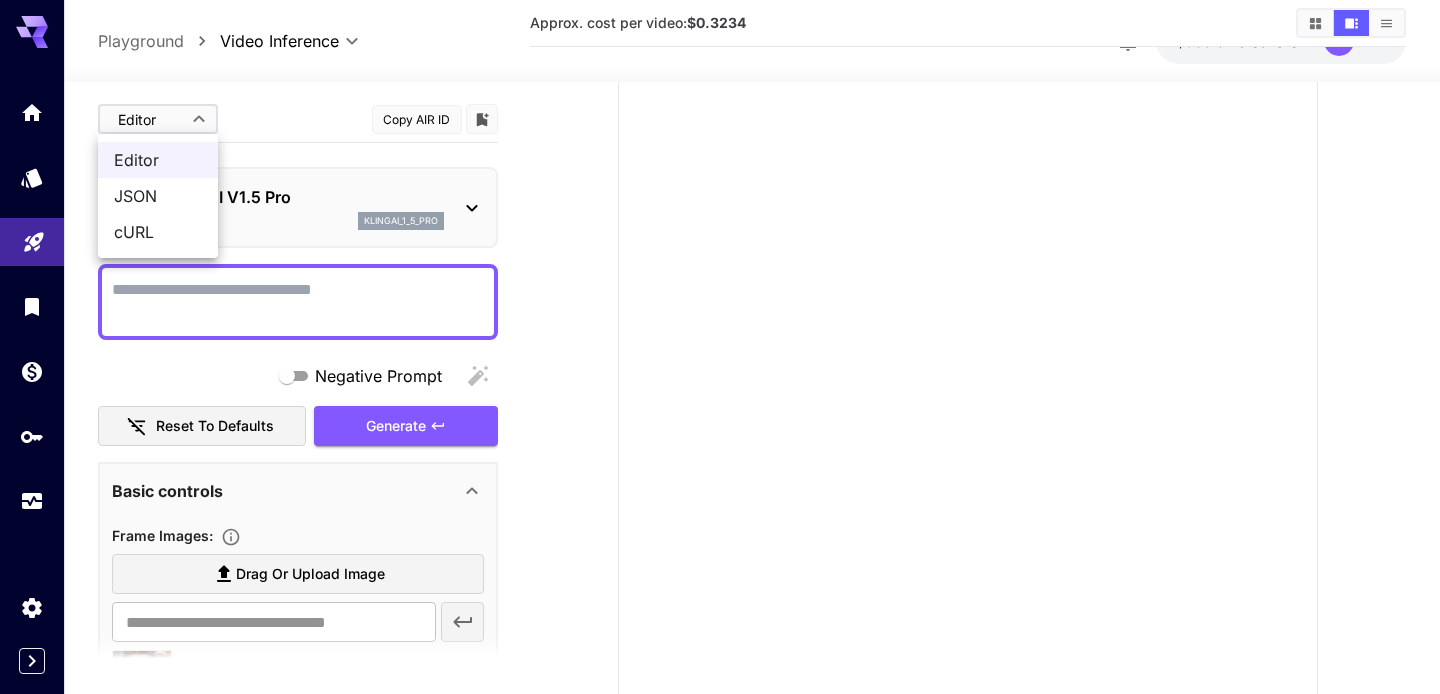 click on "**********" at bounding box center (720, 326) 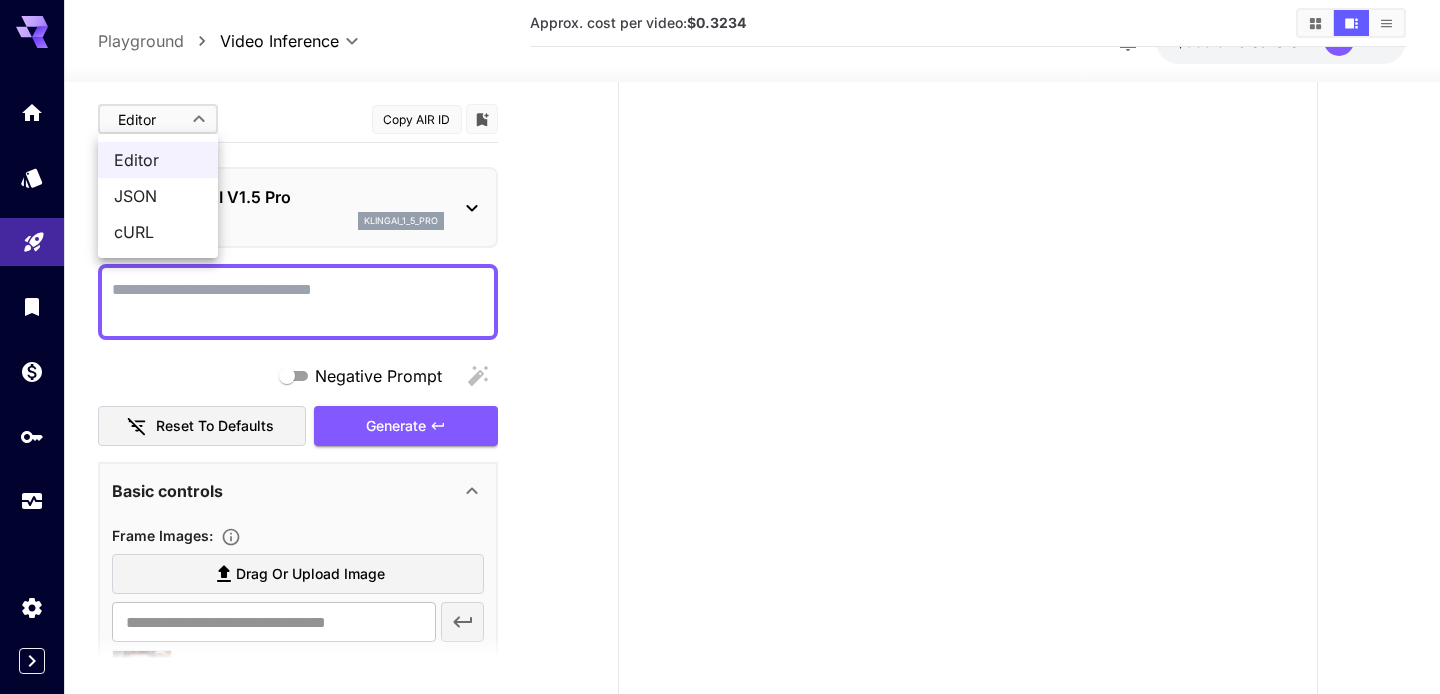 click at bounding box center [720, 347] 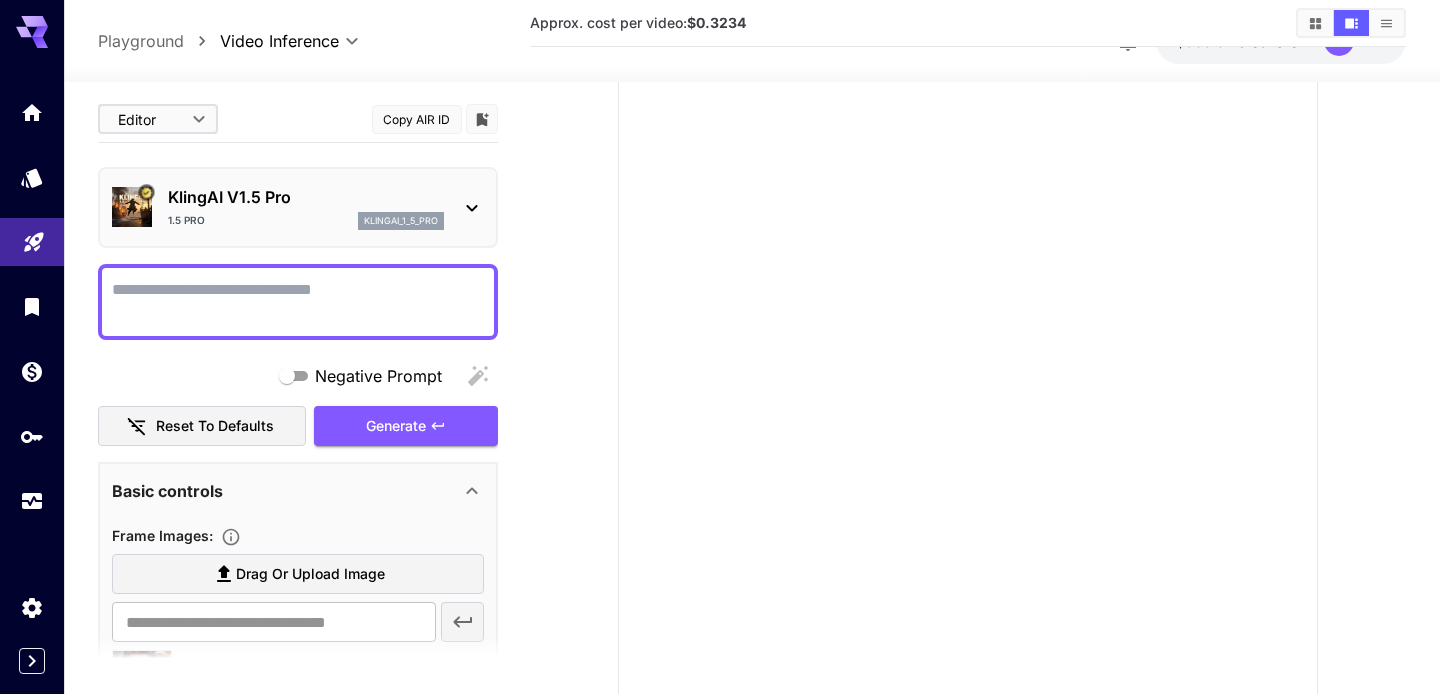 scroll, scrollTop: 275, scrollLeft: 0, axis: vertical 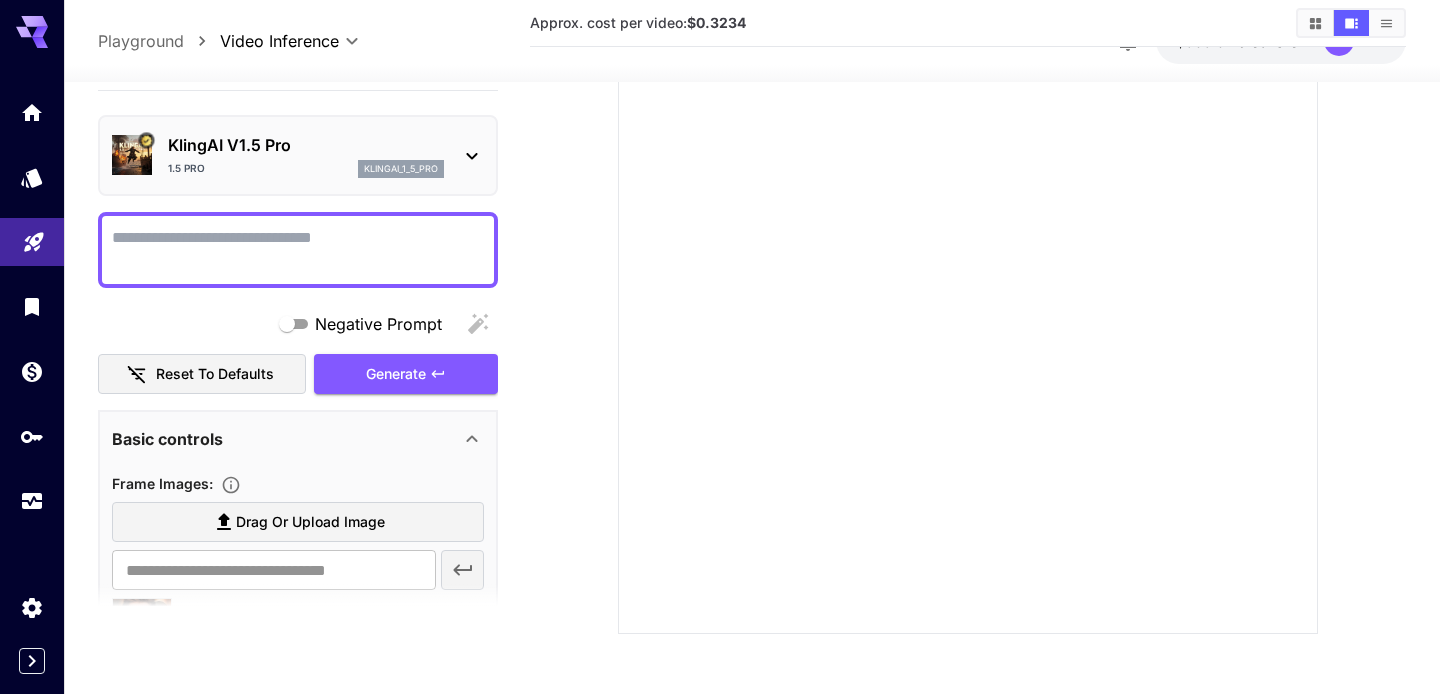 click on "Drag or upload image" at bounding box center [310, 522] 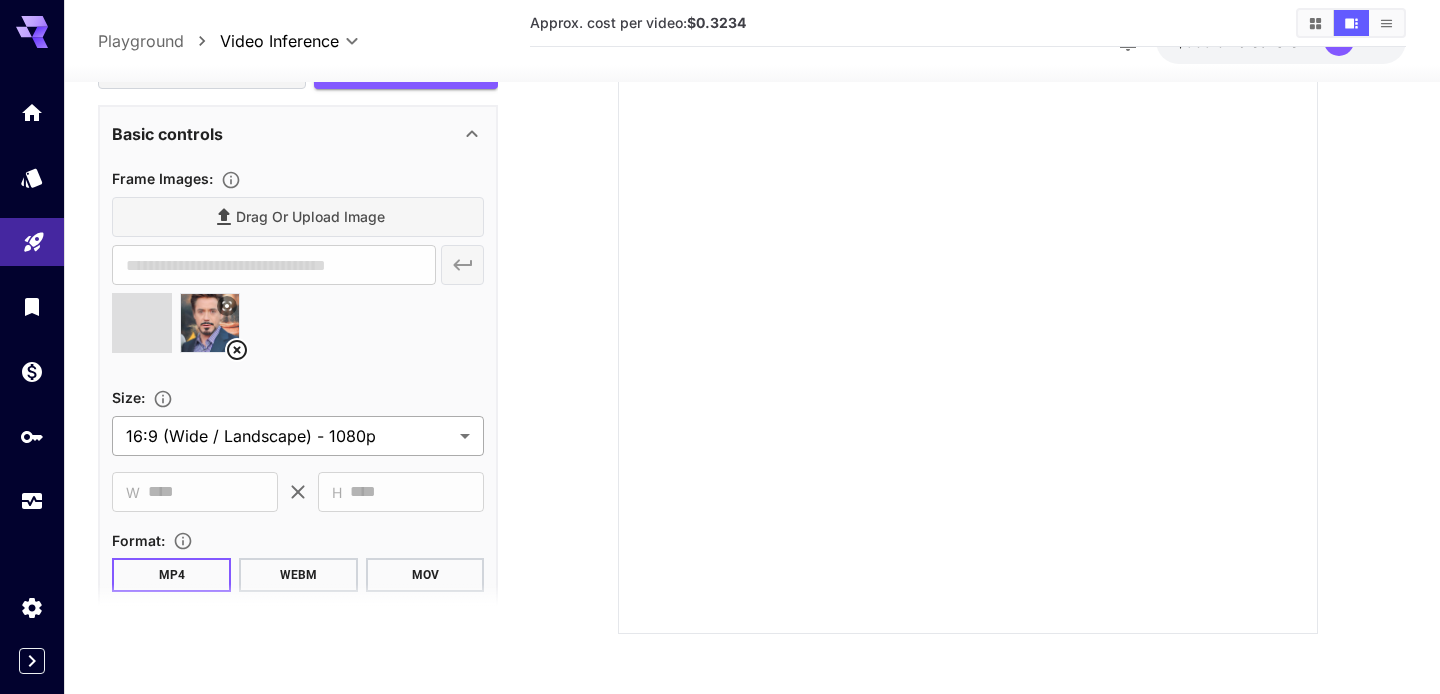 type on "**********" 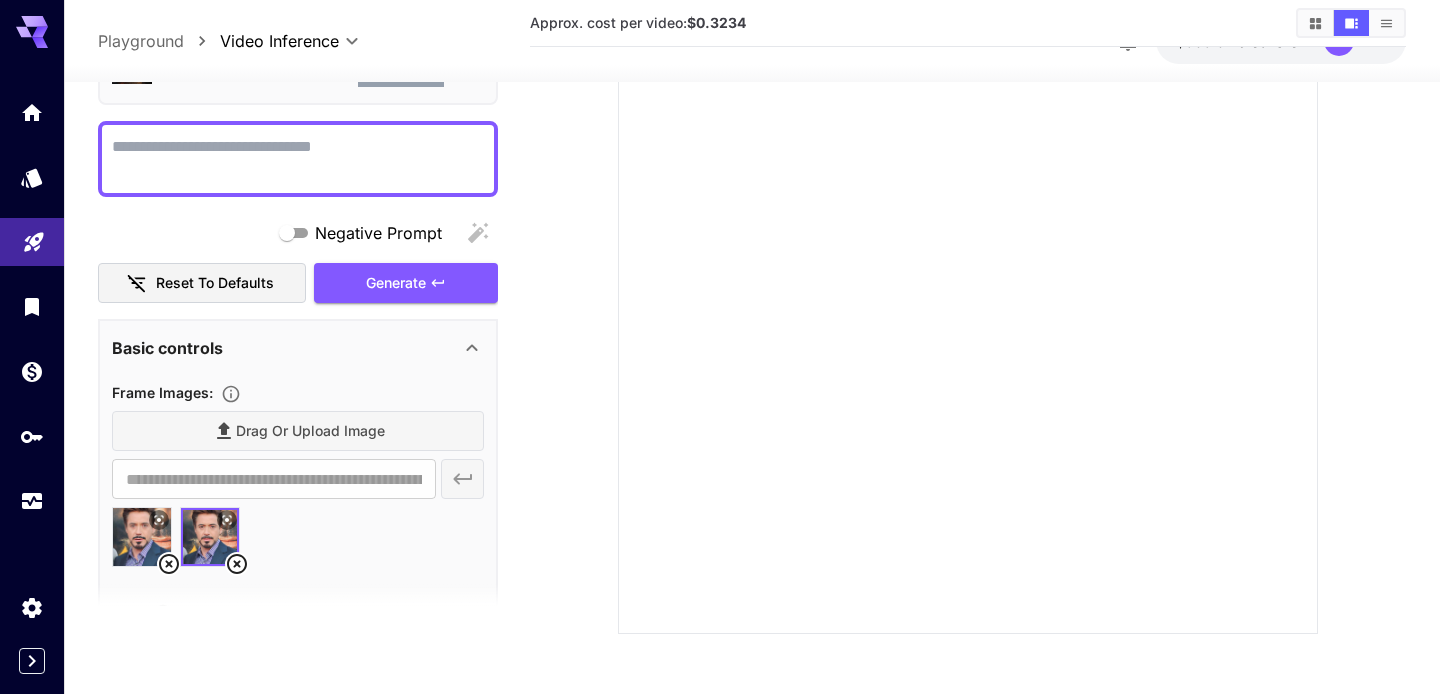 scroll, scrollTop: 0, scrollLeft: 0, axis: both 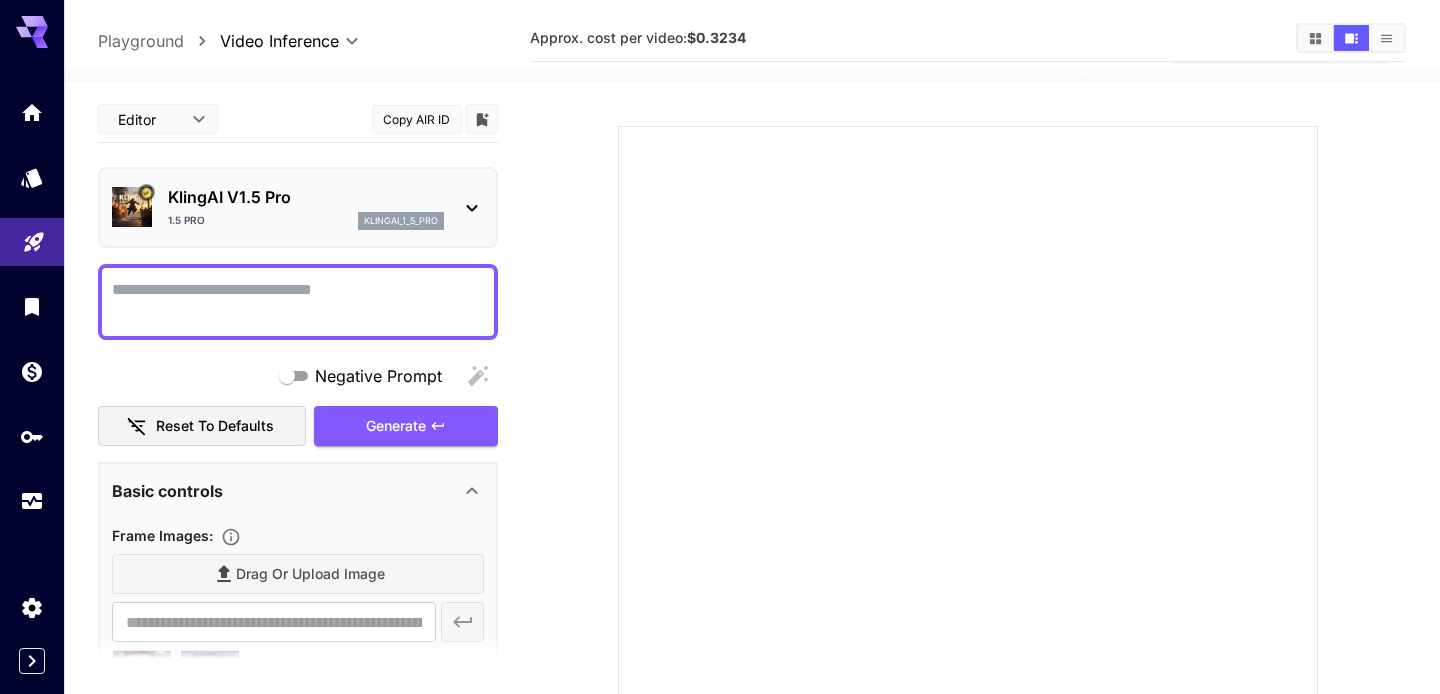 click on "**********" at bounding box center [720, 401] 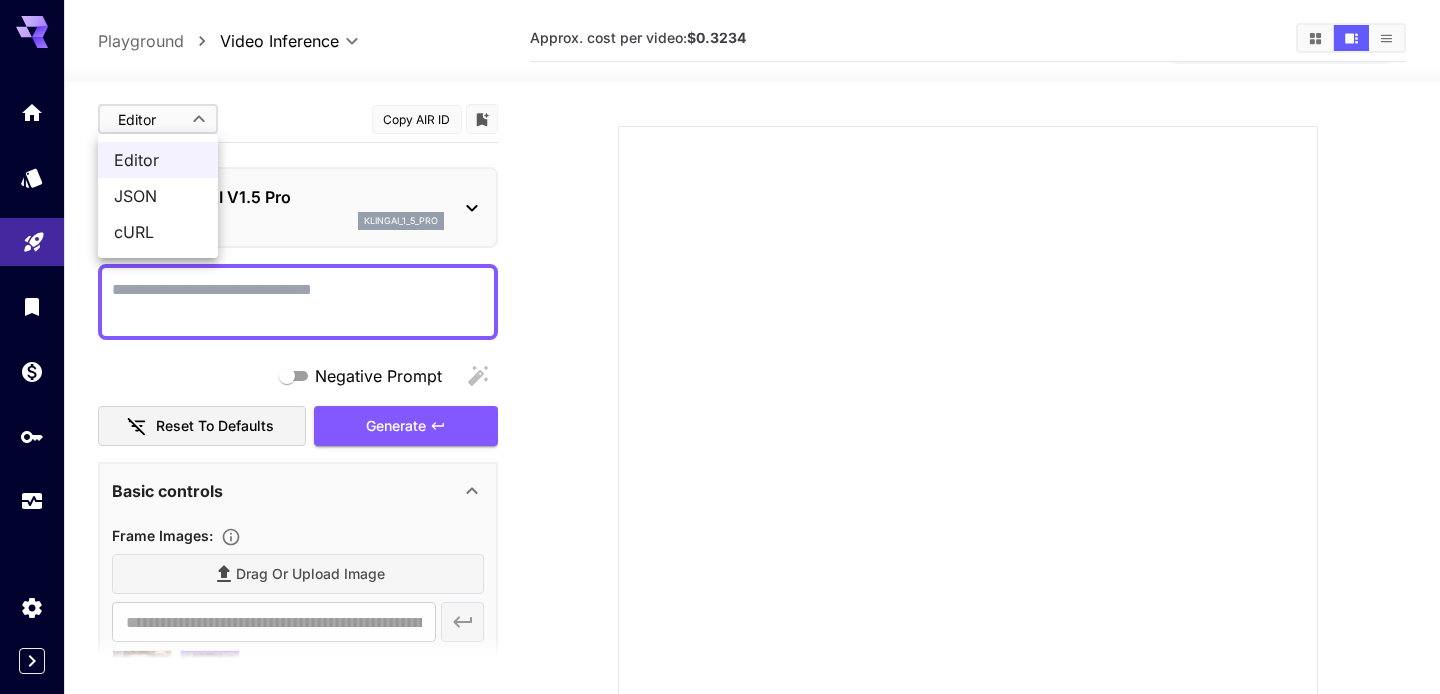 click on "JSON" at bounding box center [158, 196] 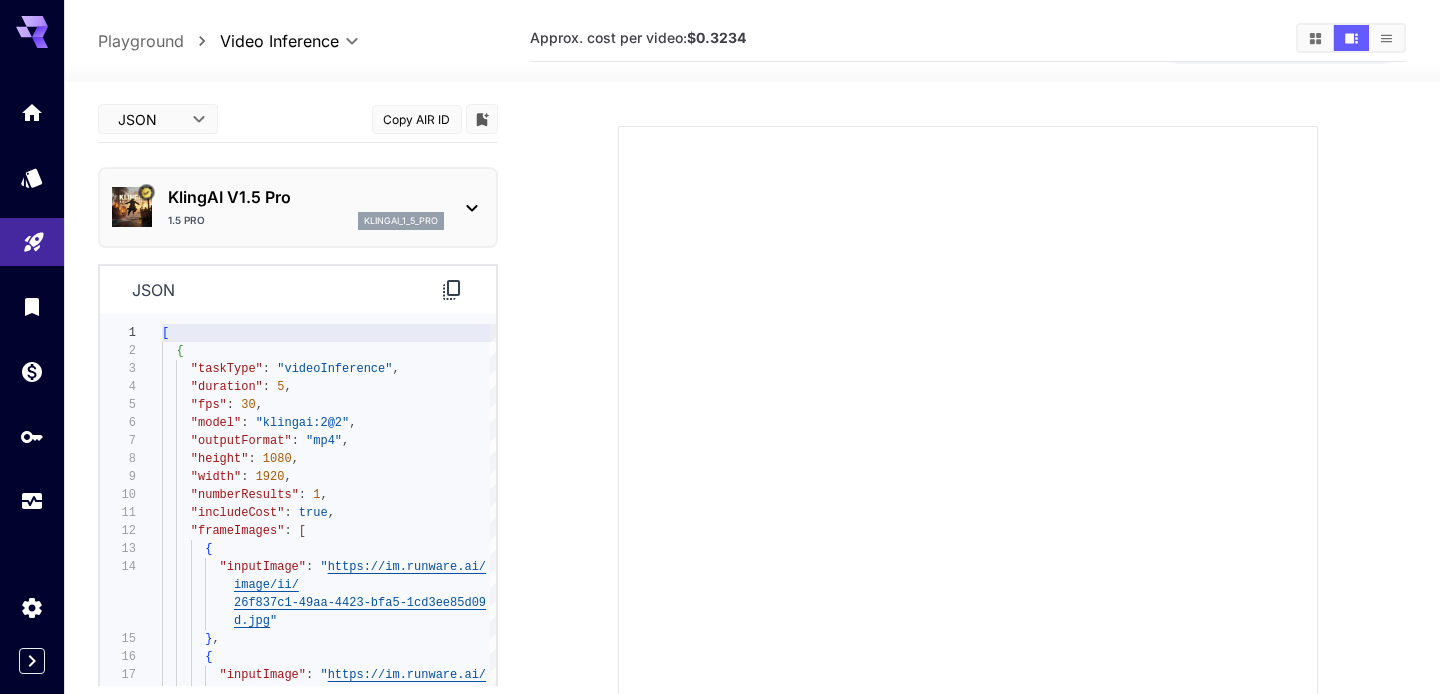 click 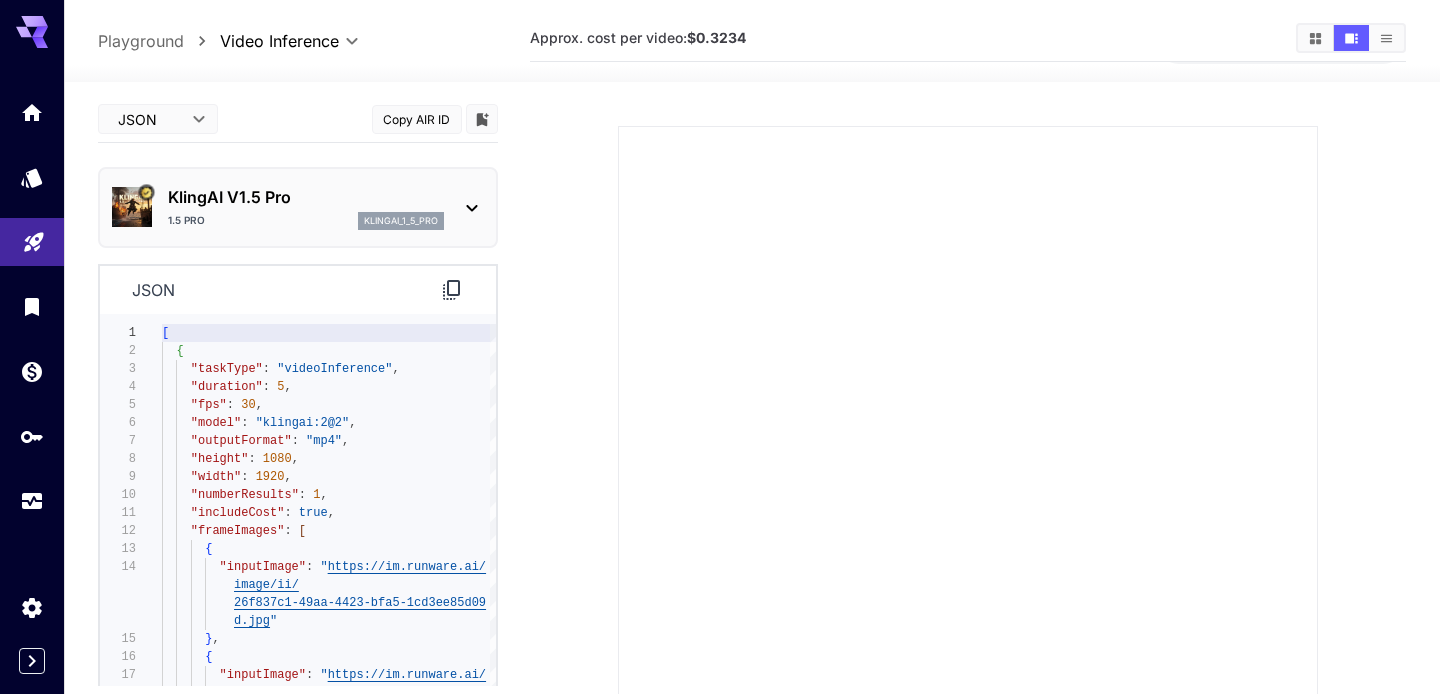 type 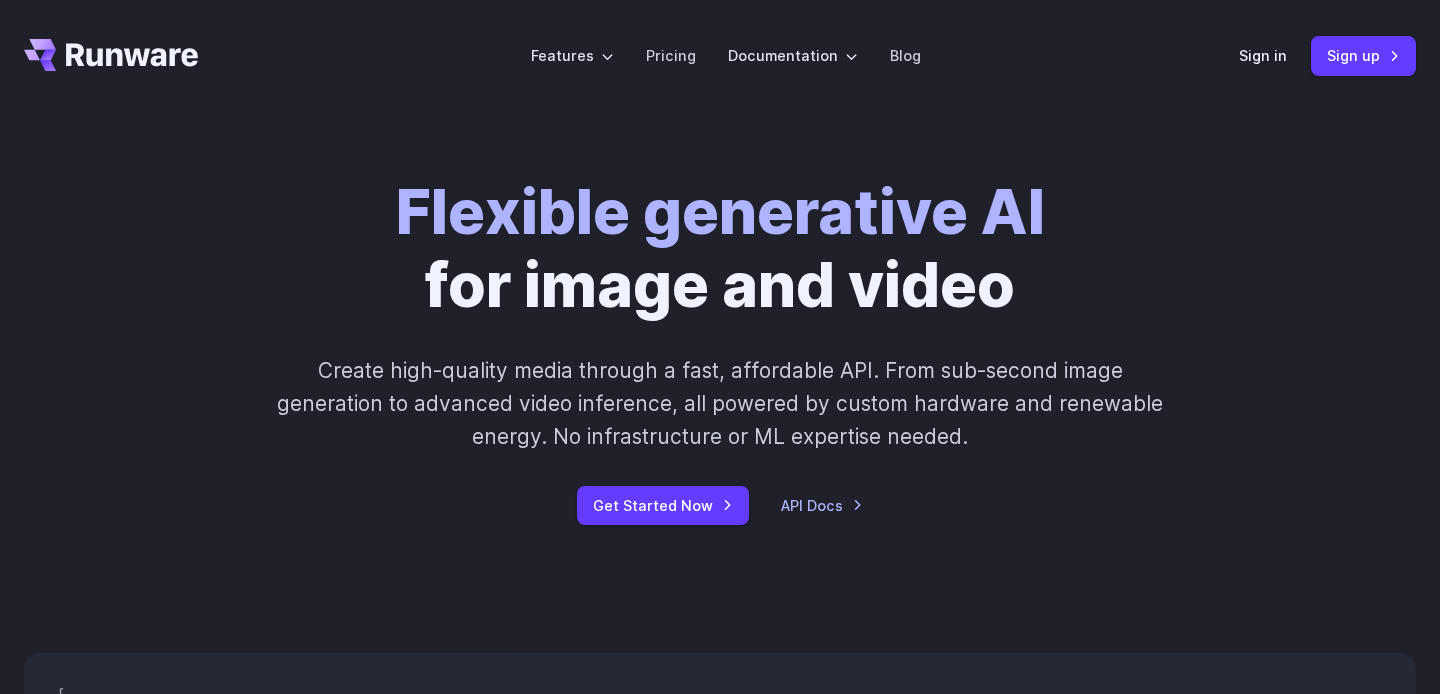 scroll, scrollTop: 0, scrollLeft: 0, axis: both 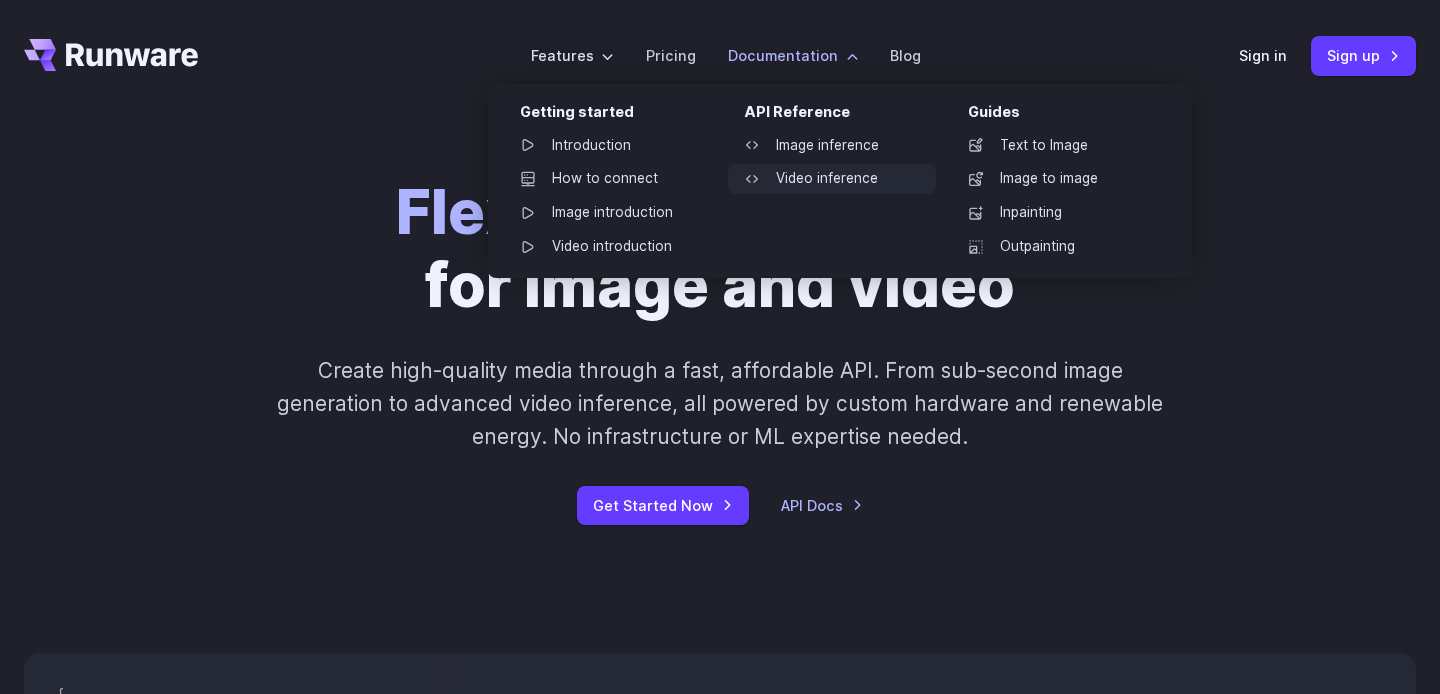 click on "Video inference" at bounding box center (832, 179) 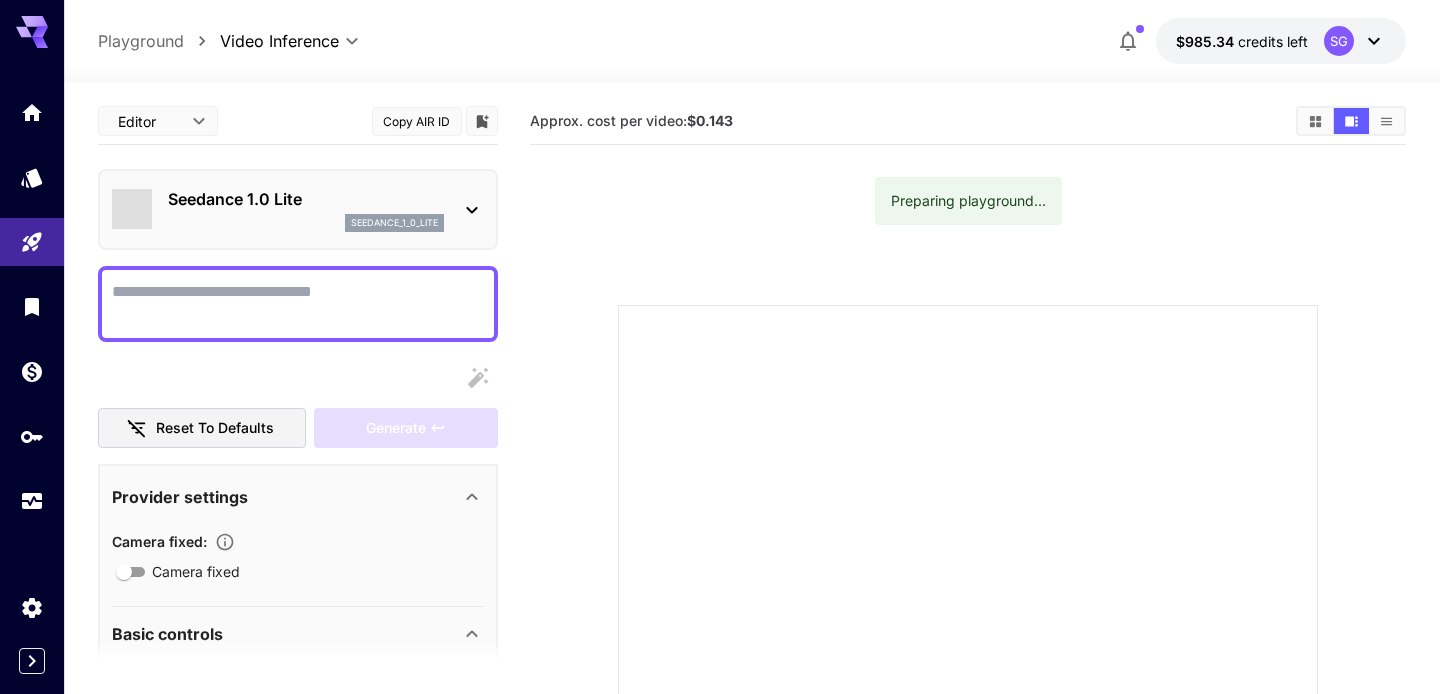 scroll, scrollTop: 158, scrollLeft: 0, axis: vertical 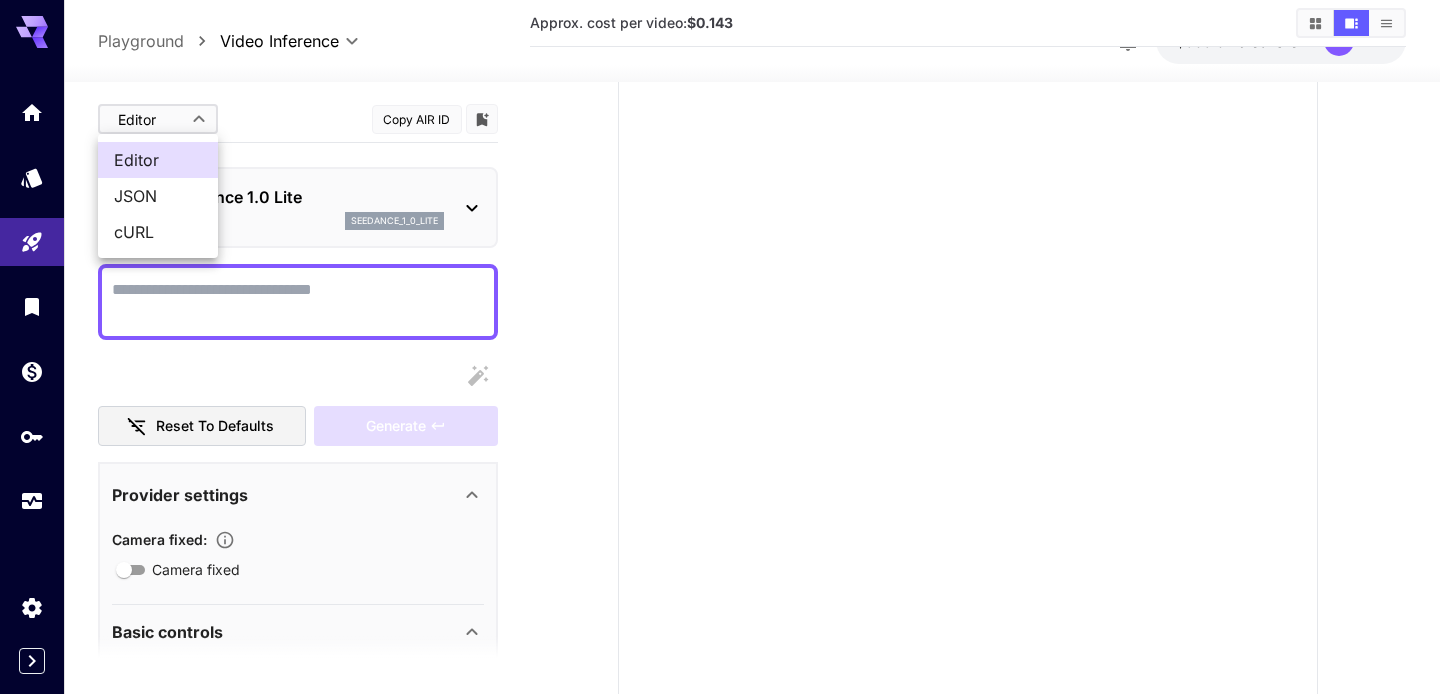 click on "**********" at bounding box center [720, 326] 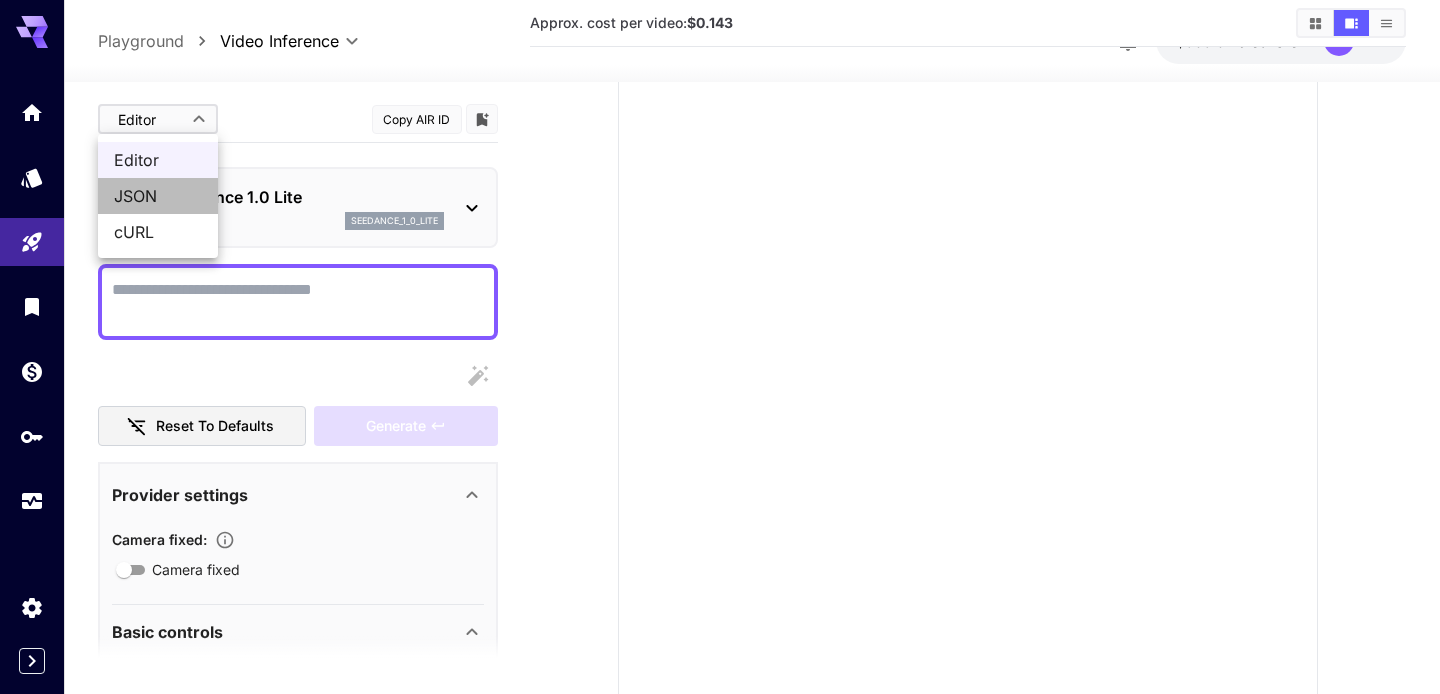 click on "JSON" at bounding box center [158, 196] 